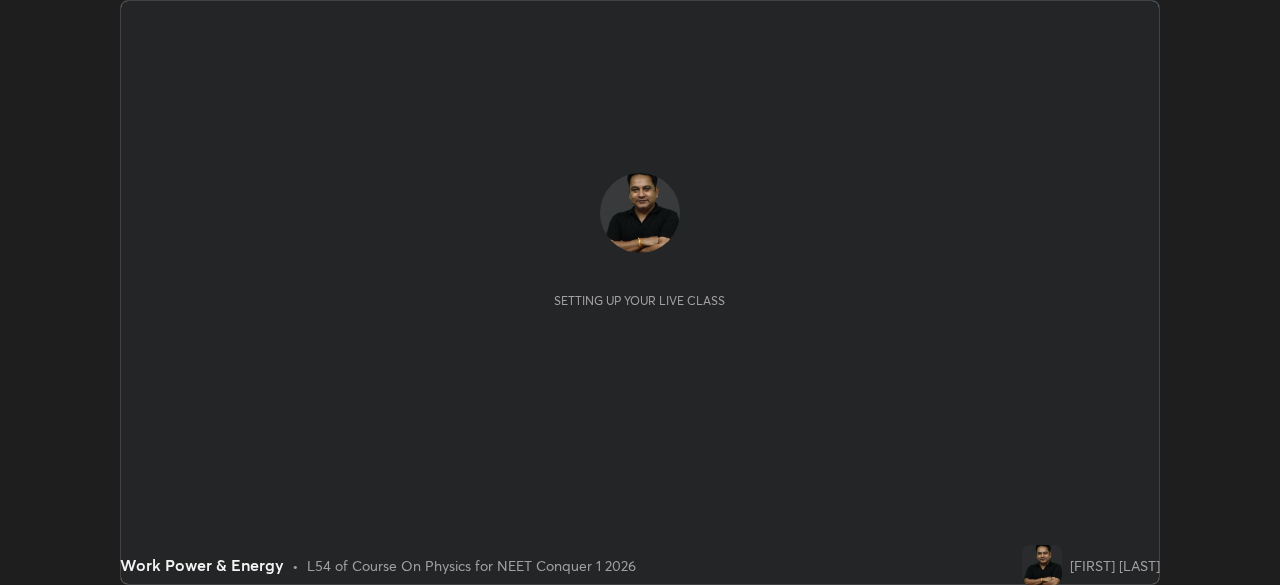 scroll, scrollTop: 0, scrollLeft: 0, axis: both 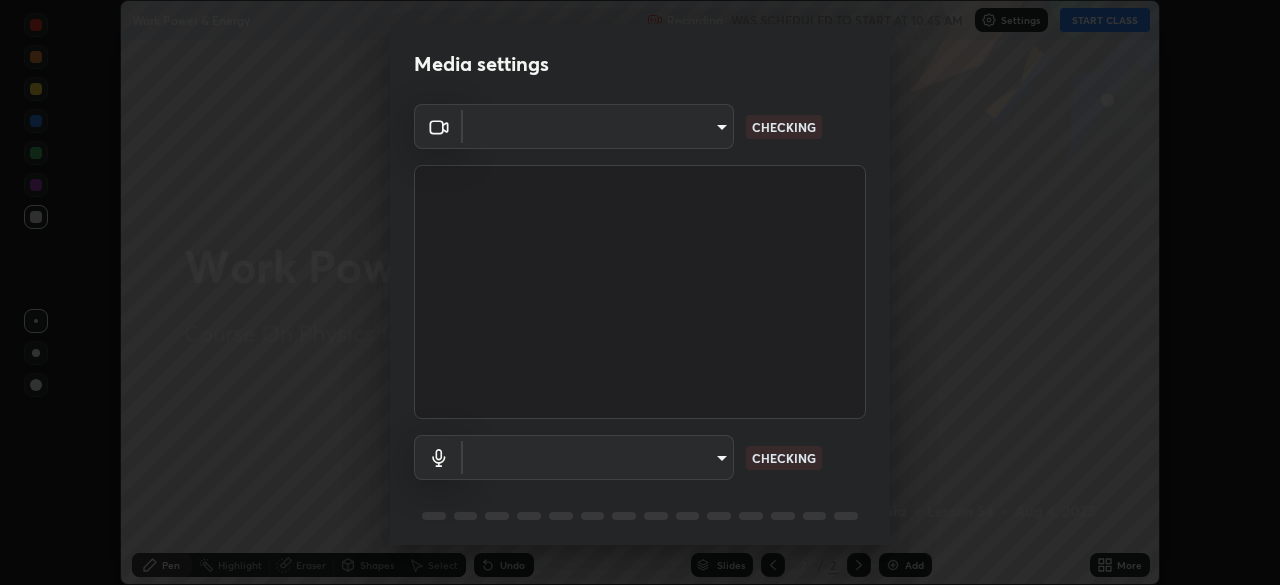 type on "1f3b1a4dbf7f6127e04a7c32b9c59d4571b9df5a52b12507af43ba0352f2305c" 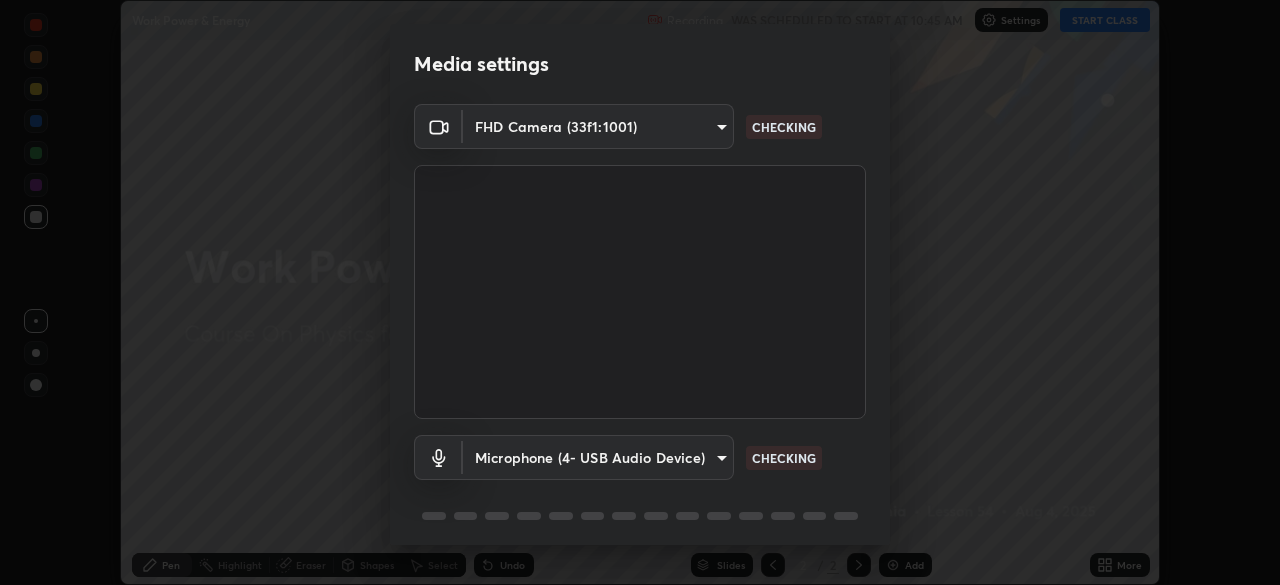 click on "Erase all Work Power & Energy Recording WAS SCHEDULED TO START AT  10:45 AM Settings START CLASS Setting up your live class Work Power & Energy • L54 of Course On Physics for NEET Conquer 1 2026 [FIRST] [LAST] Pen Highlight Eraser Shapes Select Undo Slides 2 / 2 Add More No doubts shared Encourage your learners to ask a doubt for better clarity Report an issue Reason for reporting Buffering Chat not working Audio - Video sync issue Educator video quality low ​ Attach an image Report Media settings FHD Camera (33f1:1001) 1f3b1a4dbf7f6127e04a7c32b9c59d4571b9df5a52b12507af43ba0352f2305c CHECKING Microphone (4- USB Audio Device) 8dae596eb5ddfa425320ecb5605176ab17f242cab3e4b93d0353b323e8efb41d CHECKING 1 / 5 Next" at bounding box center [640, 292] 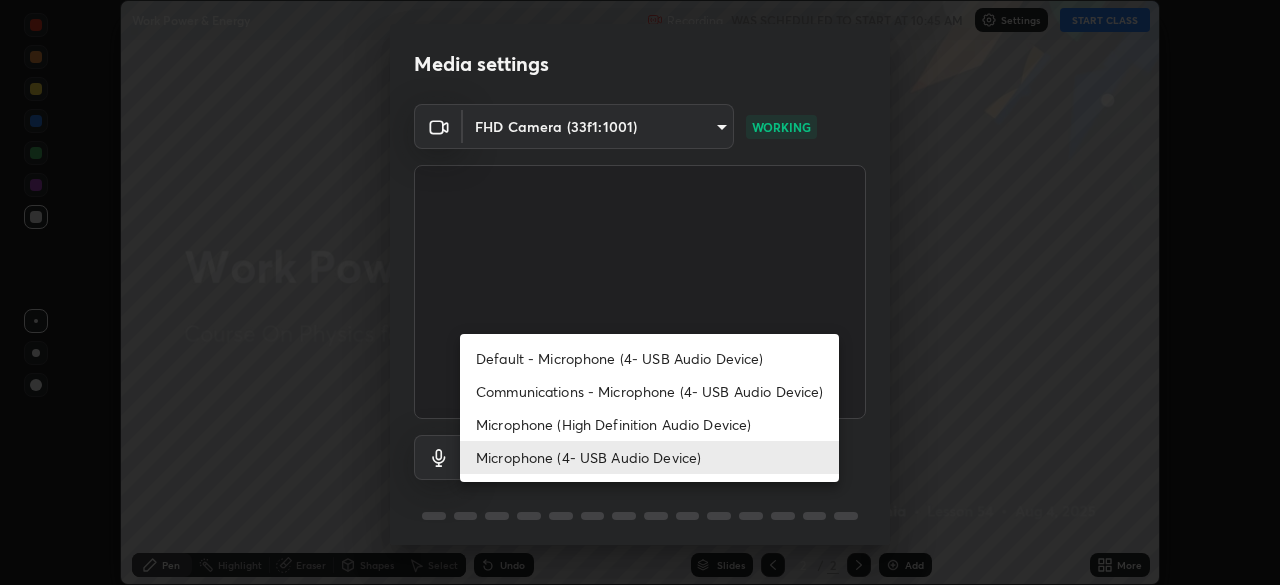 click on "Communications - Microphone (4- USB Audio Device)" at bounding box center (649, 391) 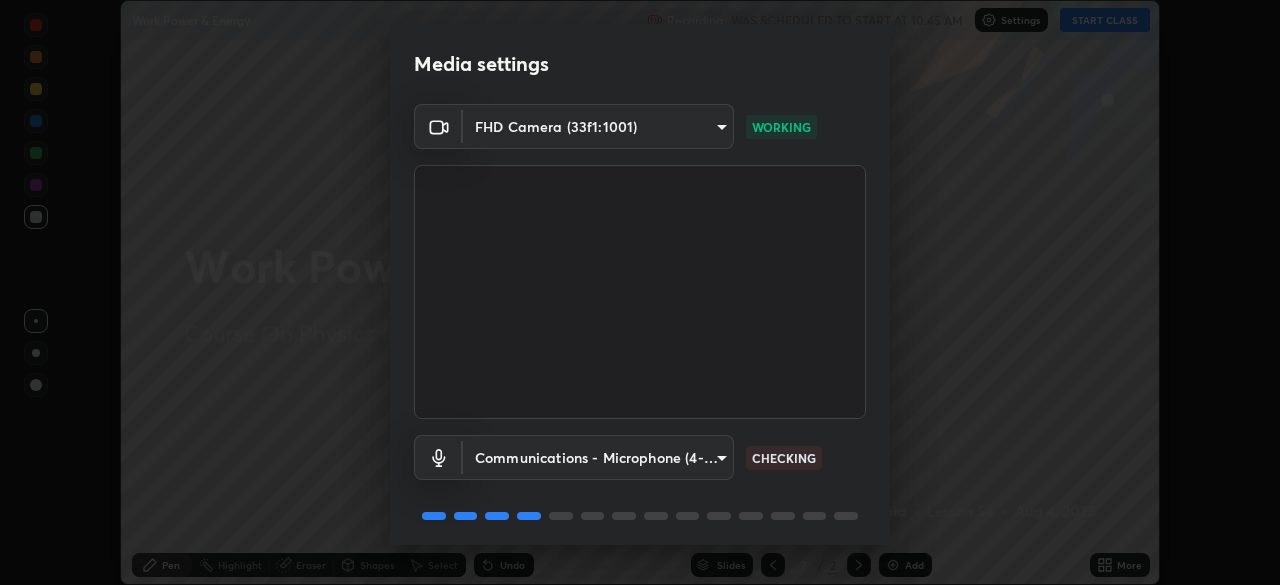 click on "Erase all Work Power & Energy Recording WAS SCHEDULED TO START AT  10:45 AM Settings START CLASS Setting up your live class Work Power & Energy • L54 of Course On Physics for NEET Conquer 1 2026 [PERSON] Pen Highlight Eraser Shapes Select Undo Slides 2 / 2 Add More No doubts shared Encourage your learners to ask a doubt for better clarity Report an issue Reason for reporting Buffering Chat not working Audio - Video sync issue Educator video quality low ​ Attach an image Report Media settings FHD Camera (33f1:1001) 1f3b1a4dbf7f6127e04a7c32b9c59d4571b9df5a52b12507af43ba0352f2305c WORKING Communications - Microphone (4- USB Audio Device) communications CHECKING 1 / 5 Next" at bounding box center (640, 292) 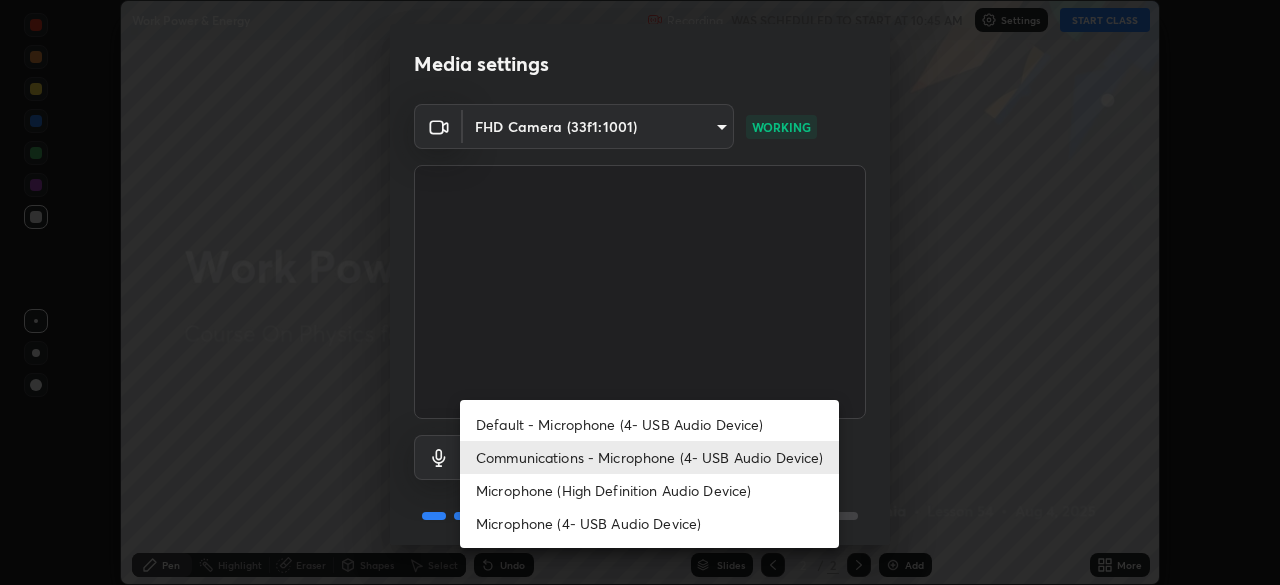 click on "Microphone (4- USB Audio Device)" at bounding box center (649, 523) 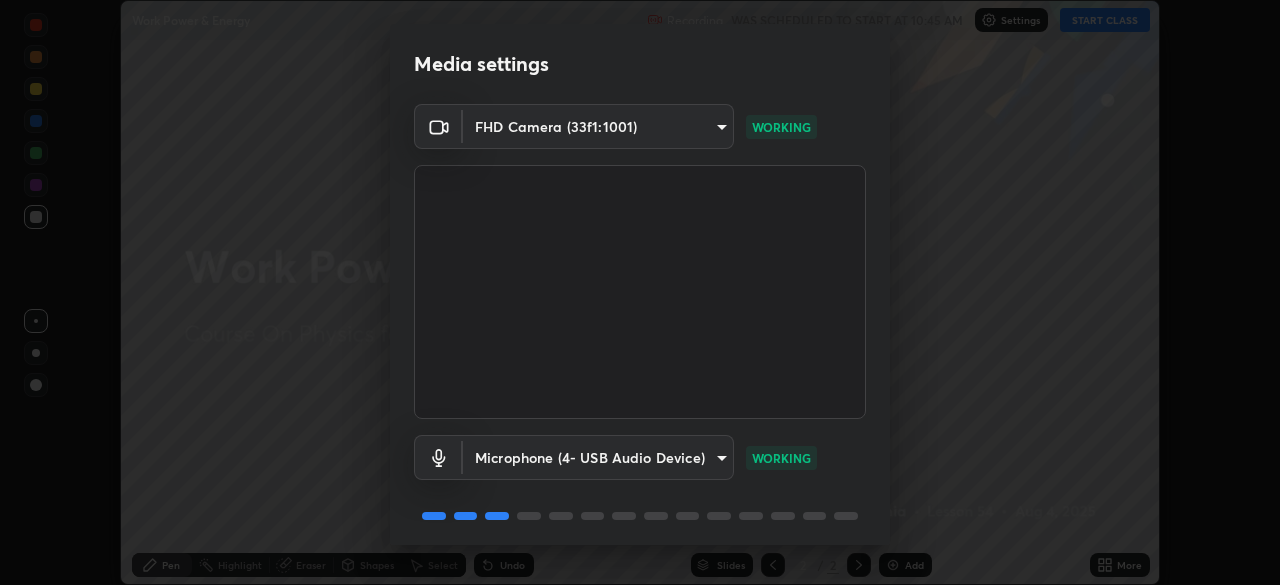 type on "8dae596eb5ddfa425320ecb5605176ab17f242cab3e4b93d0353b323e8efb41d" 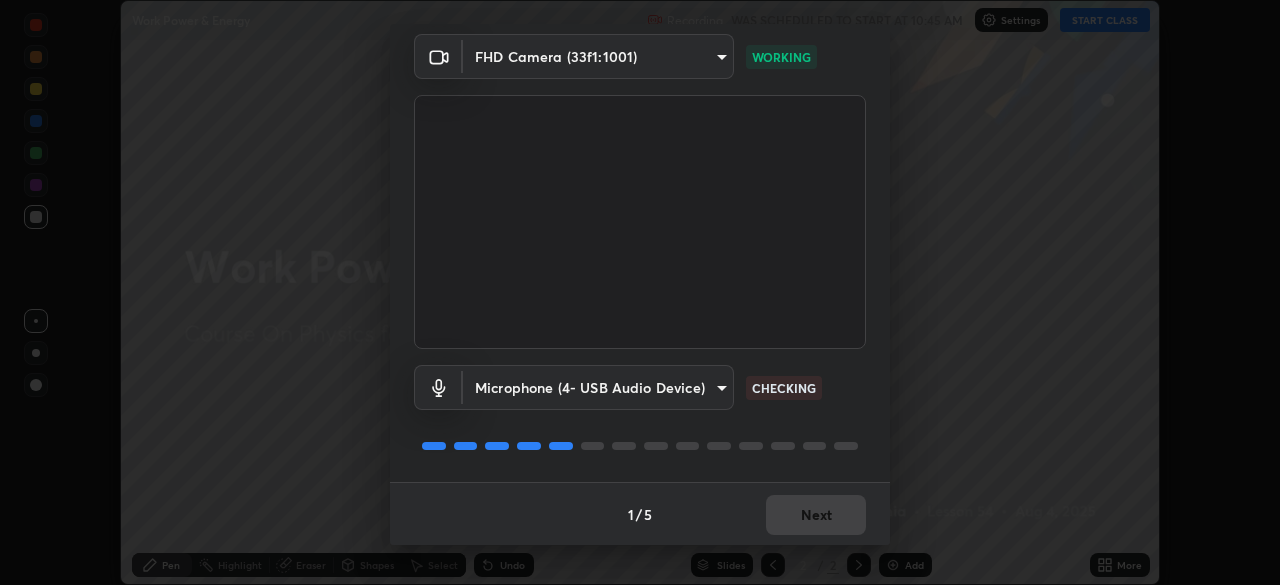 scroll, scrollTop: 70, scrollLeft: 0, axis: vertical 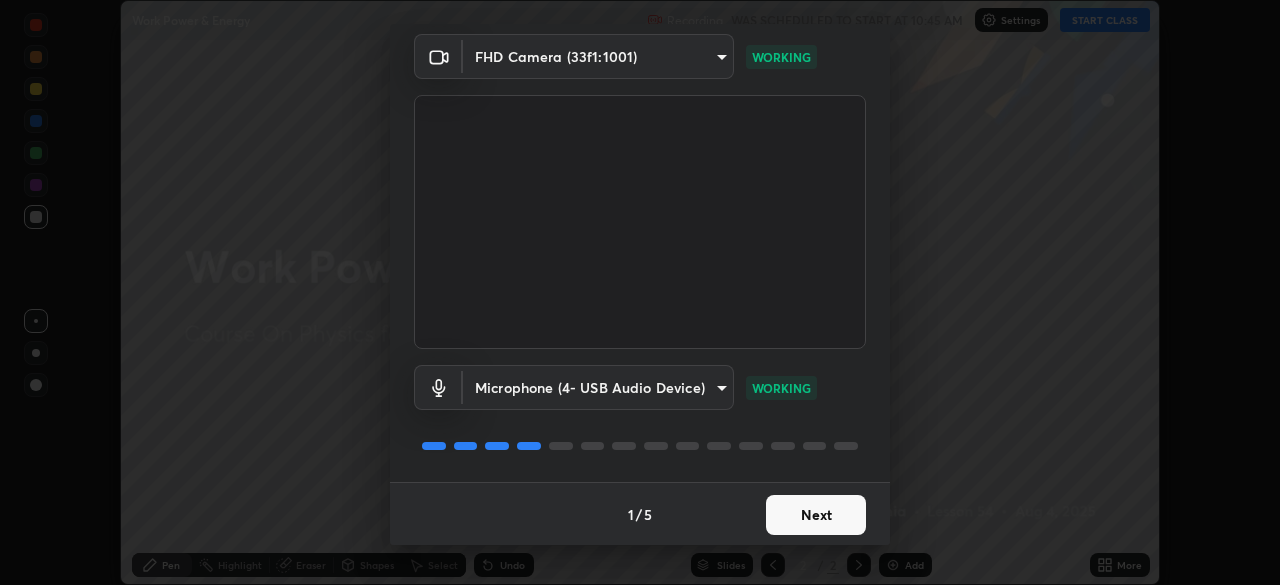 click on "Next" at bounding box center (816, 515) 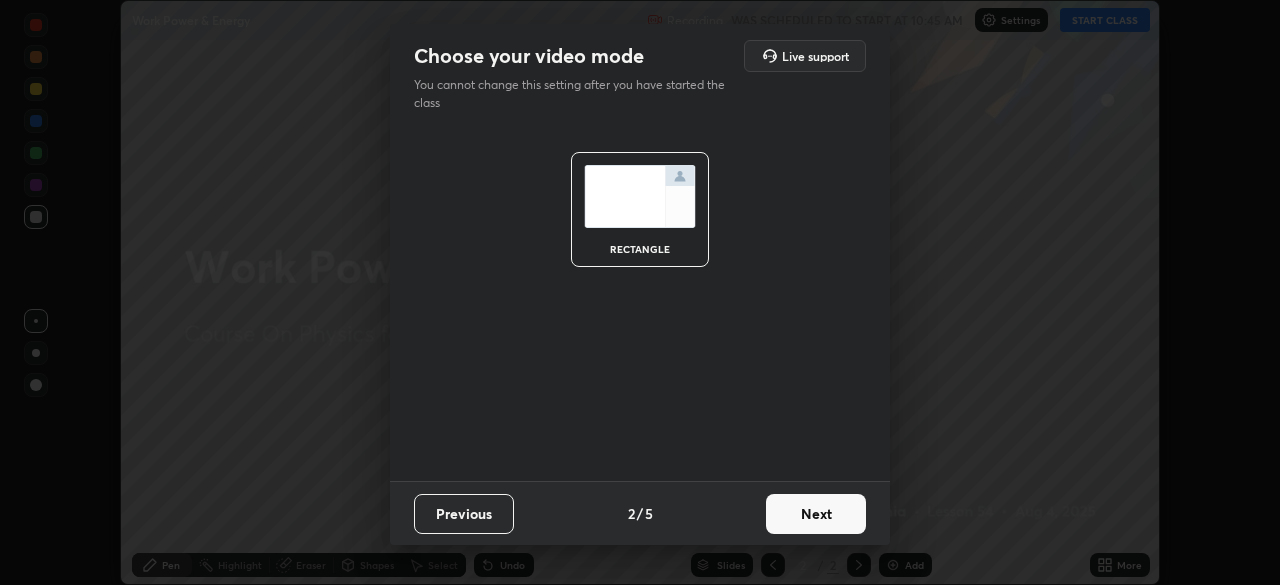 scroll, scrollTop: 0, scrollLeft: 0, axis: both 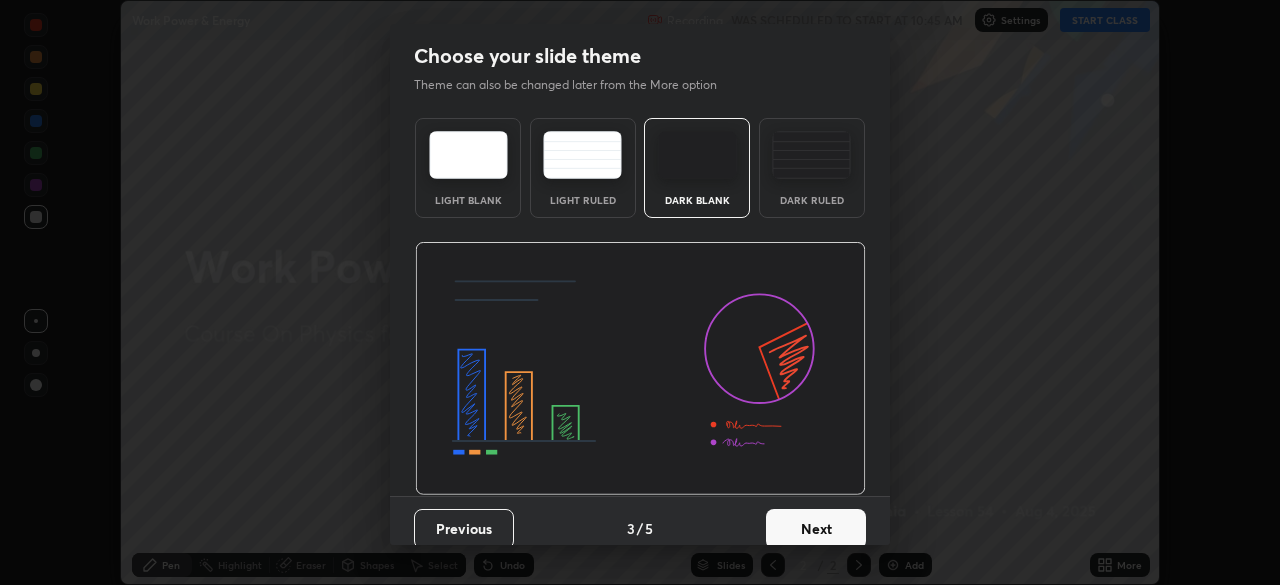 click on "Next" at bounding box center (816, 529) 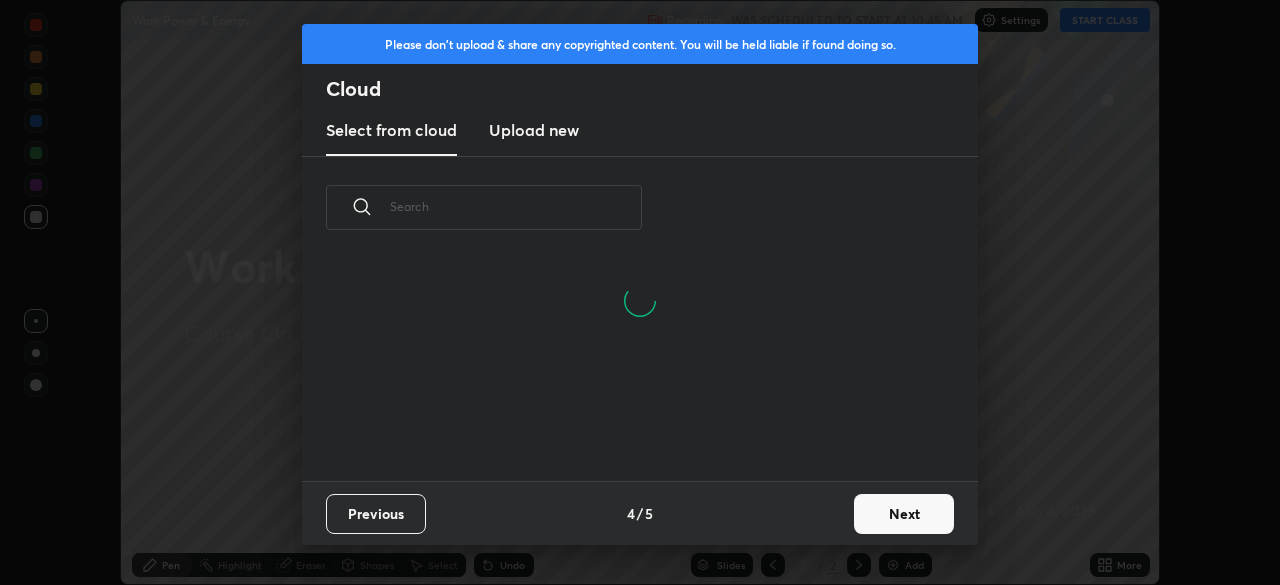 scroll, scrollTop: 126, scrollLeft: 642, axis: both 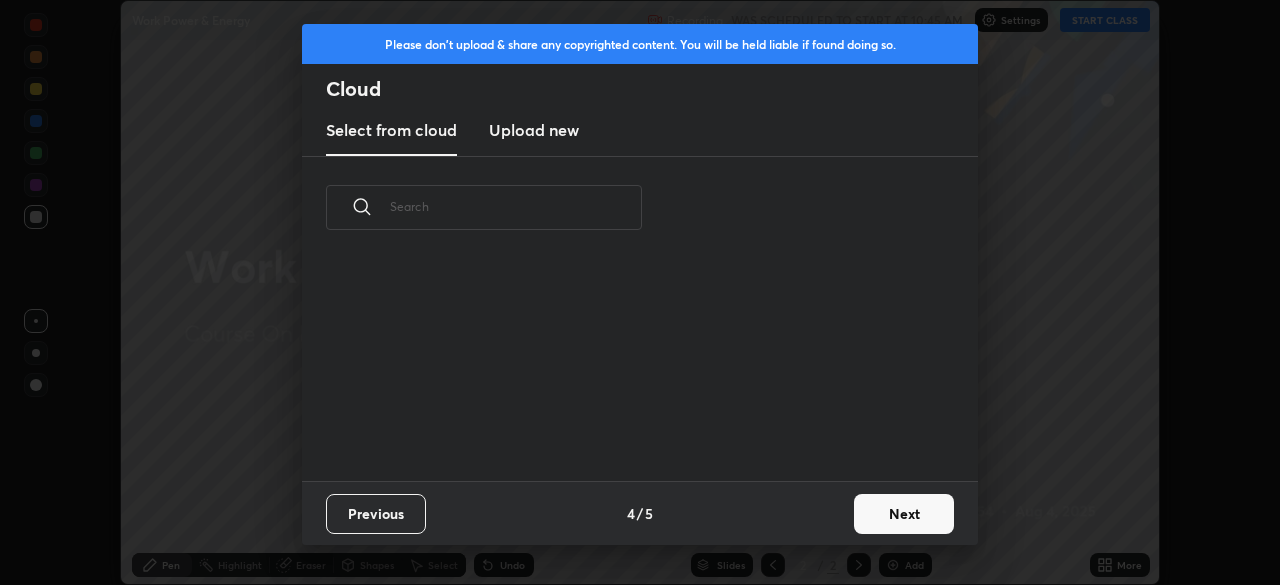 click on "Upload new" at bounding box center [534, 130] 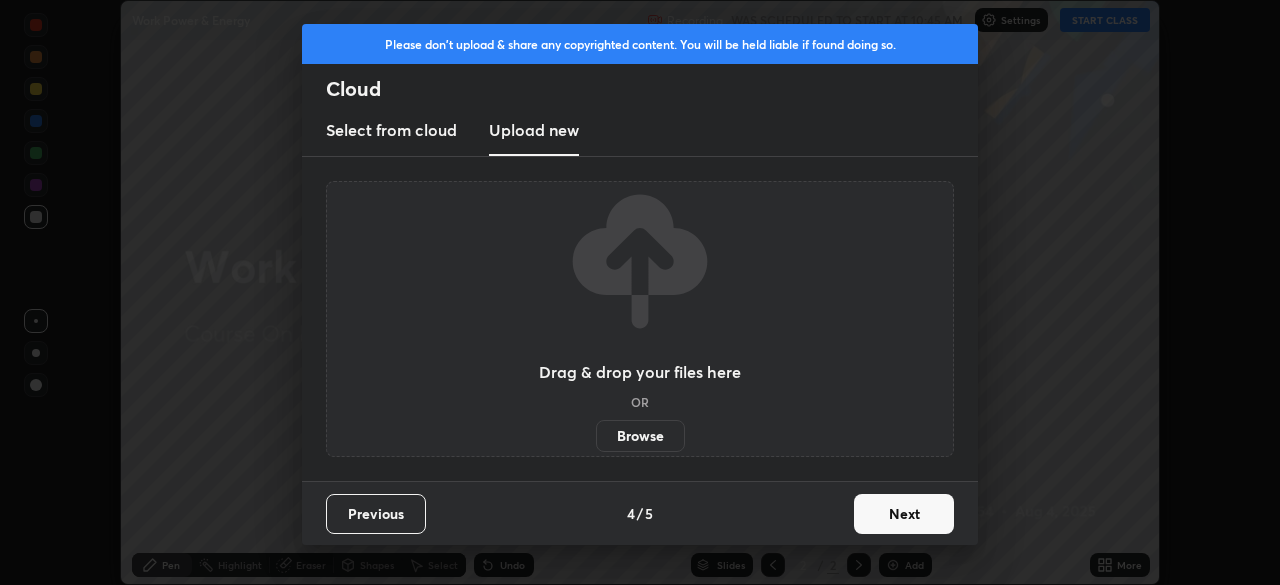 click on "Browse" at bounding box center (640, 436) 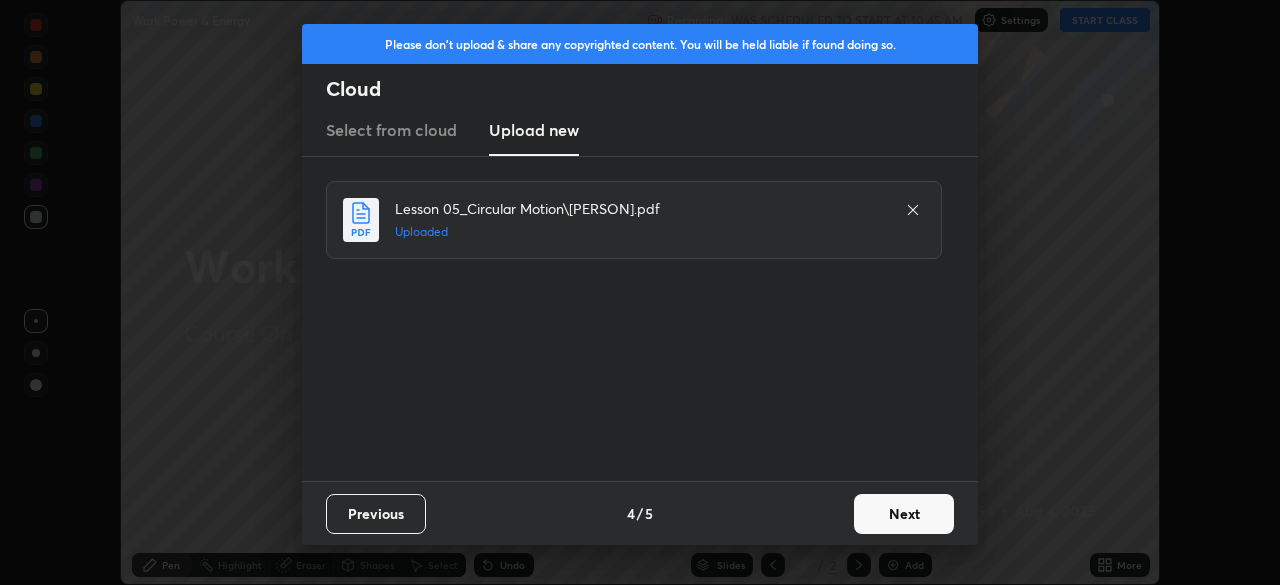 click on "Next" at bounding box center [904, 514] 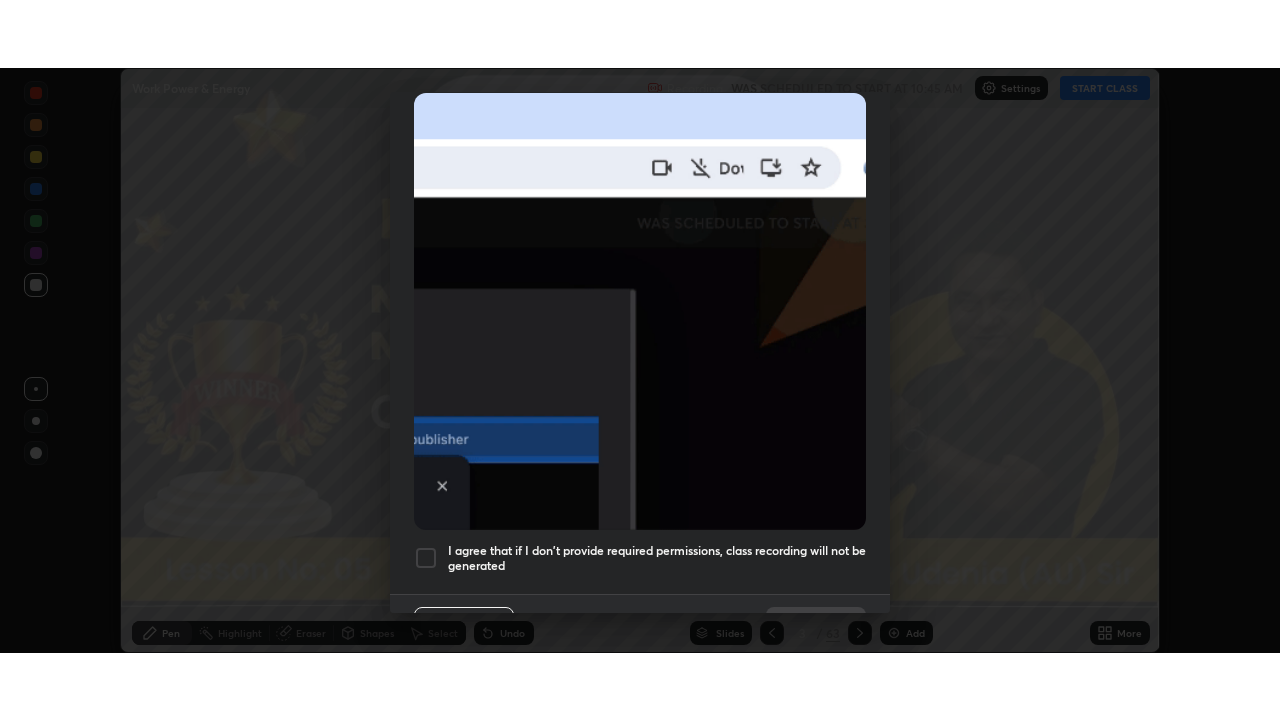scroll, scrollTop: 478, scrollLeft: 0, axis: vertical 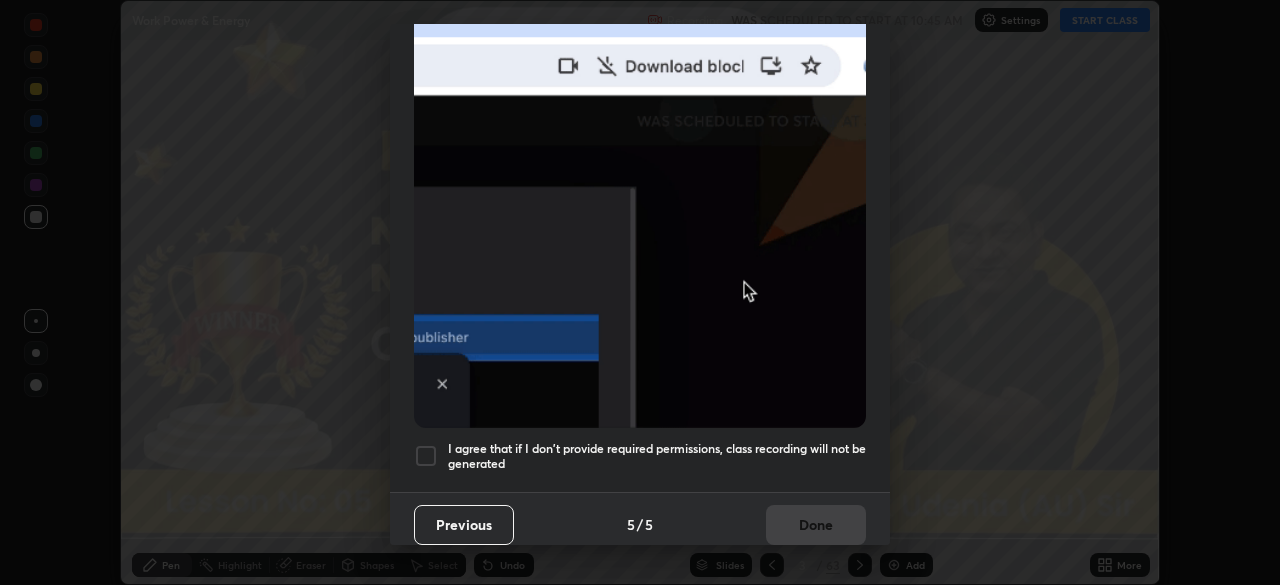 click at bounding box center (426, 456) 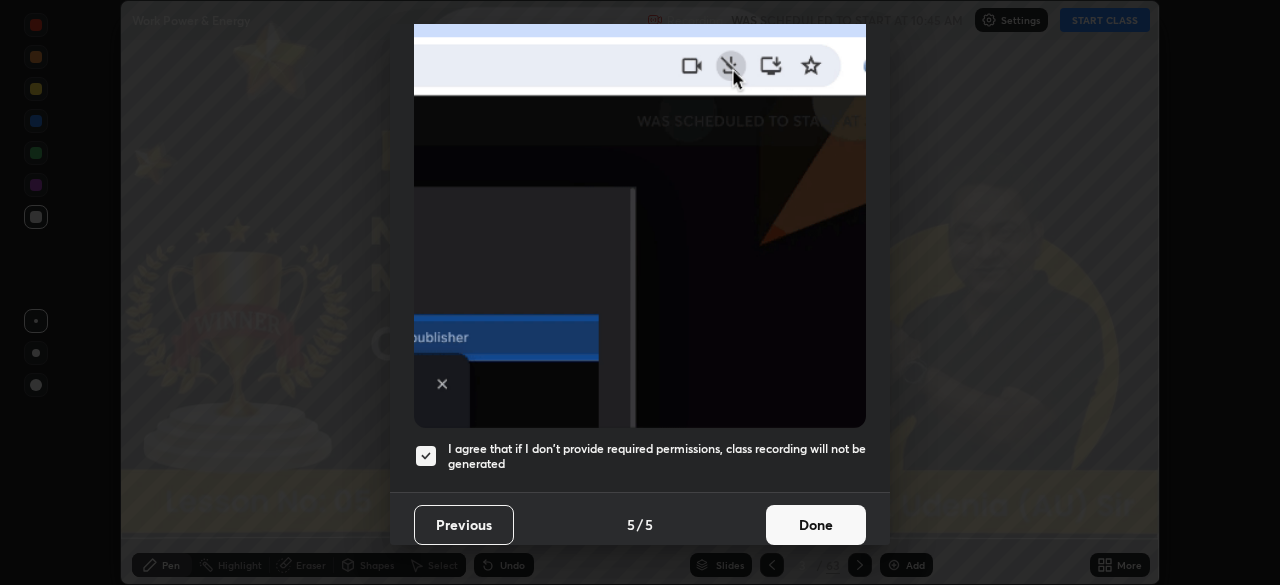 click on "Done" at bounding box center [816, 525] 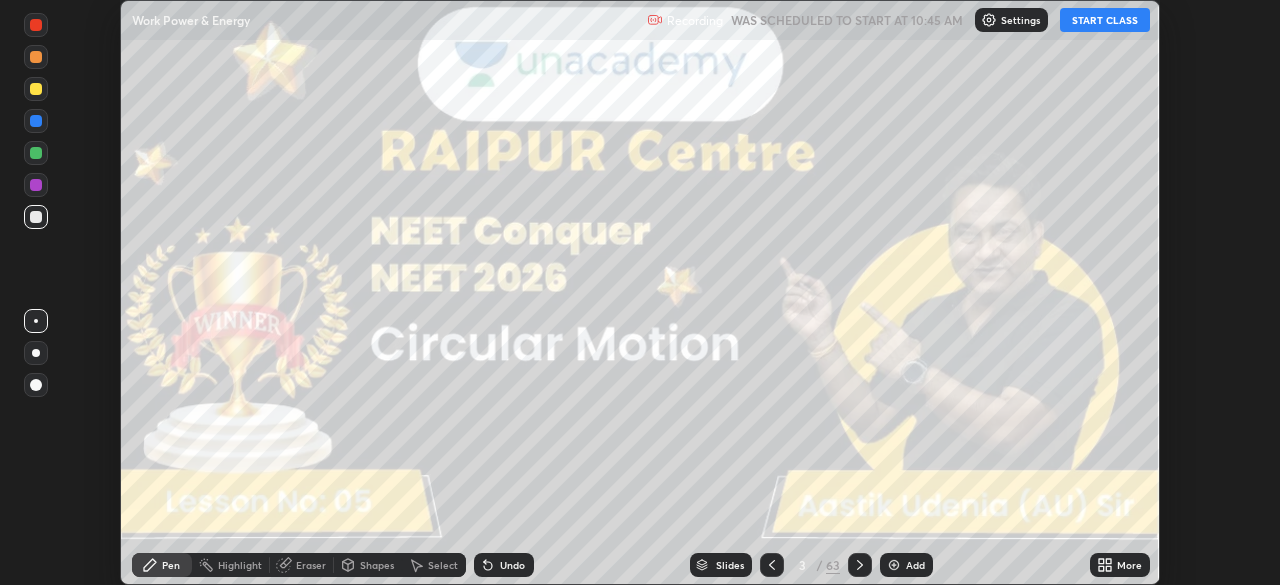 click 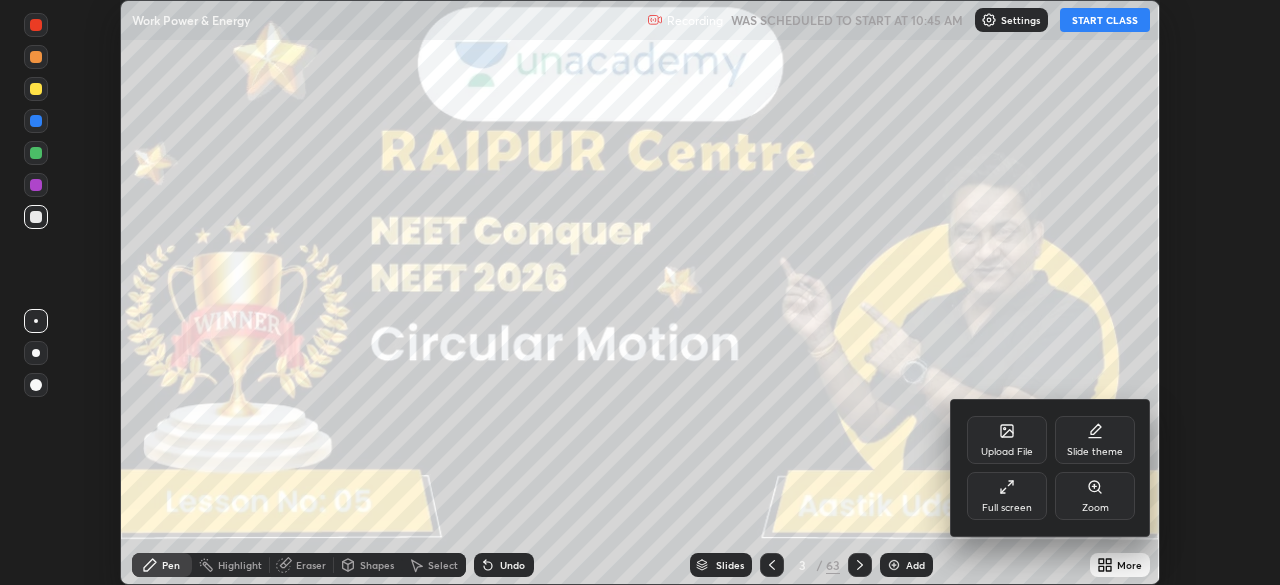 click 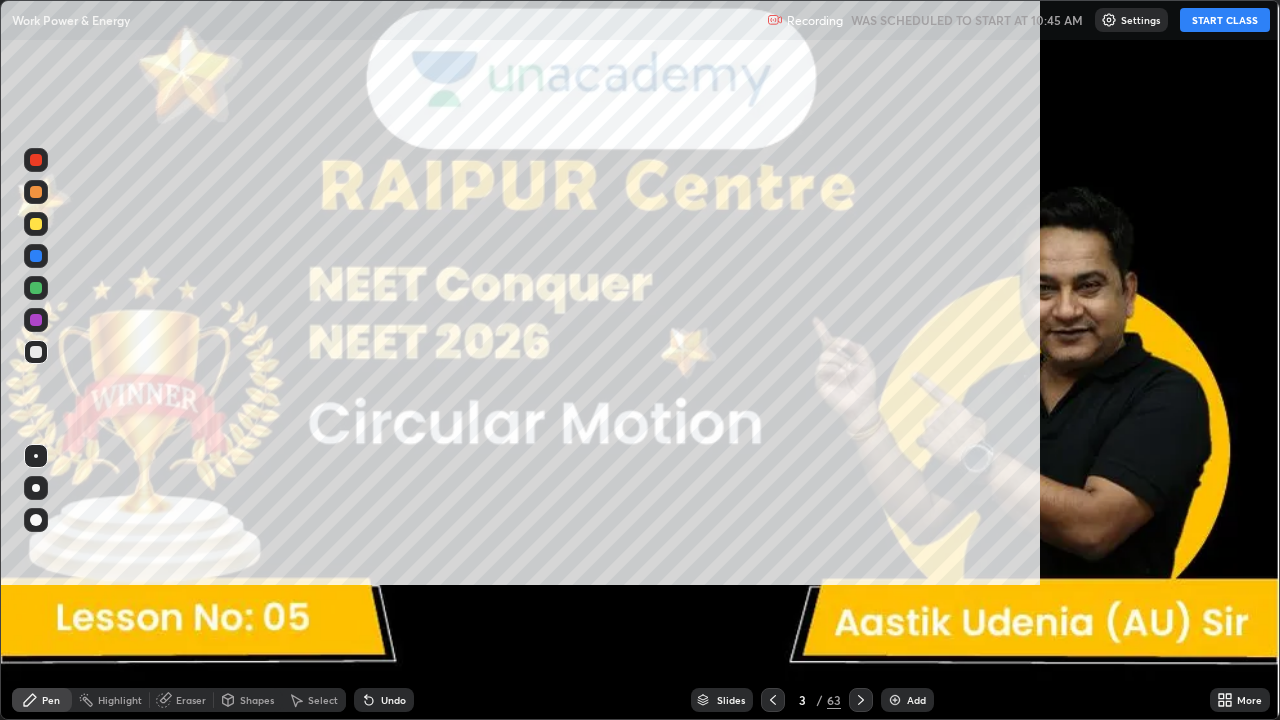 scroll, scrollTop: 99280, scrollLeft: 98720, axis: both 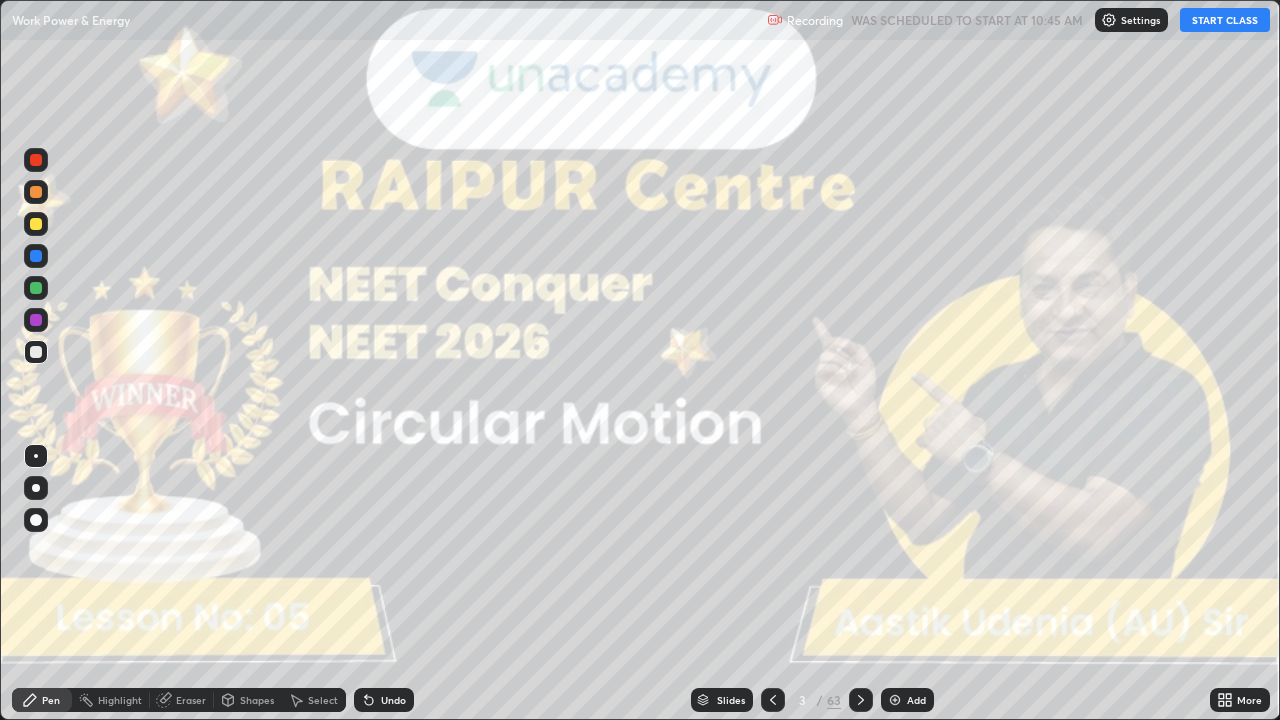 click on "START CLASS" at bounding box center [1225, 20] 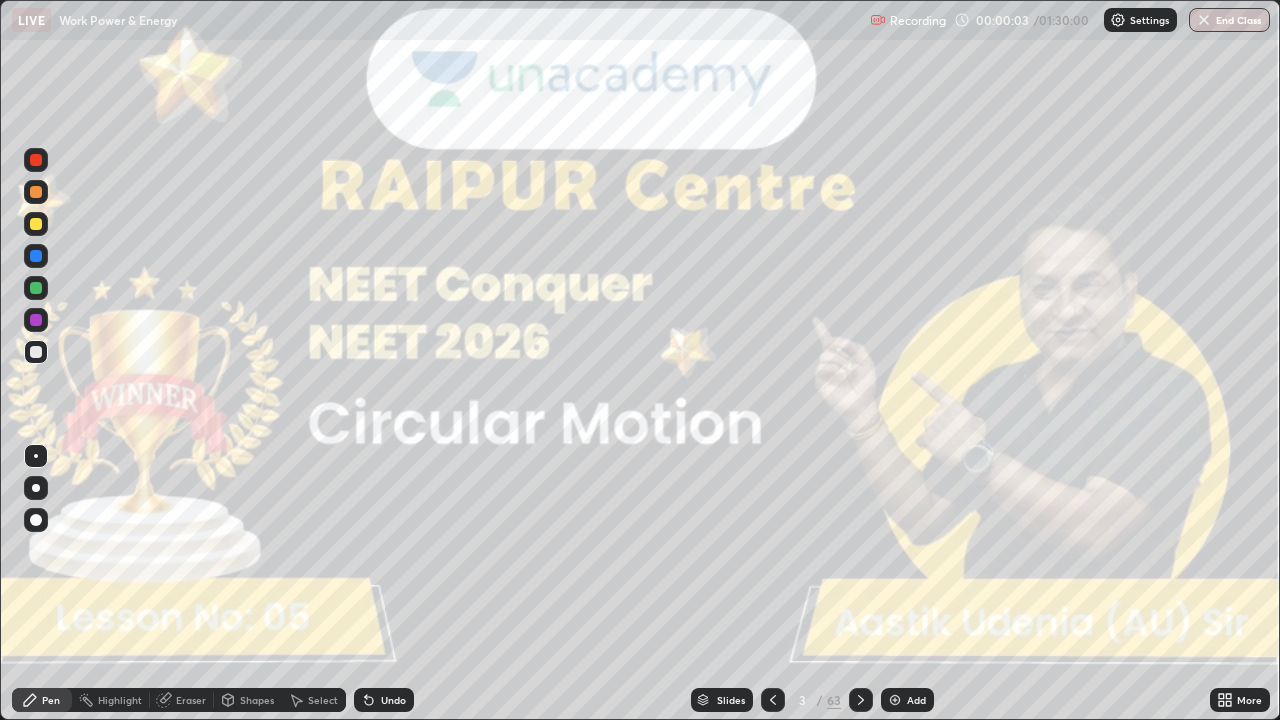 click at bounding box center (36, 488) 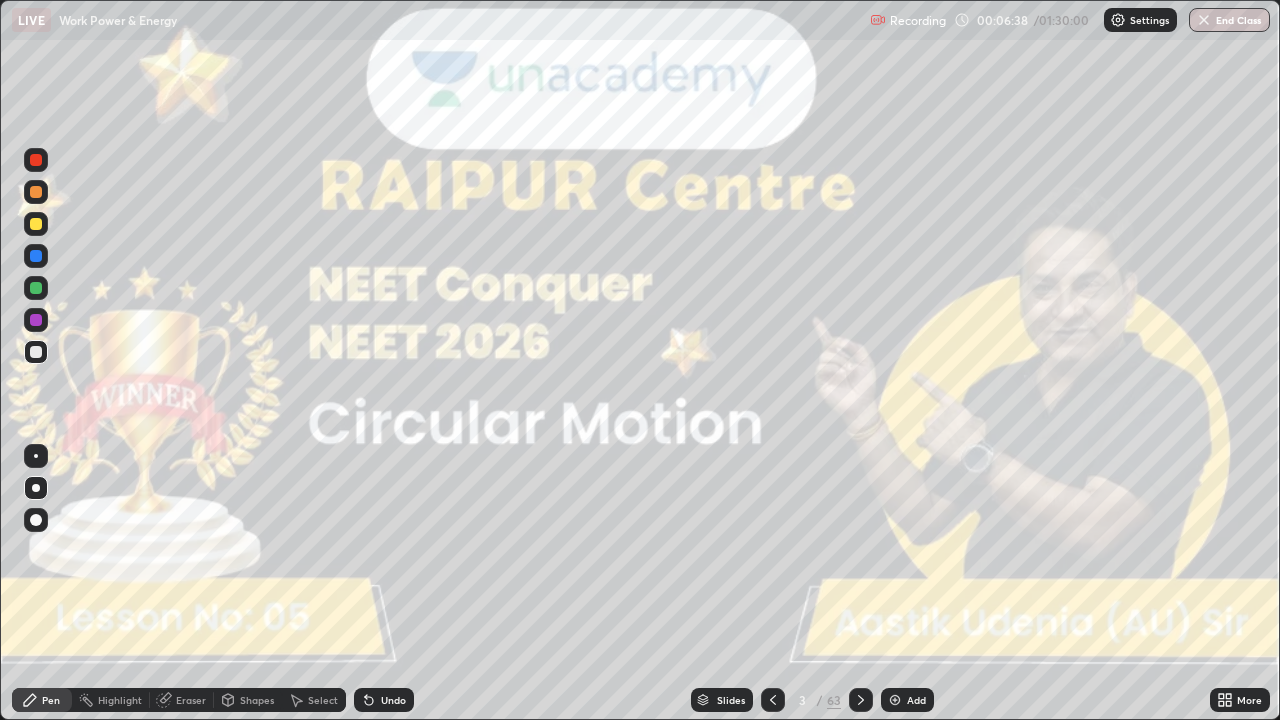 click 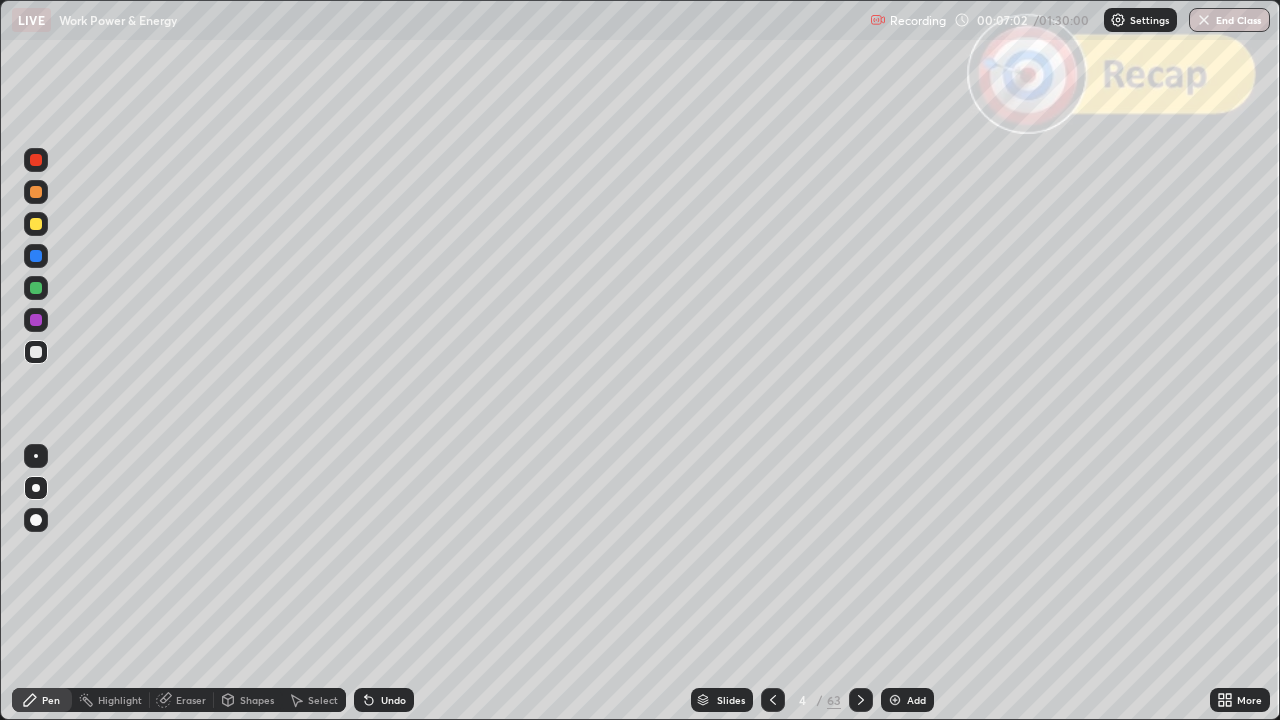 click on "Shapes" at bounding box center (257, 700) 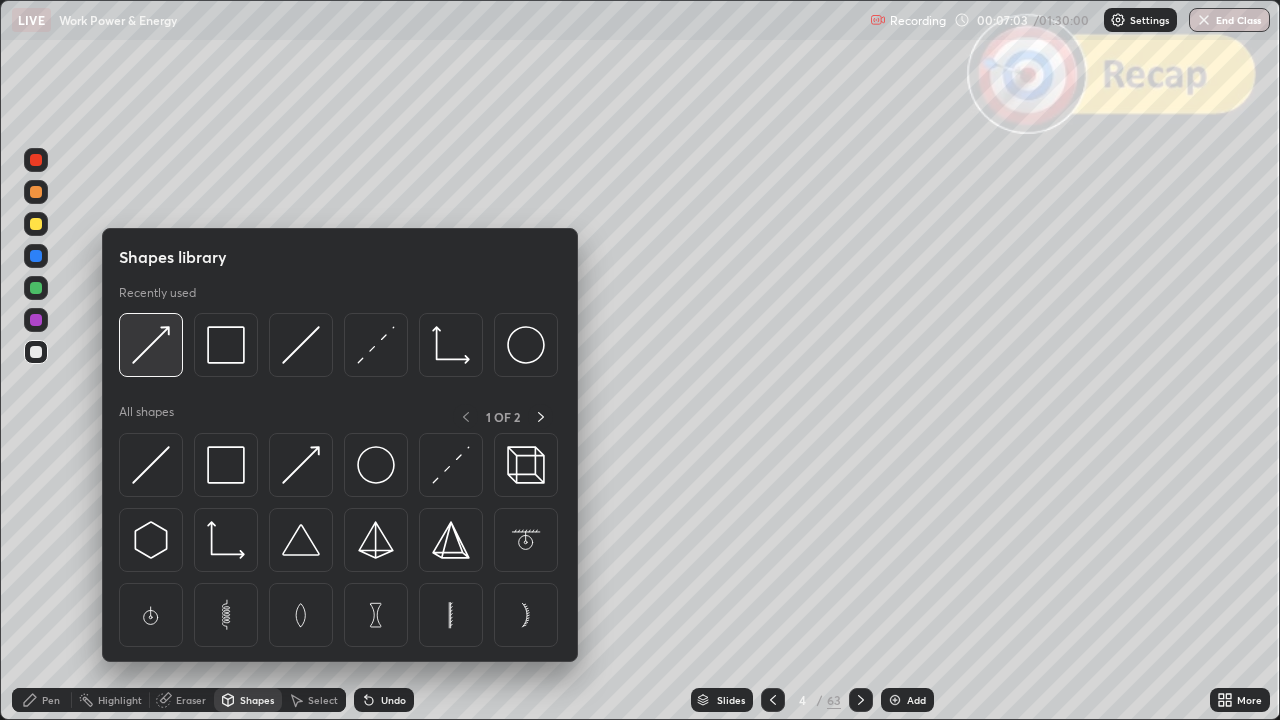 click at bounding box center (151, 345) 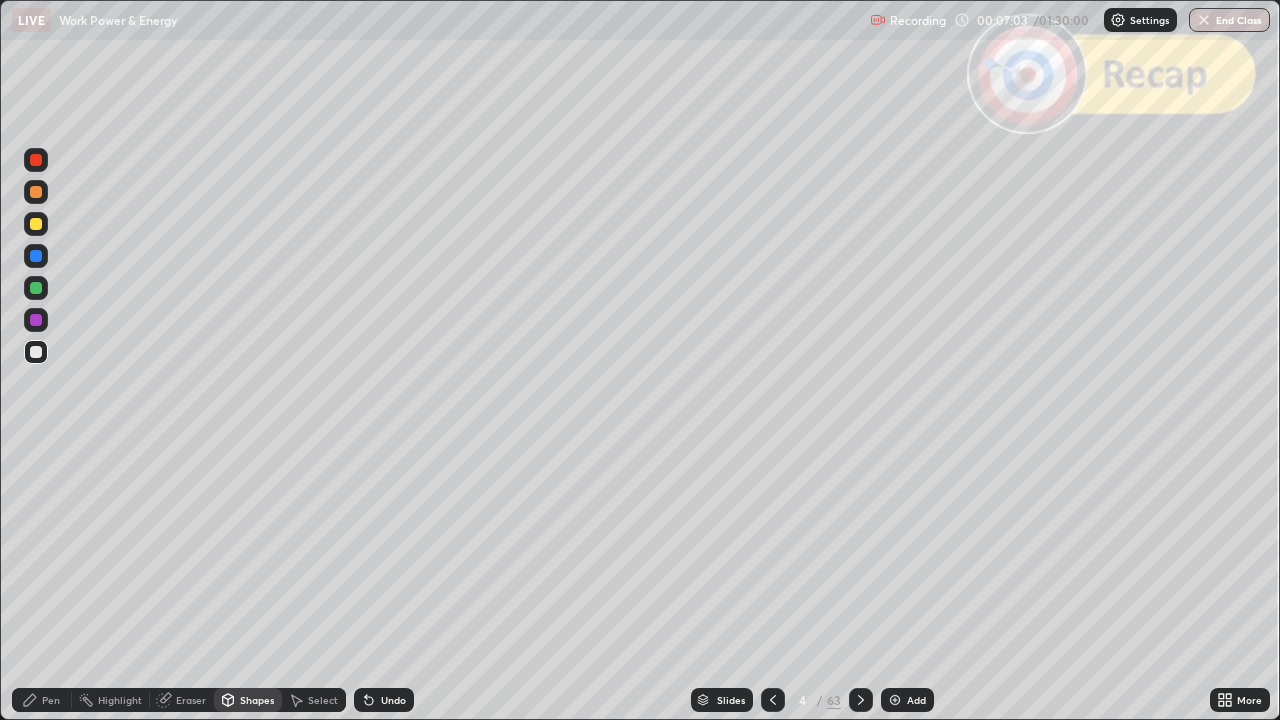 click at bounding box center [36, 192] 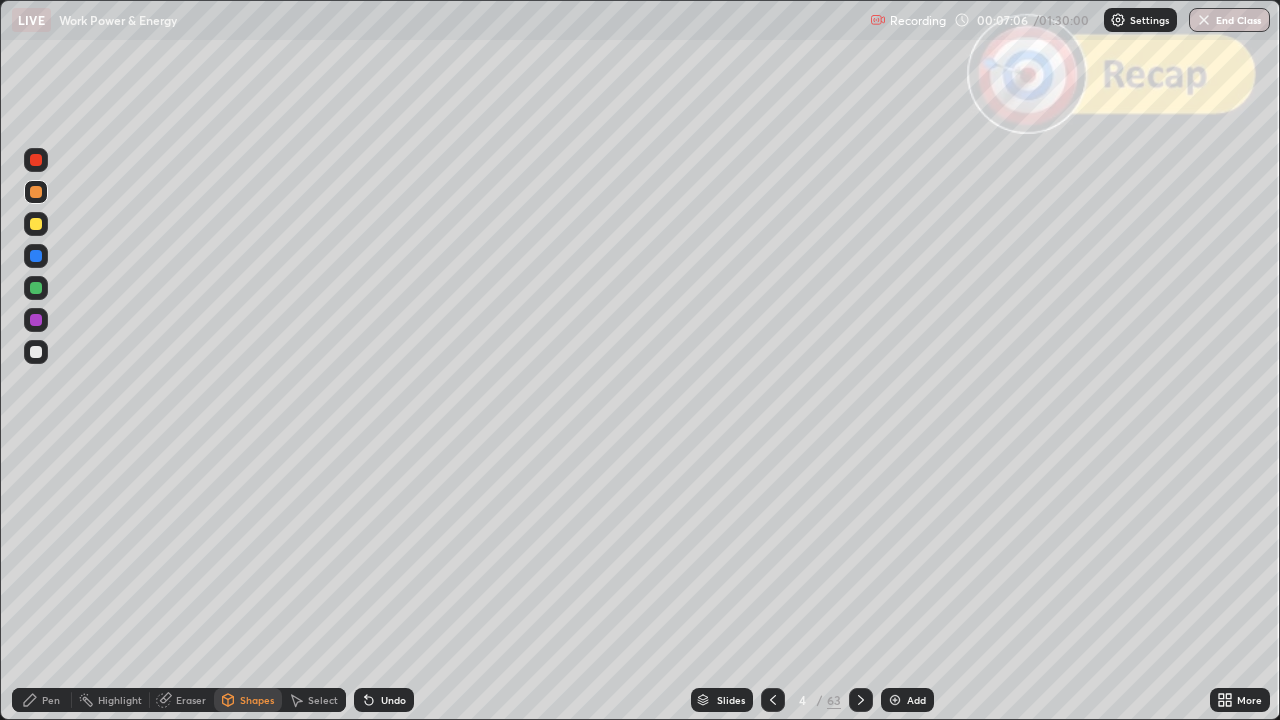 click on "Pen" at bounding box center (42, 700) 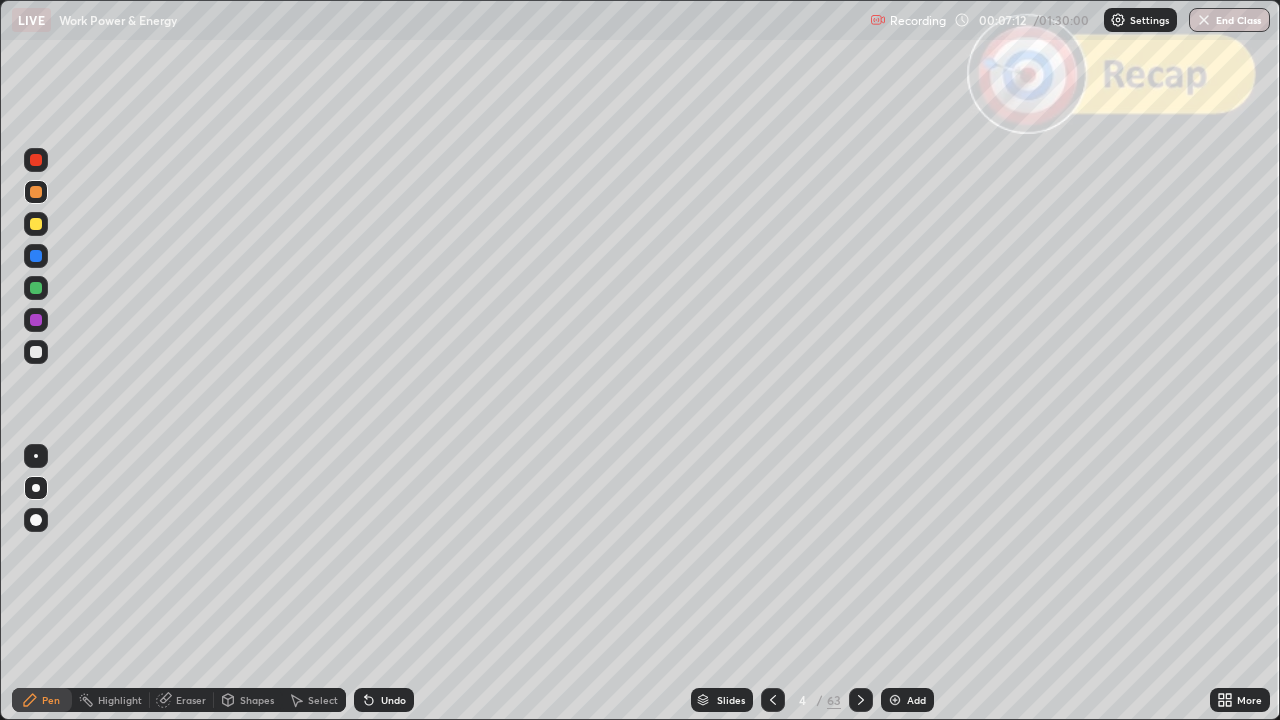 click on "Shapes" at bounding box center [248, 700] 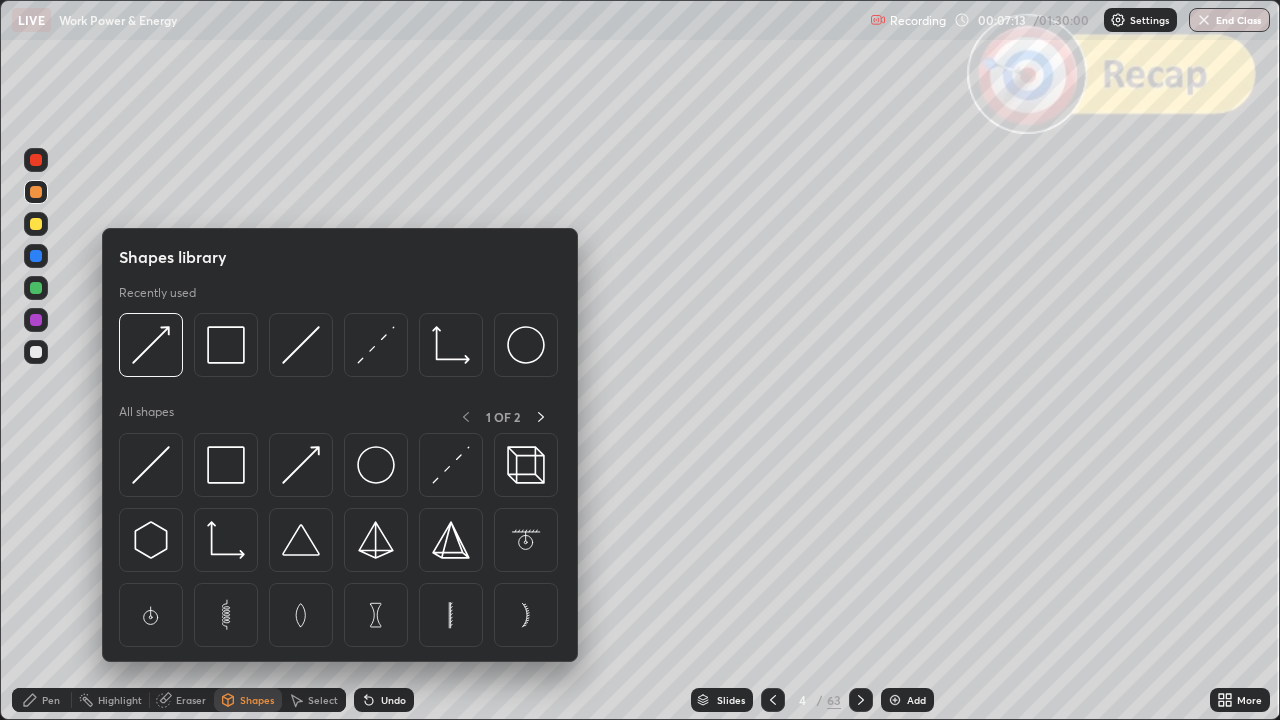 click at bounding box center [151, 345] 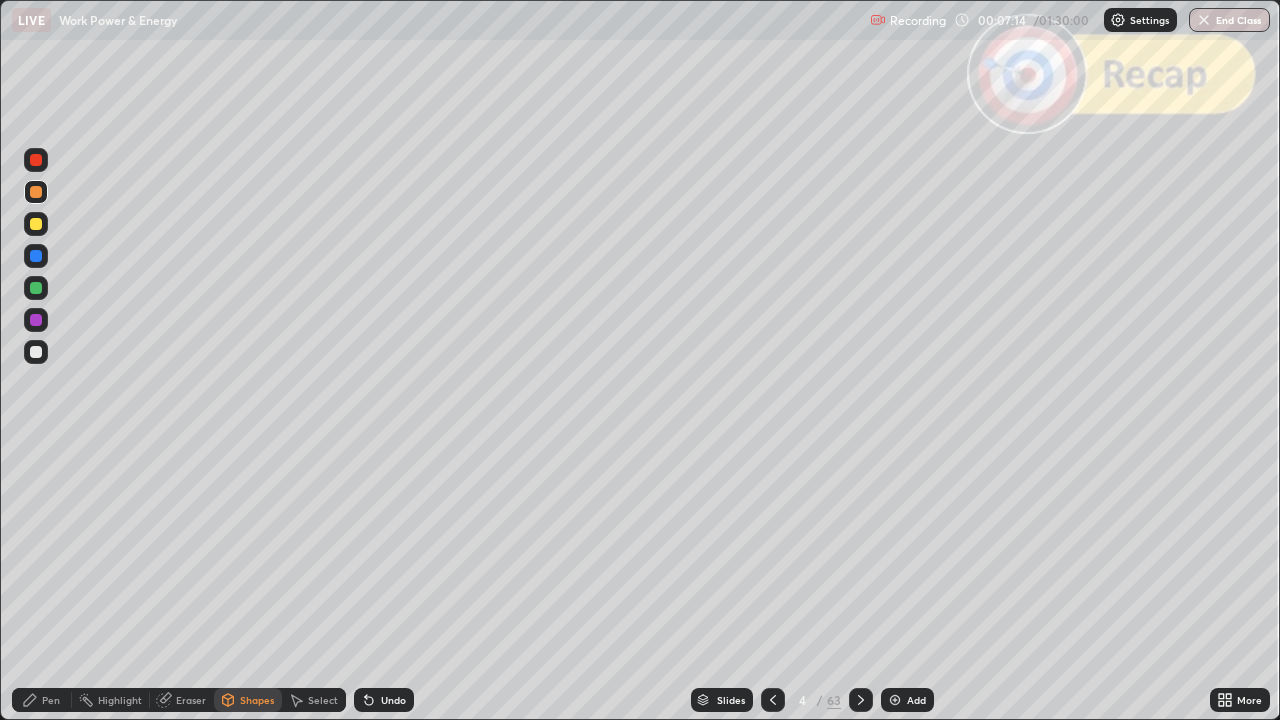 click at bounding box center [36, 288] 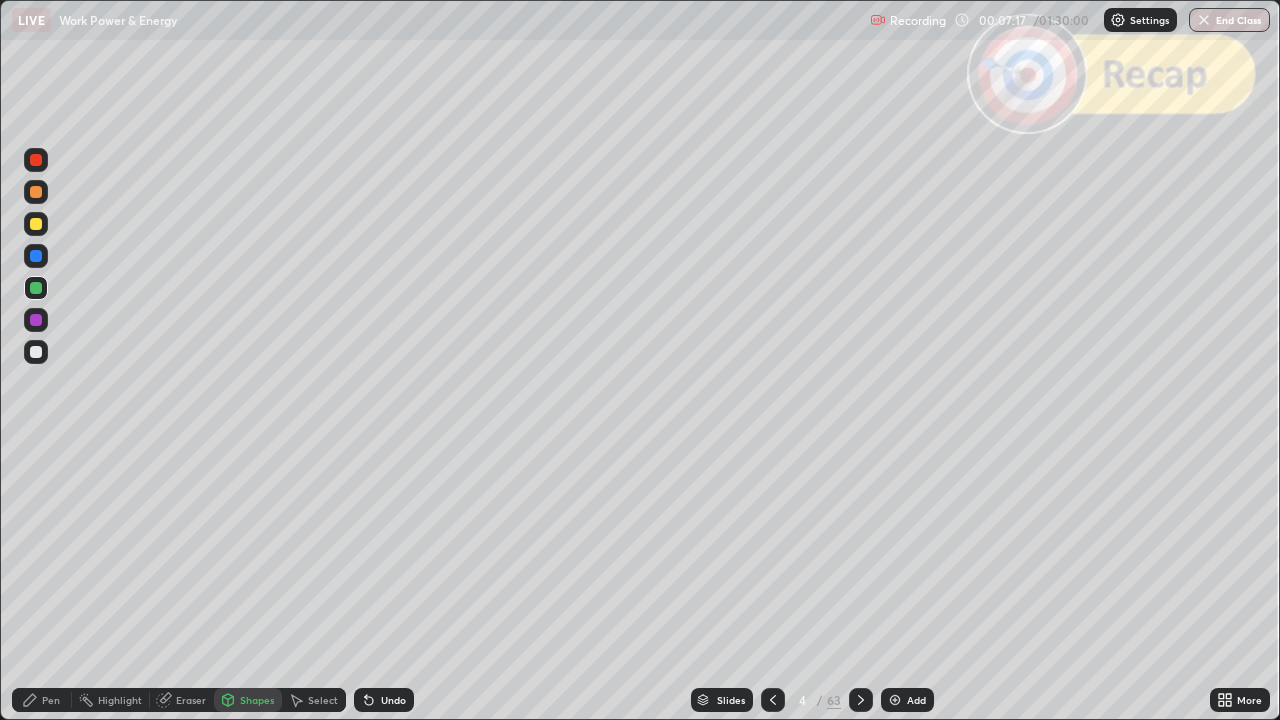 click on "Undo" at bounding box center [393, 700] 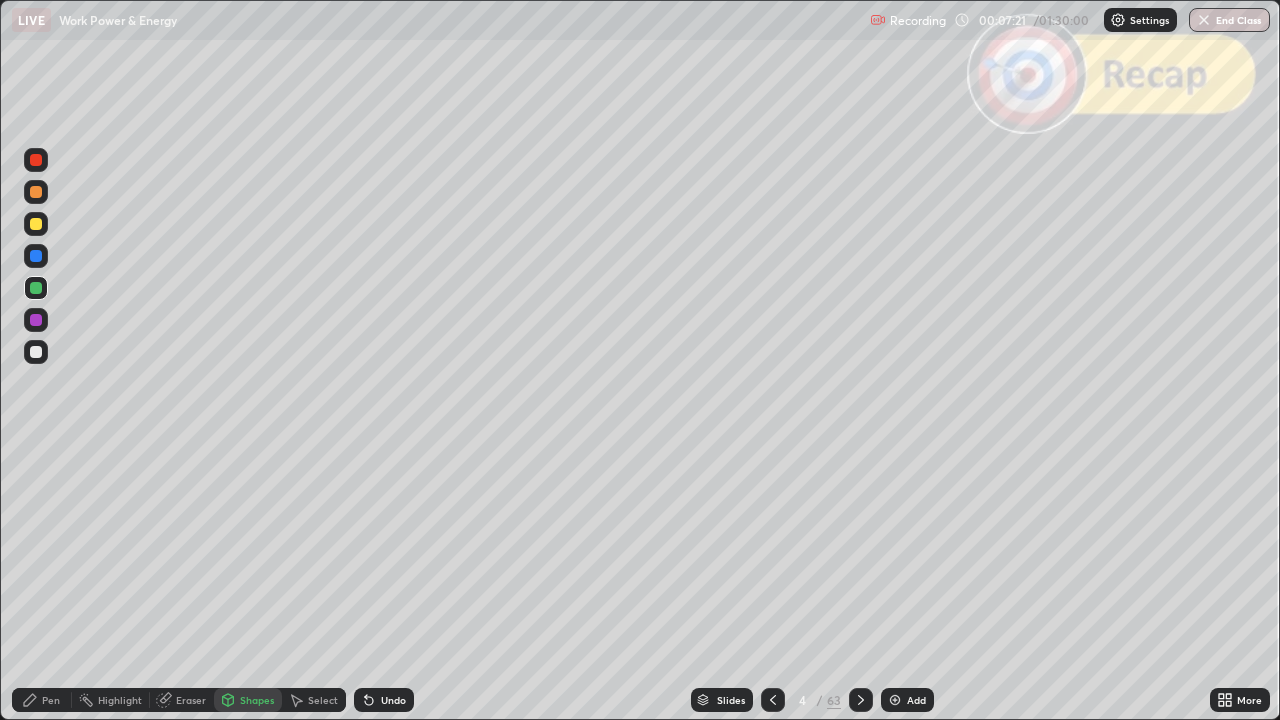 click 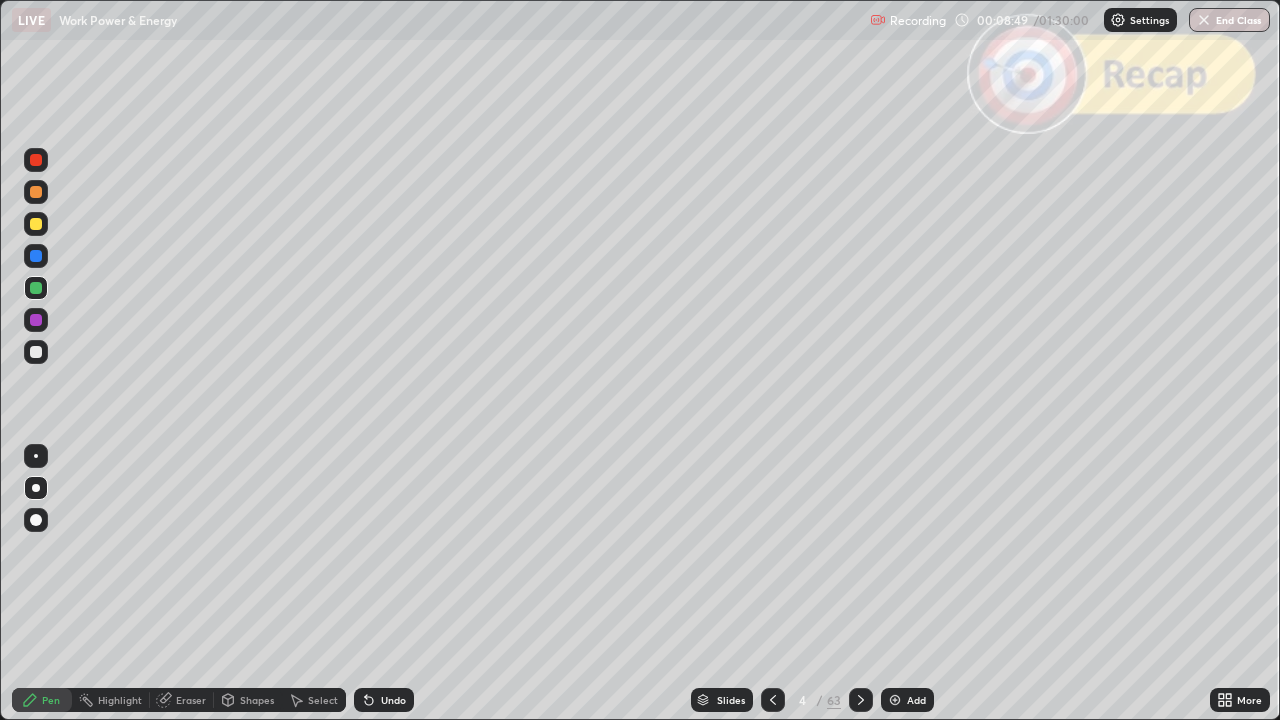 click at bounding box center [36, 224] 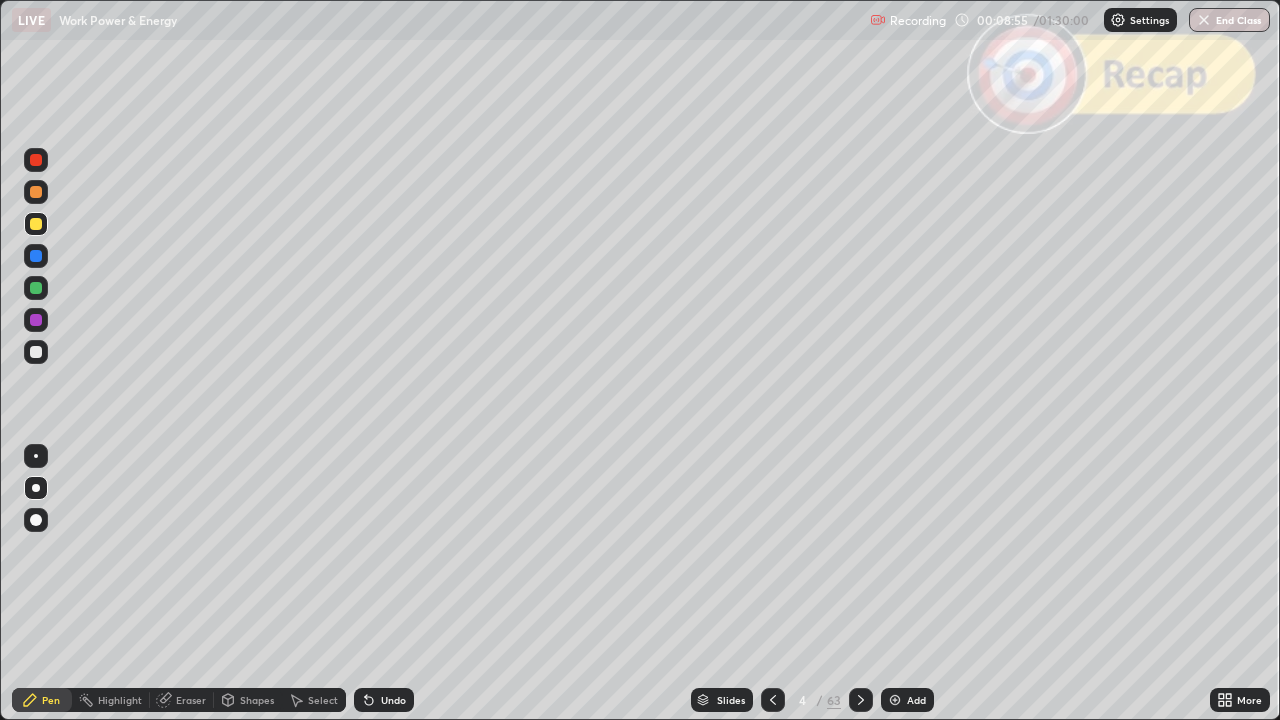 click on "Undo" at bounding box center (393, 700) 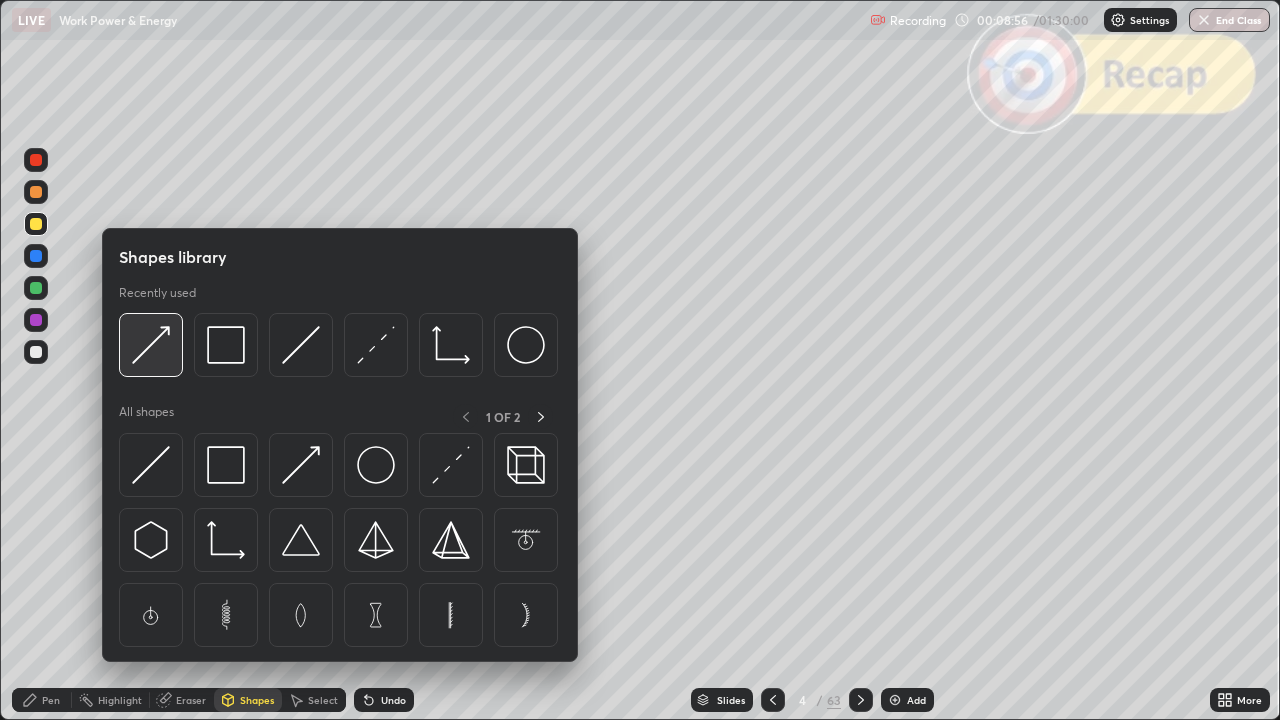 click at bounding box center (151, 345) 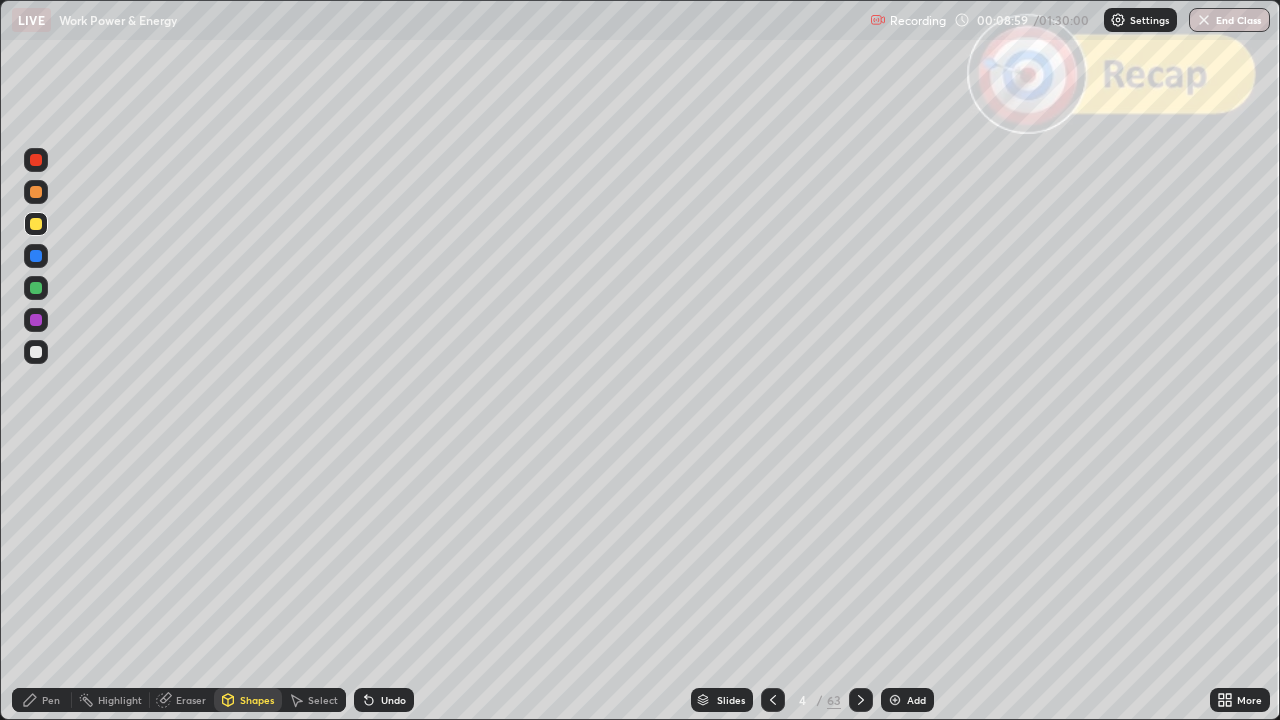 click on "Pen" at bounding box center [42, 700] 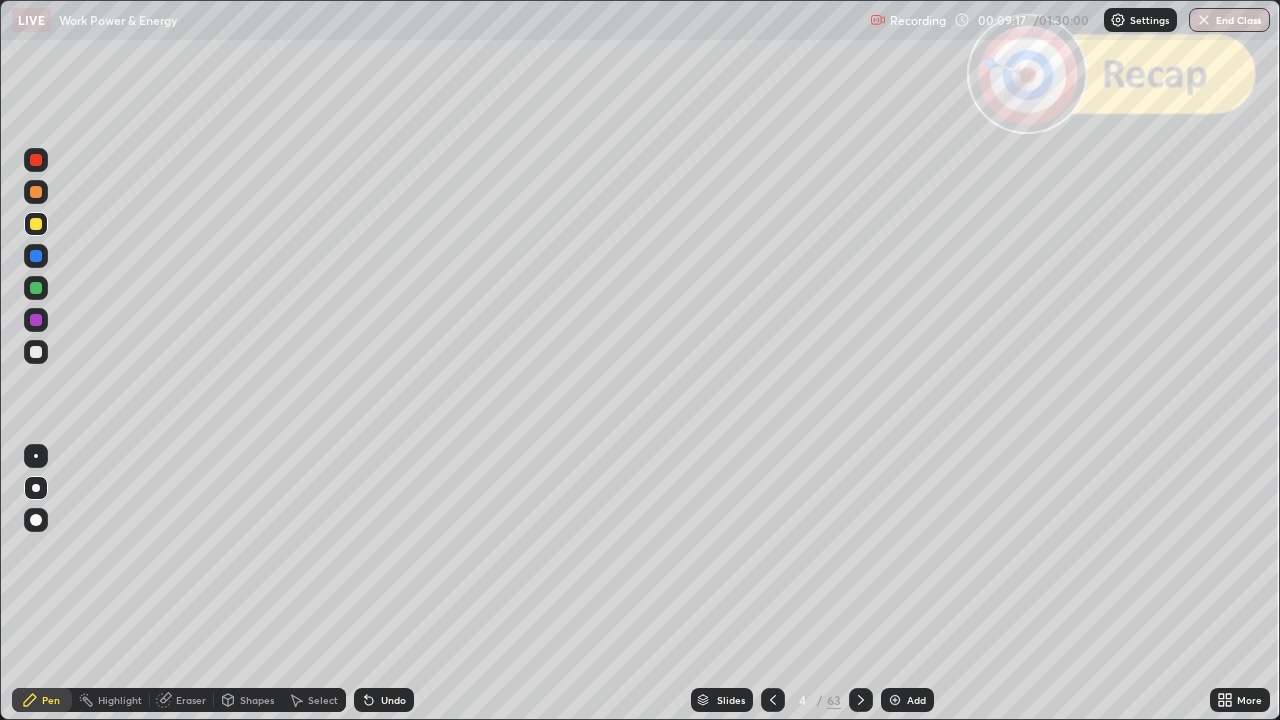 click on "Shapes" at bounding box center (257, 700) 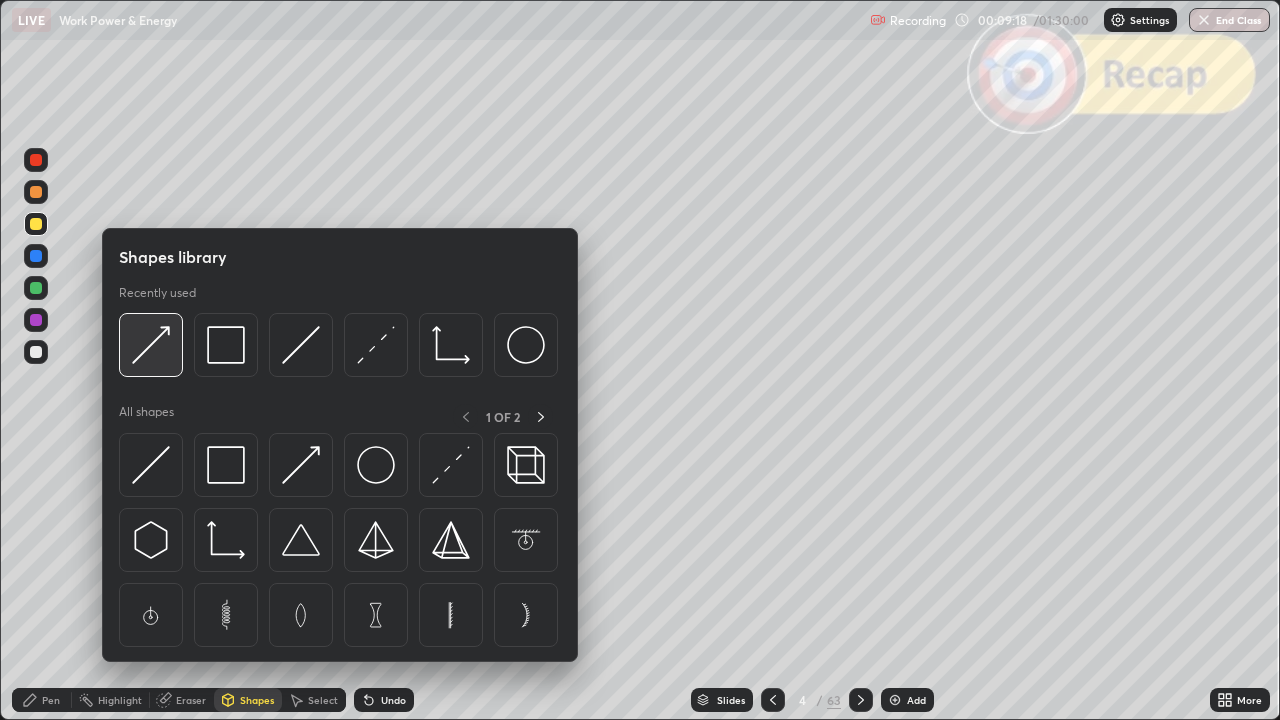 click at bounding box center [151, 345] 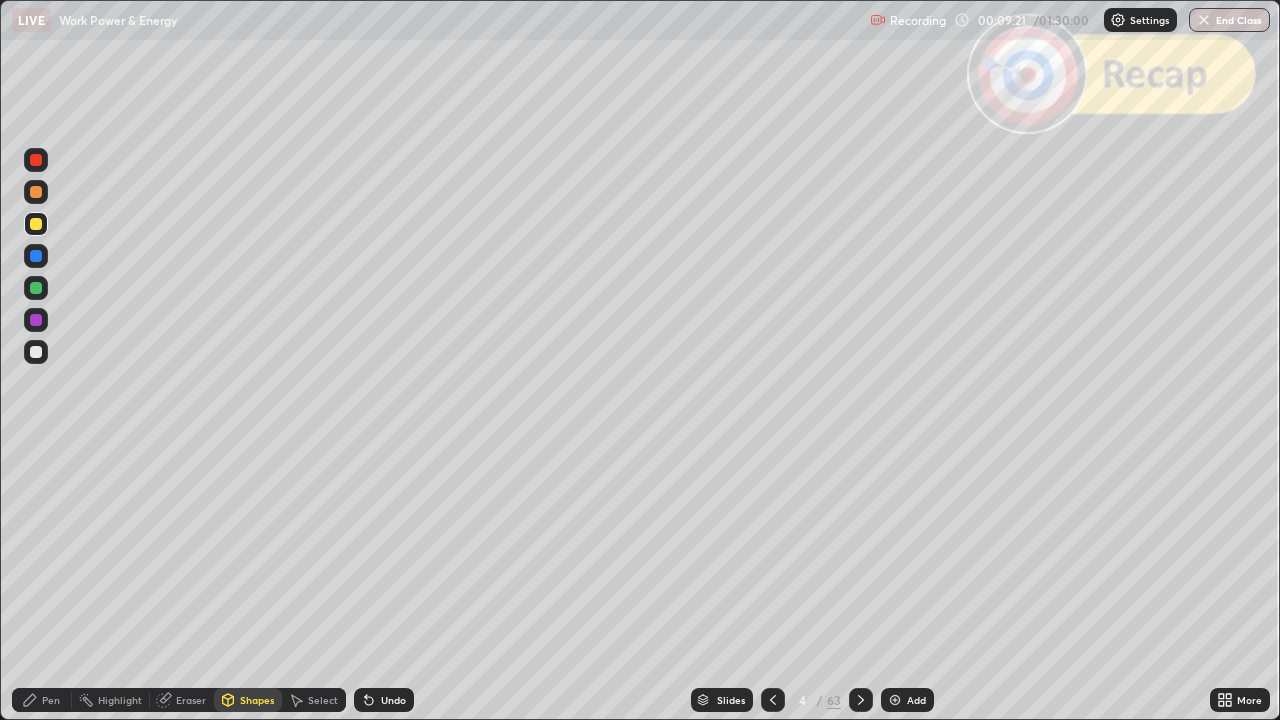 click on "Pen" at bounding box center [42, 700] 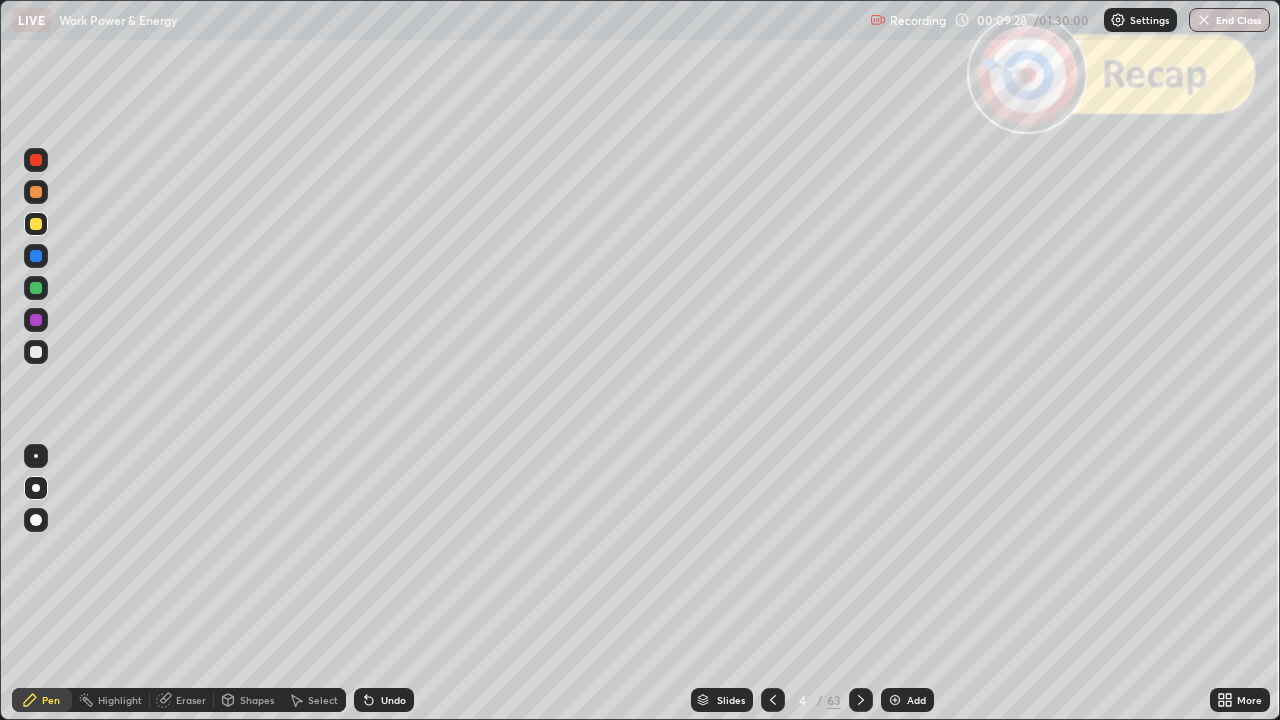 click at bounding box center (36, 288) 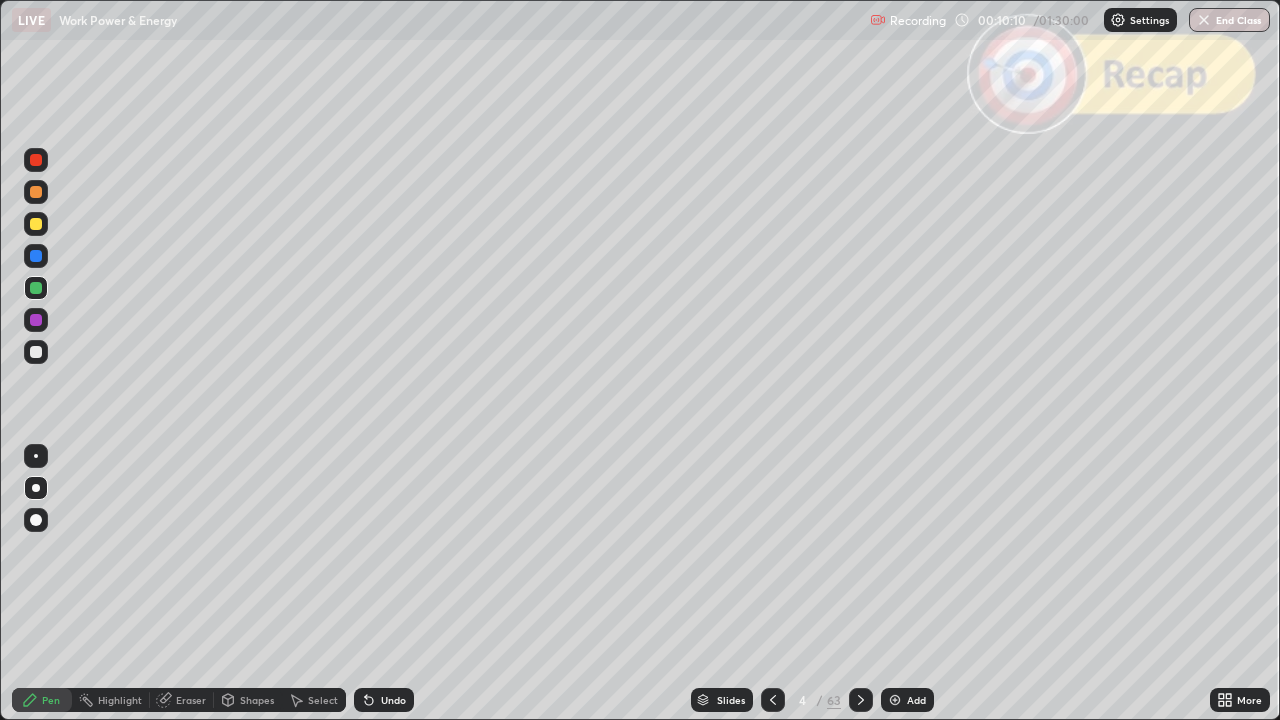 click on "Shapes" at bounding box center (248, 700) 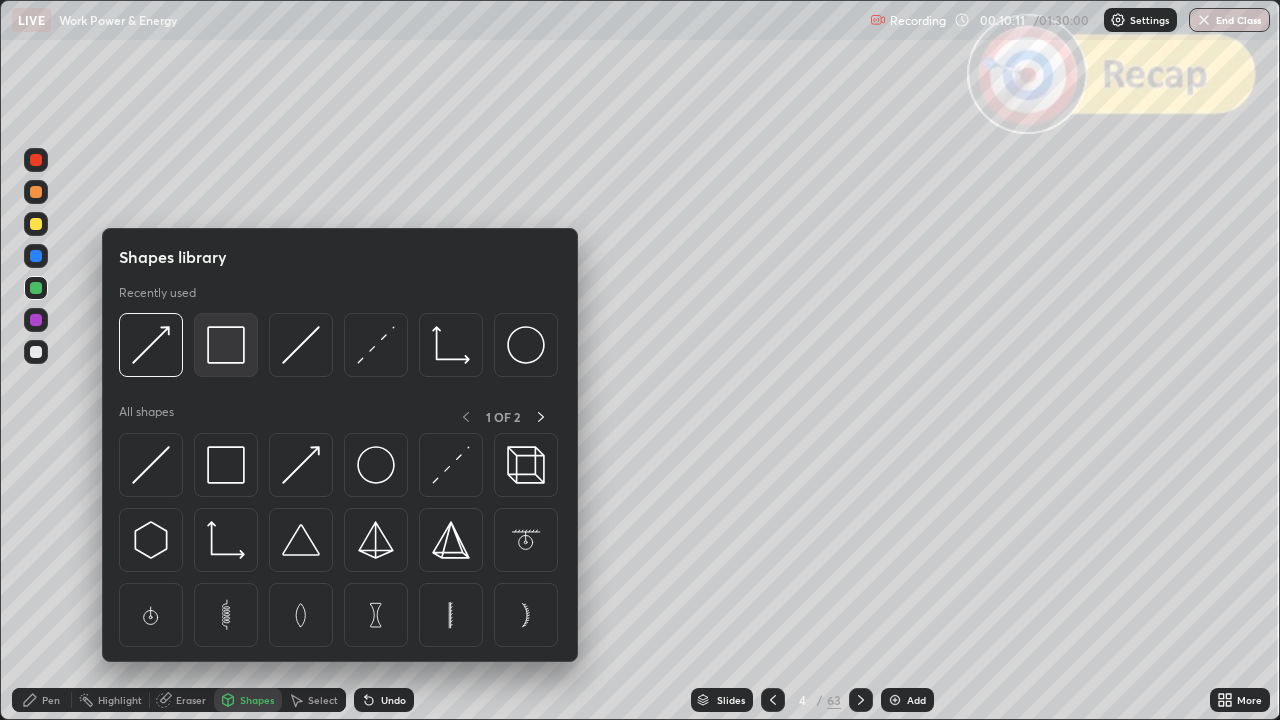 click at bounding box center (226, 345) 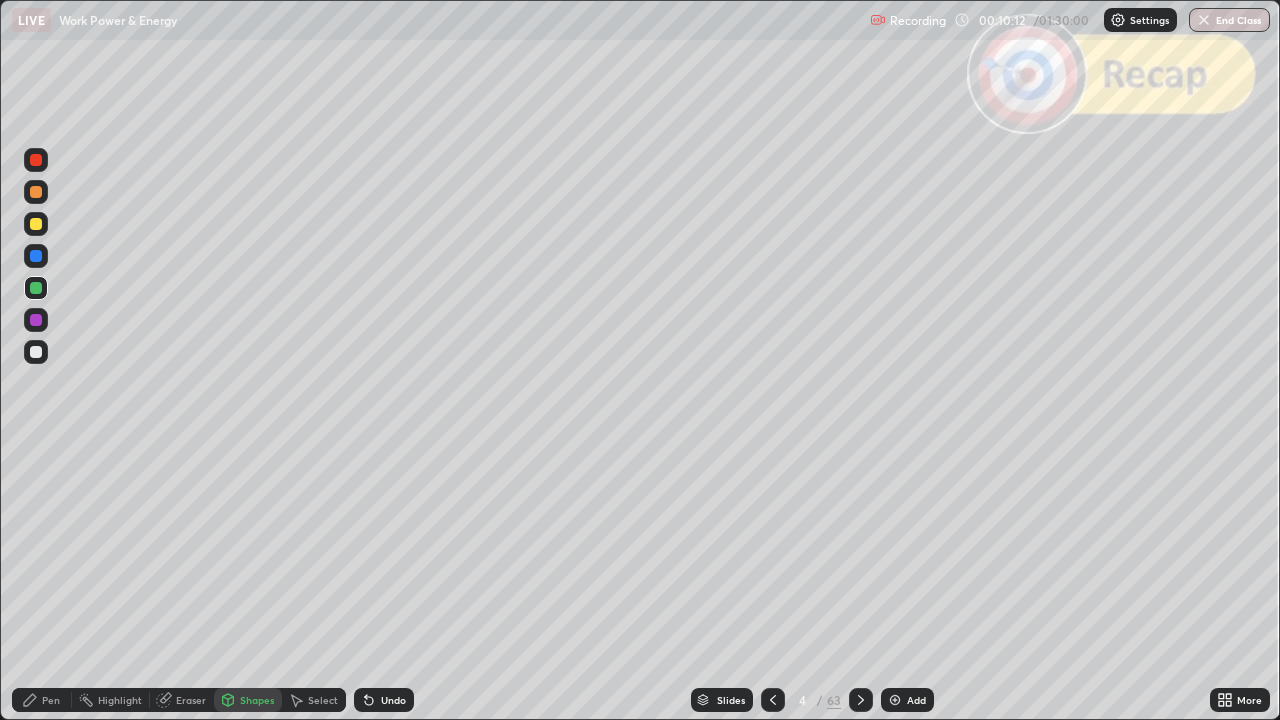 click at bounding box center (36, 160) 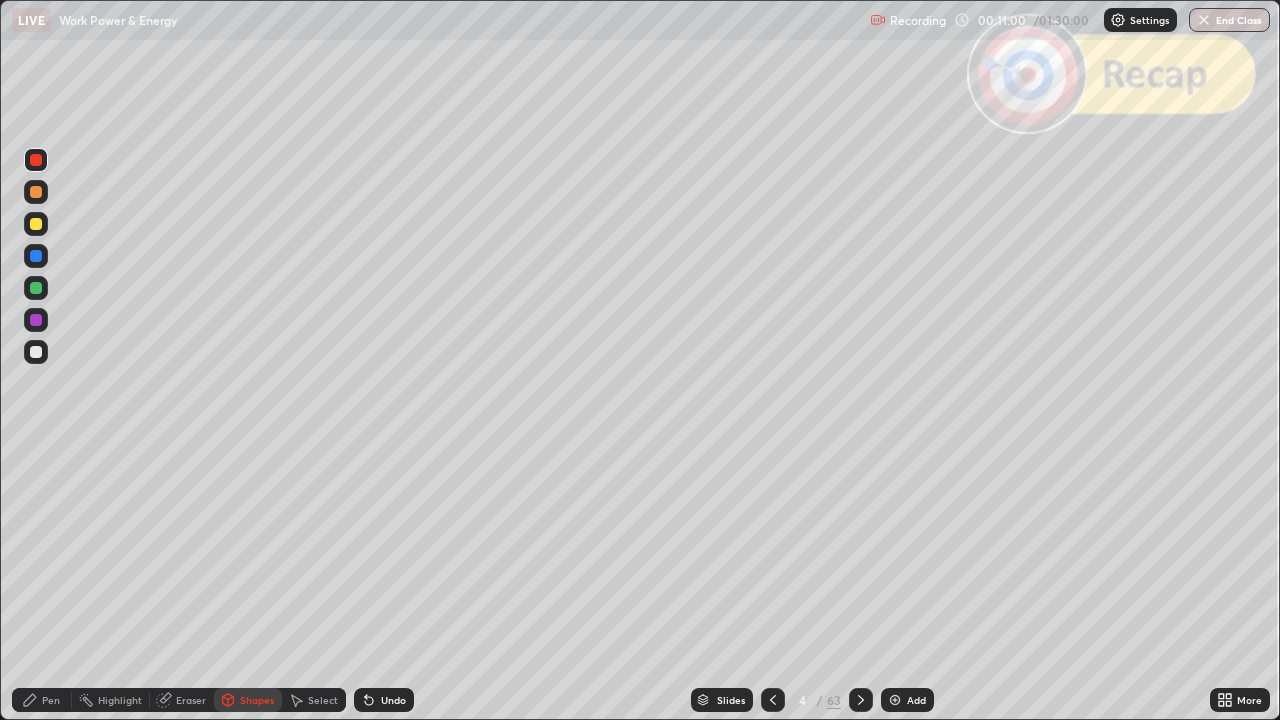 click on "Pen" at bounding box center (51, 700) 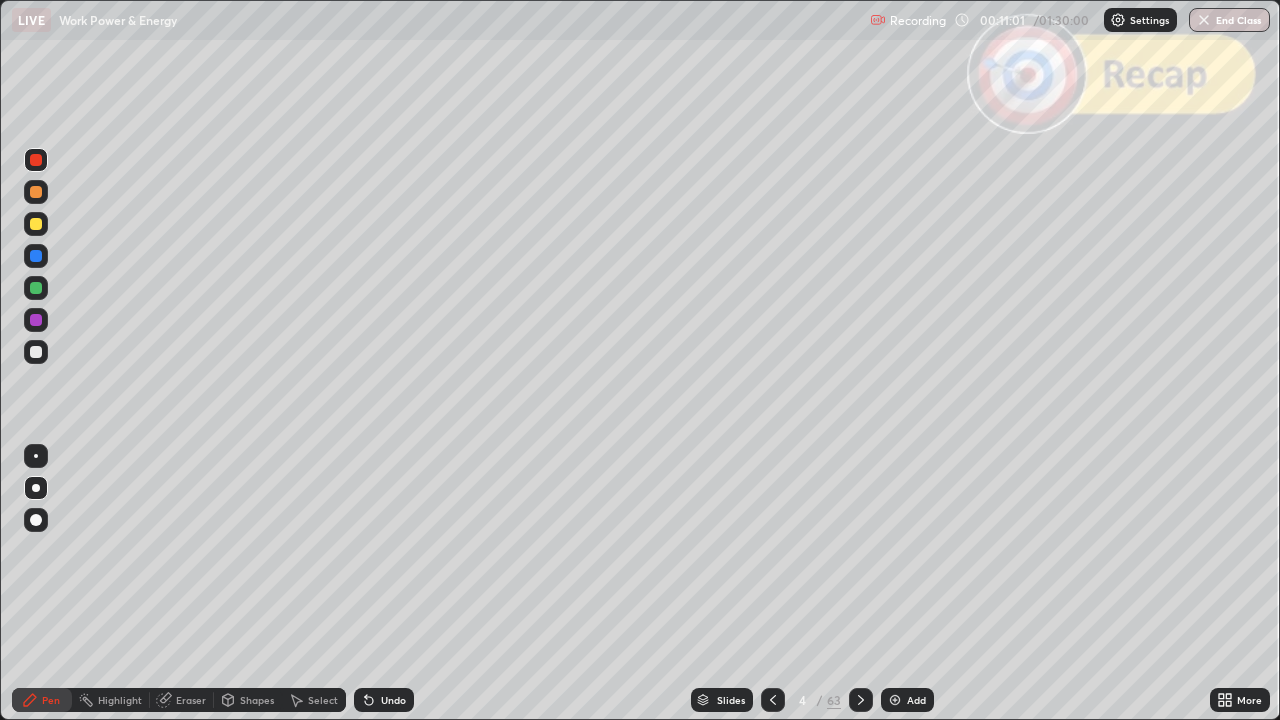 click at bounding box center [36, 224] 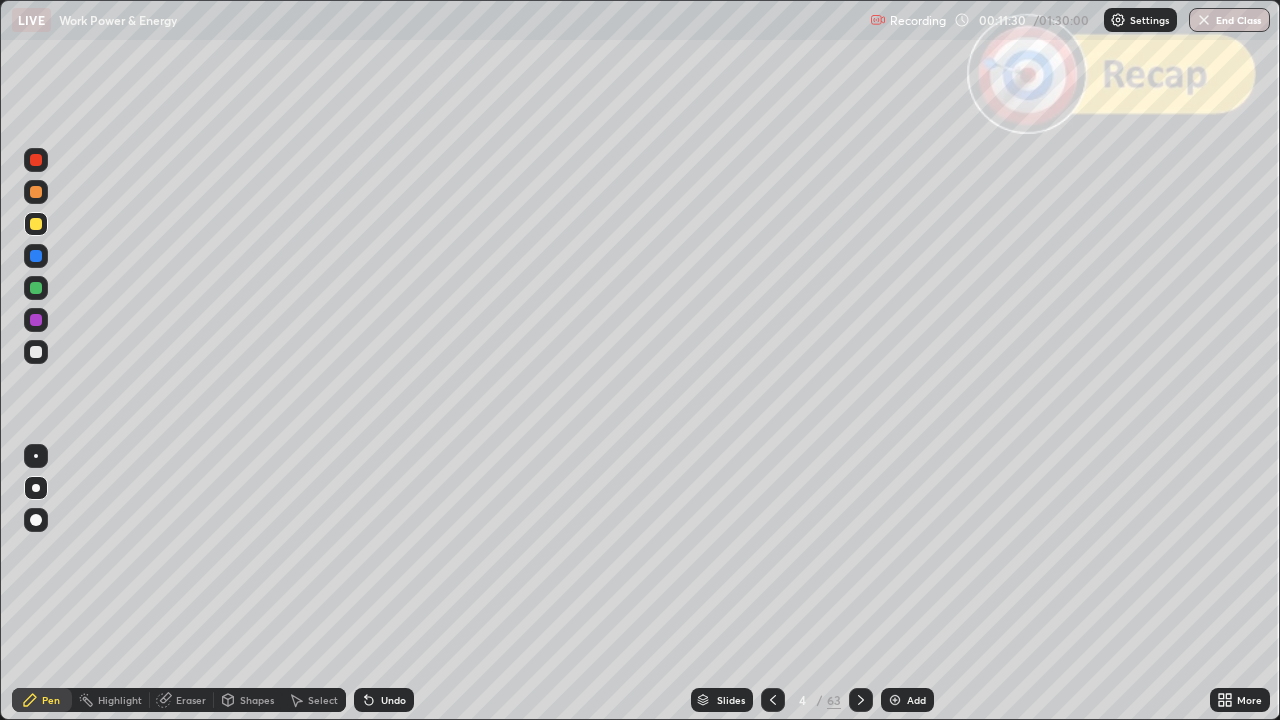click at bounding box center (36, 288) 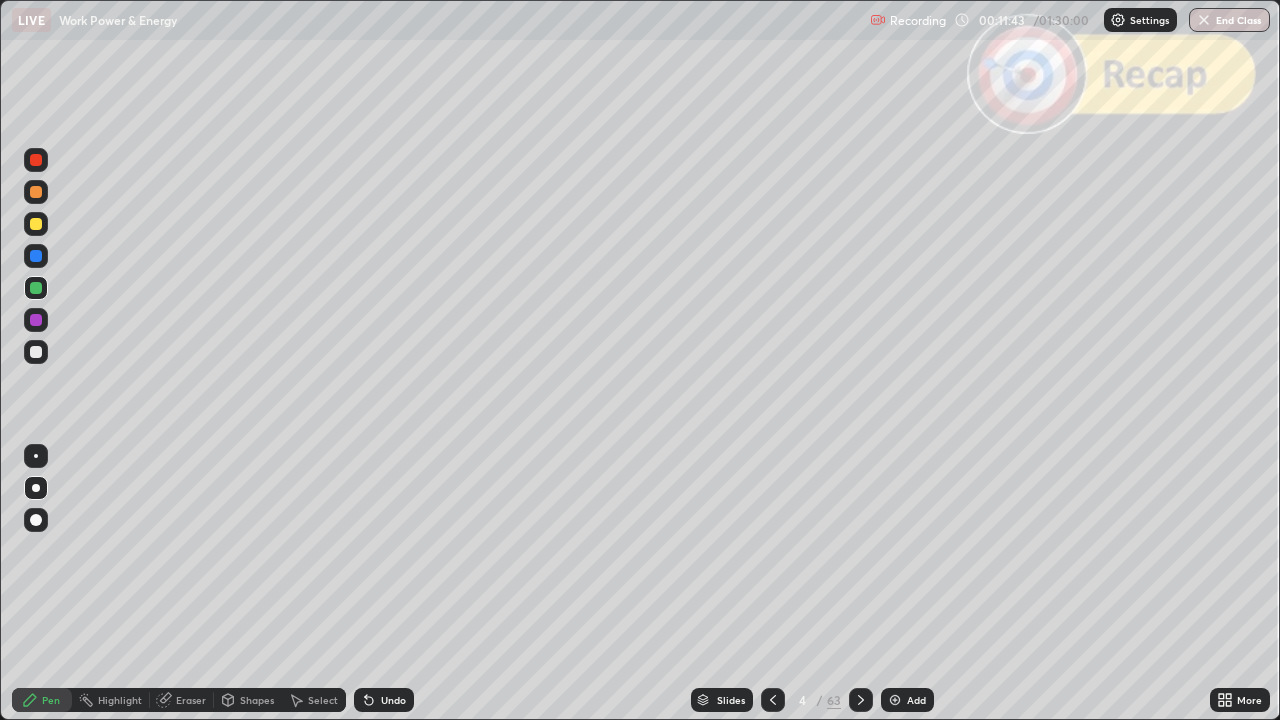 click on "Eraser" at bounding box center (191, 700) 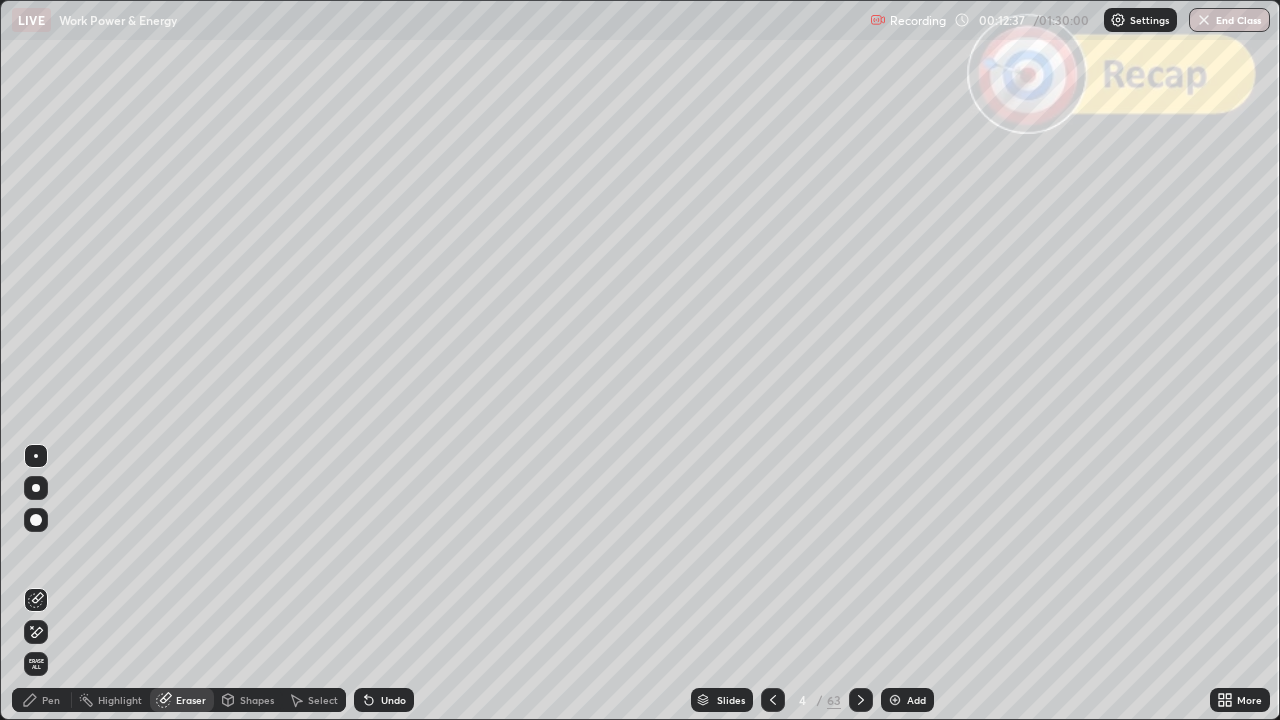 click on "Pen" at bounding box center [51, 700] 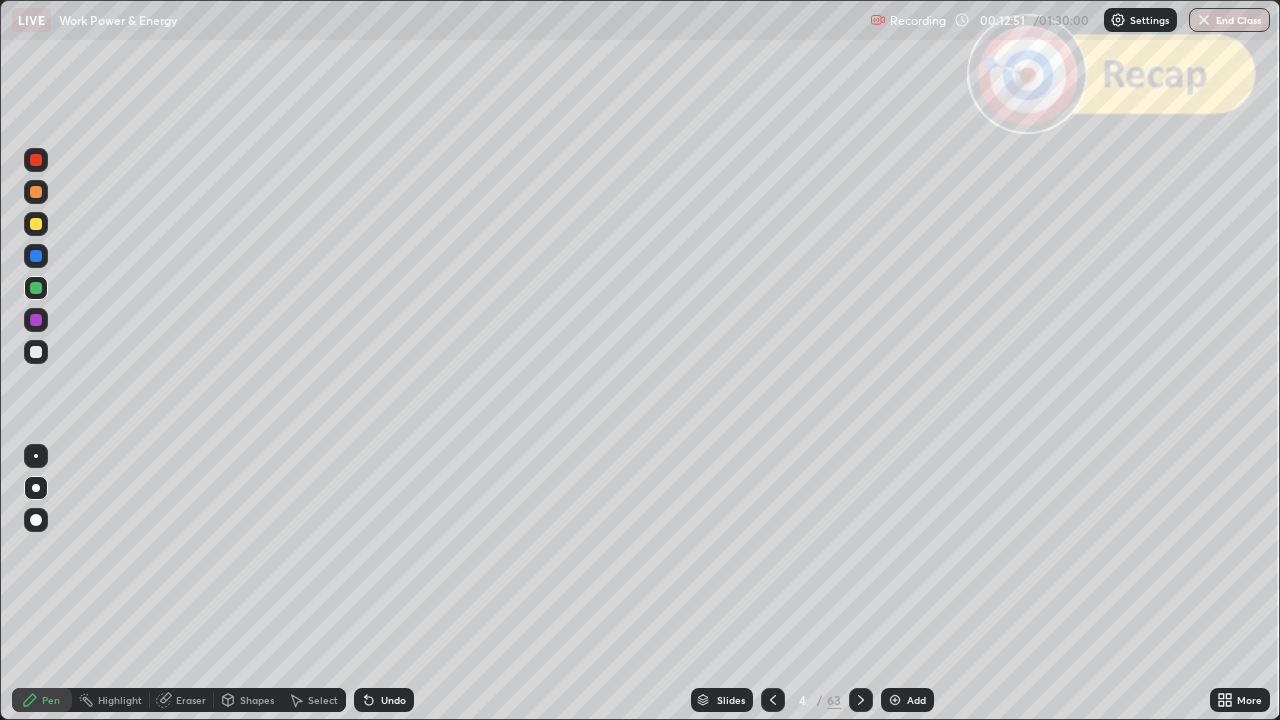 click 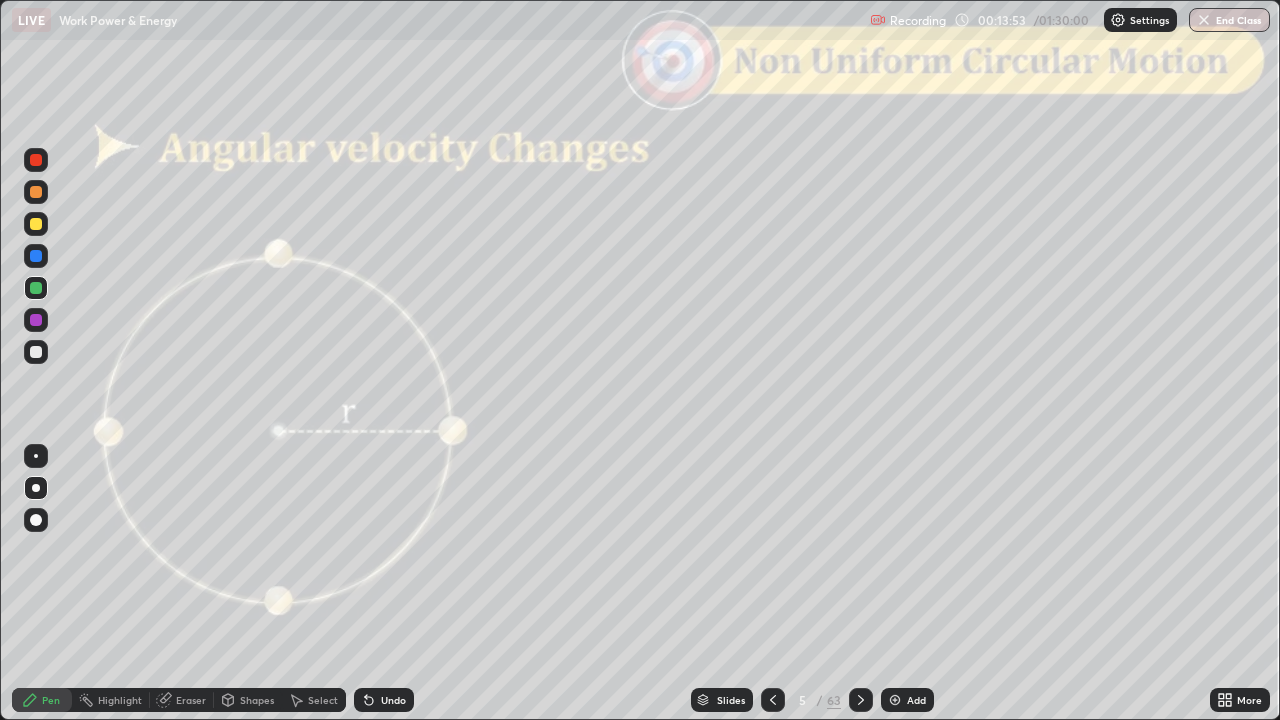 click on "Shapes" at bounding box center (257, 700) 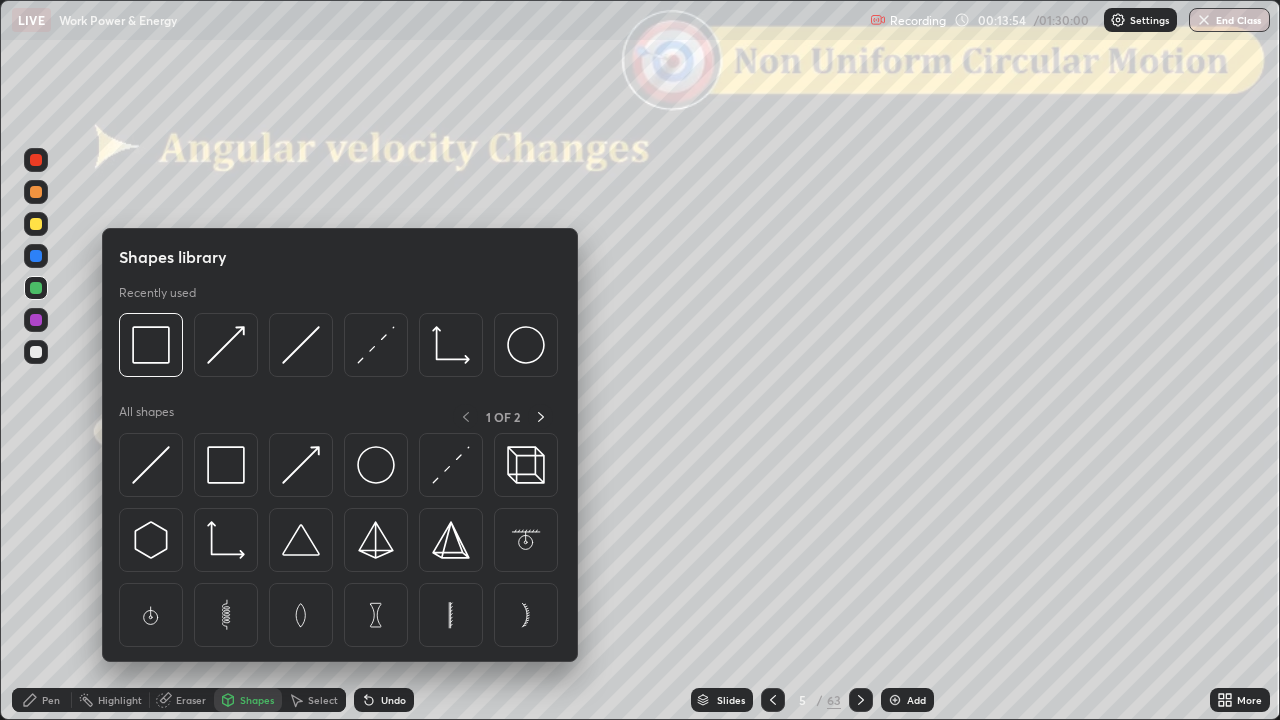 click at bounding box center [36, 160] 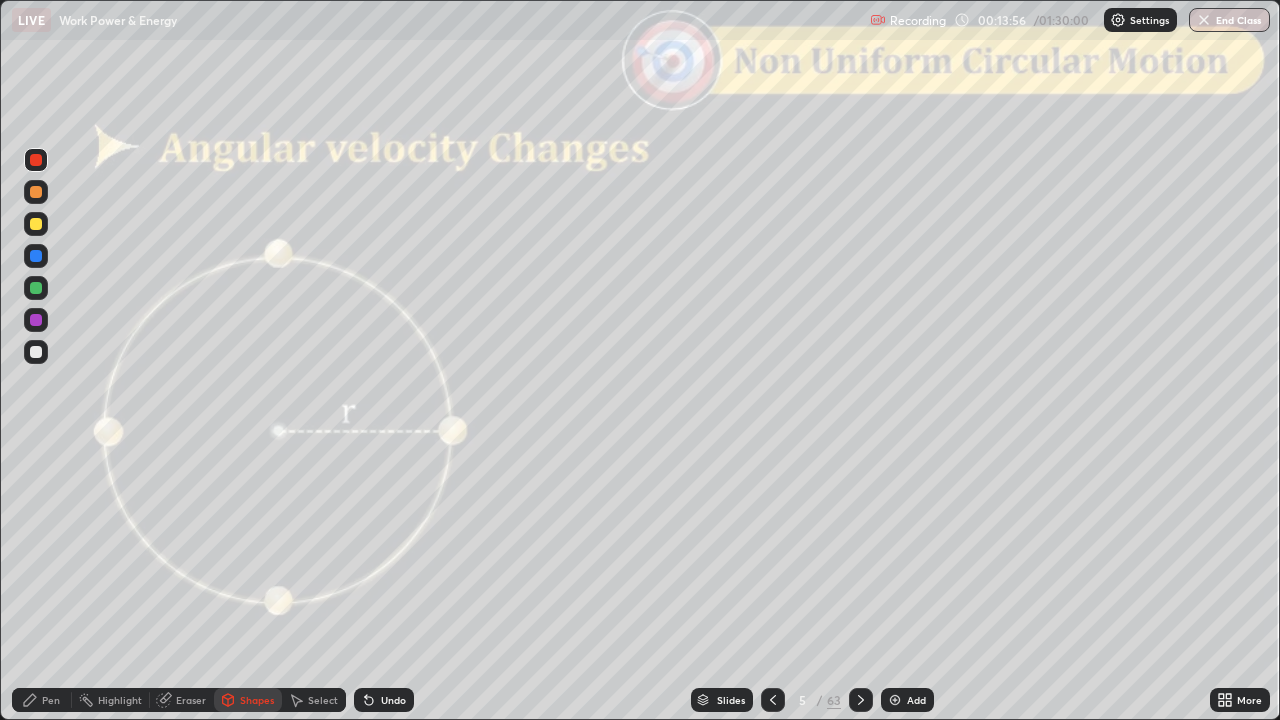 click on "Undo" at bounding box center [384, 700] 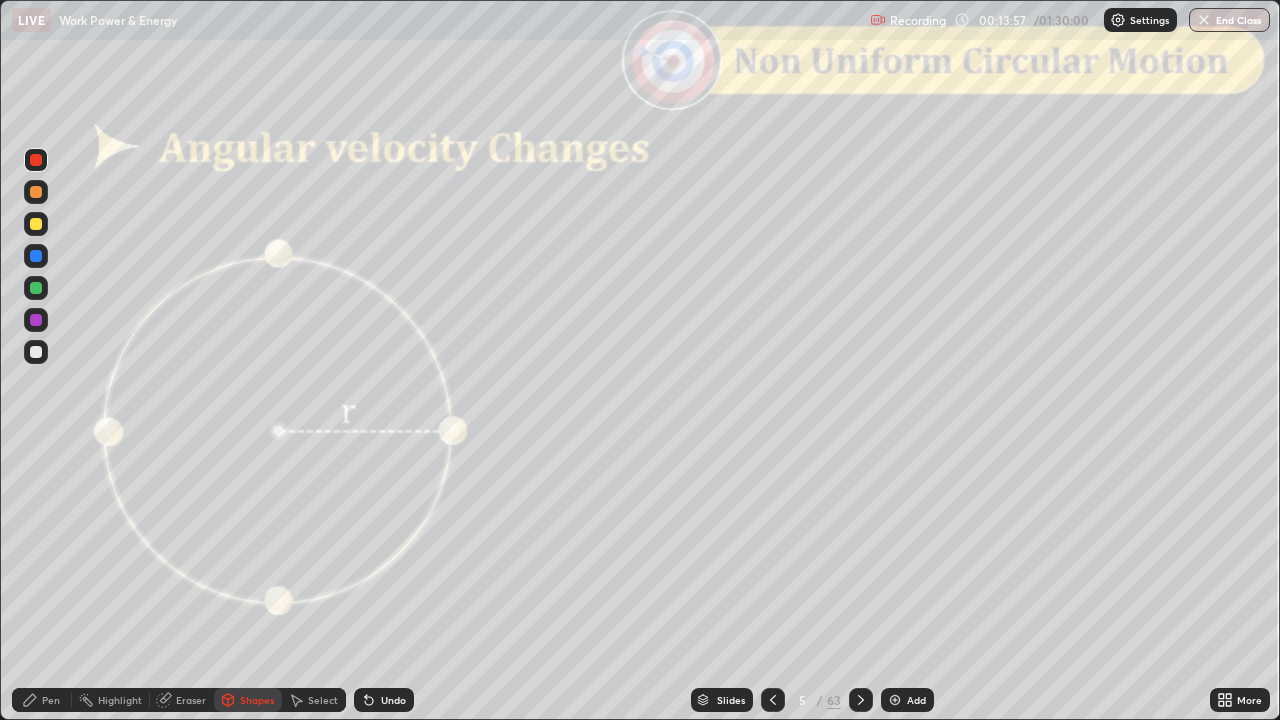 click on "Pen" at bounding box center [51, 700] 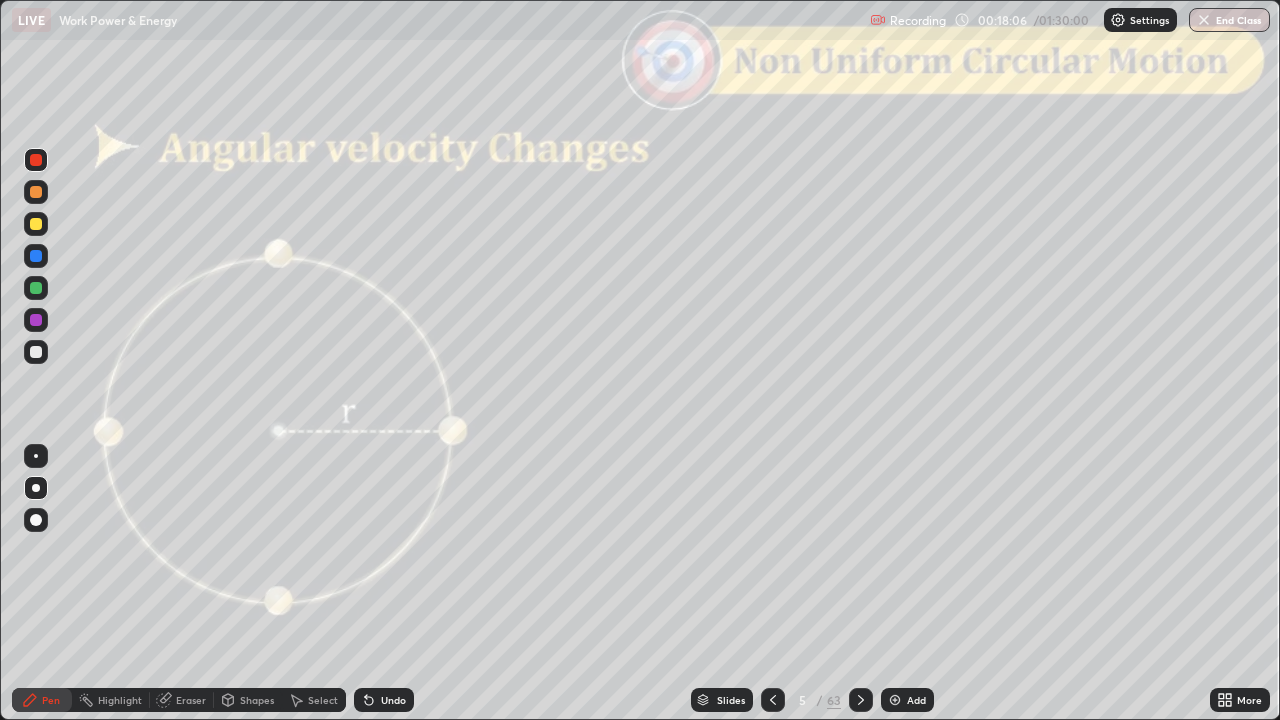 click 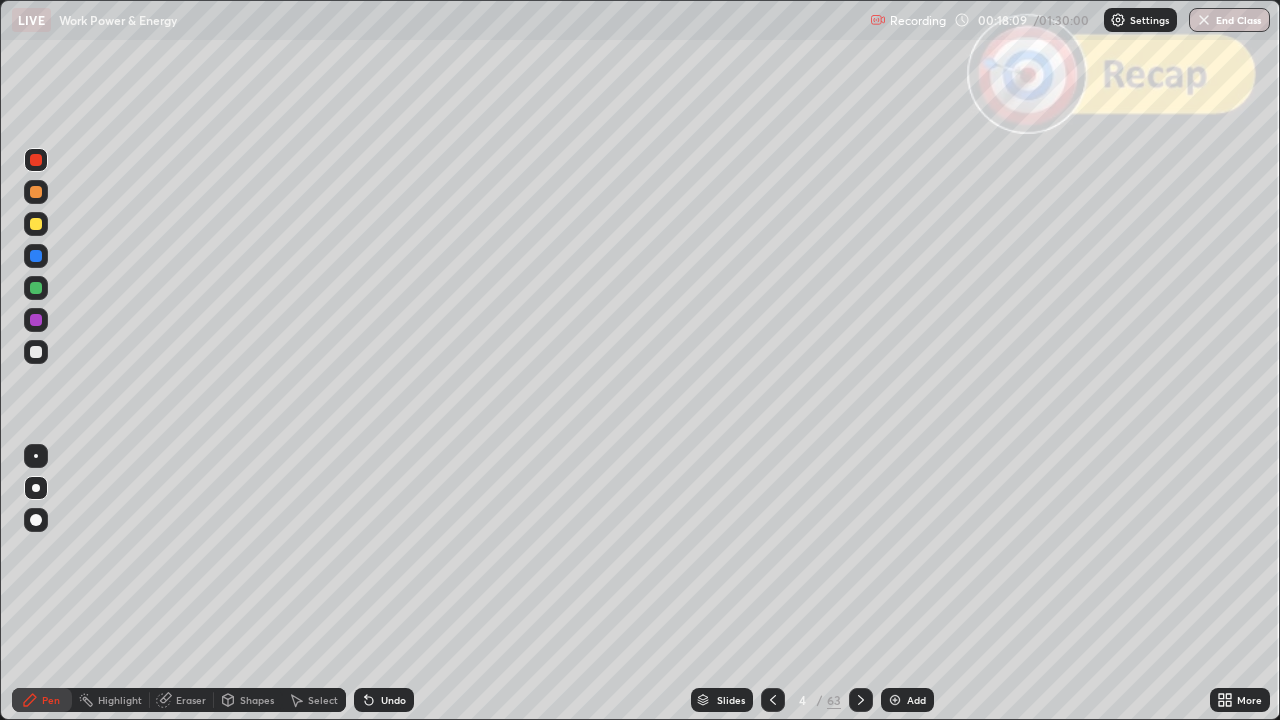click at bounding box center [36, 352] 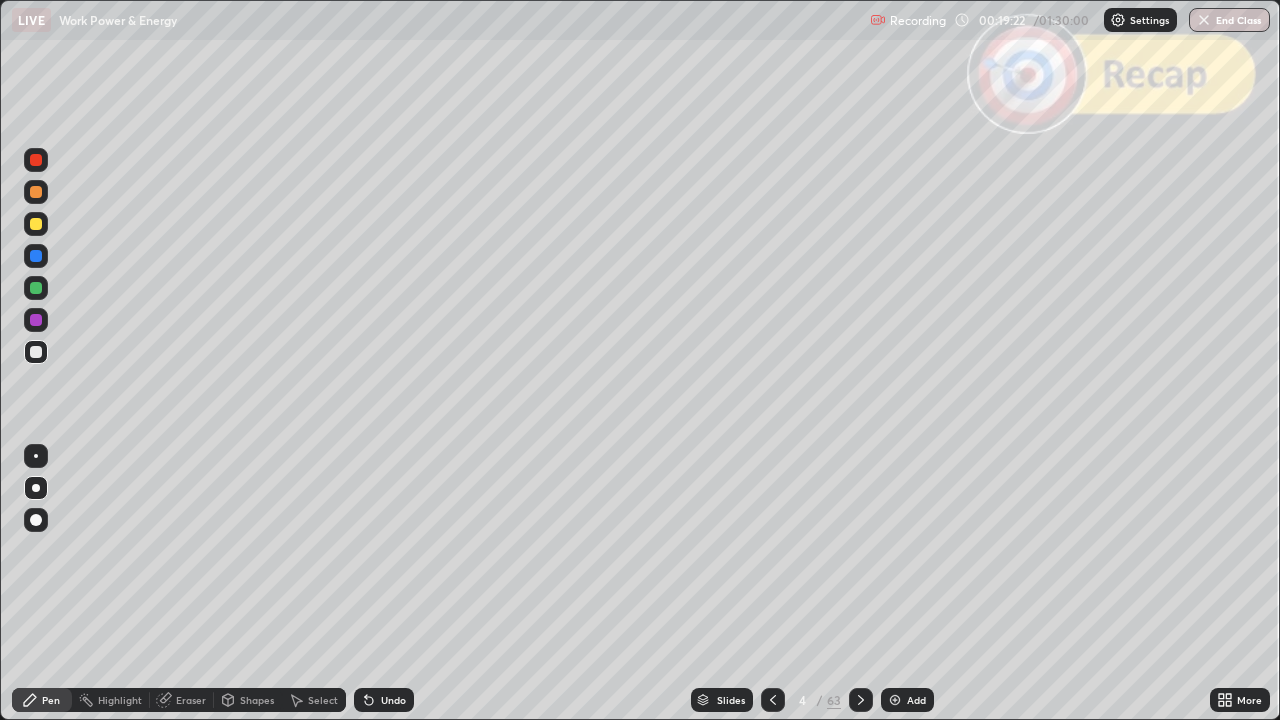 click at bounding box center [773, 700] 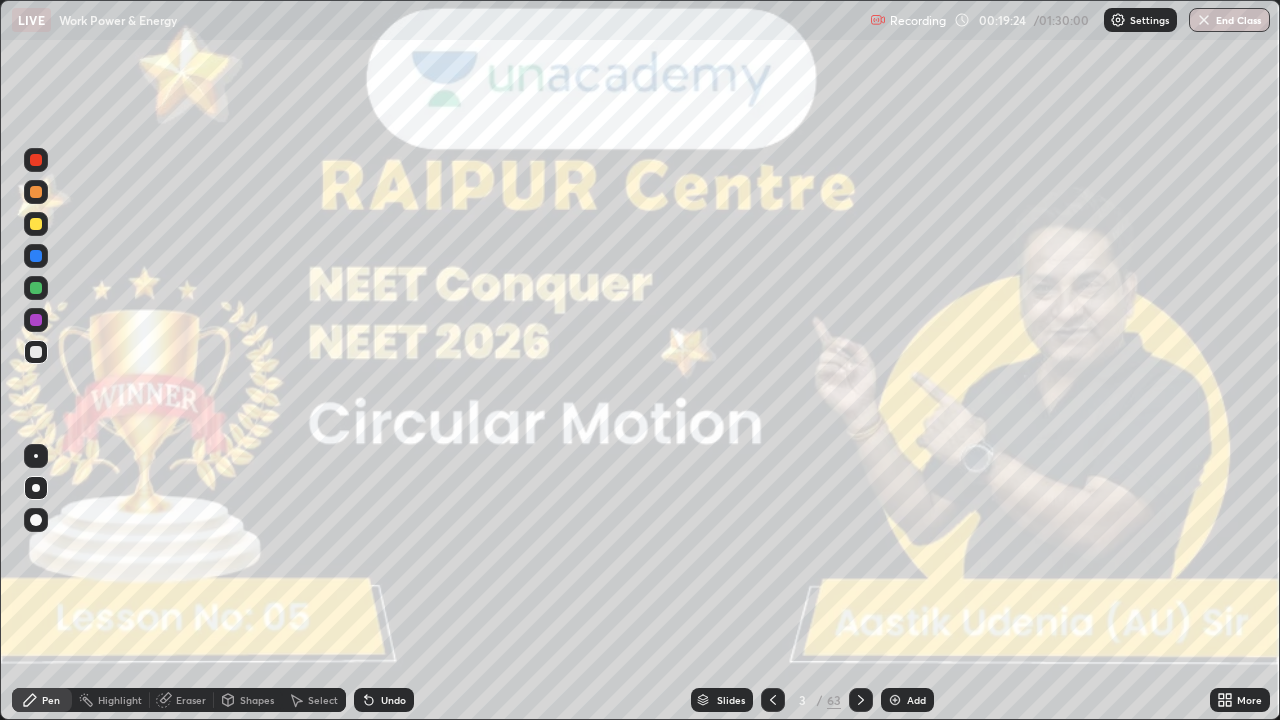 click 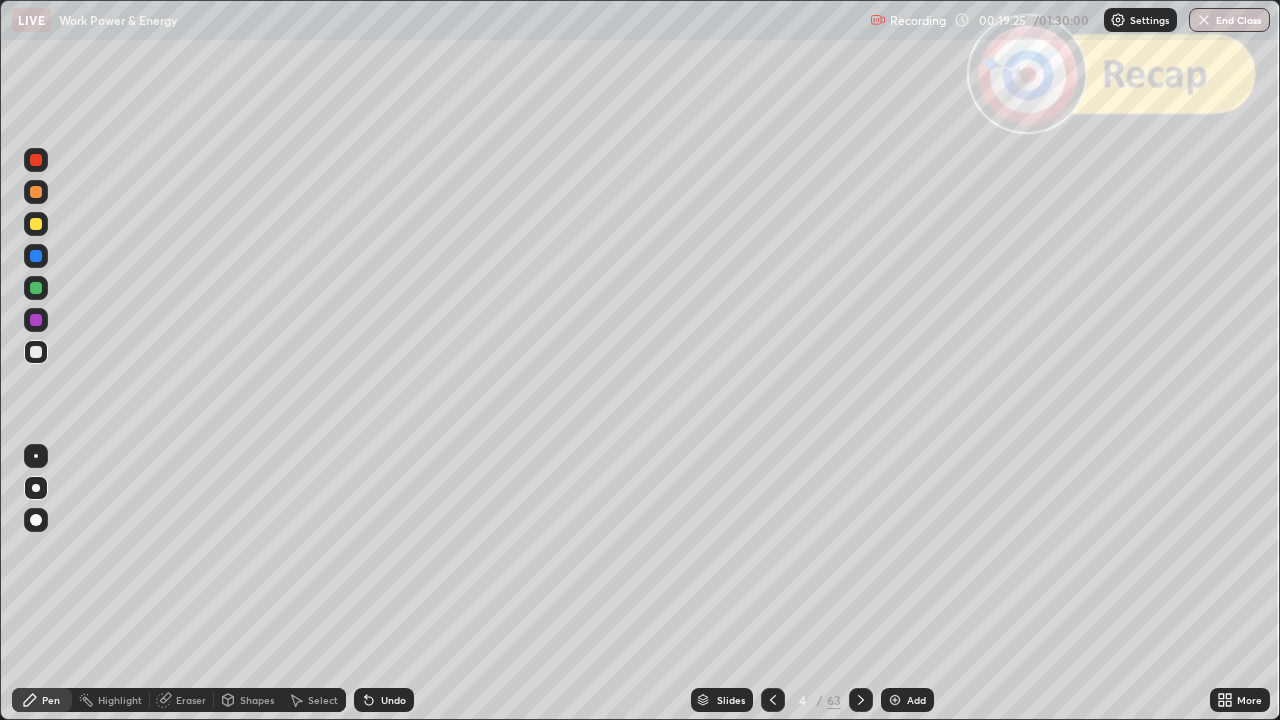 click on "Add" at bounding box center (907, 700) 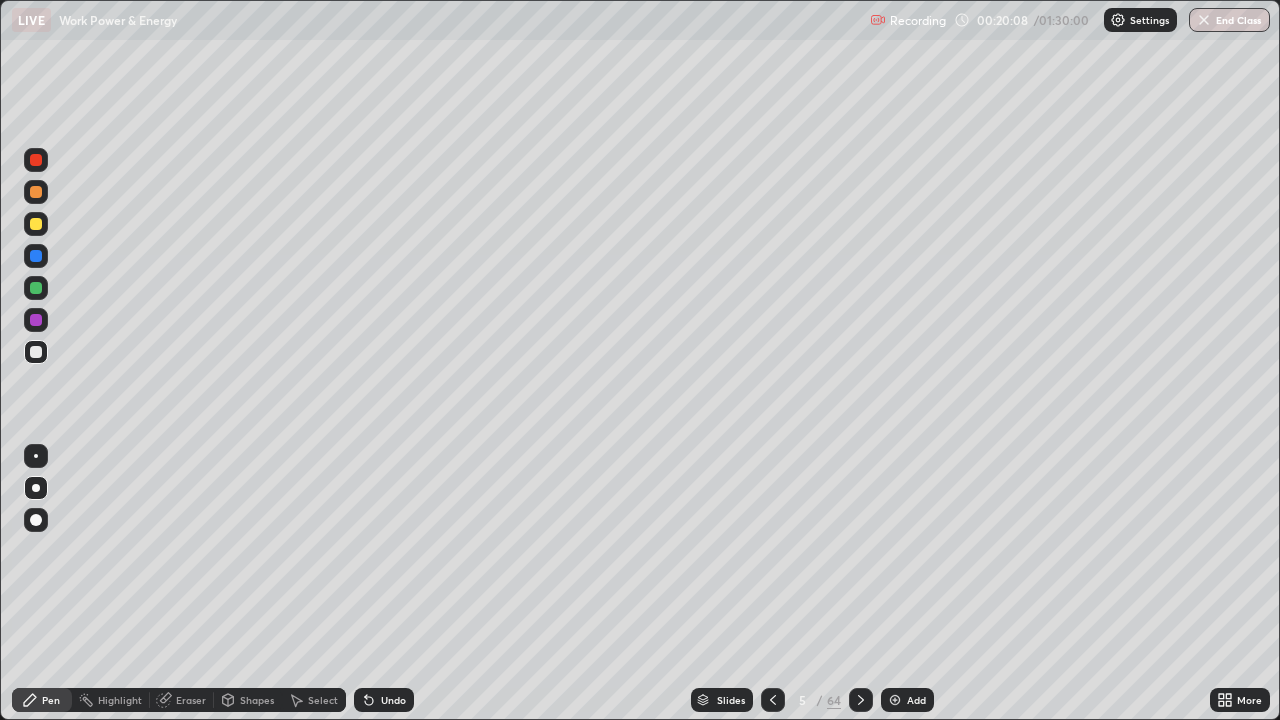 click on "Shapes" at bounding box center (257, 700) 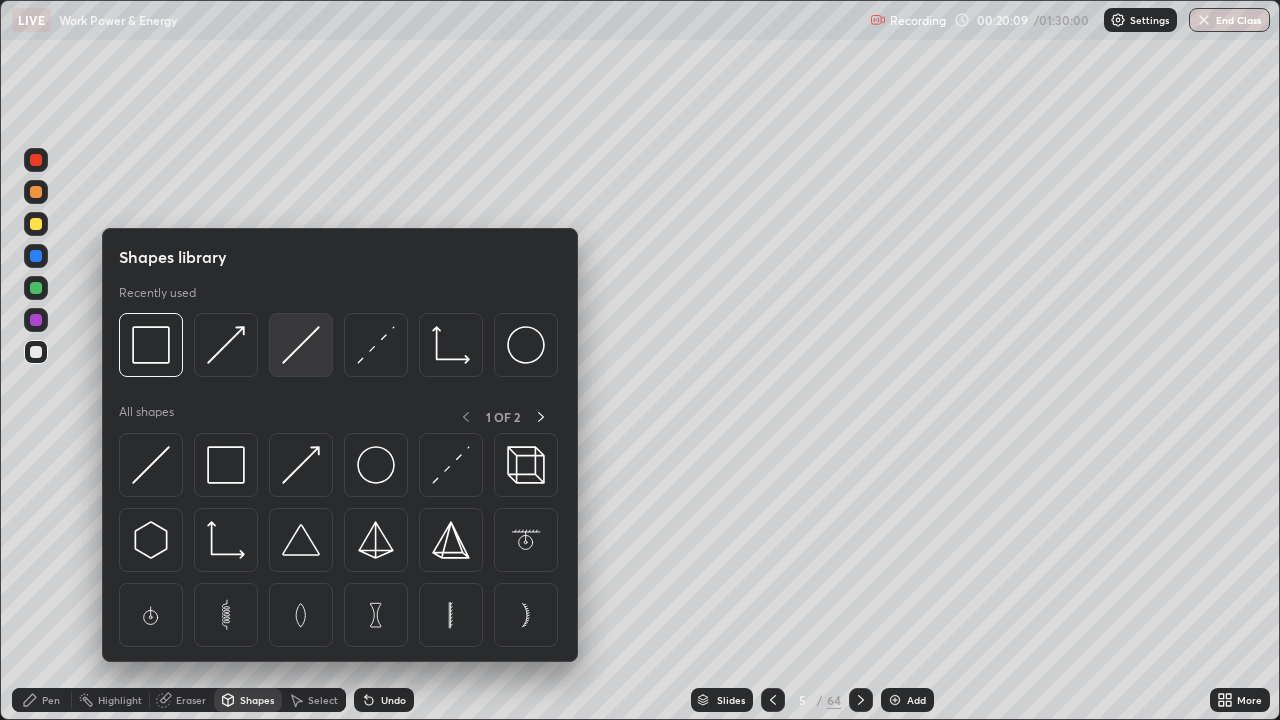 click at bounding box center [301, 345] 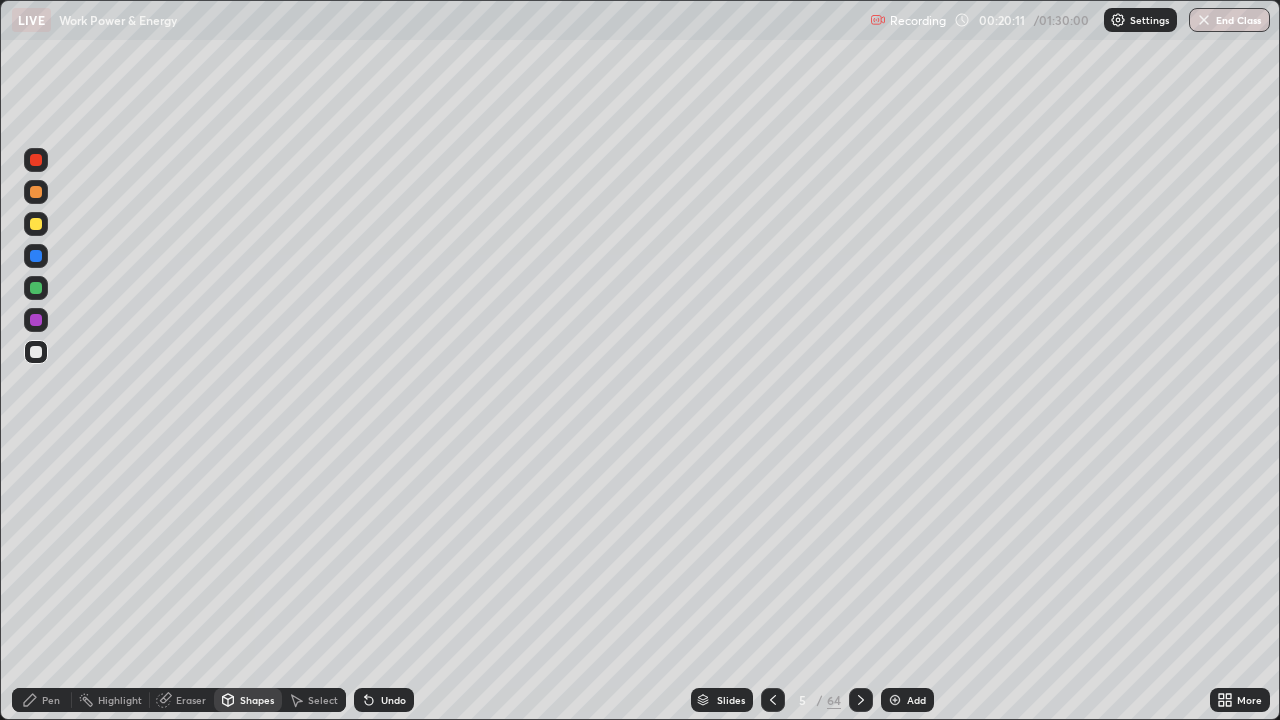 click on "Pen" at bounding box center [51, 700] 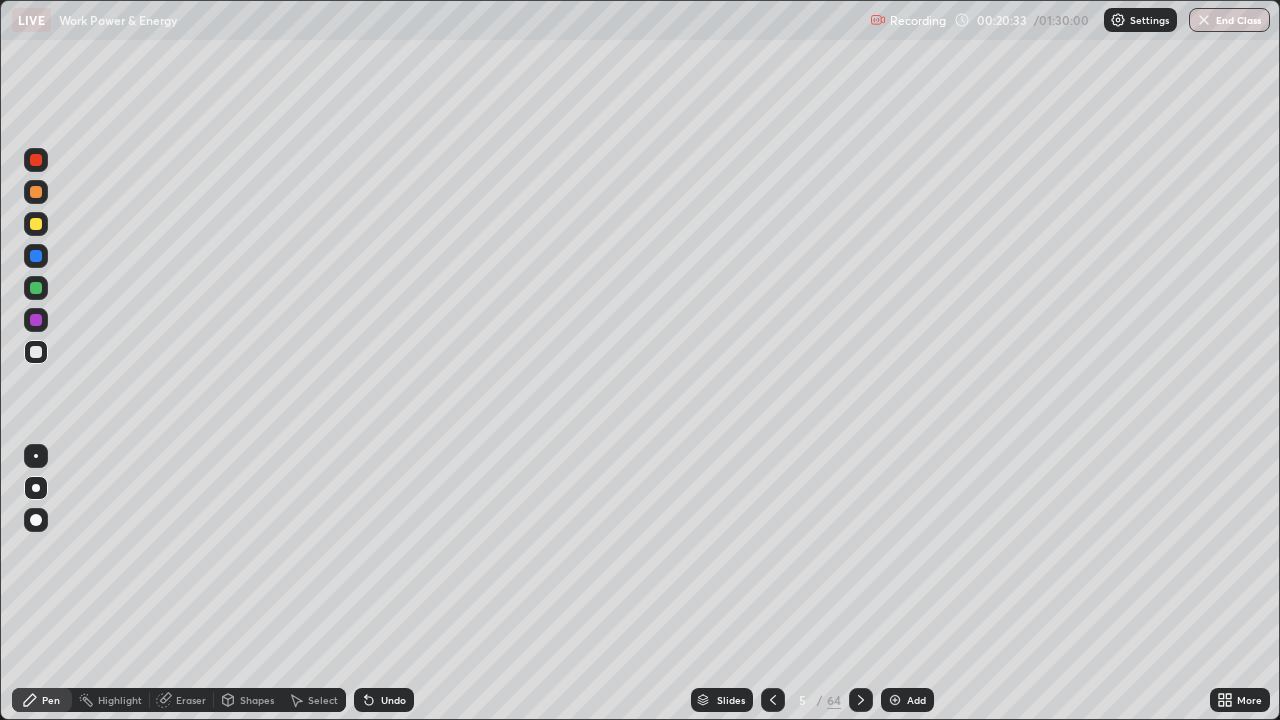 click at bounding box center (36, 224) 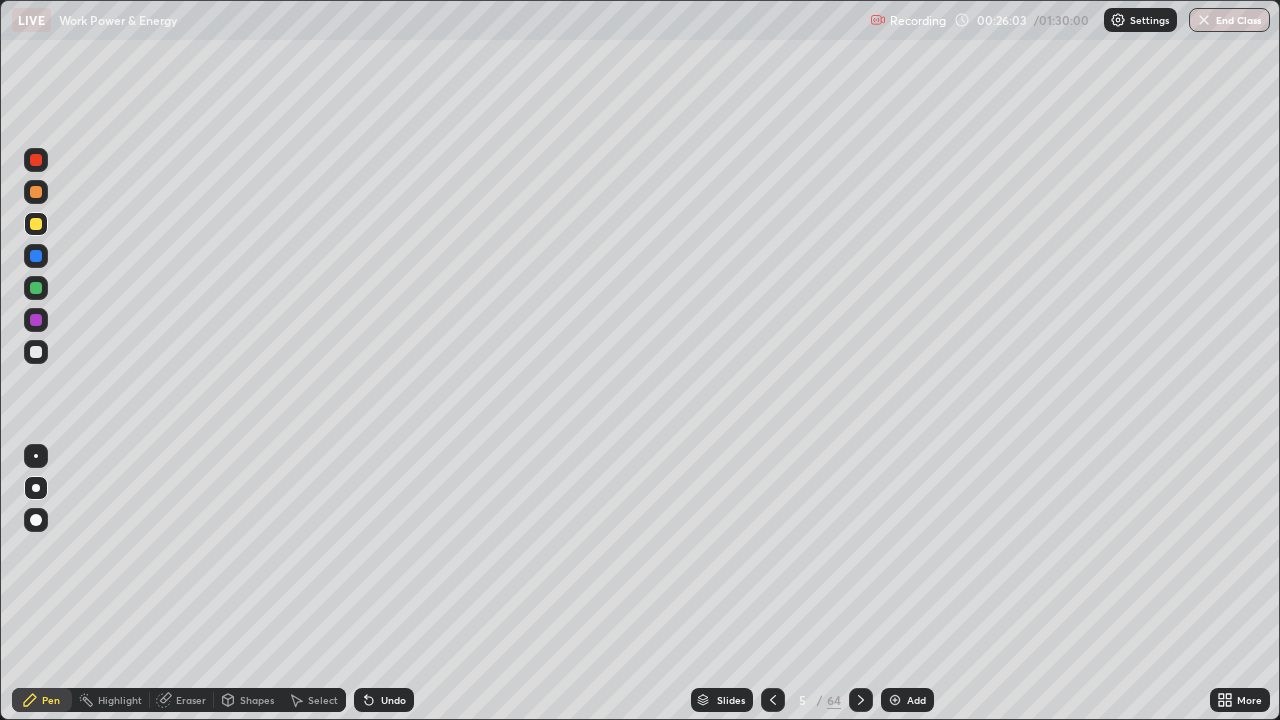 click at bounding box center (895, 700) 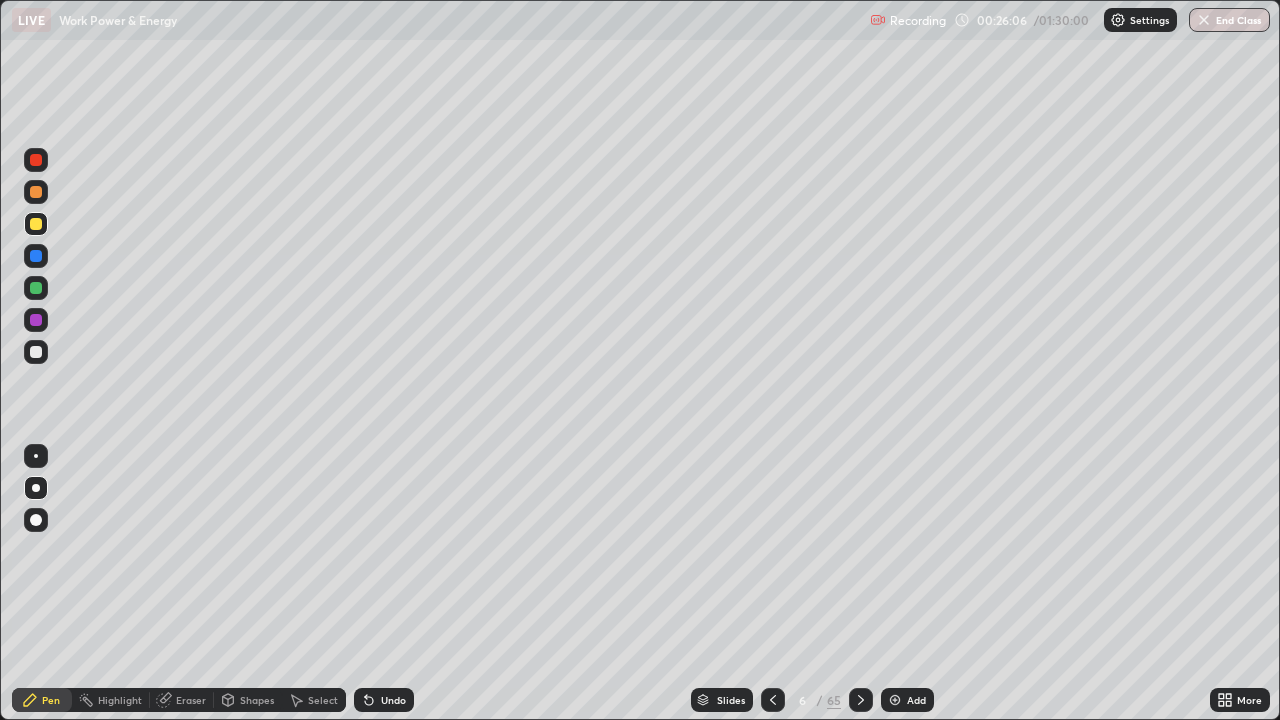 click at bounding box center [36, 352] 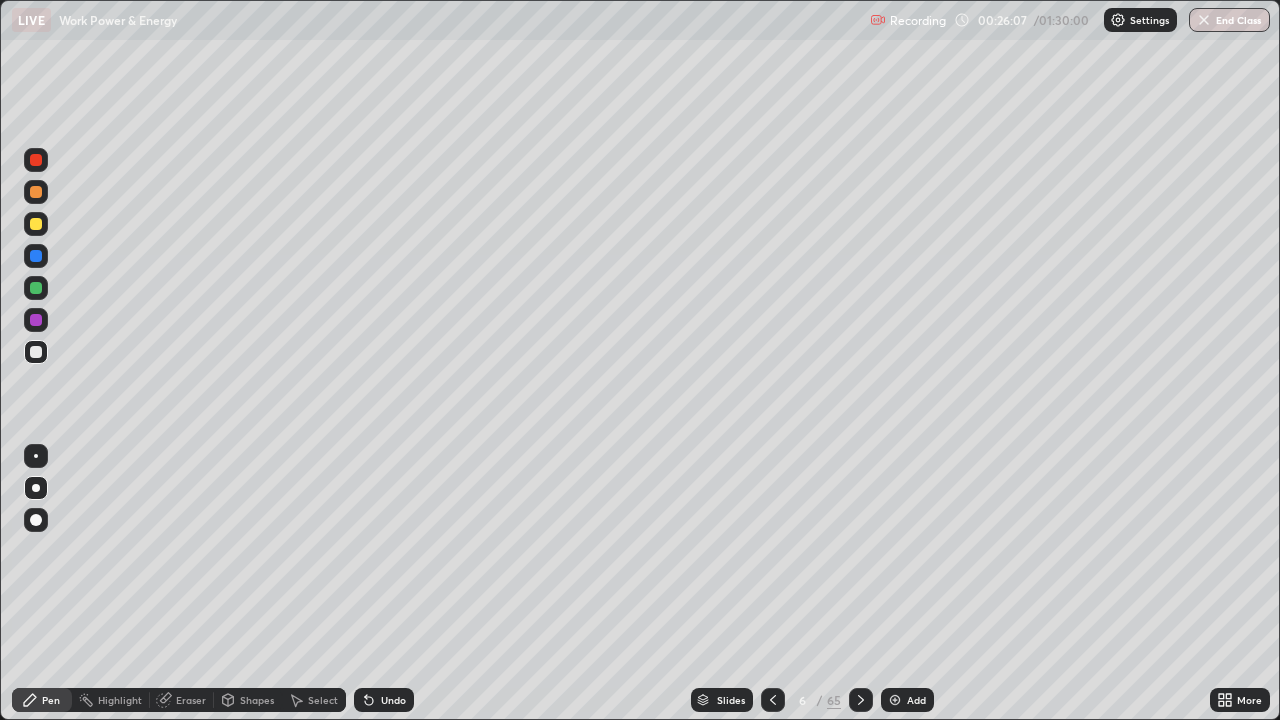 click on "Shapes" at bounding box center [257, 700] 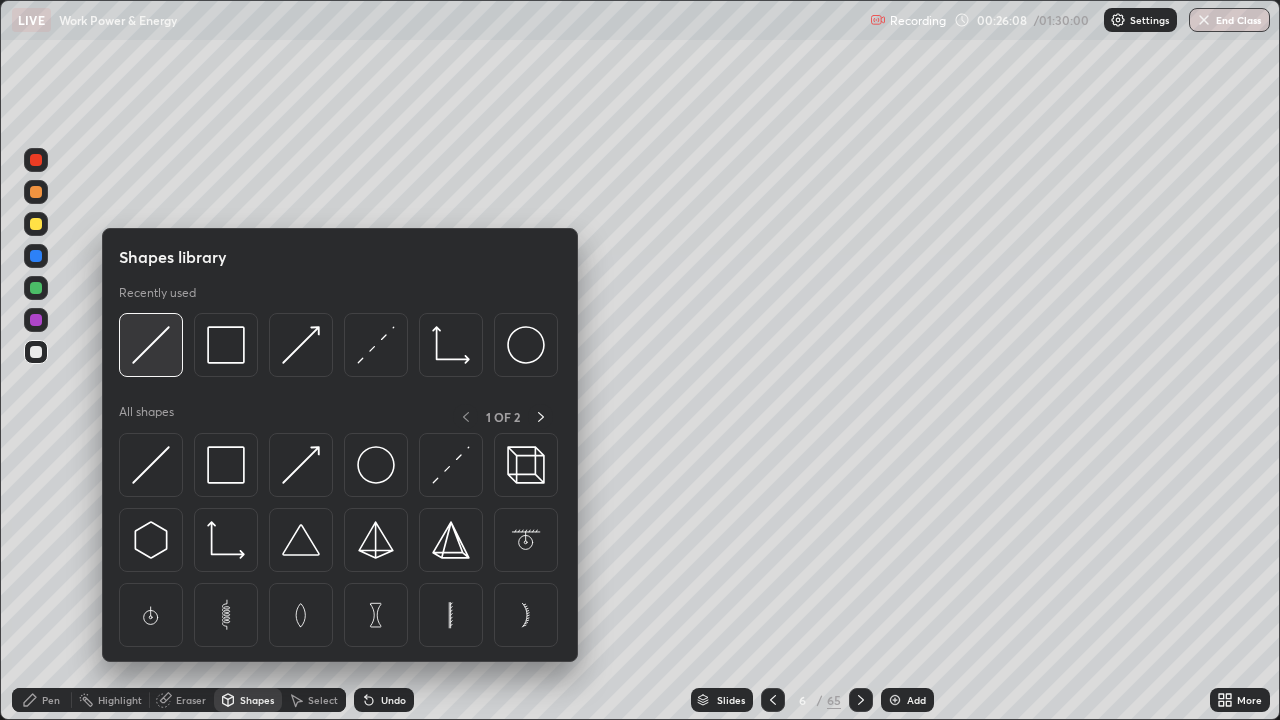 click at bounding box center [151, 345] 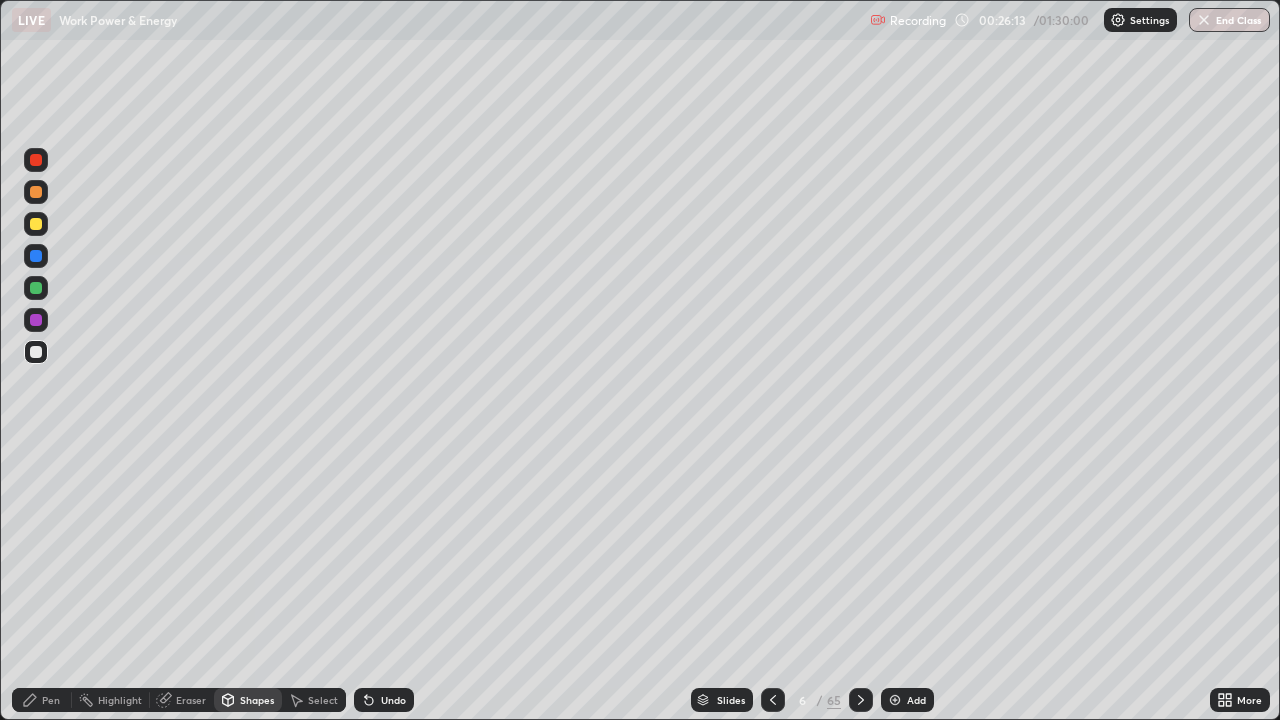 click at bounding box center [36, 224] 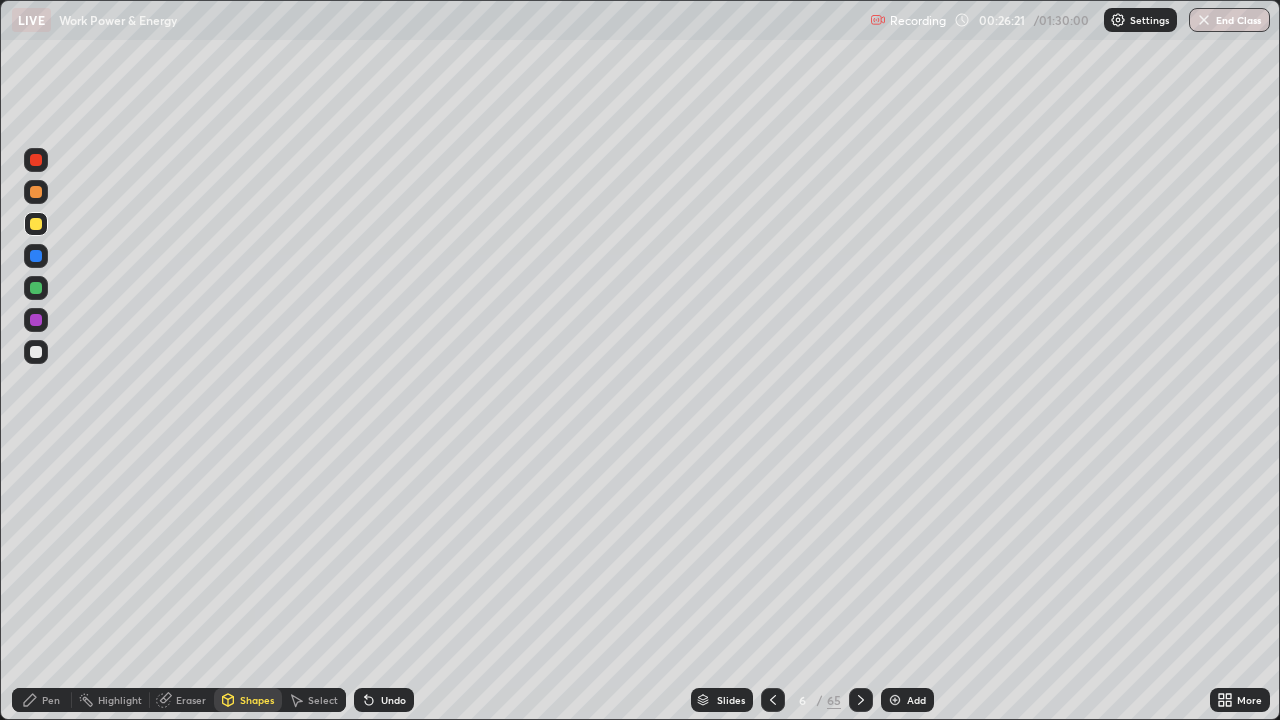 click on "Undo" at bounding box center [384, 700] 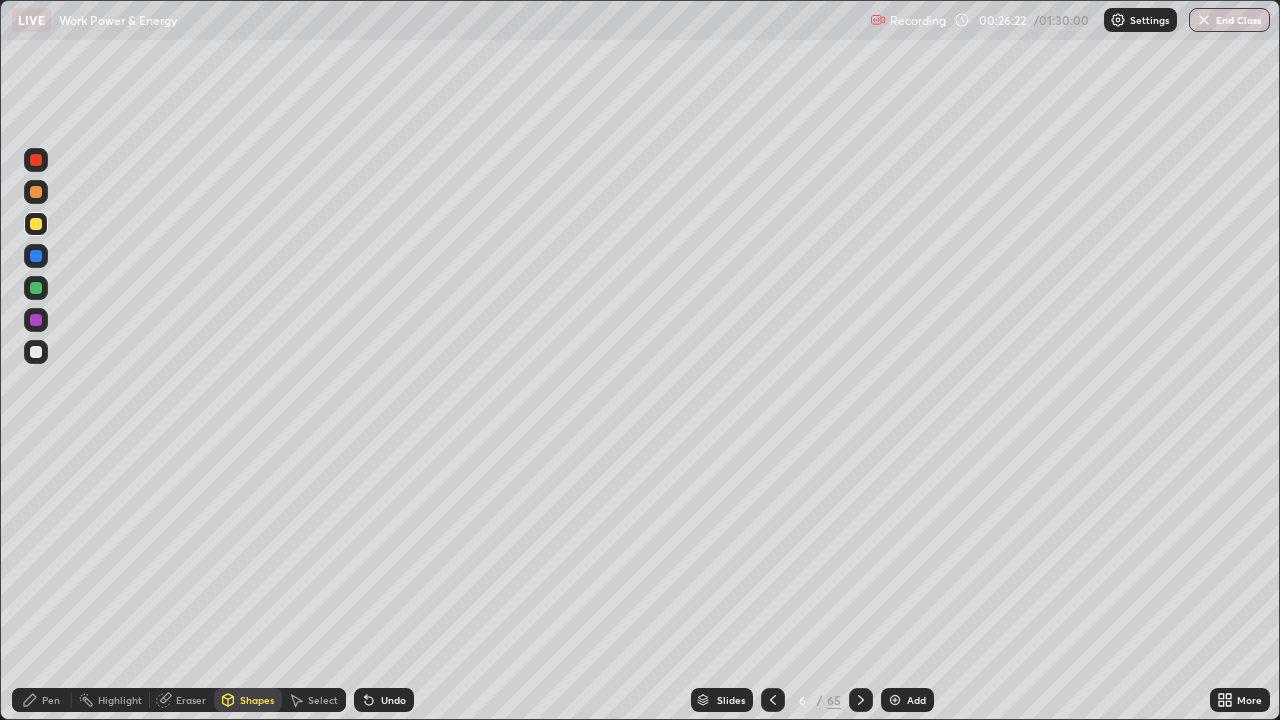 click on "Pen" at bounding box center [51, 700] 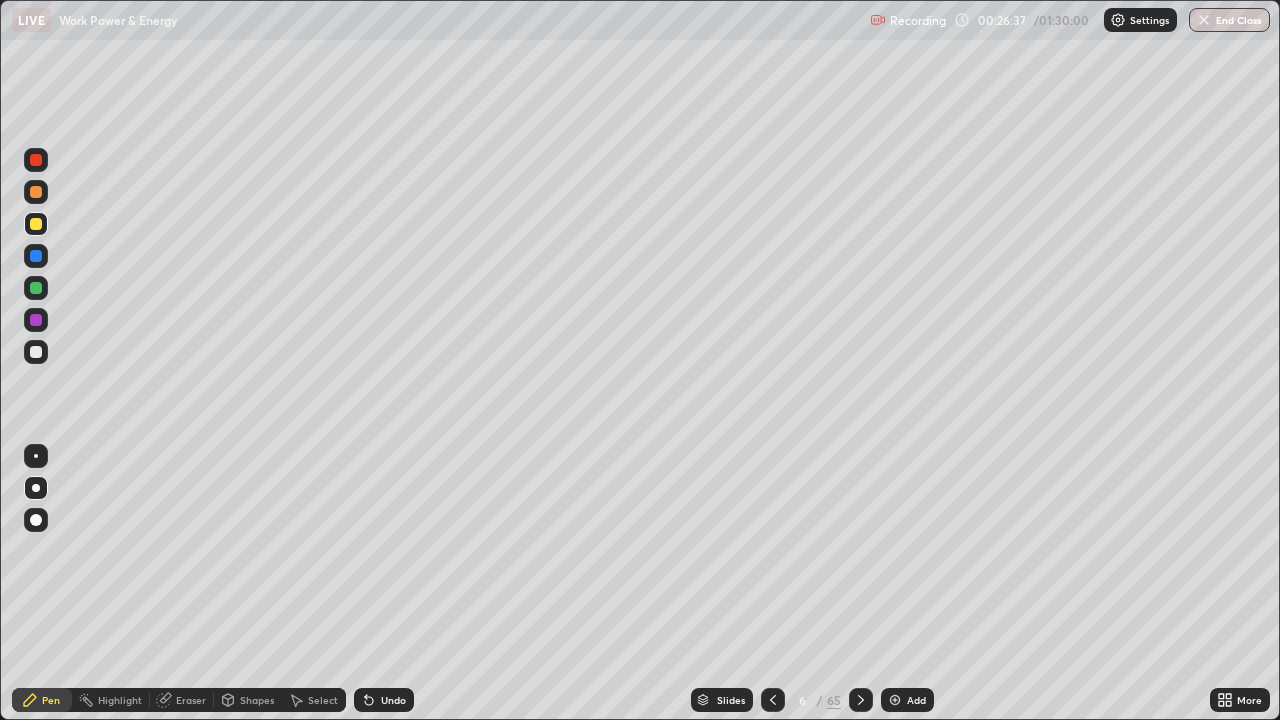 click at bounding box center [36, 192] 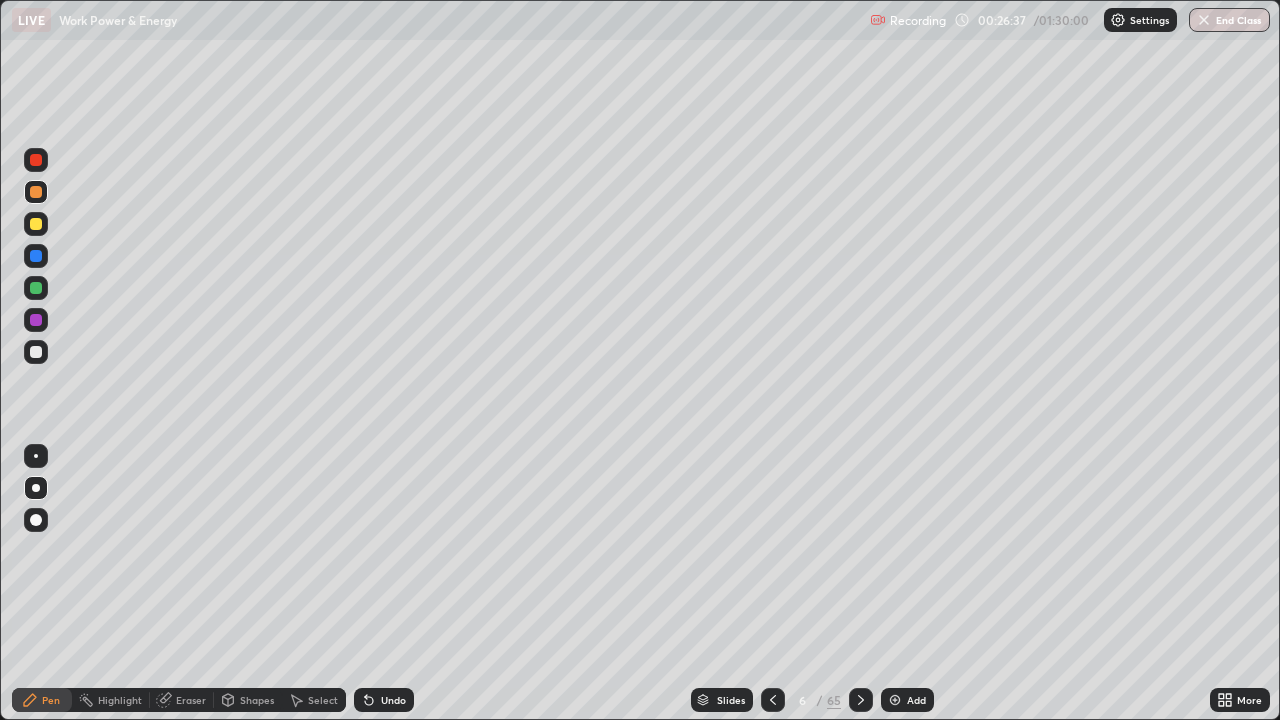 click on "Shapes" at bounding box center [257, 700] 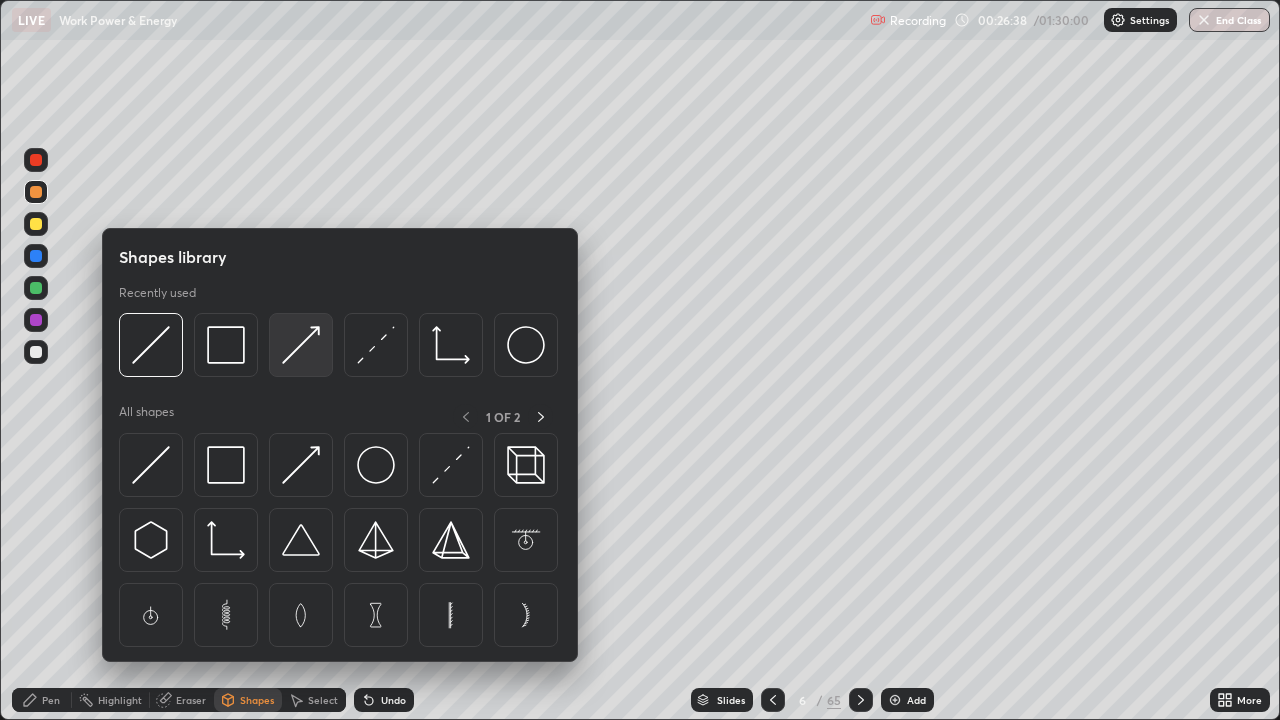 click at bounding box center [301, 345] 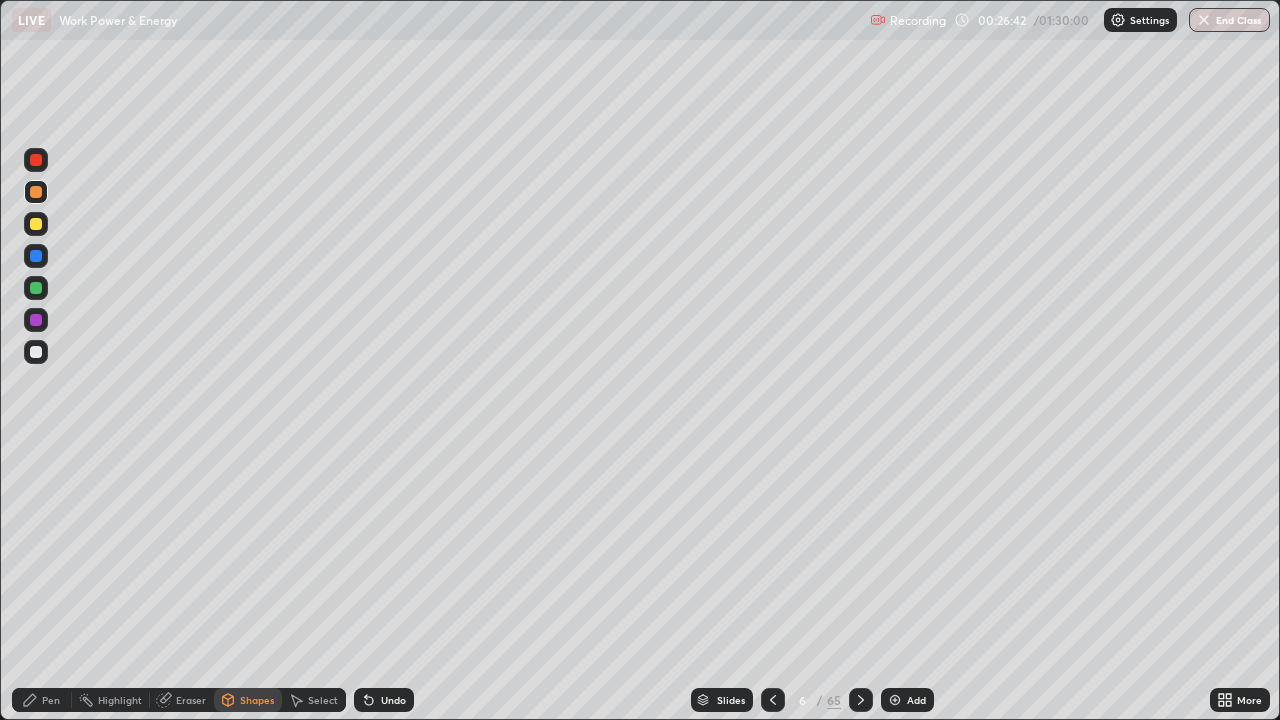 click on "Pen" at bounding box center (42, 700) 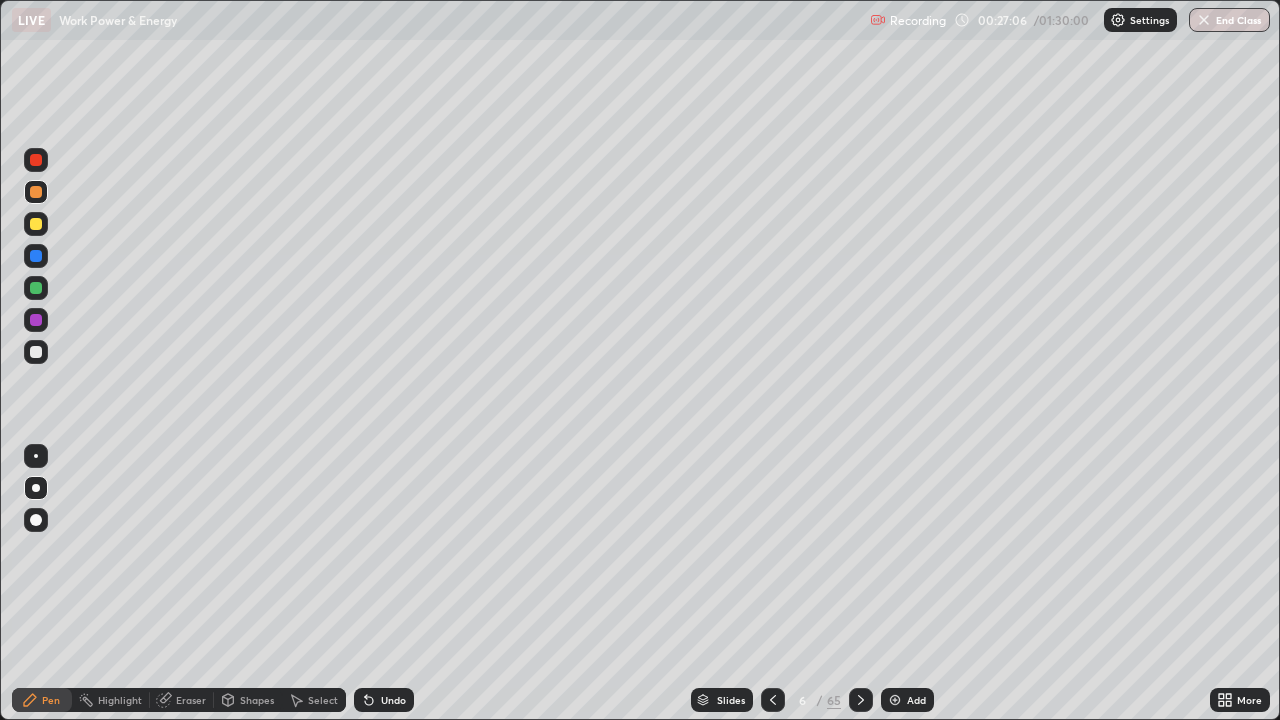 click at bounding box center [36, 256] 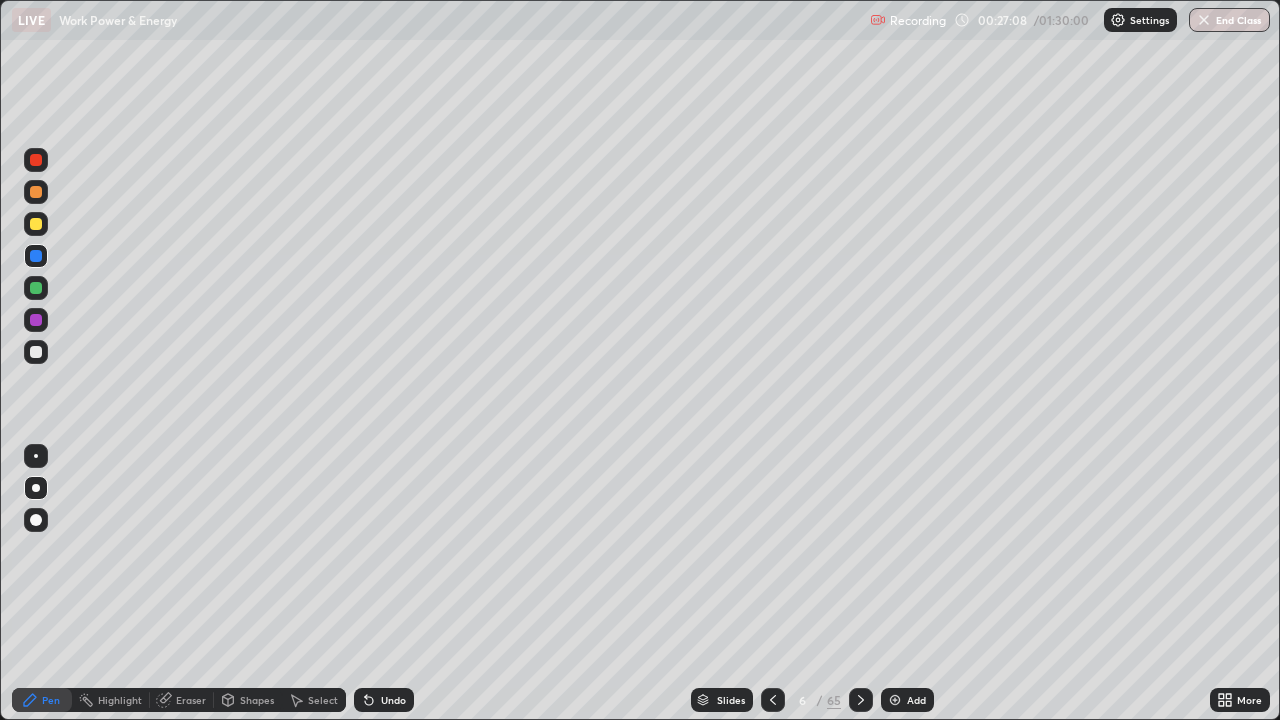 click on "Undo" at bounding box center (393, 700) 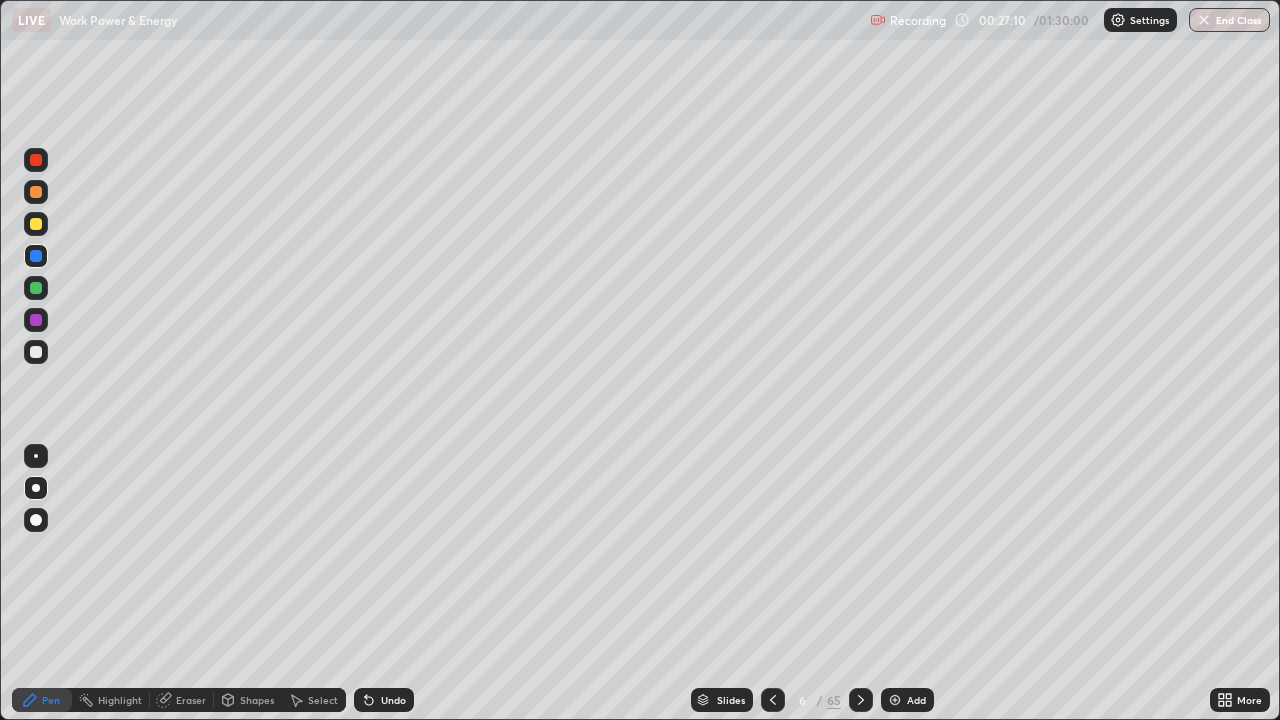 click on "Shapes" at bounding box center (257, 700) 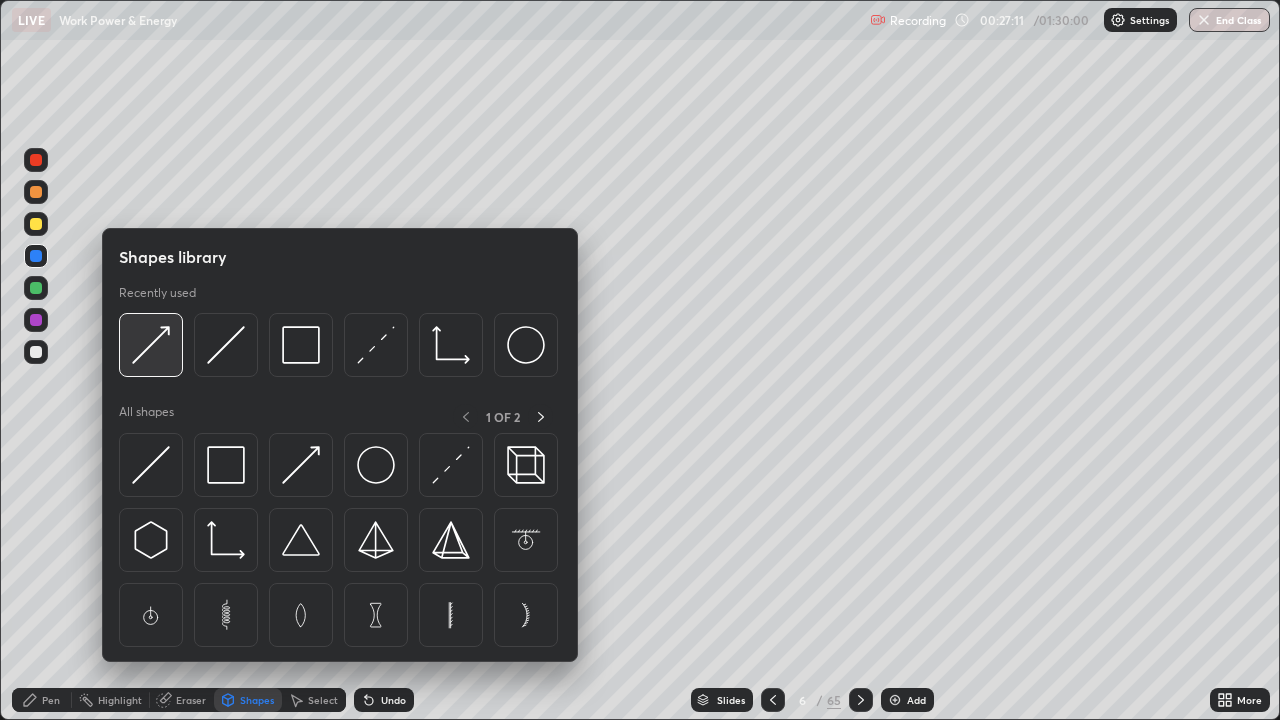 click at bounding box center [151, 345] 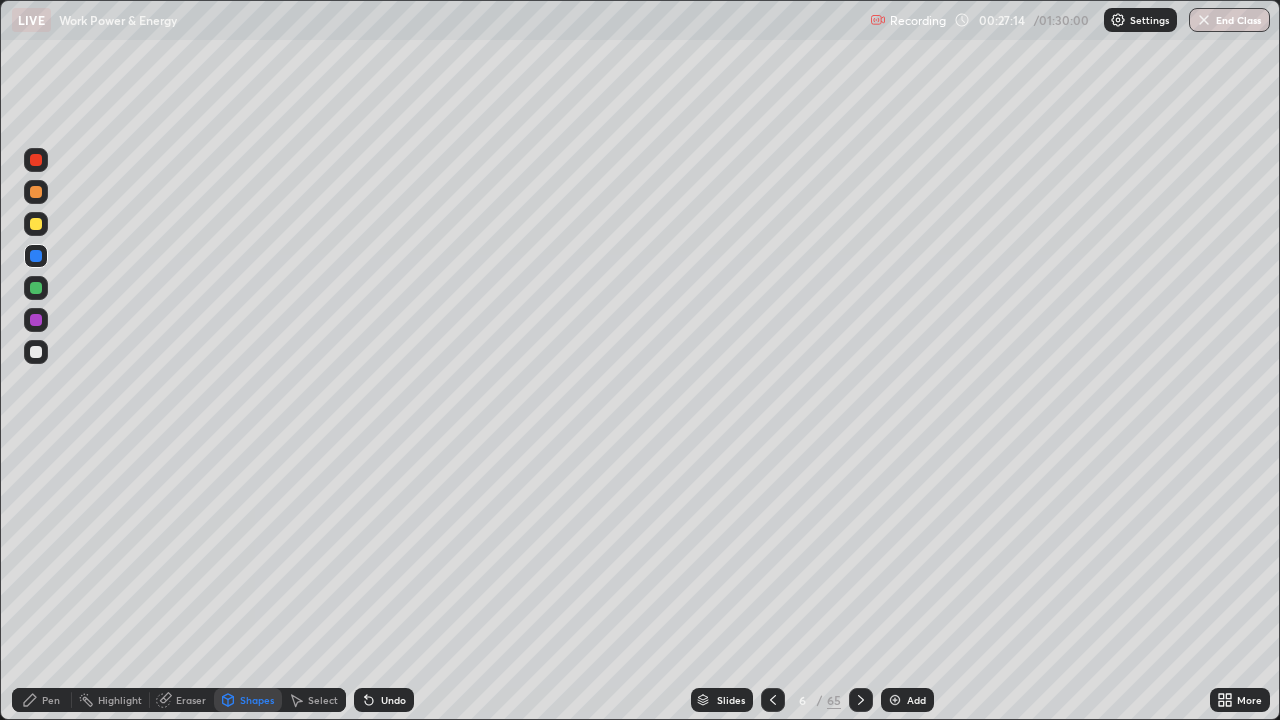 click 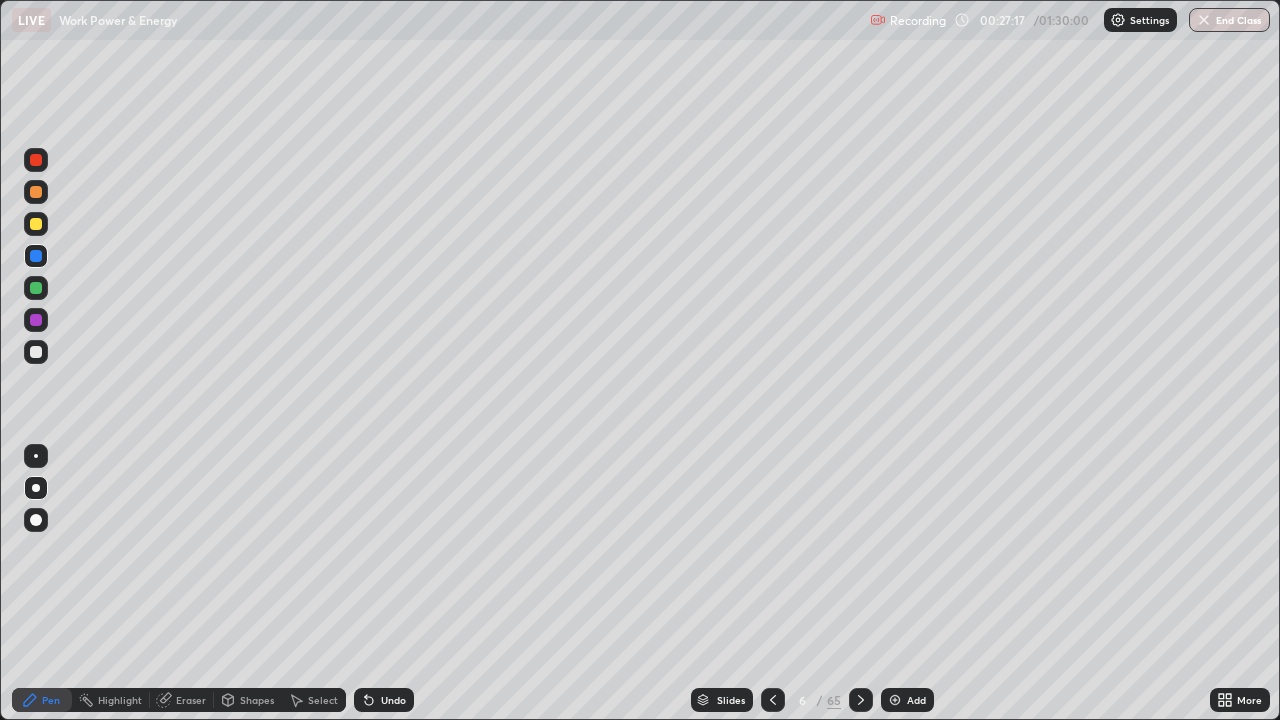 click at bounding box center (36, 192) 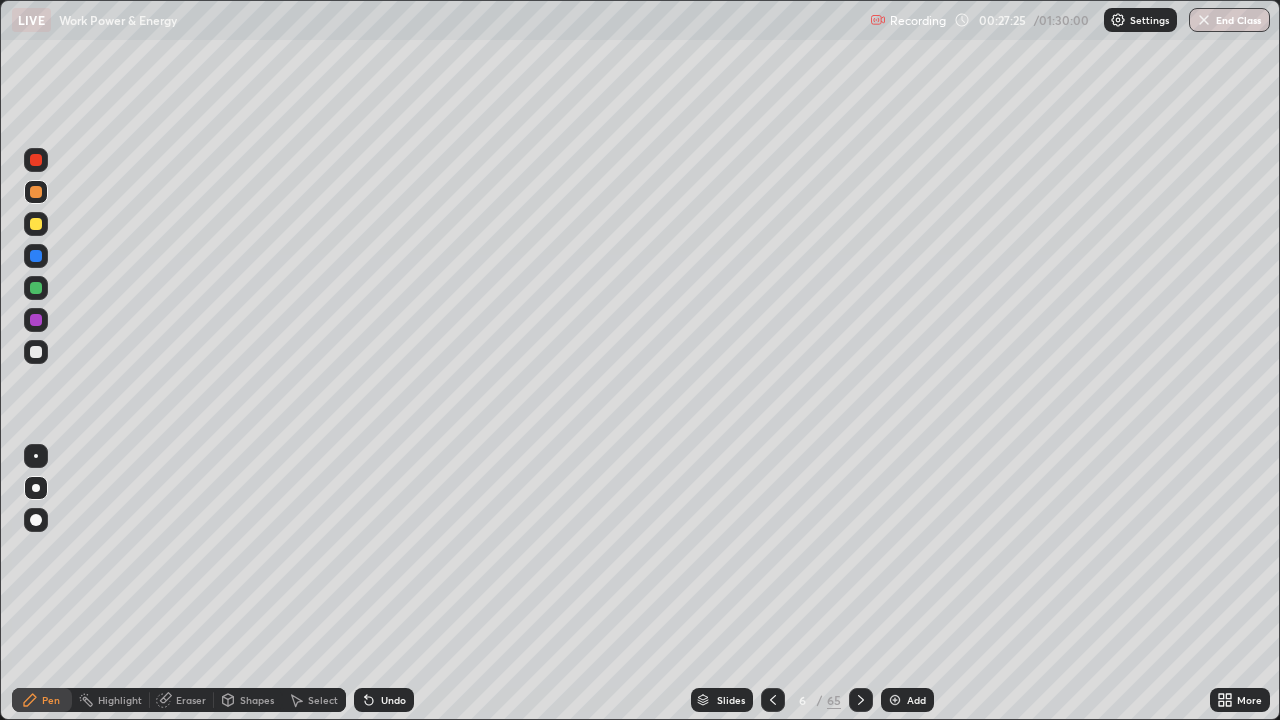 click on "Undo" at bounding box center [393, 700] 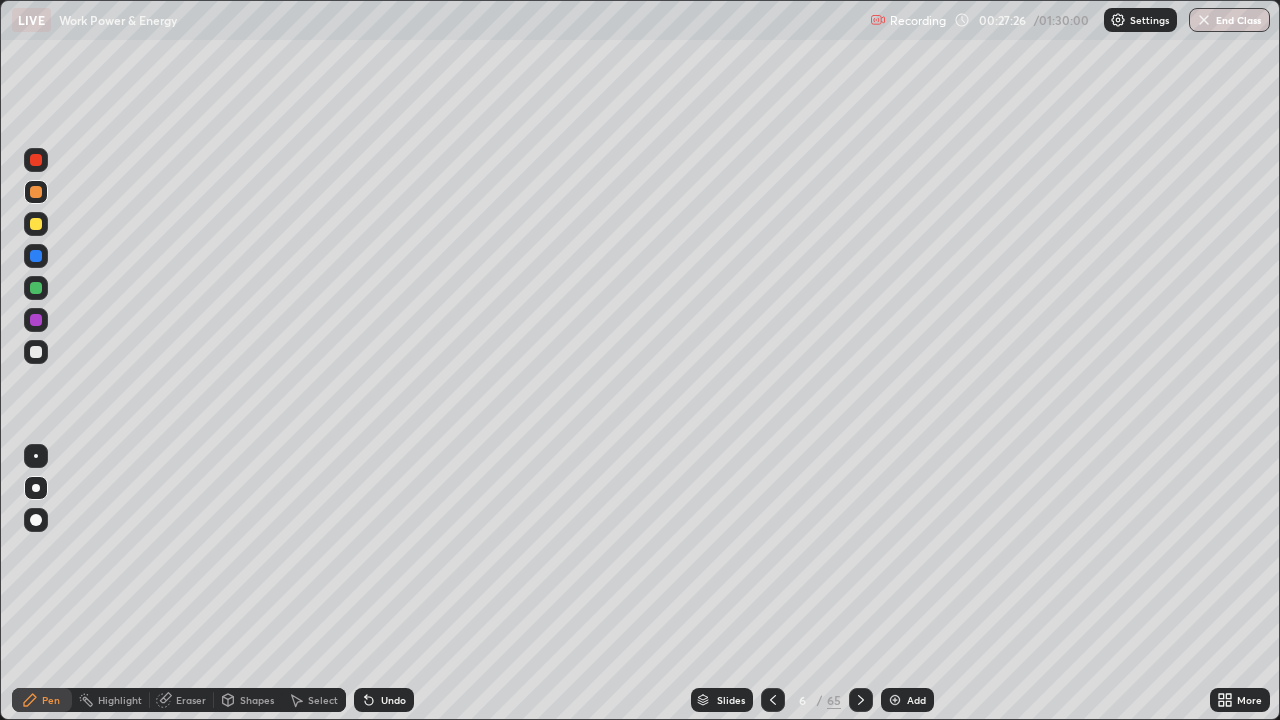 click on "Undo" at bounding box center (384, 700) 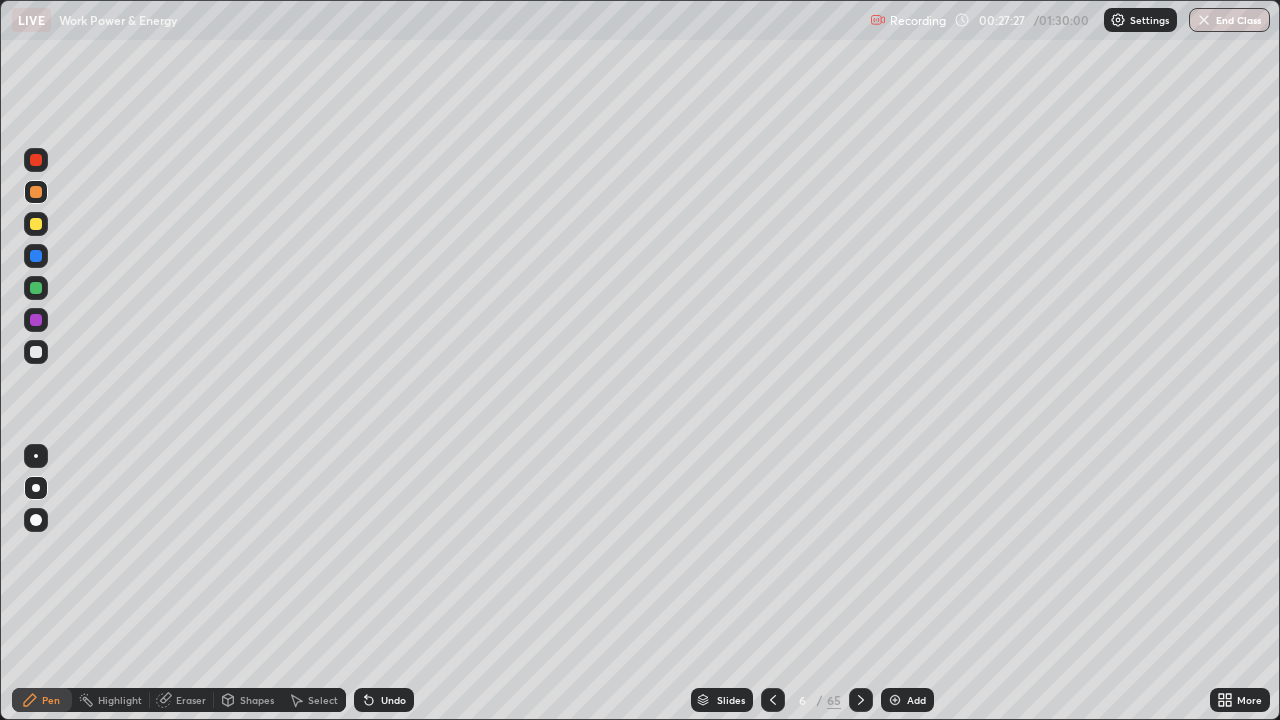 click on "Undo" at bounding box center [384, 700] 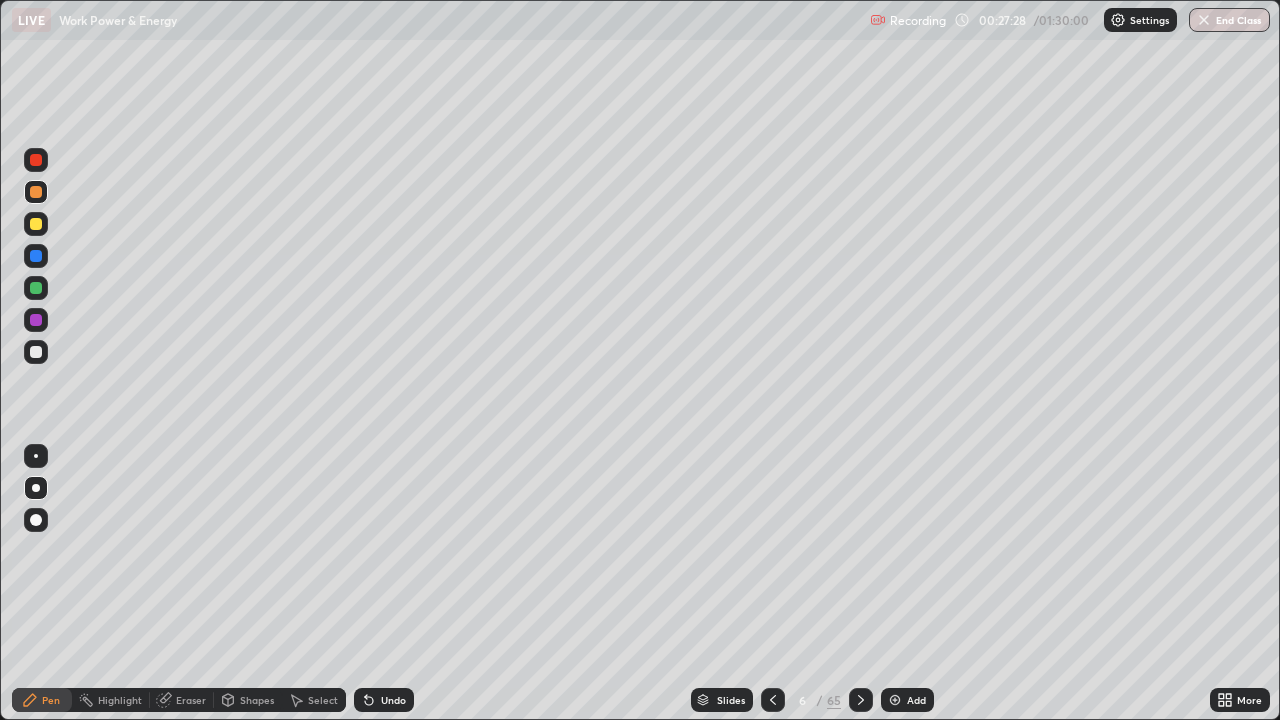 click at bounding box center [36, 320] 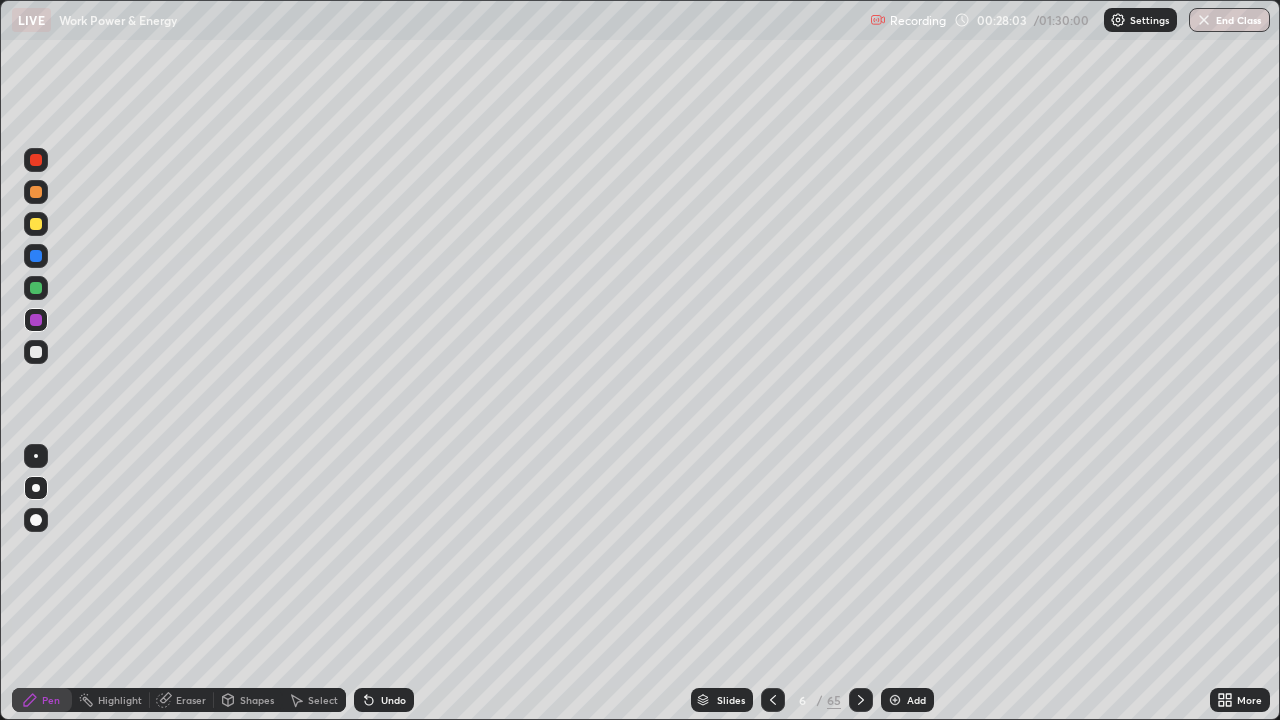 click on "Undo" at bounding box center (393, 700) 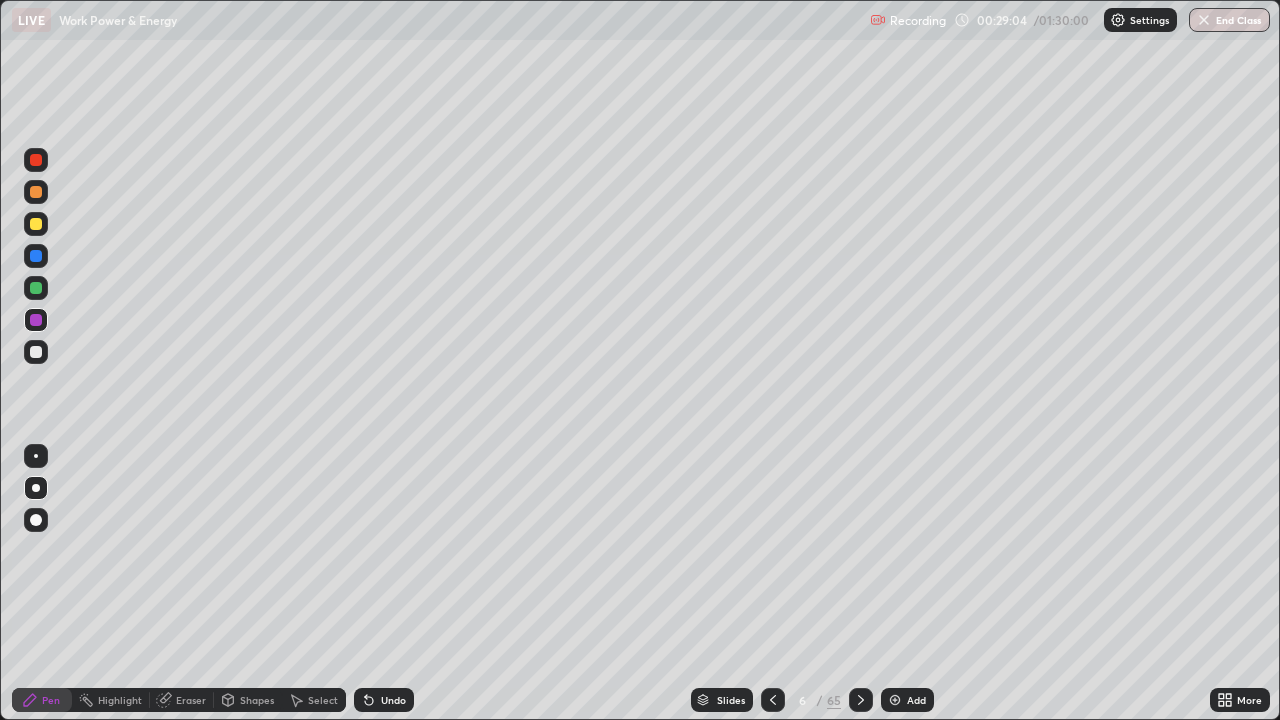click on "Undo" at bounding box center [393, 700] 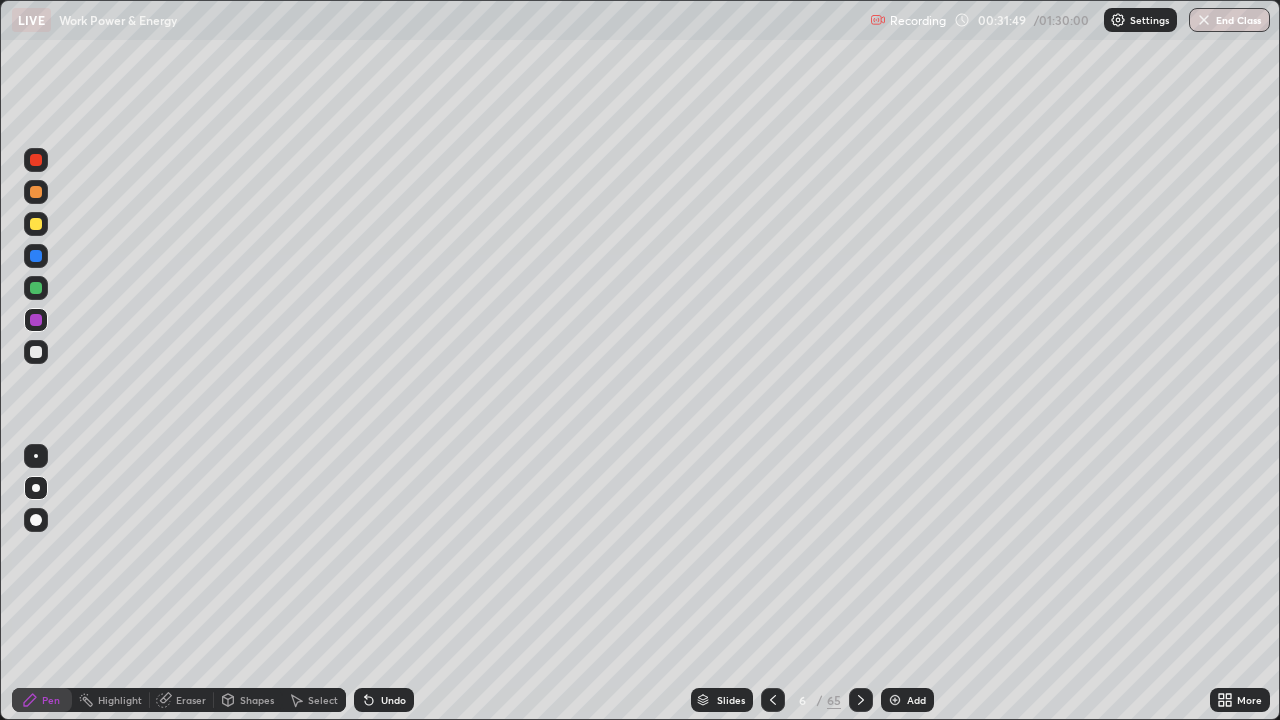 click on "Slides" at bounding box center [722, 700] 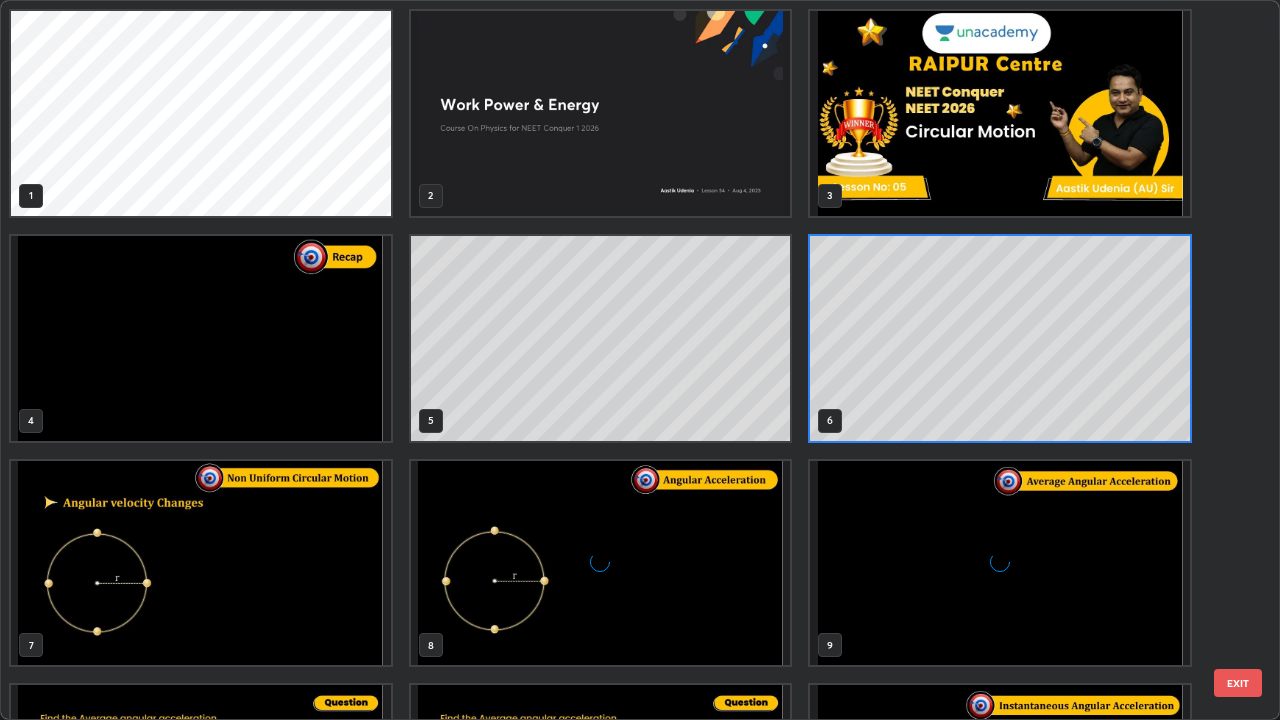 scroll, scrollTop: 7, scrollLeft: 11, axis: both 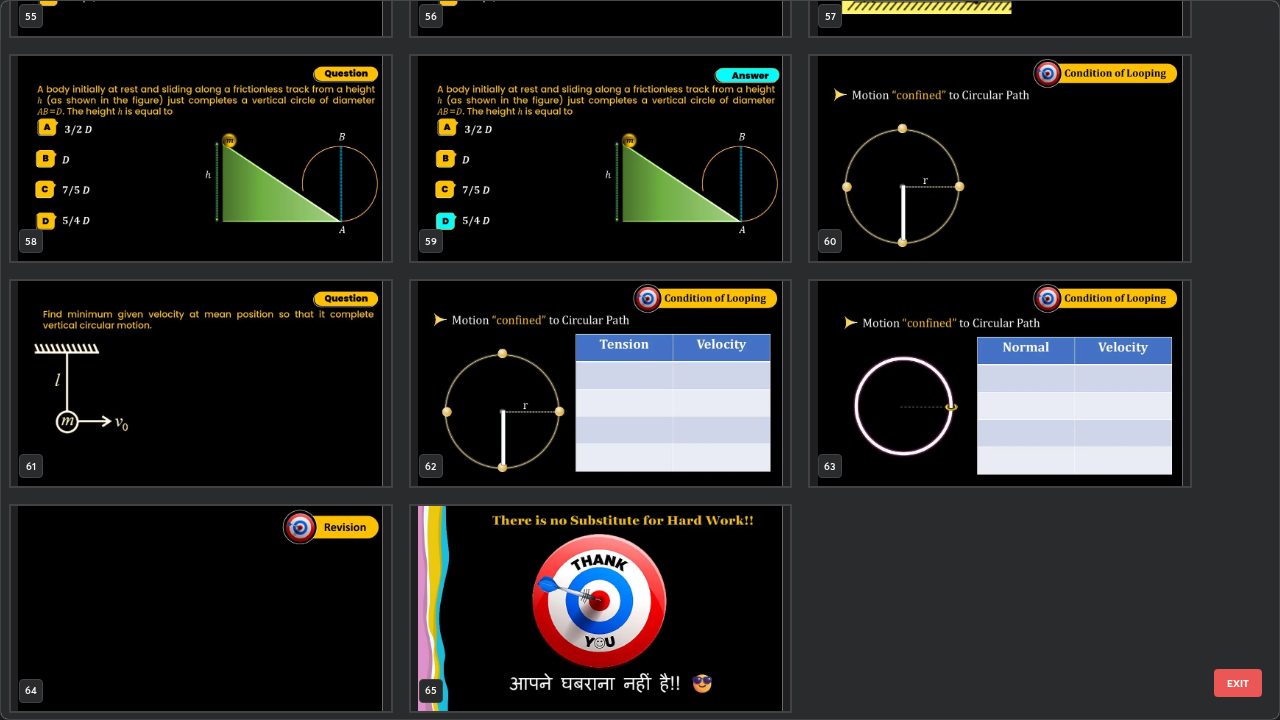 click on "EXIT" at bounding box center [1238, 683] 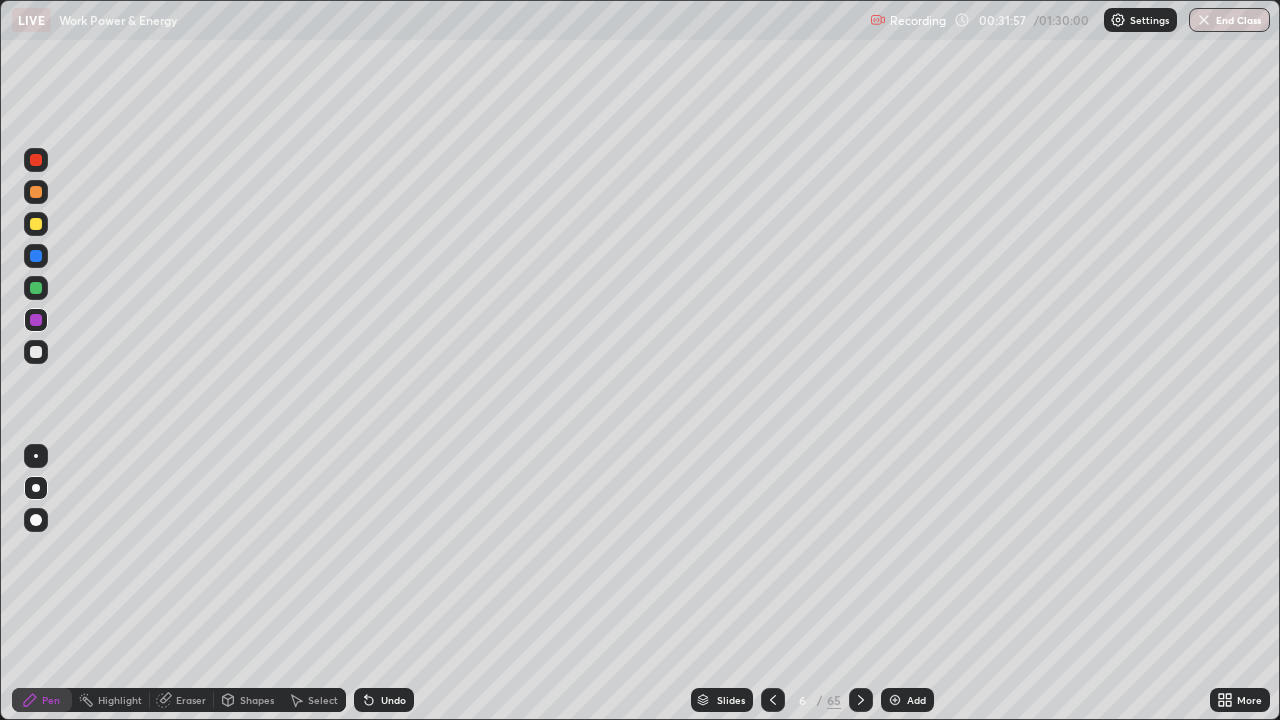 scroll, scrollTop: 0, scrollLeft: 0, axis: both 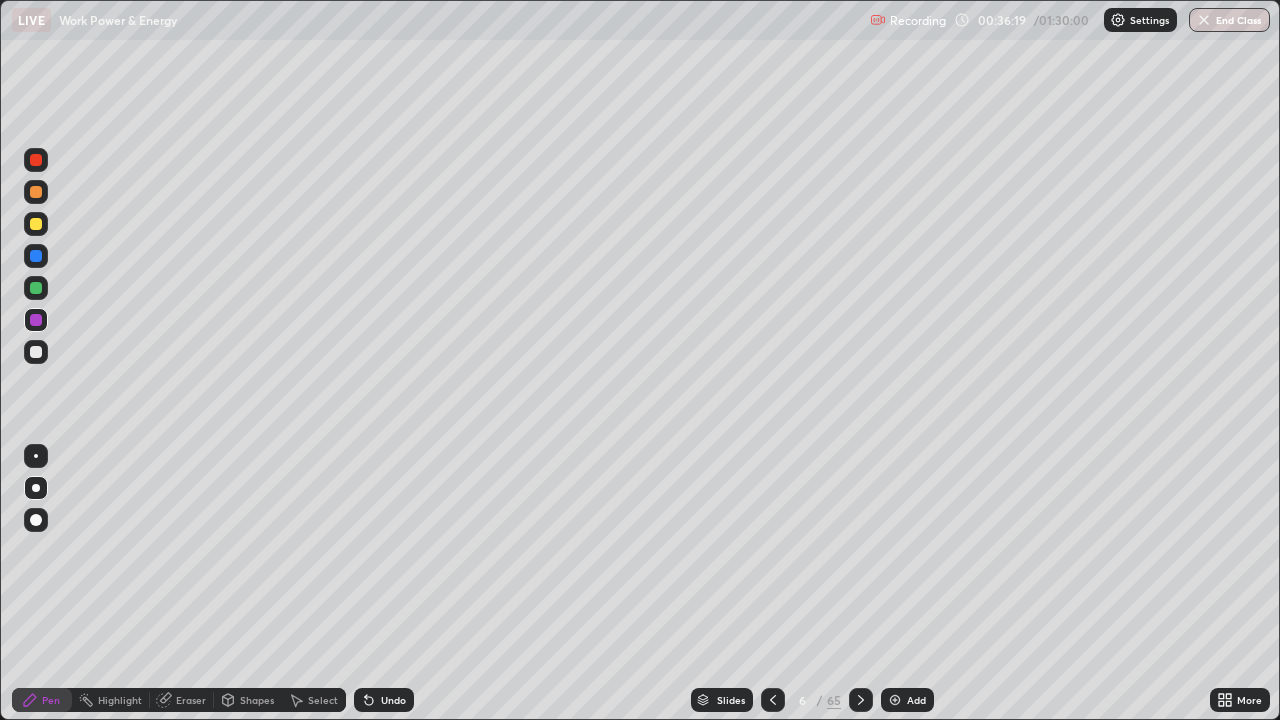 click 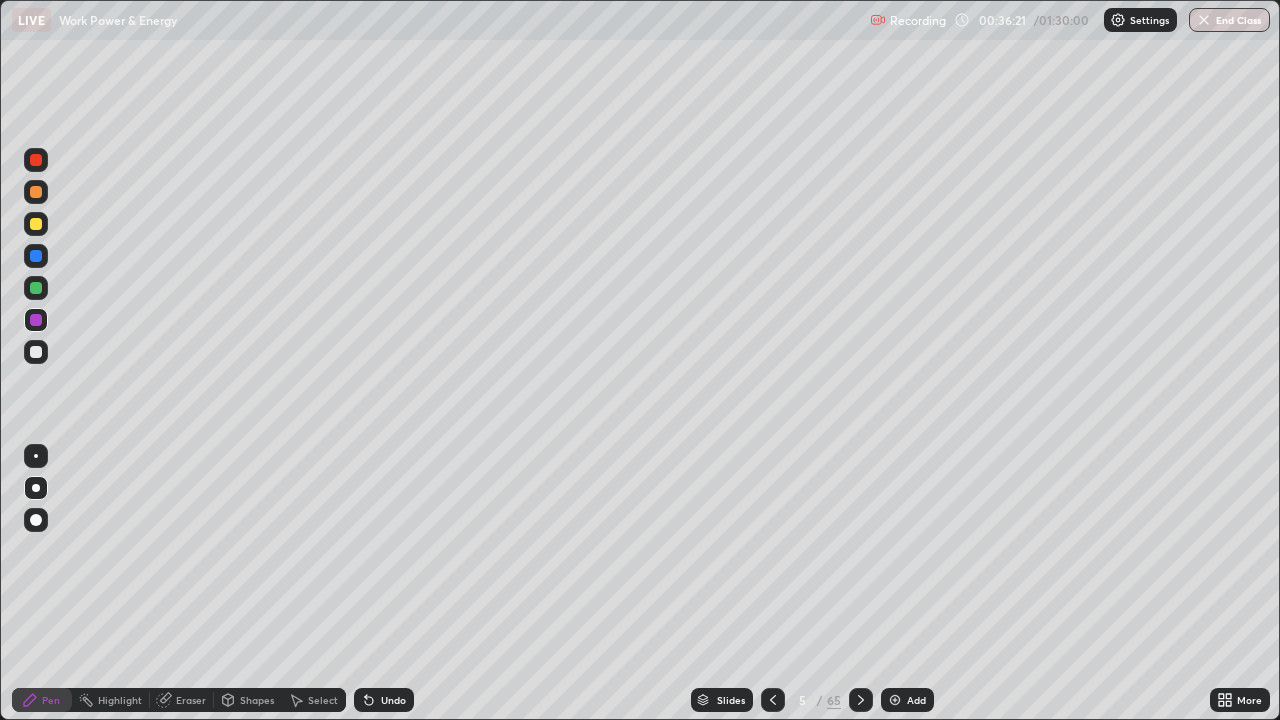 click 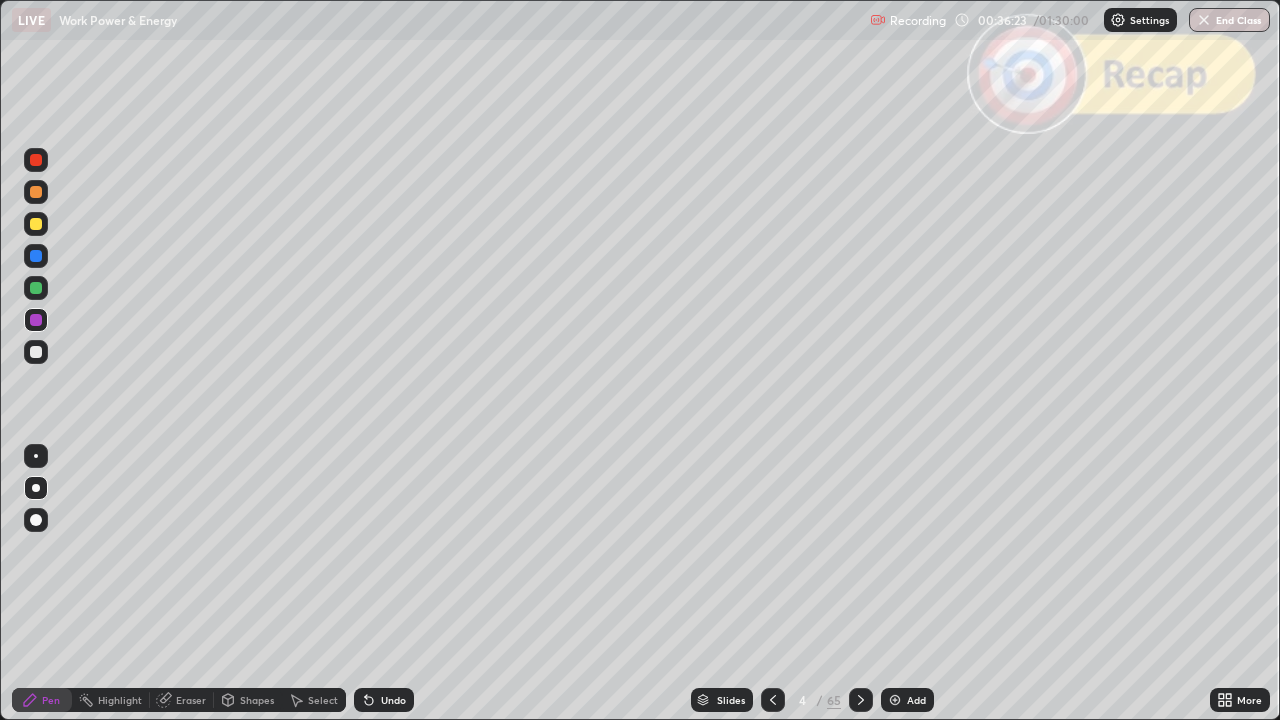 click 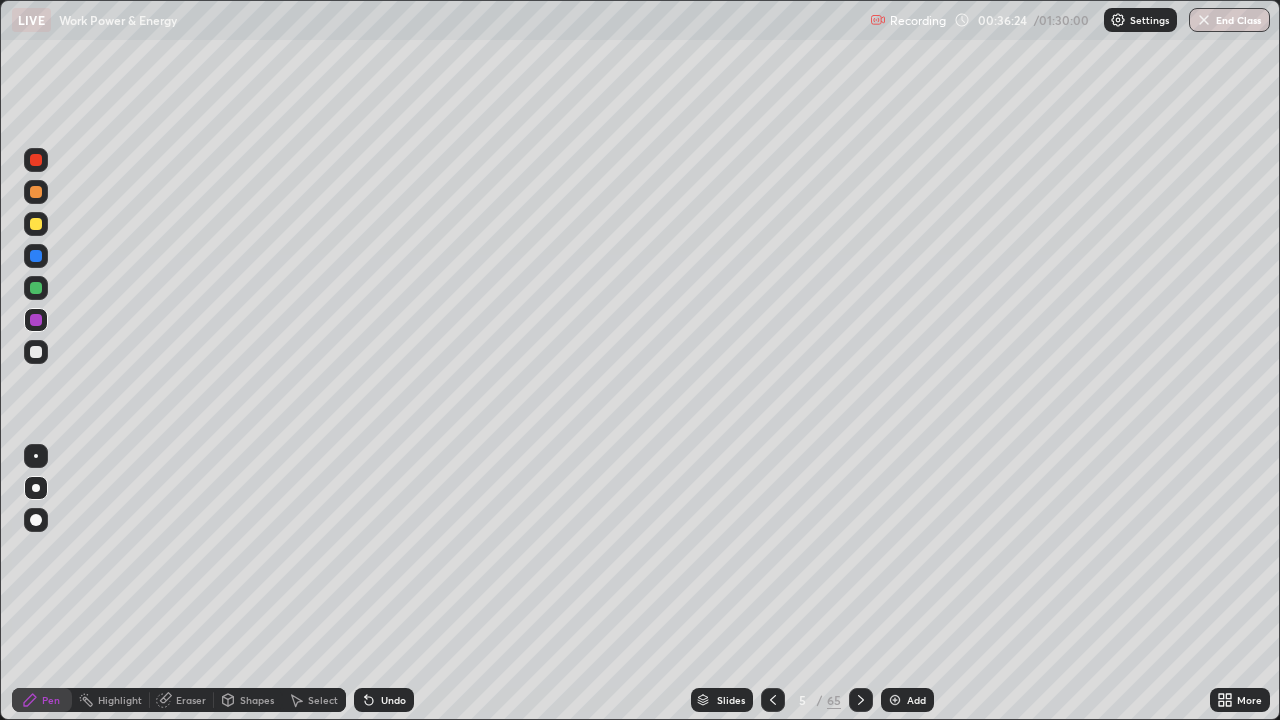 click 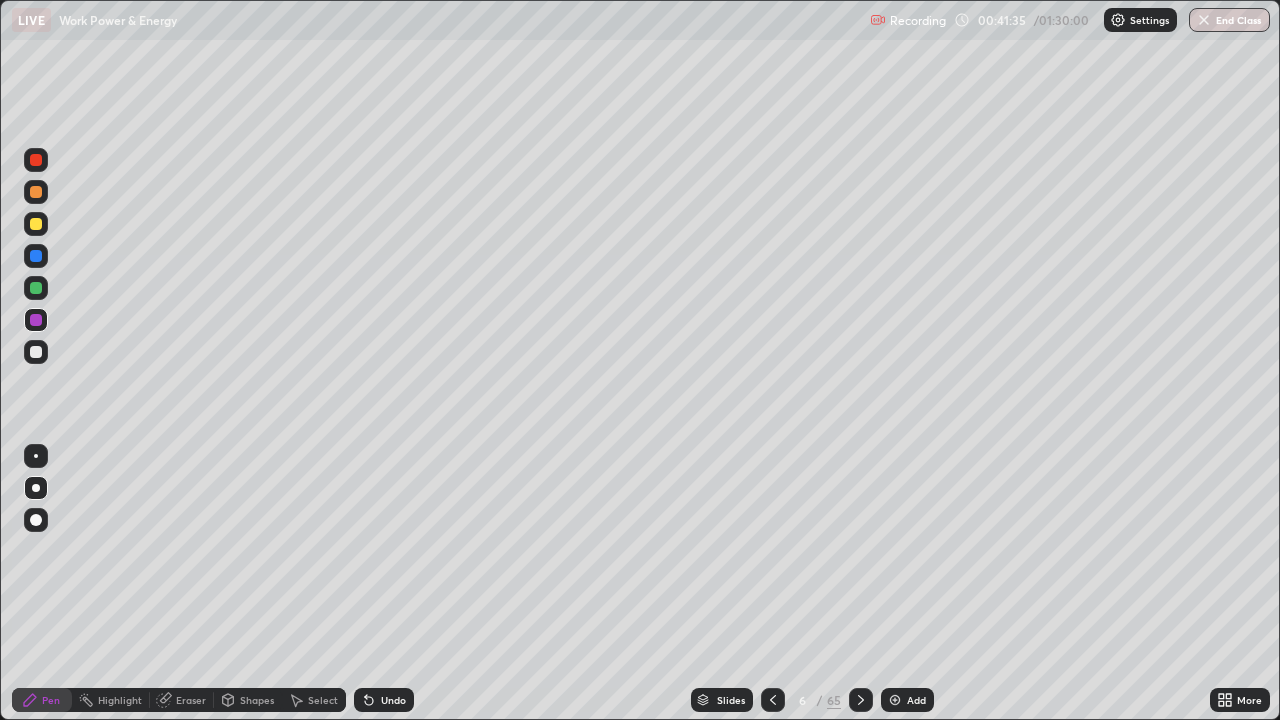 click at bounding box center [861, 700] 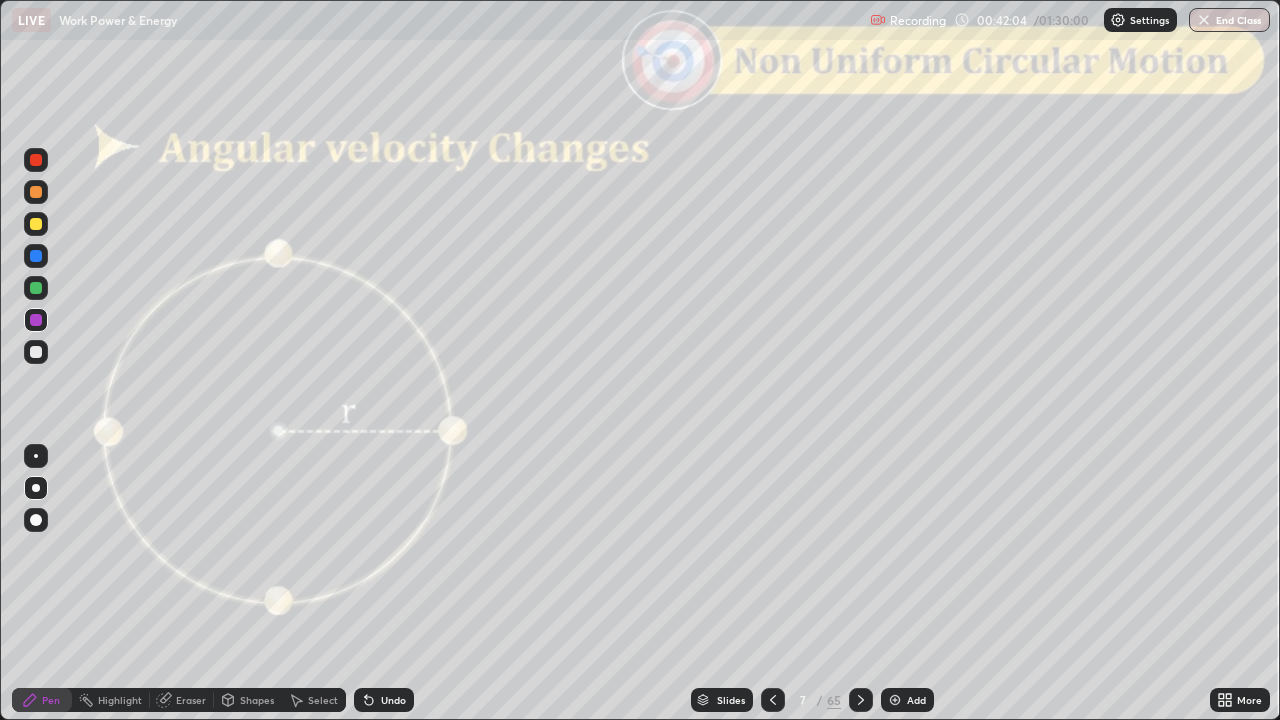 click at bounding box center [36, 192] 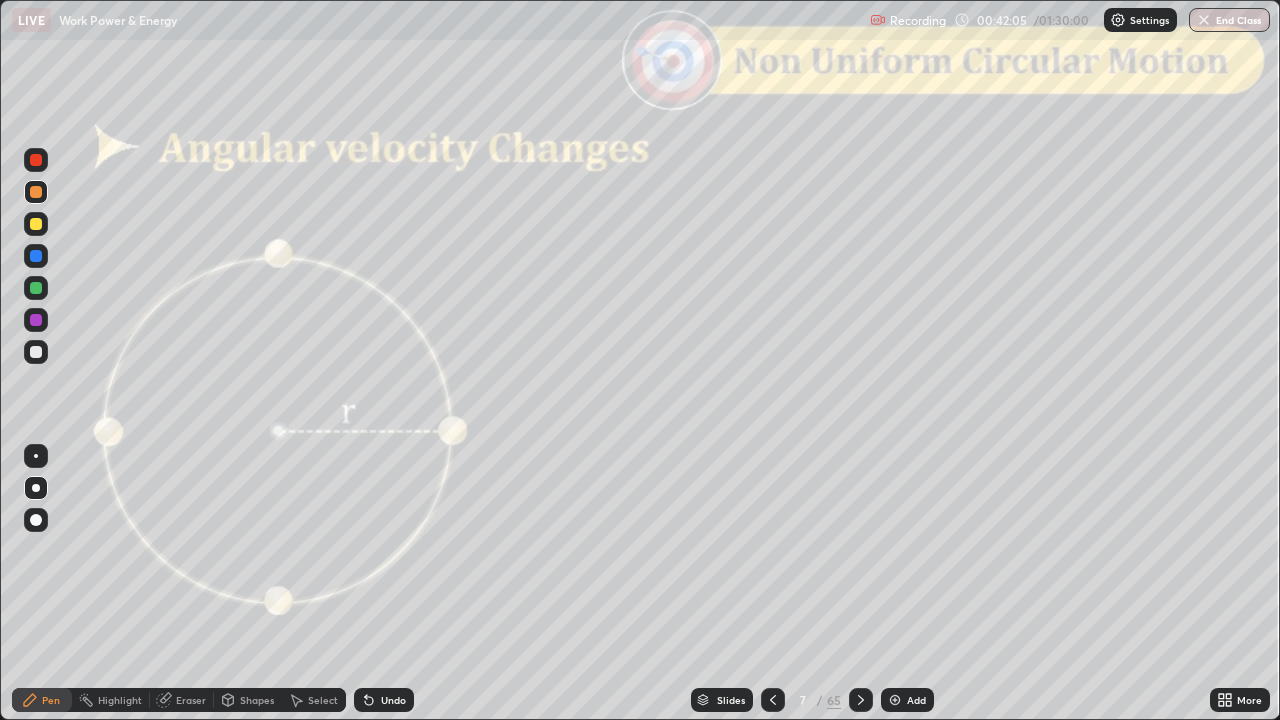click on "Shapes" at bounding box center [257, 700] 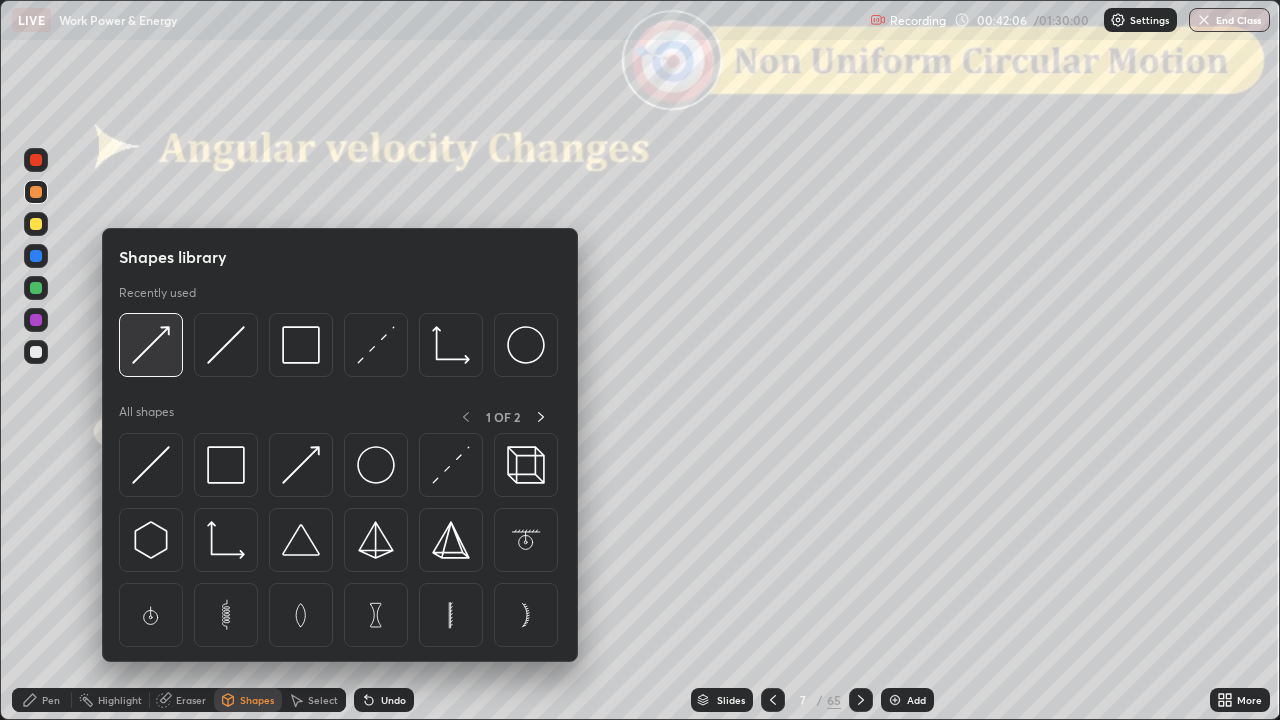 click at bounding box center (151, 345) 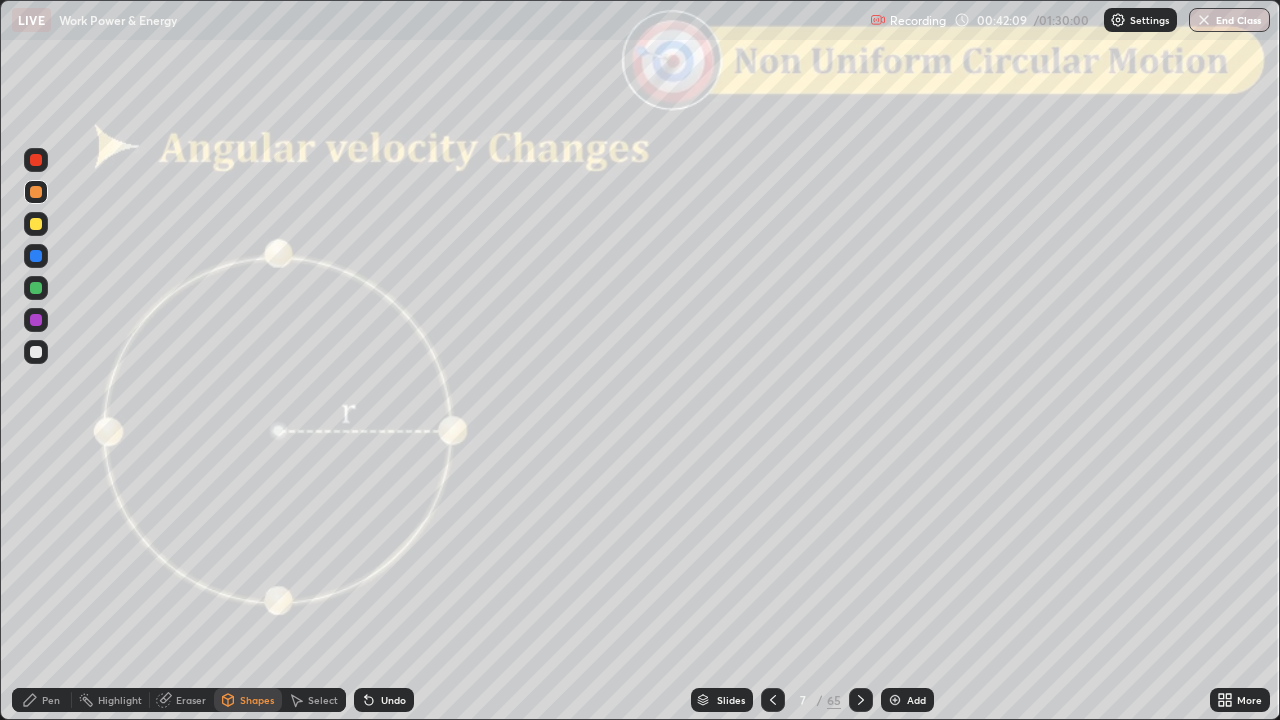 click on "Pen" at bounding box center (42, 700) 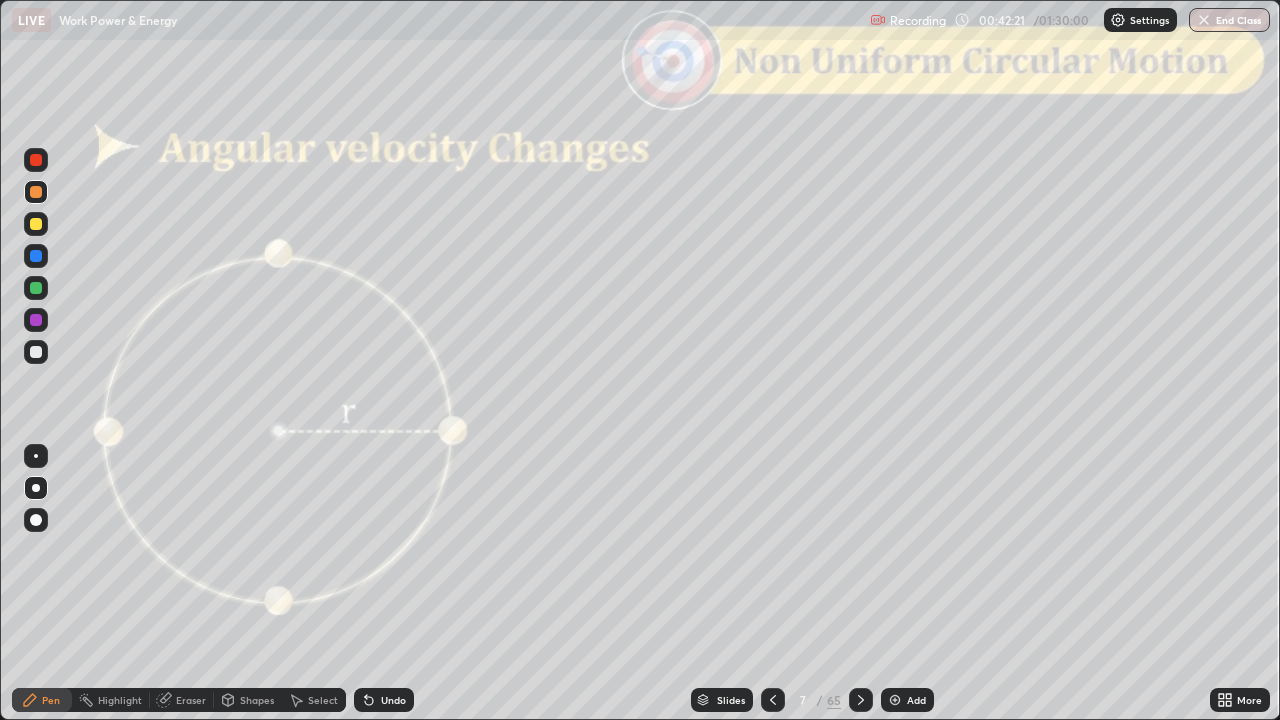 click at bounding box center (36, 224) 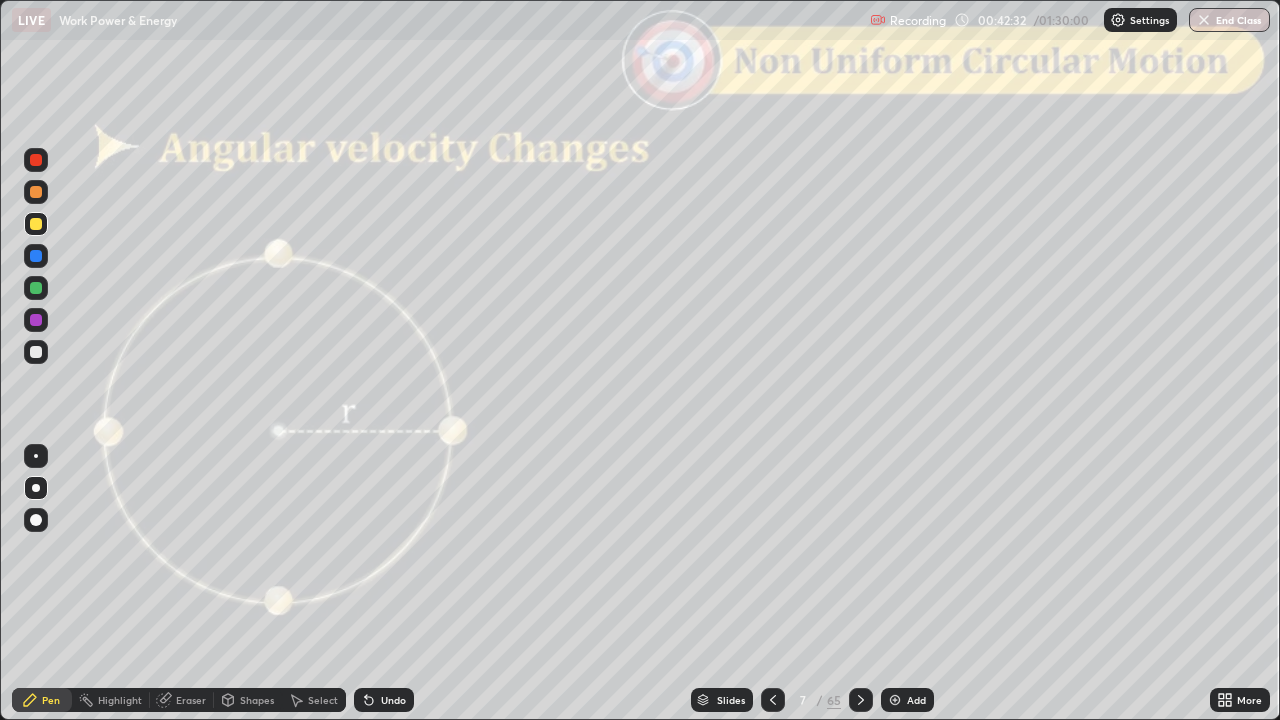 click at bounding box center (36, 192) 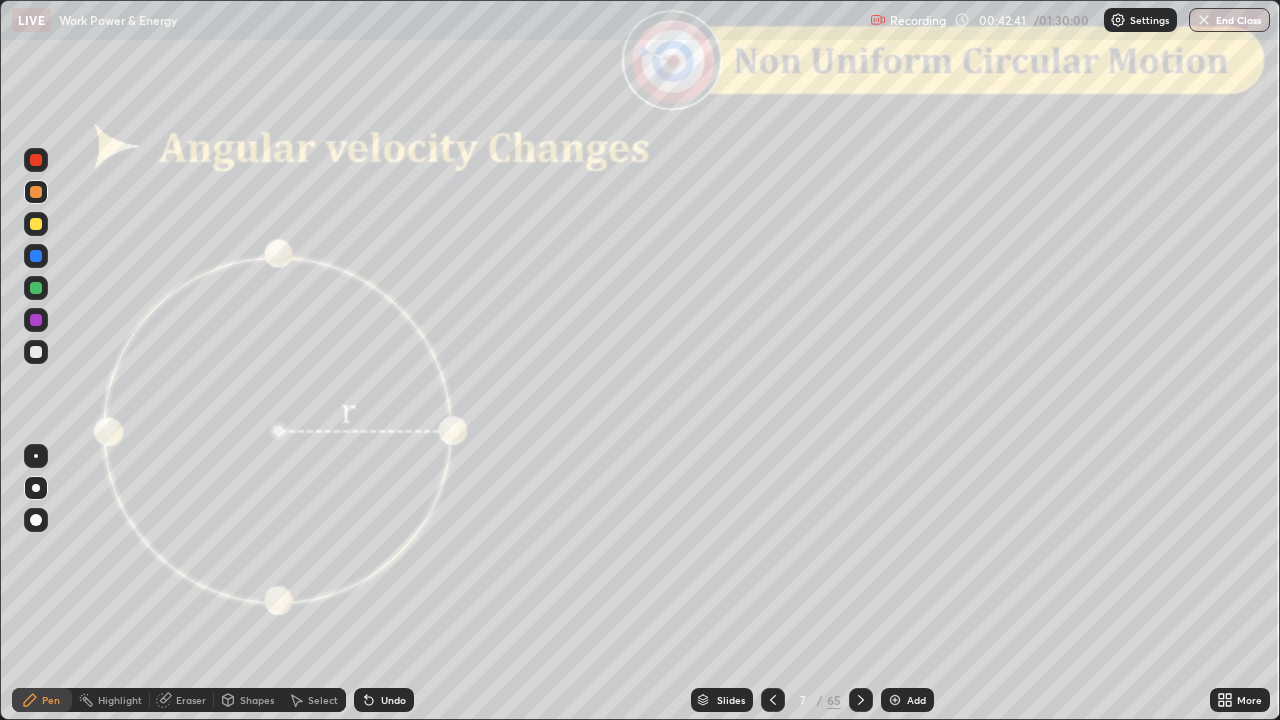 click on "Shapes" at bounding box center [257, 700] 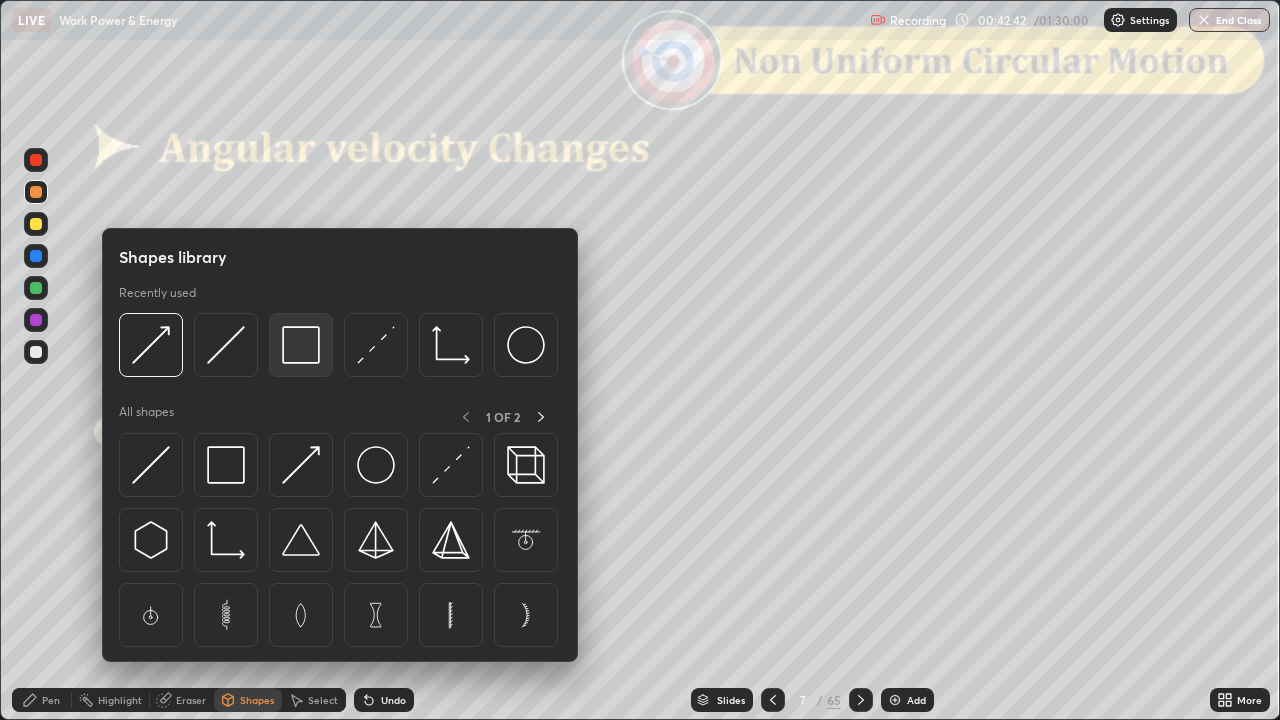 click at bounding box center (301, 345) 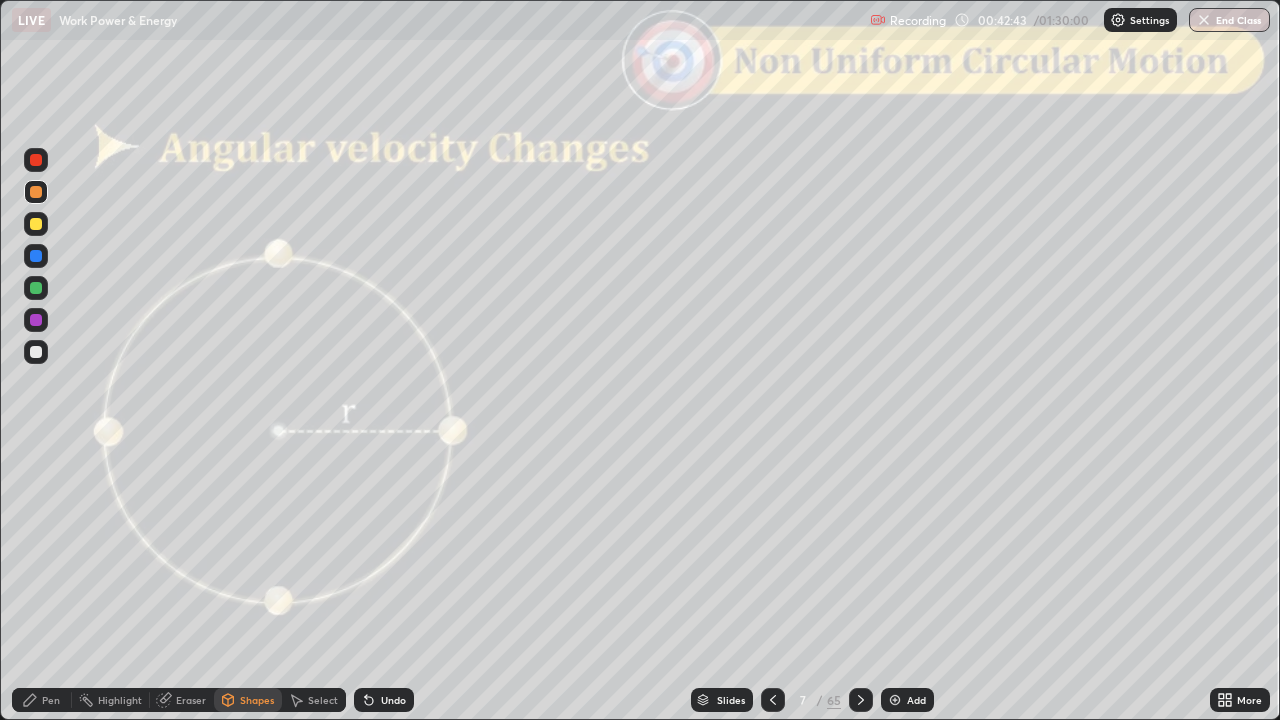 click at bounding box center (36, 160) 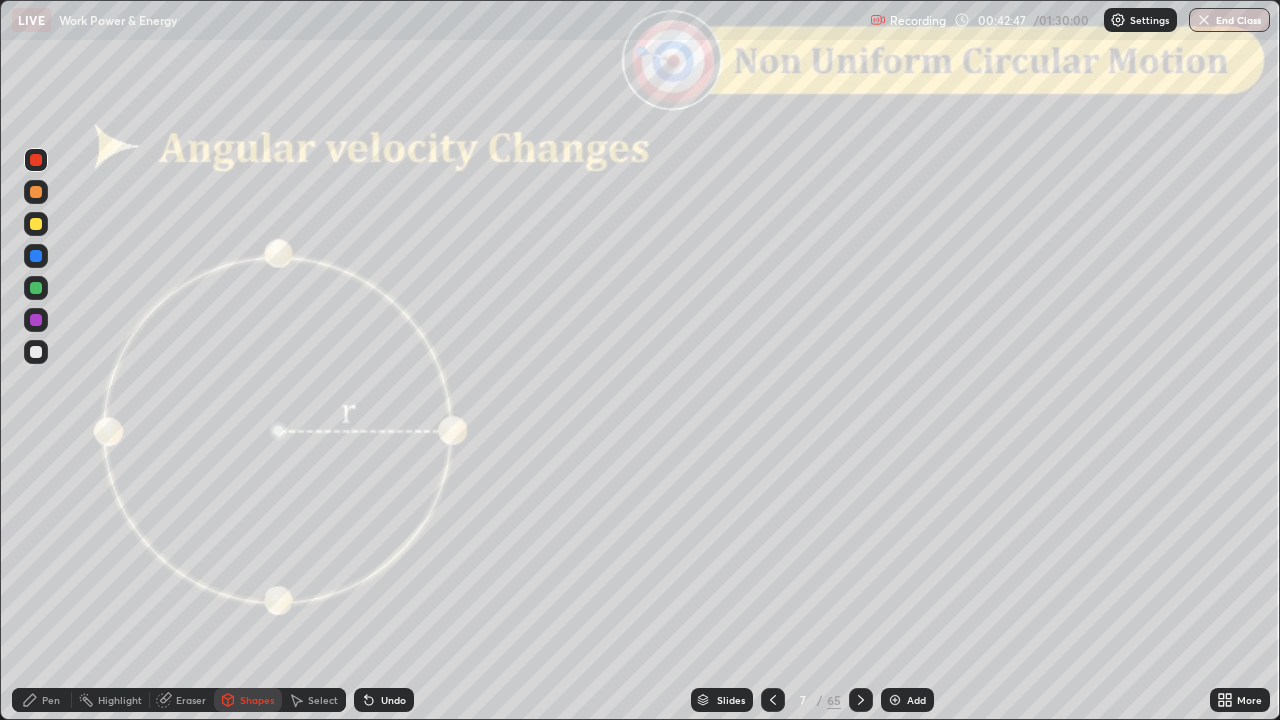 click on "Pen" at bounding box center [51, 700] 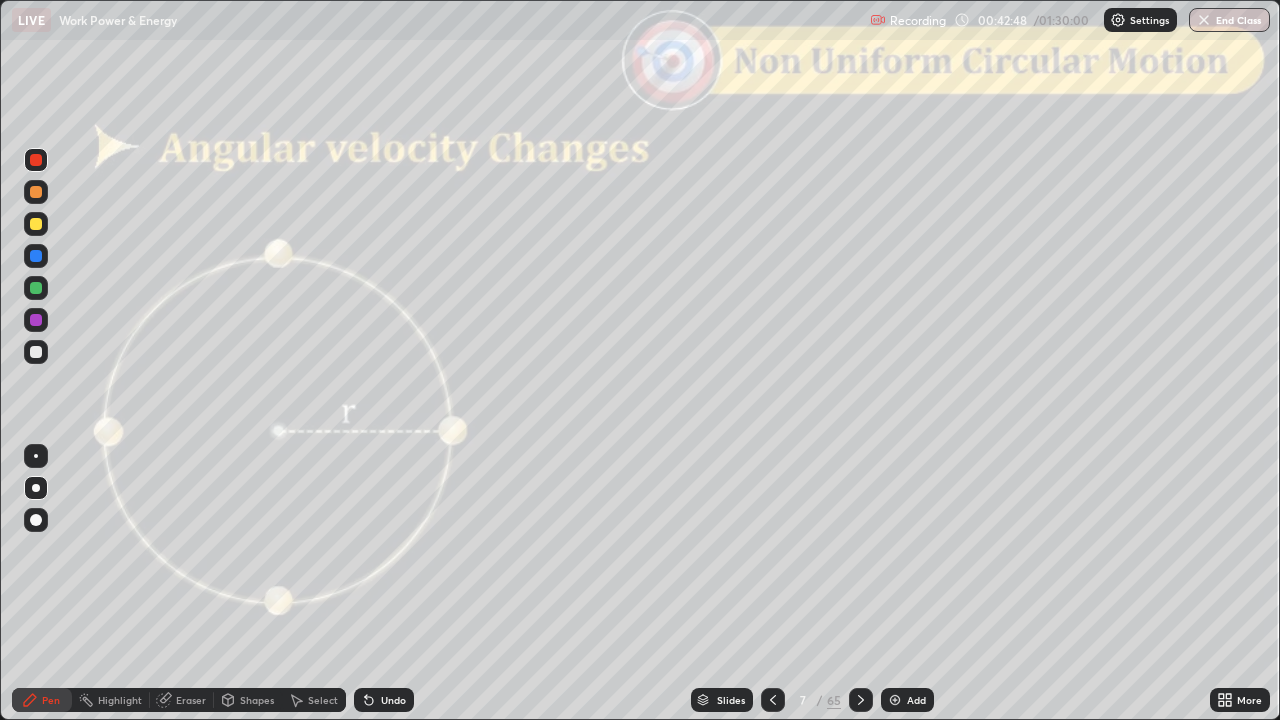 click at bounding box center (36, 192) 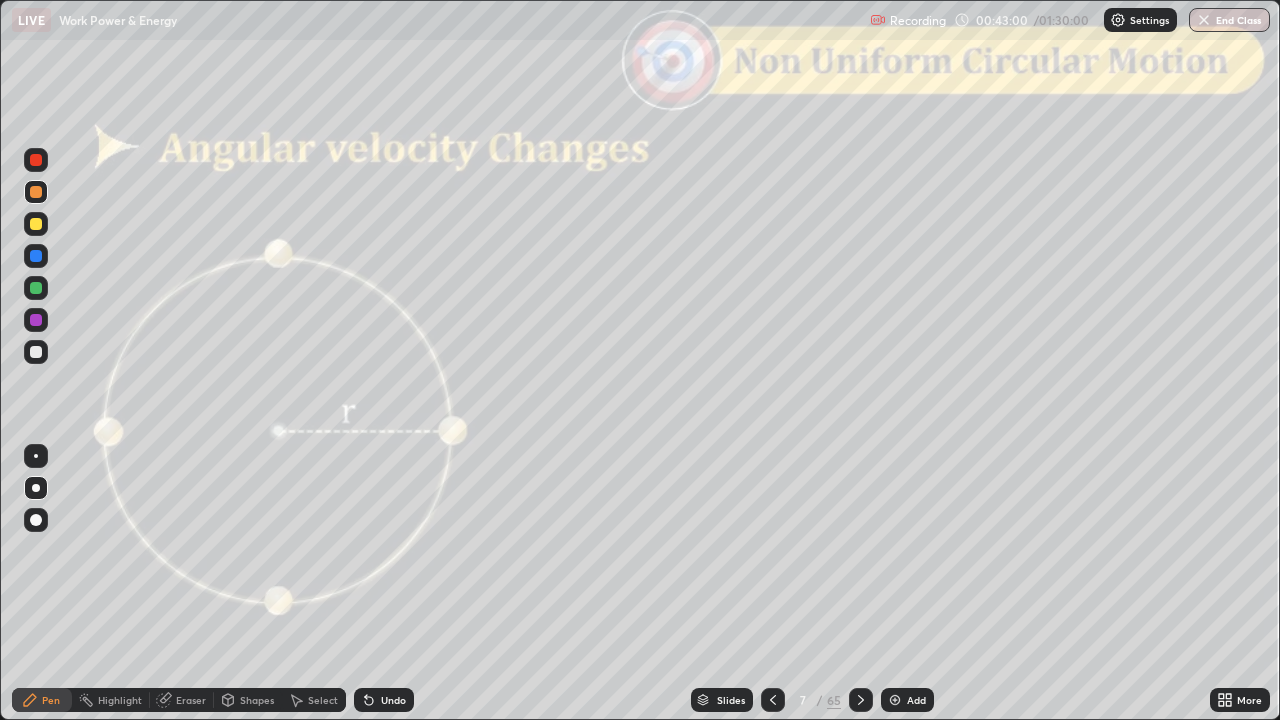 click on "Shapes" at bounding box center (257, 700) 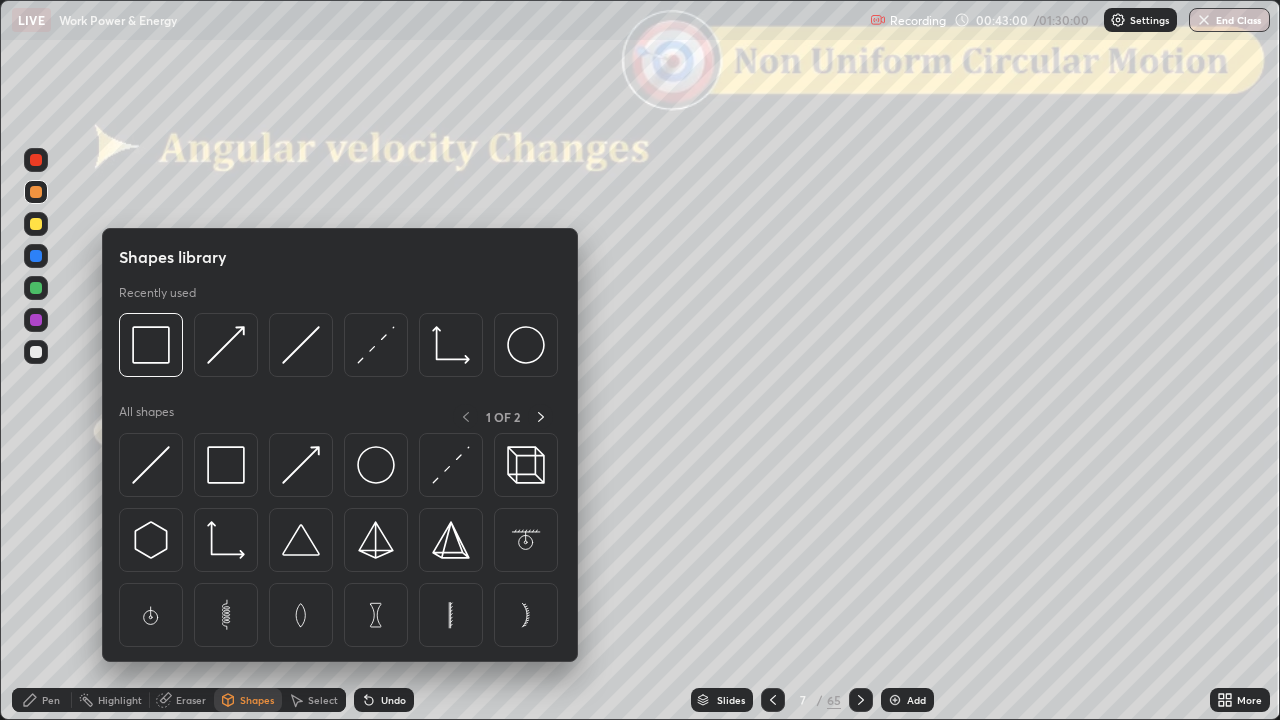 click at bounding box center (151, 345) 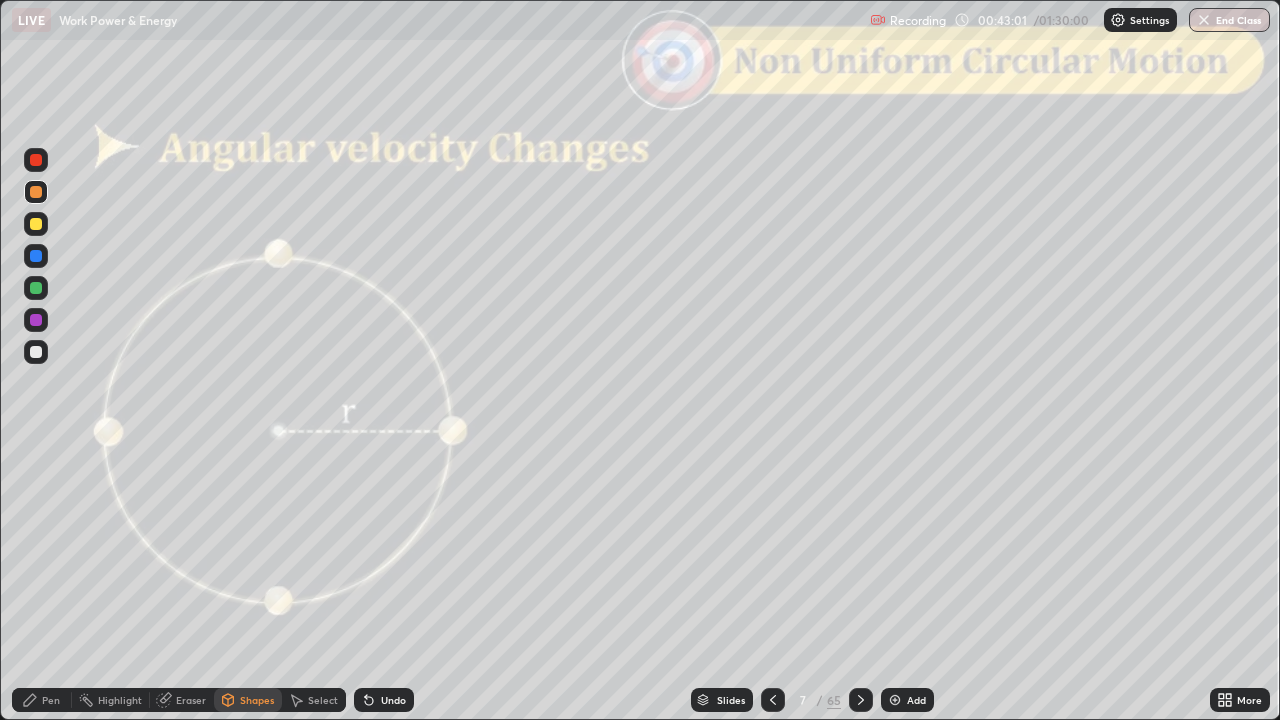 click at bounding box center (36, 160) 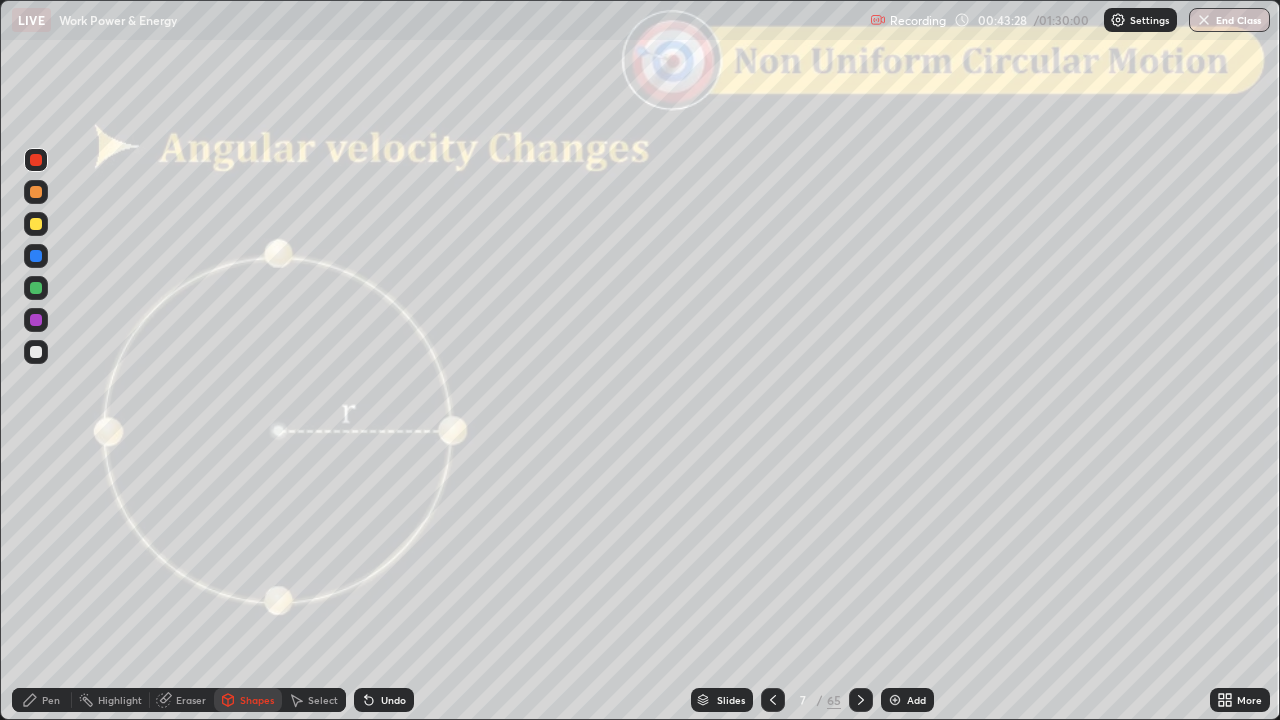 click at bounding box center (36, 256) 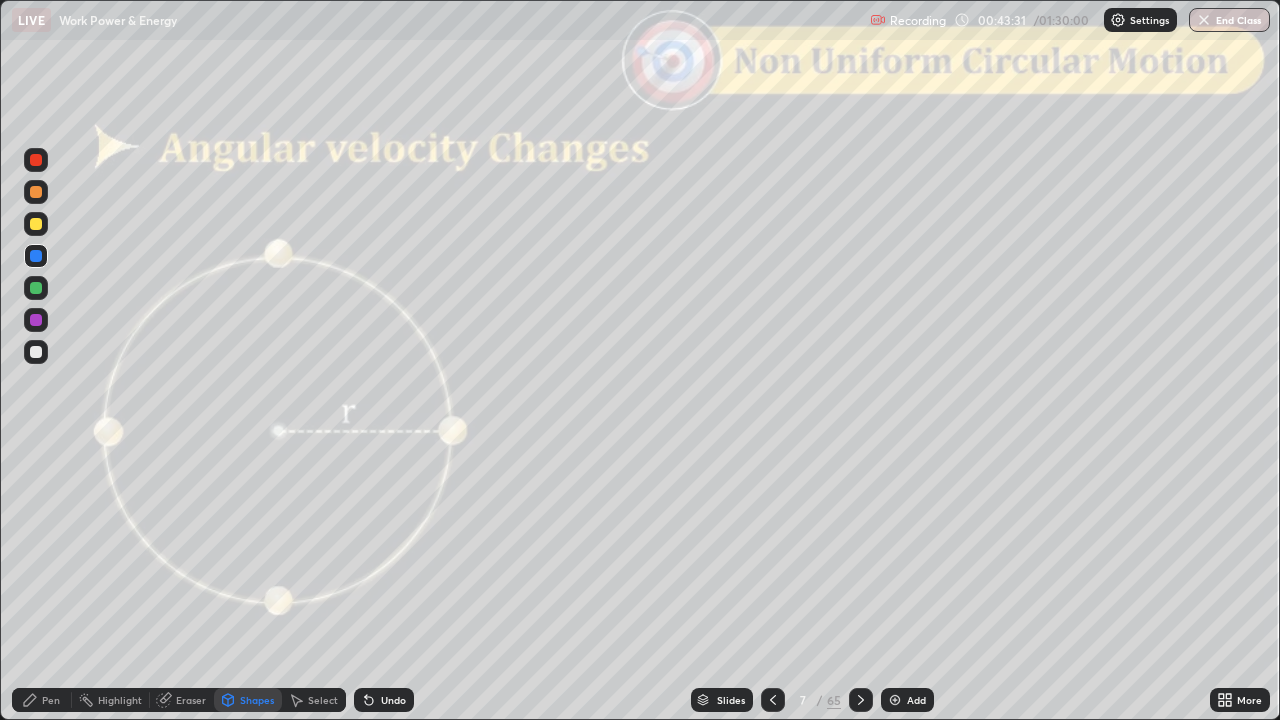 click on "Undo" at bounding box center (393, 700) 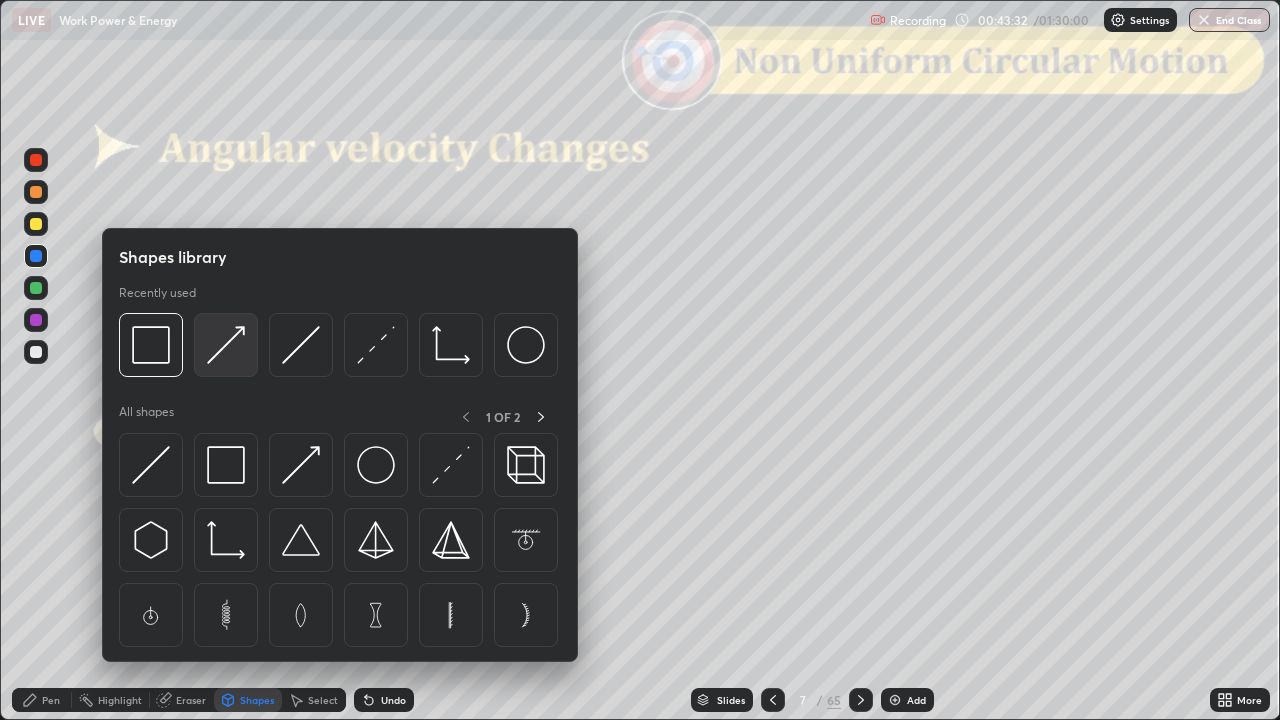 click at bounding box center [226, 345] 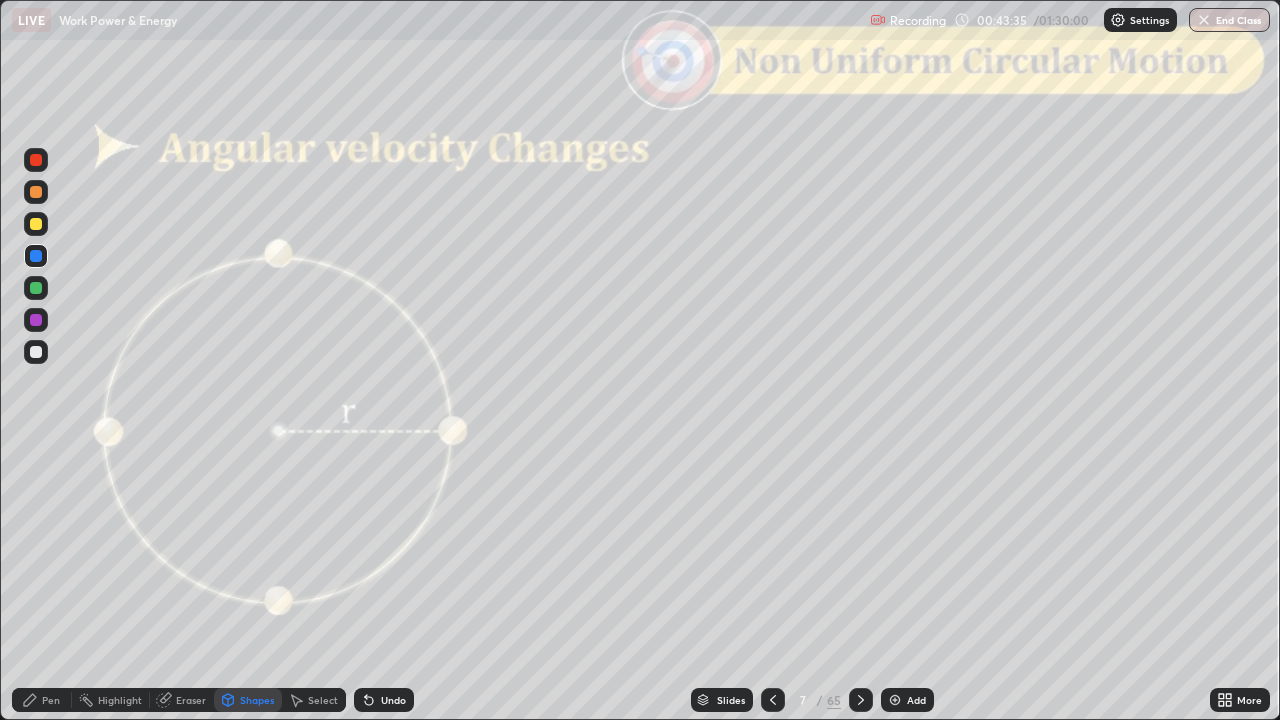 click 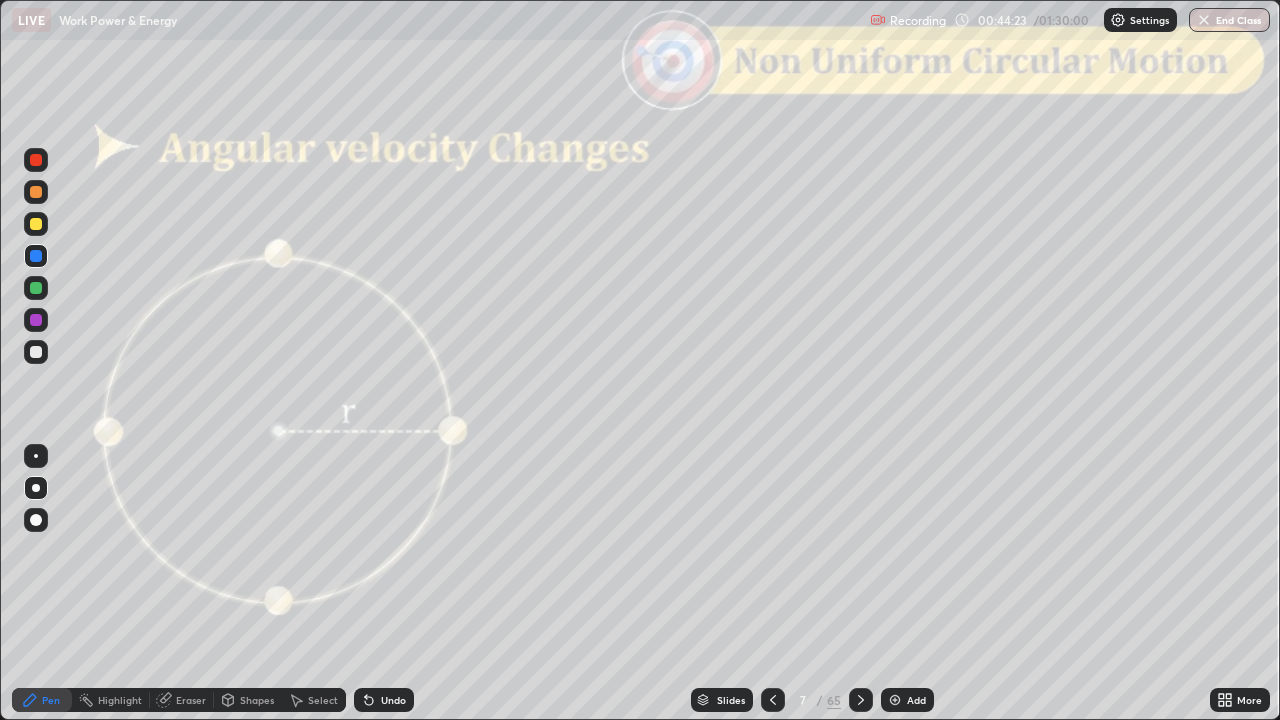 click on "Shapes" at bounding box center (257, 700) 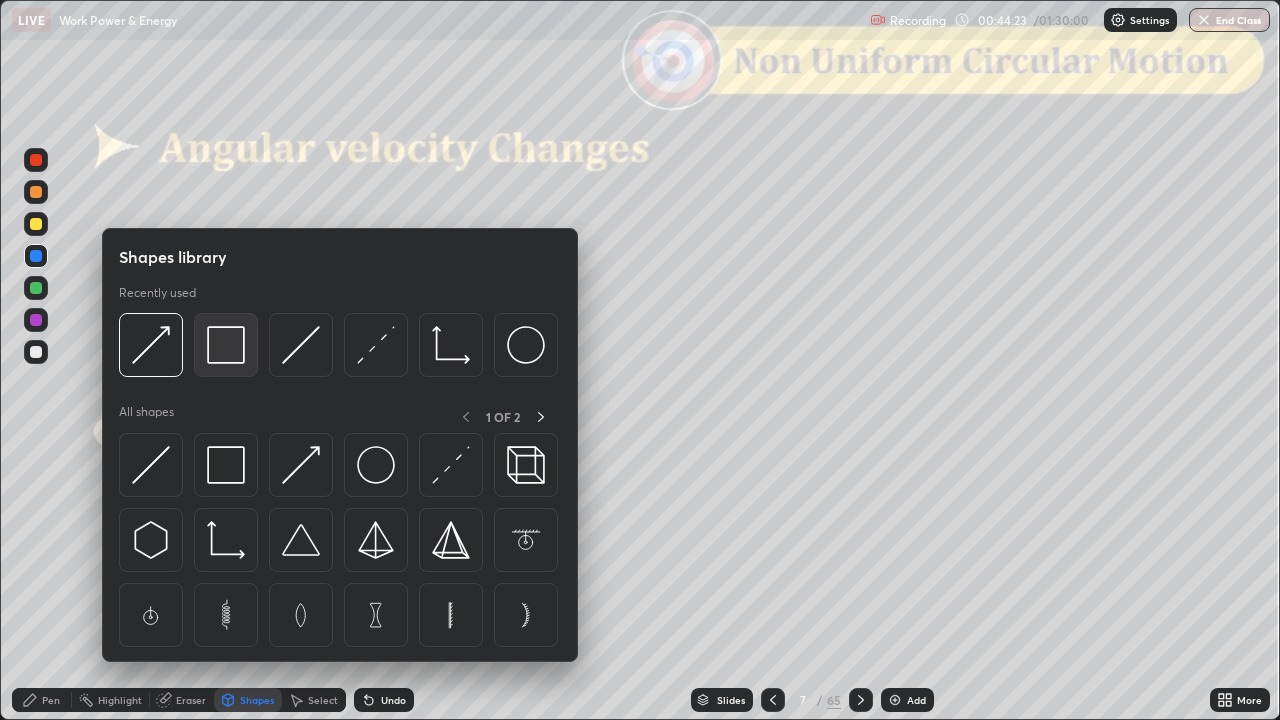 click at bounding box center (226, 345) 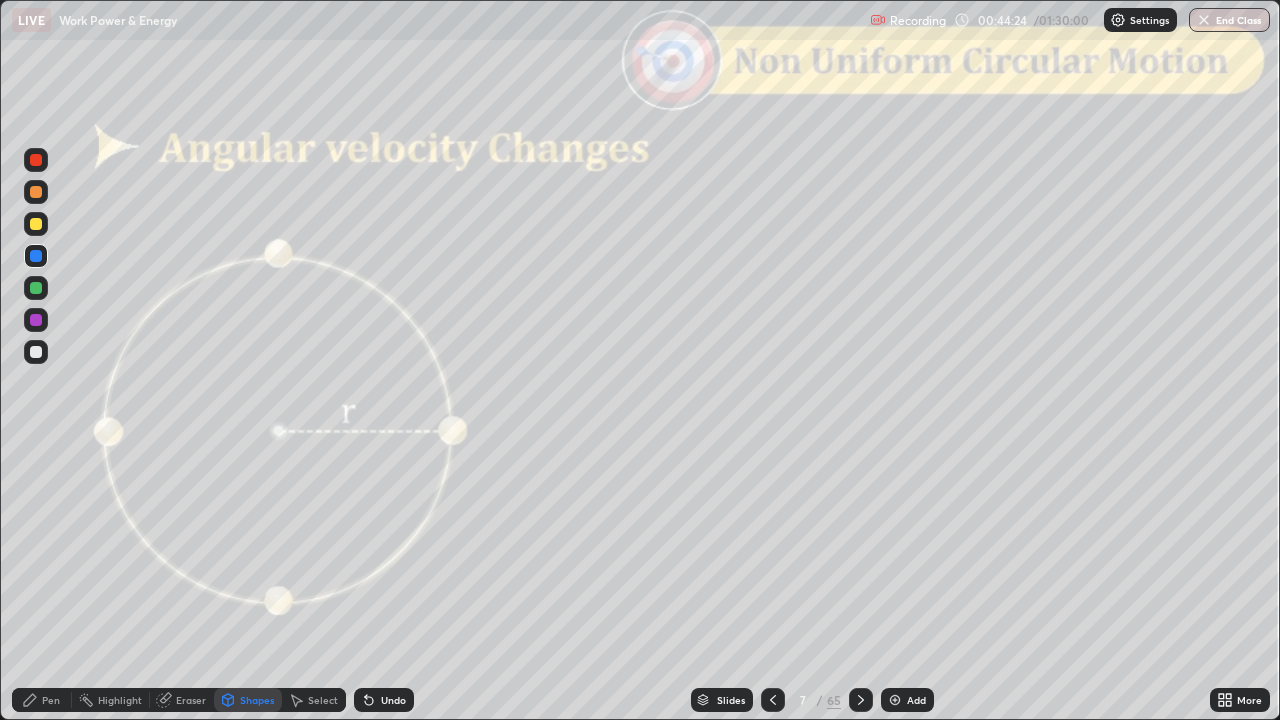 click at bounding box center [36, 160] 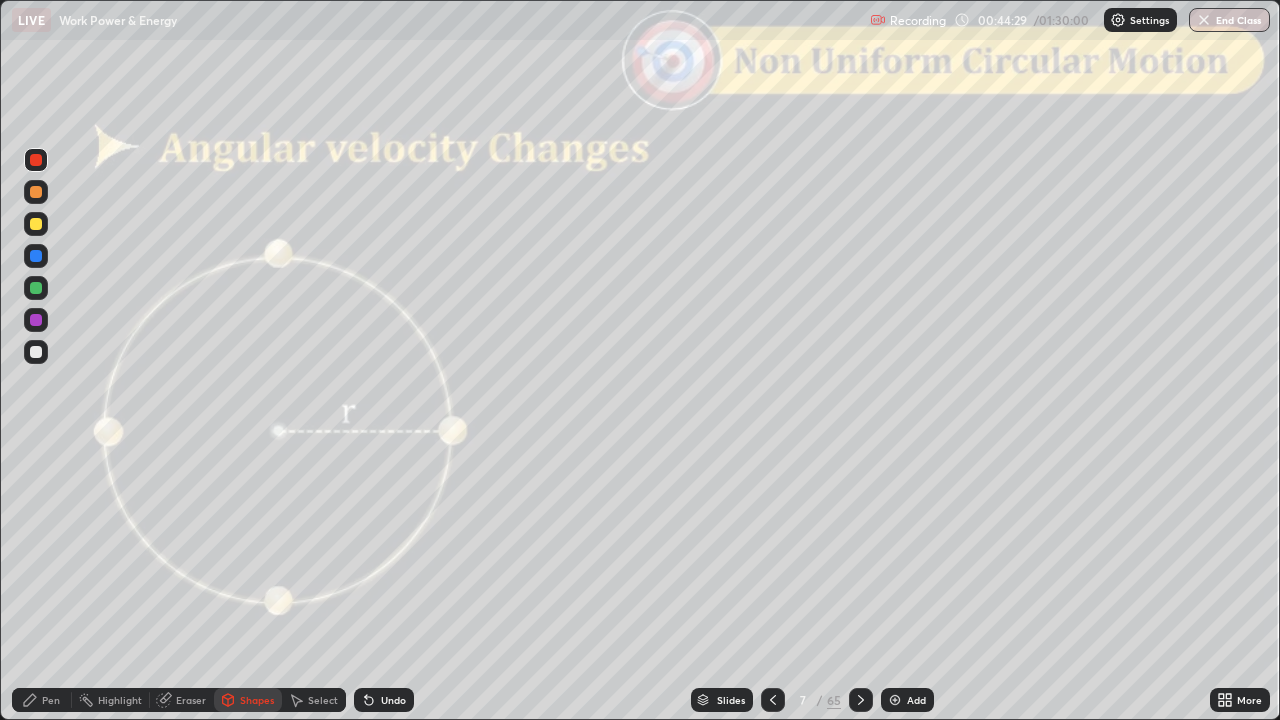 click on "Pen" at bounding box center (42, 700) 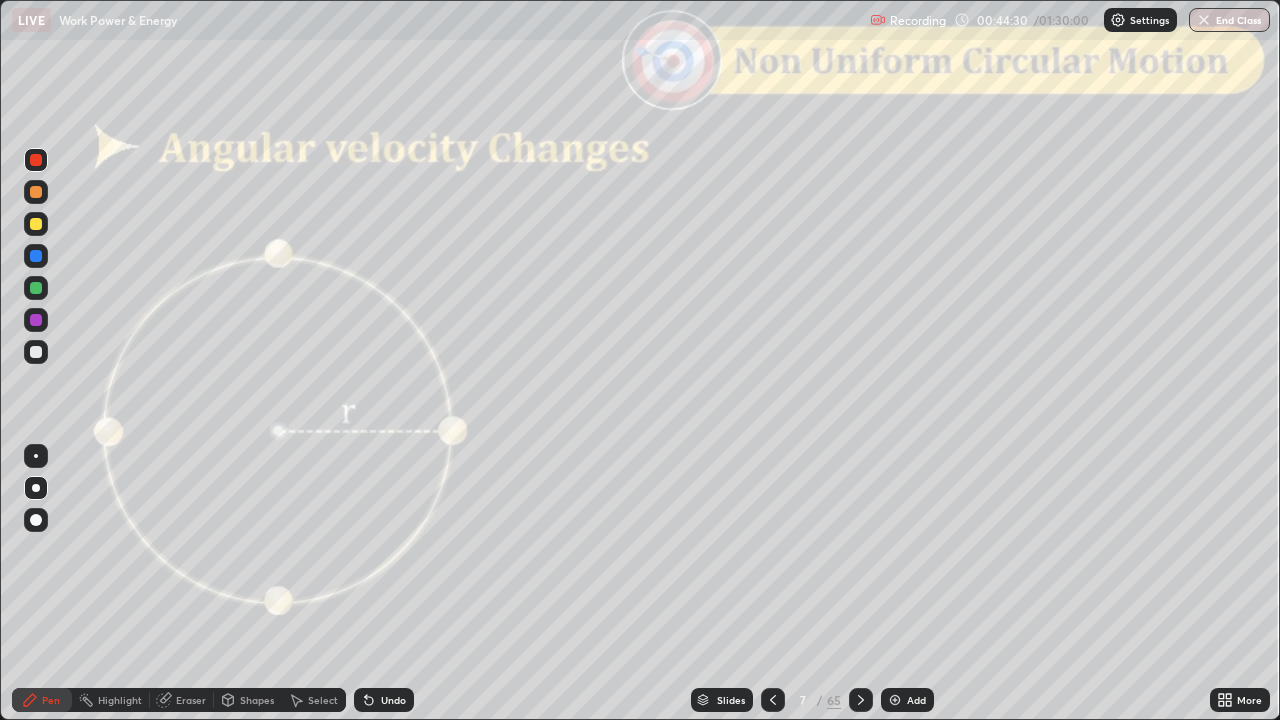 click at bounding box center [36, 256] 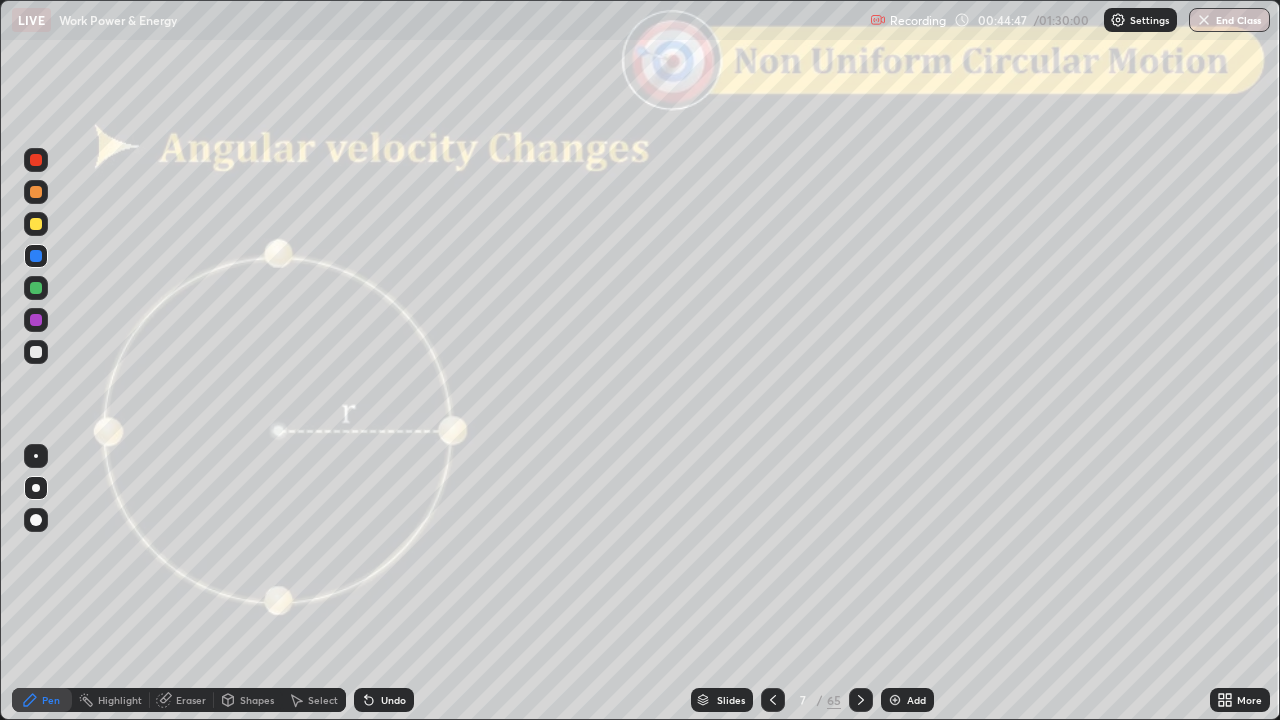 click on "Shapes" at bounding box center (257, 700) 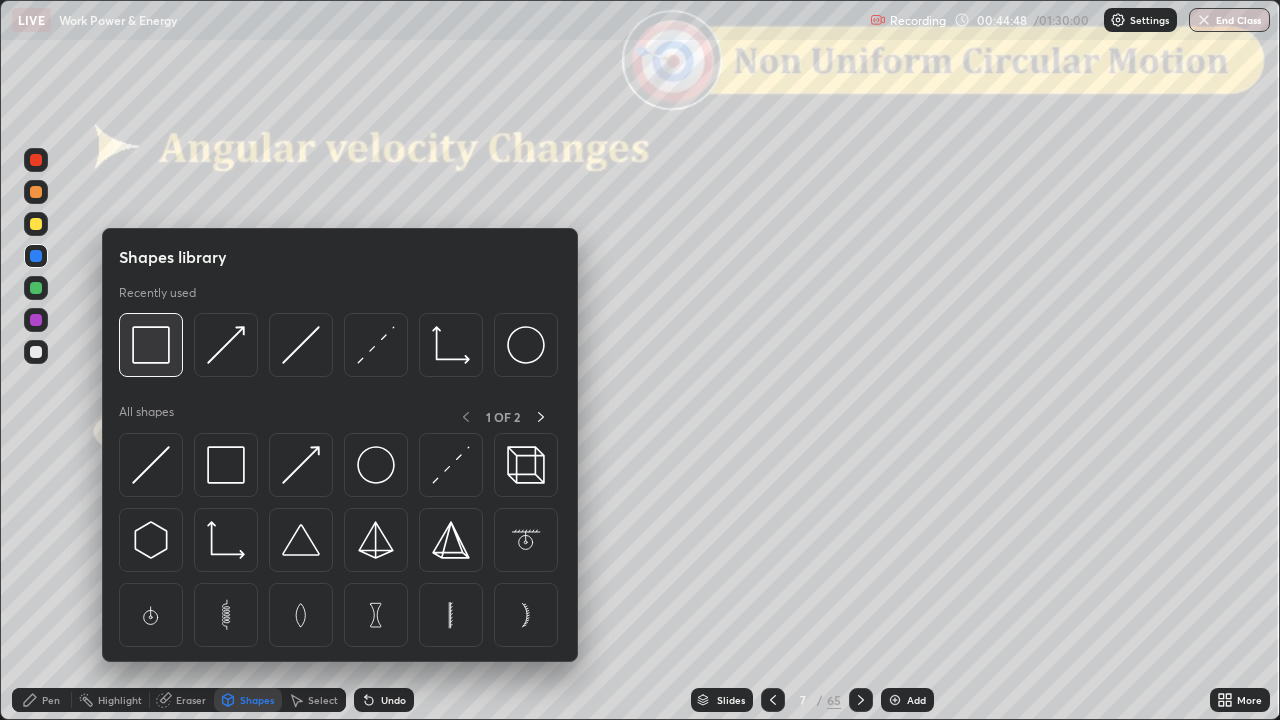 click at bounding box center (151, 345) 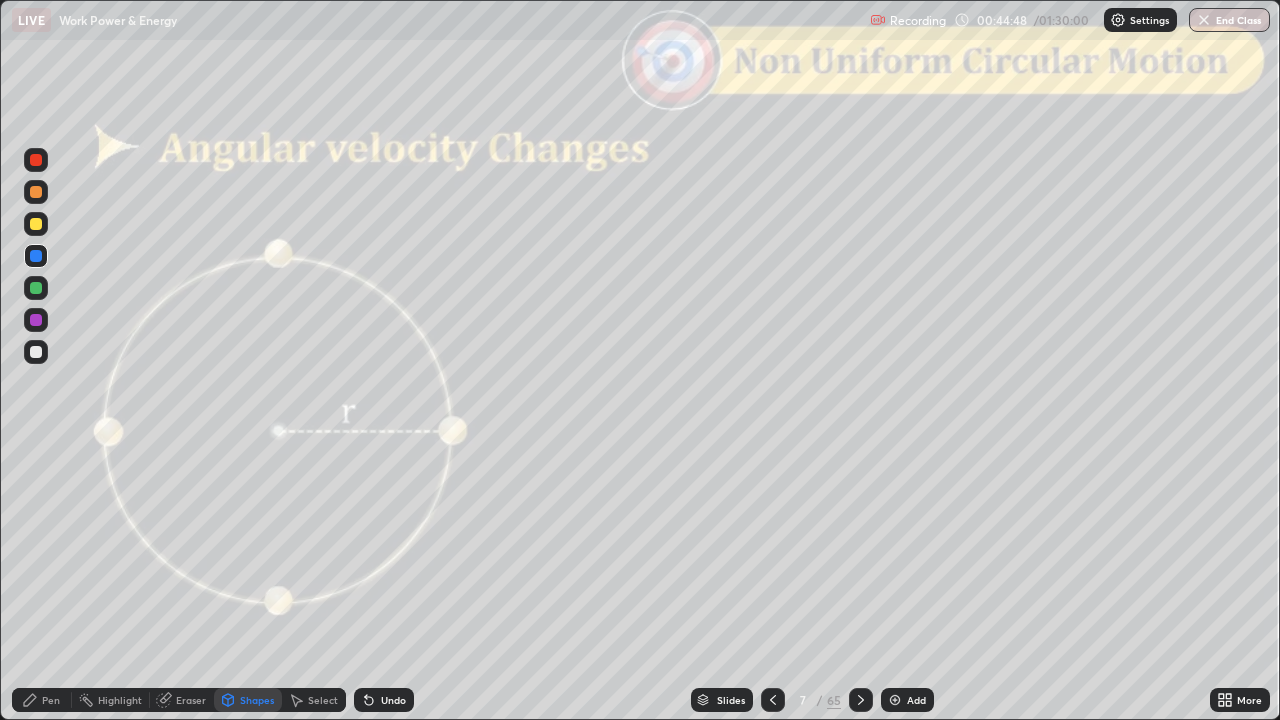 click at bounding box center (36, 160) 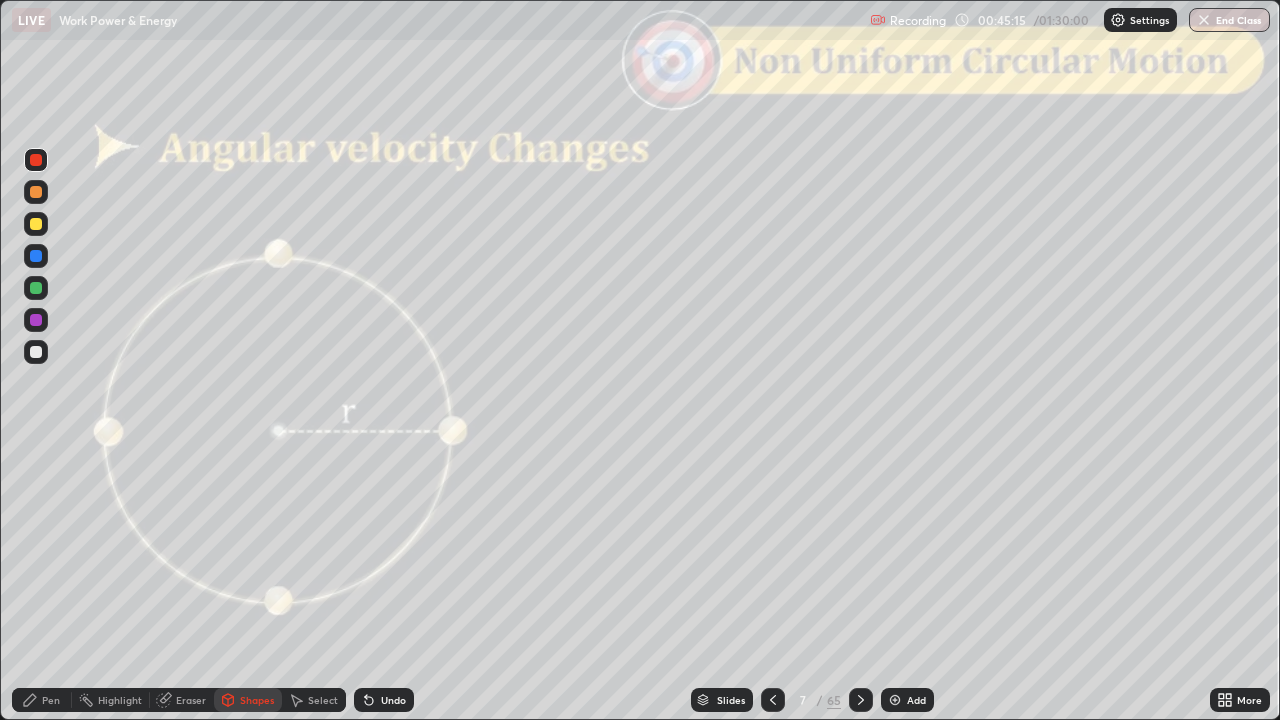click on "Pen" at bounding box center (42, 700) 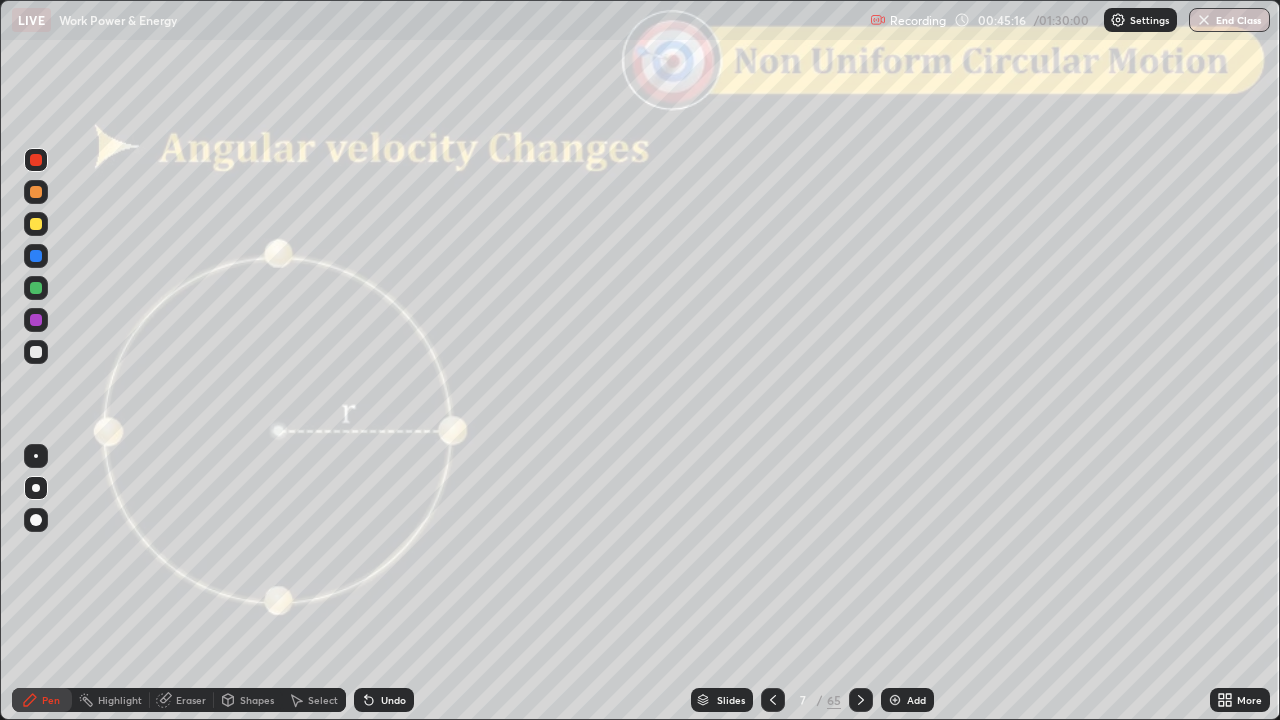 click at bounding box center (36, 288) 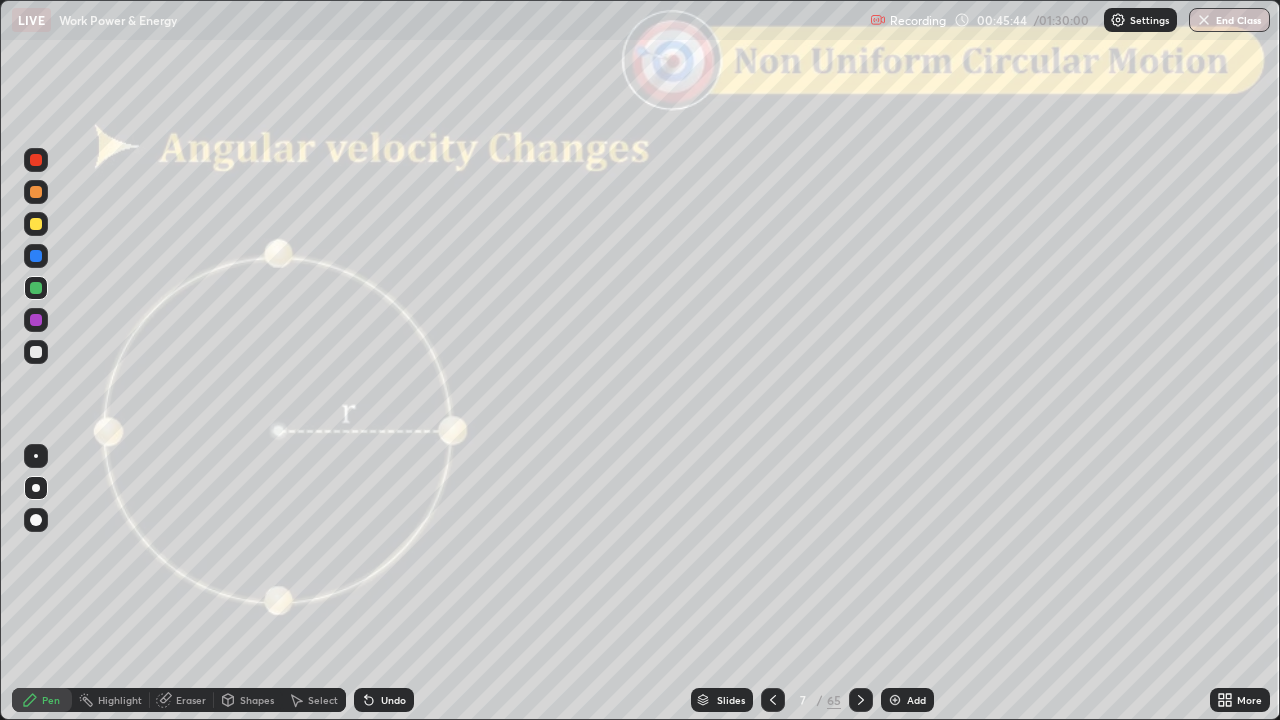 click on "Shapes" at bounding box center [257, 700] 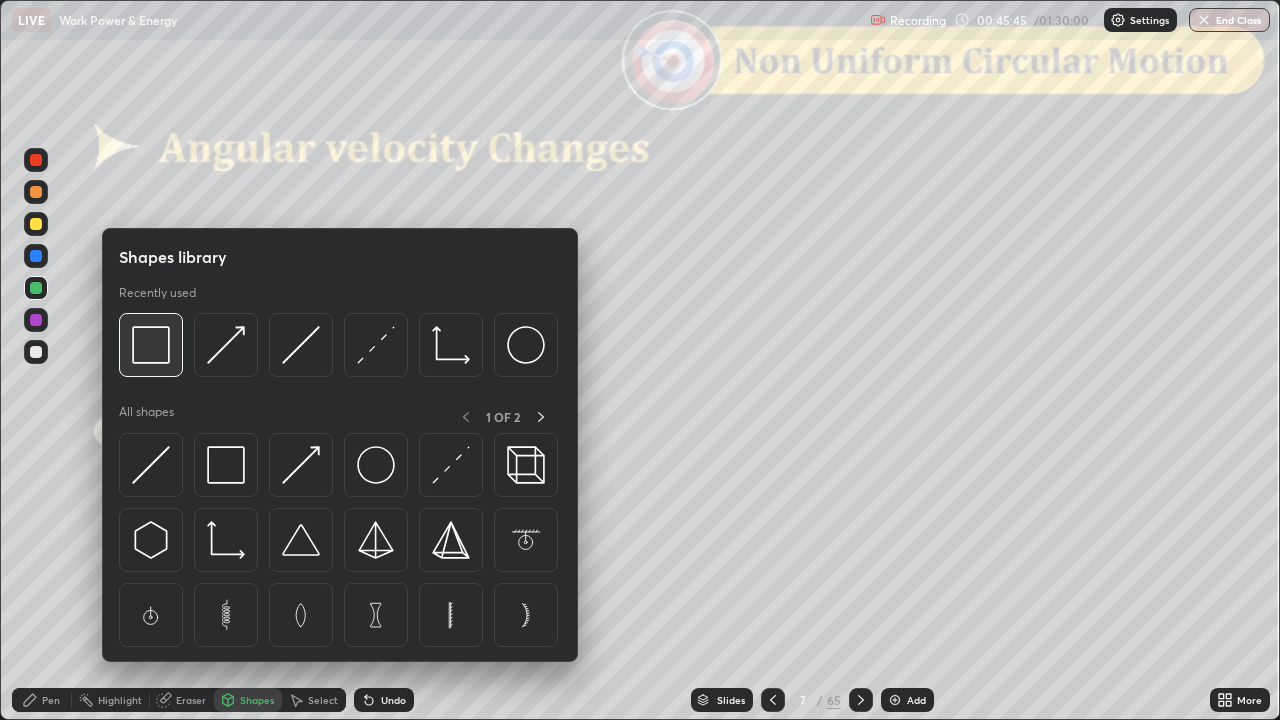 click at bounding box center [151, 345] 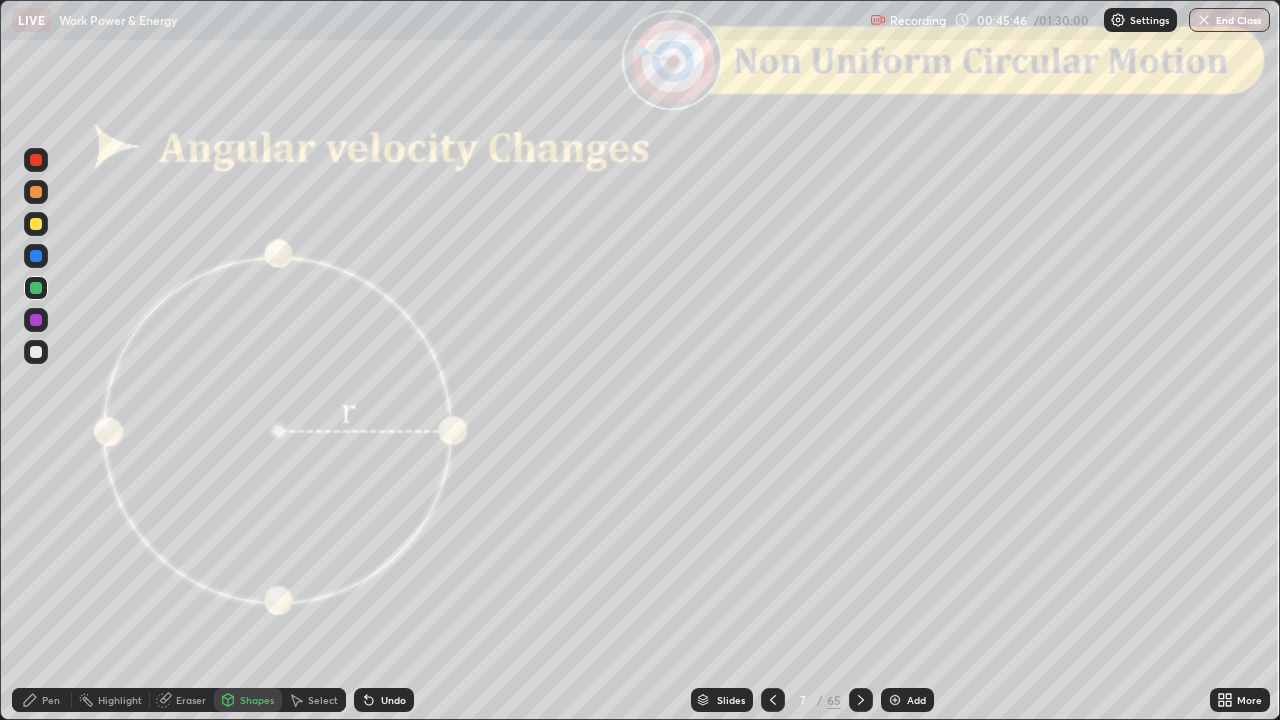 click at bounding box center [36, 160] 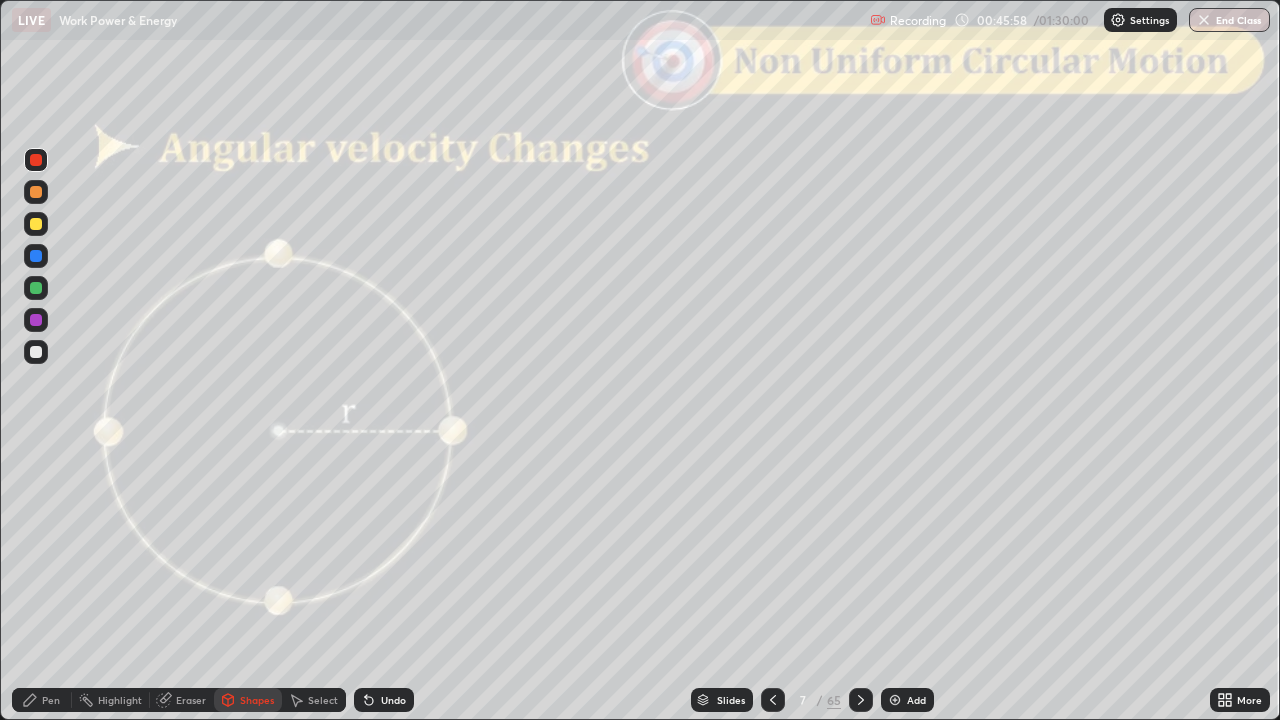click 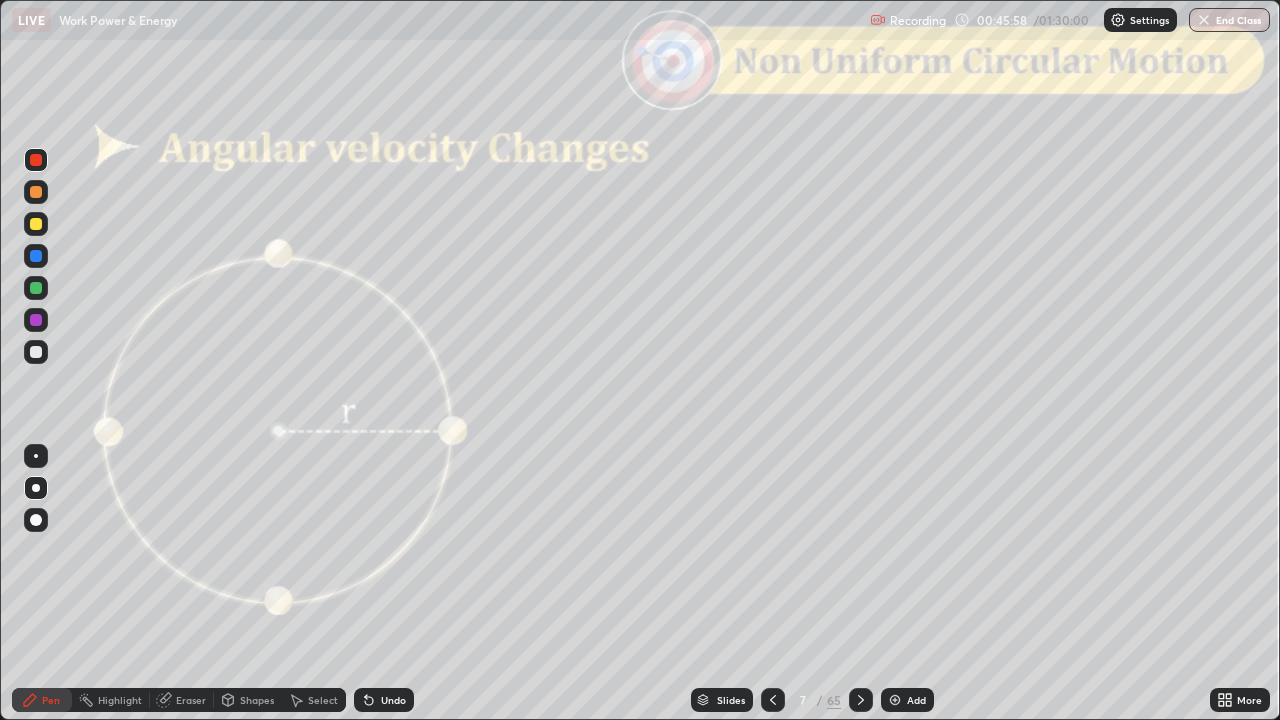 click at bounding box center (36, 288) 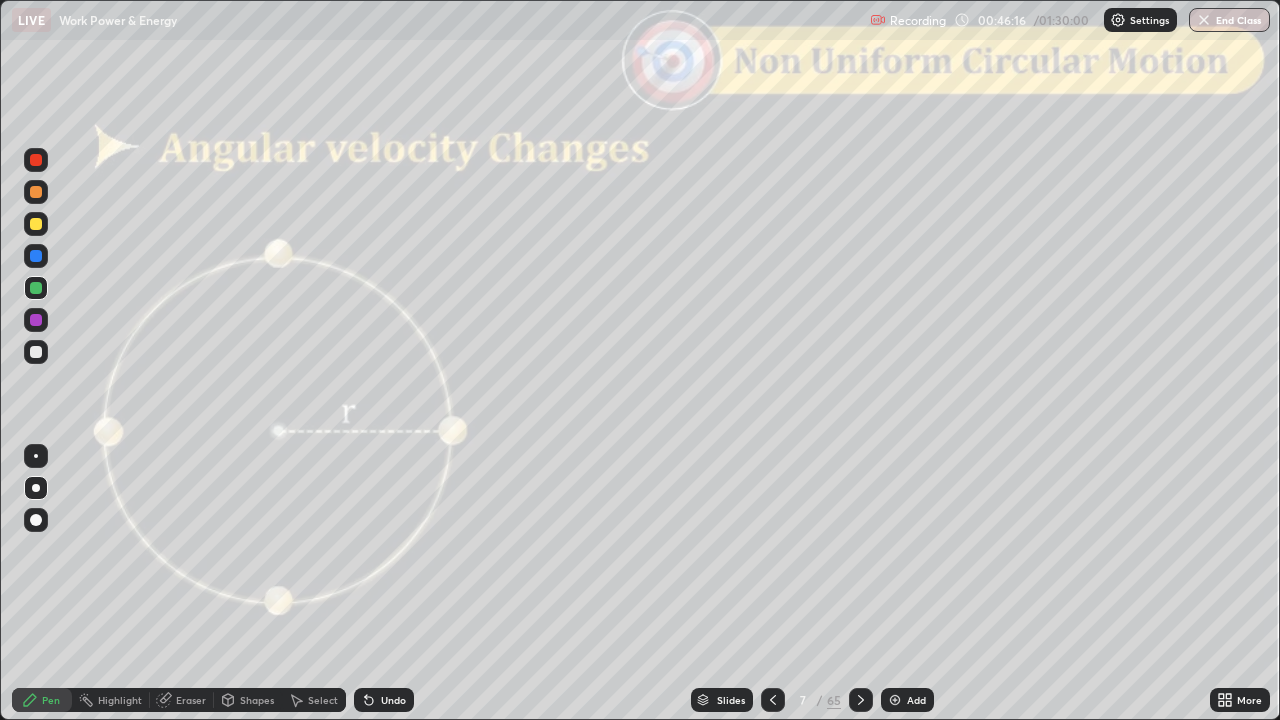 click at bounding box center (36, 160) 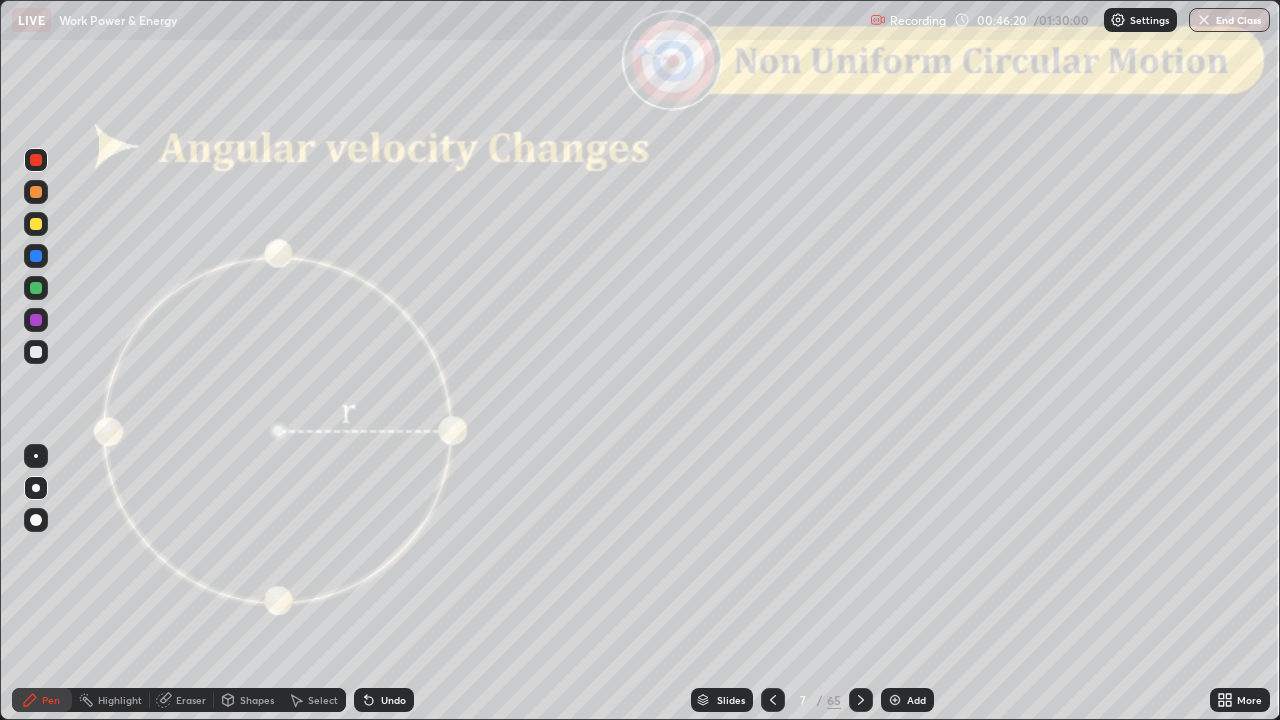 click on "Undo" at bounding box center (384, 700) 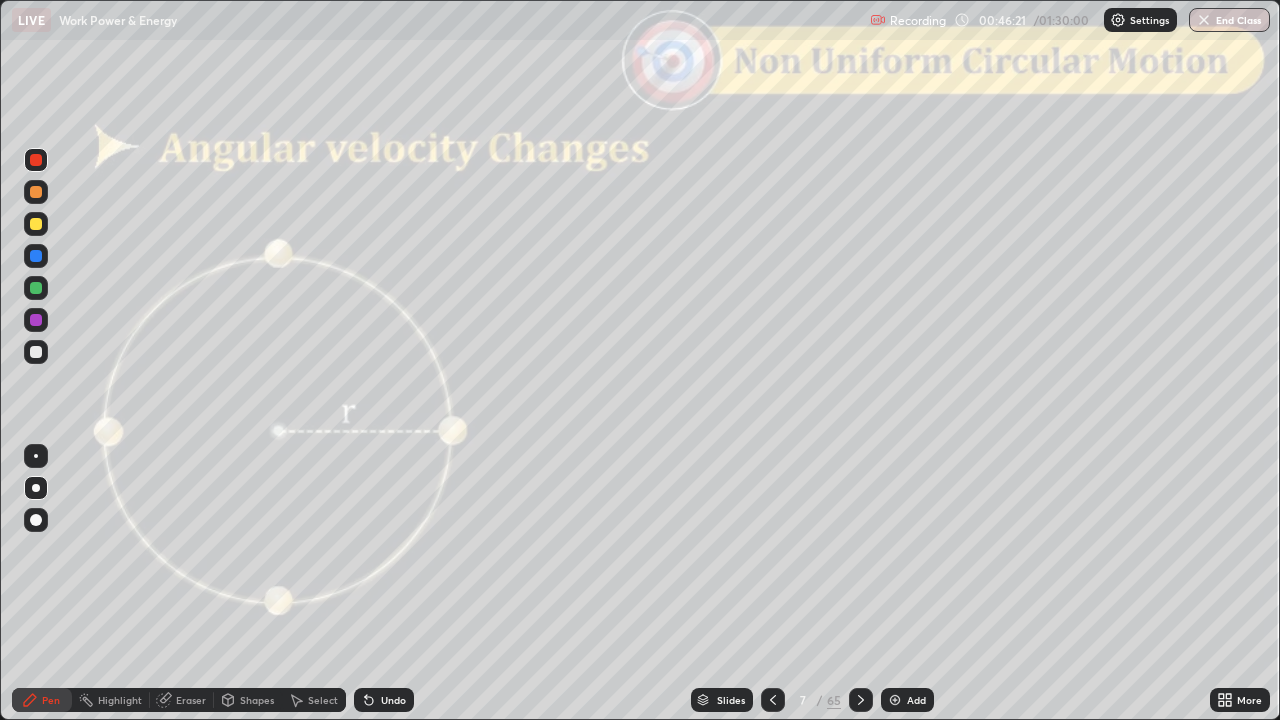 click on "Shapes" at bounding box center (257, 700) 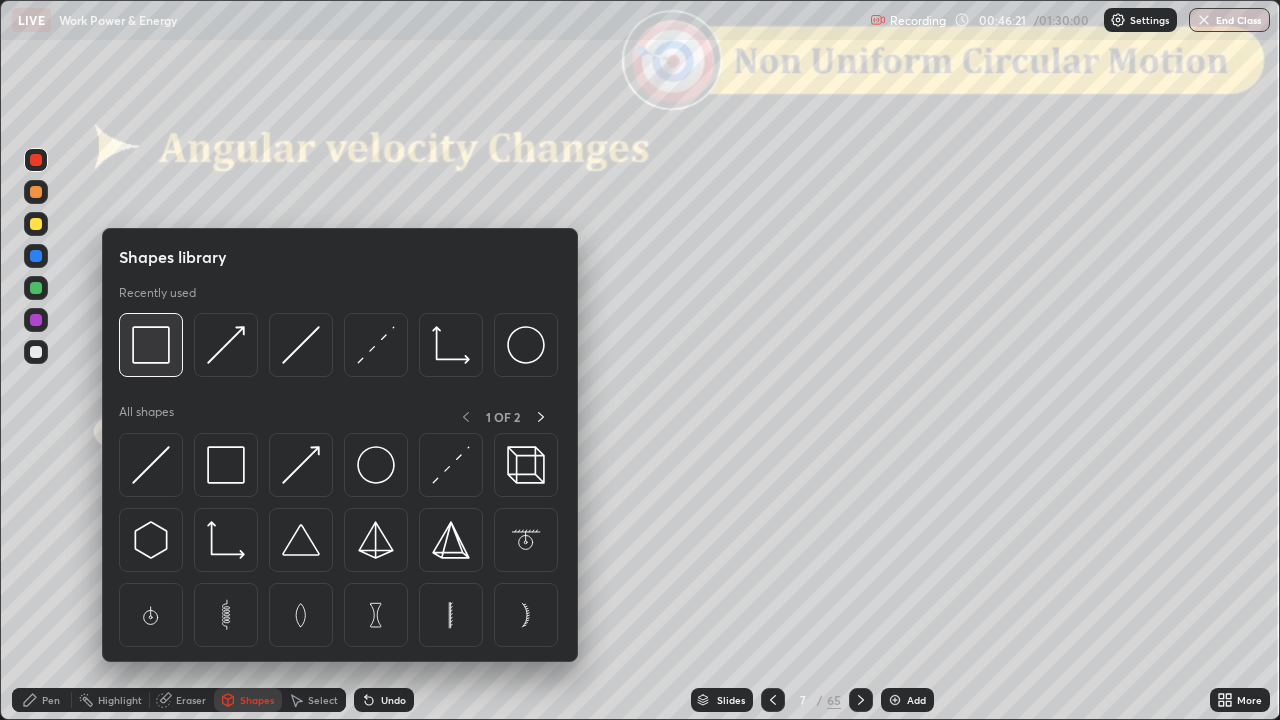 click at bounding box center [151, 345] 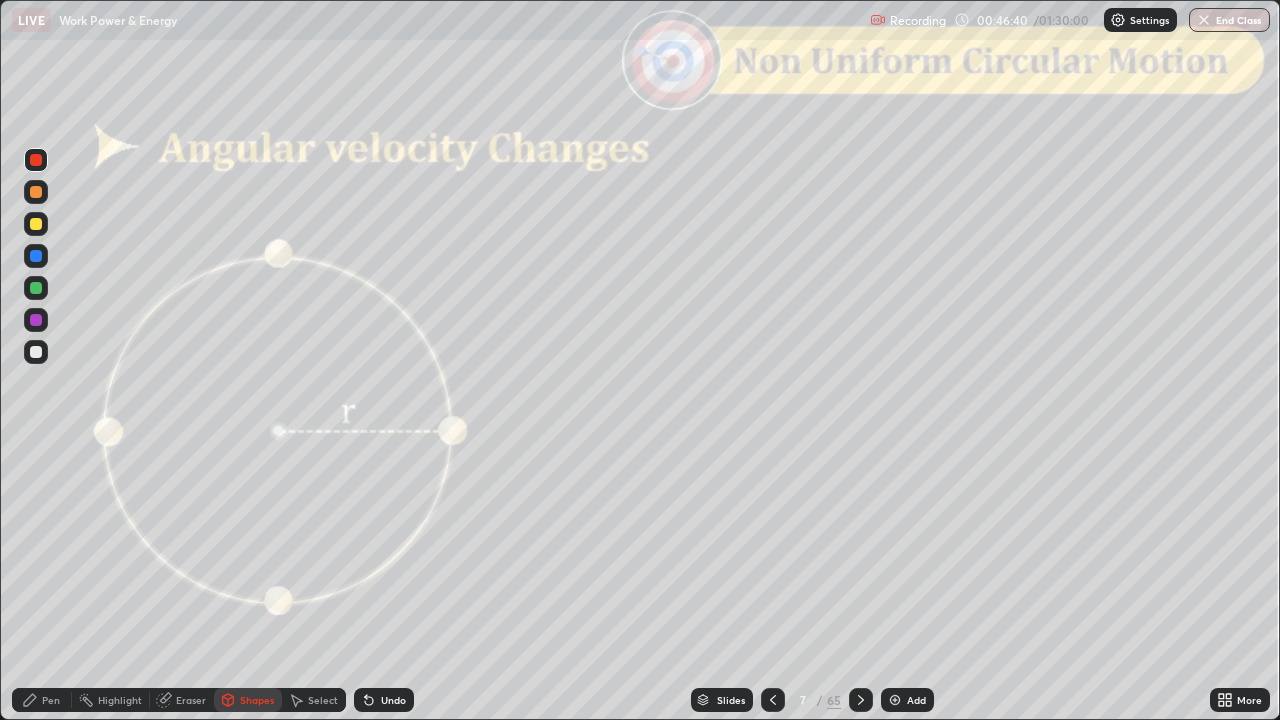 click at bounding box center (36, 320) 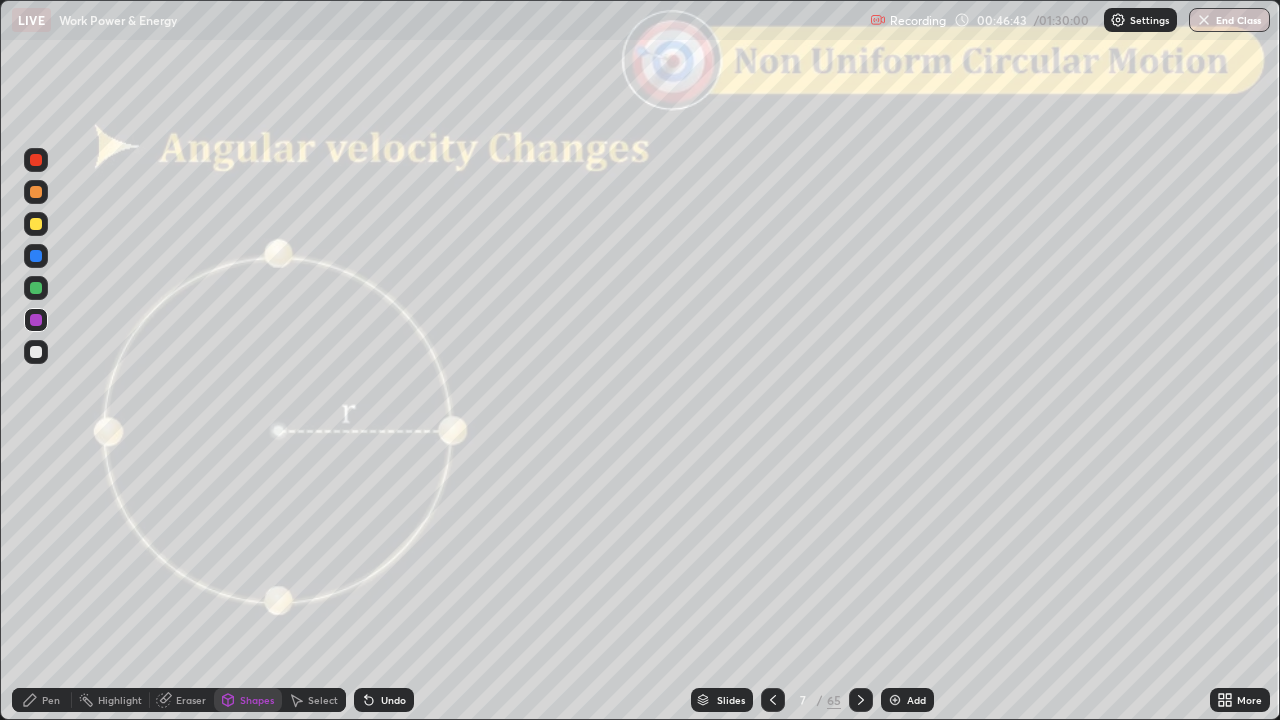 click on "Undo" at bounding box center [393, 700] 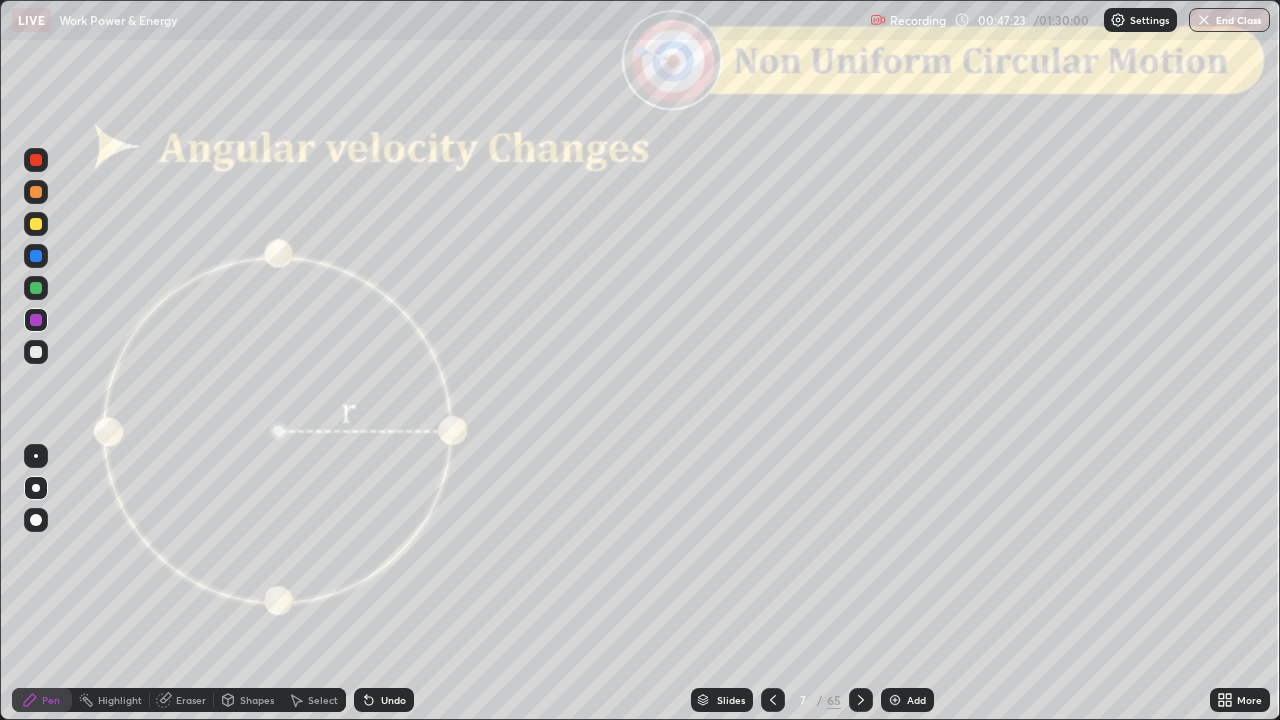 click on "Shapes" at bounding box center [257, 700] 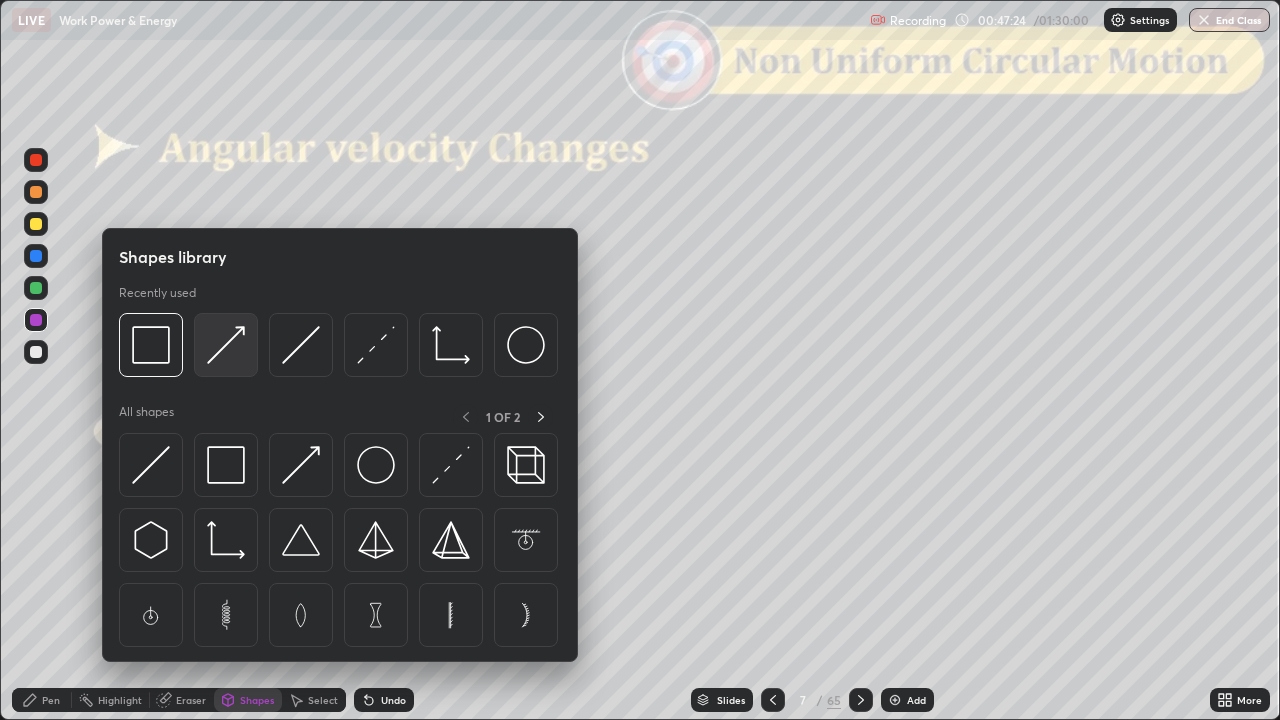 click at bounding box center (226, 345) 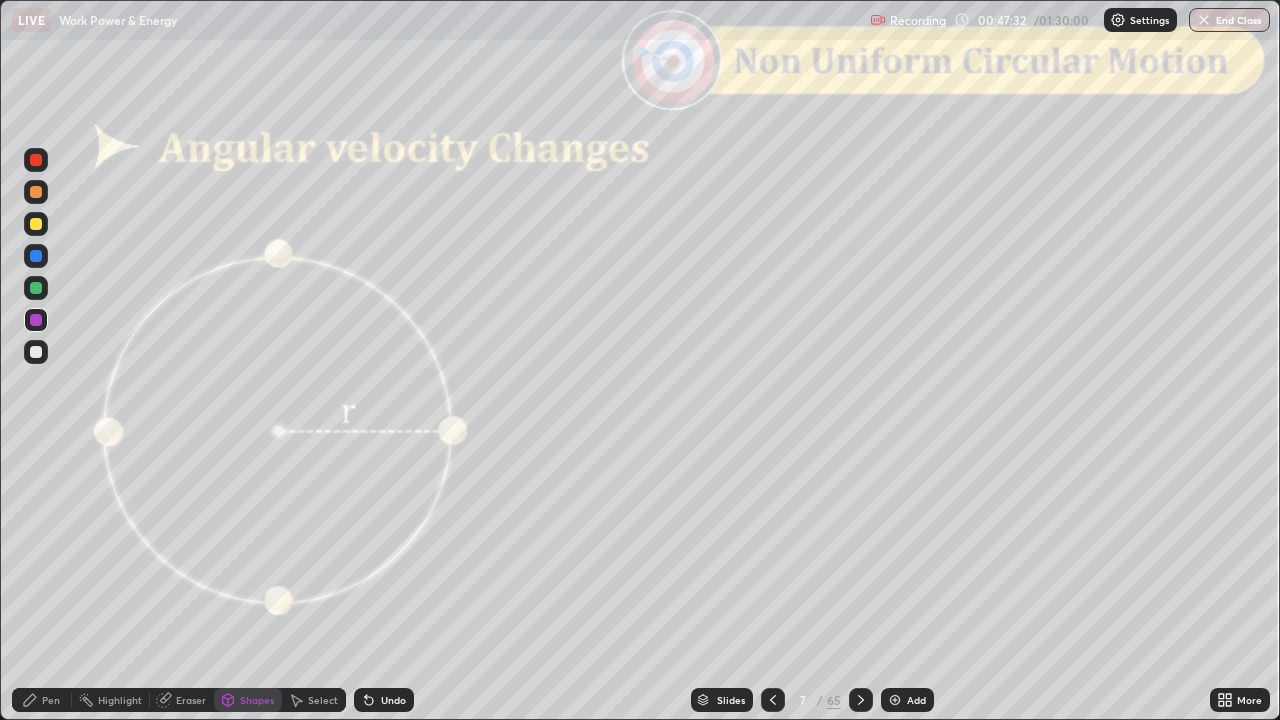 click on "Shapes" at bounding box center (257, 700) 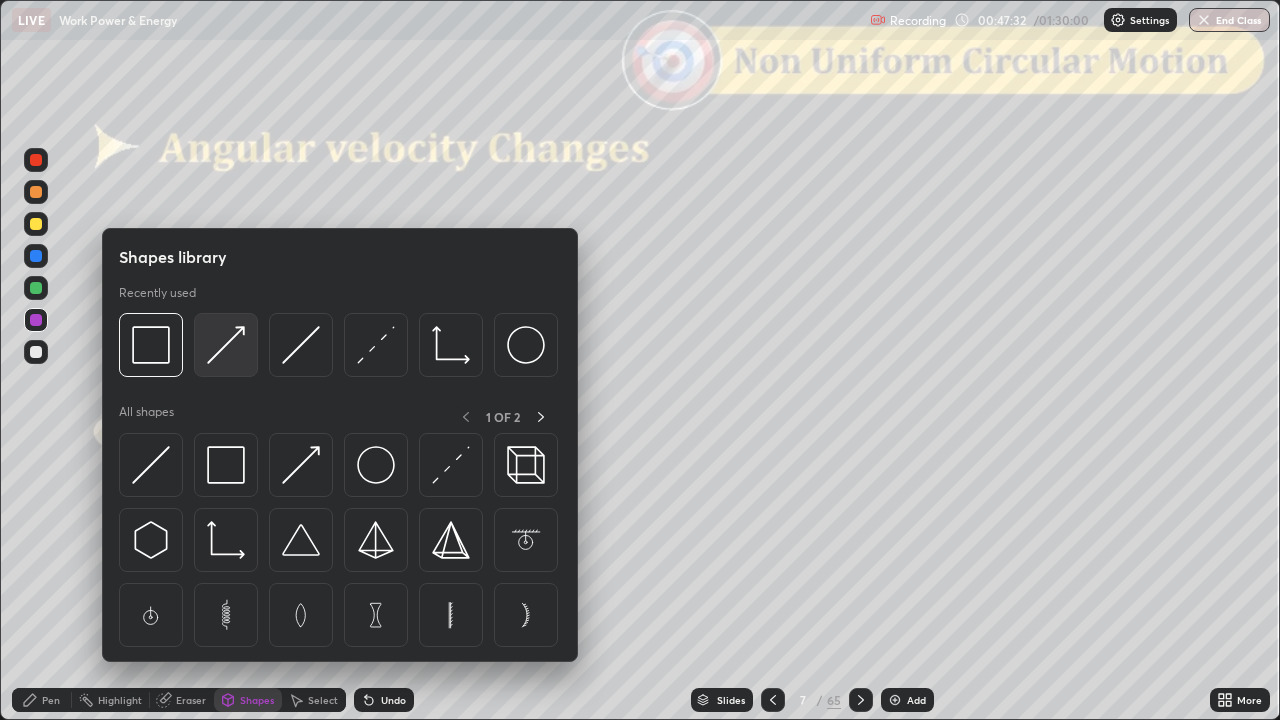 click at bounding box center (226, 345) 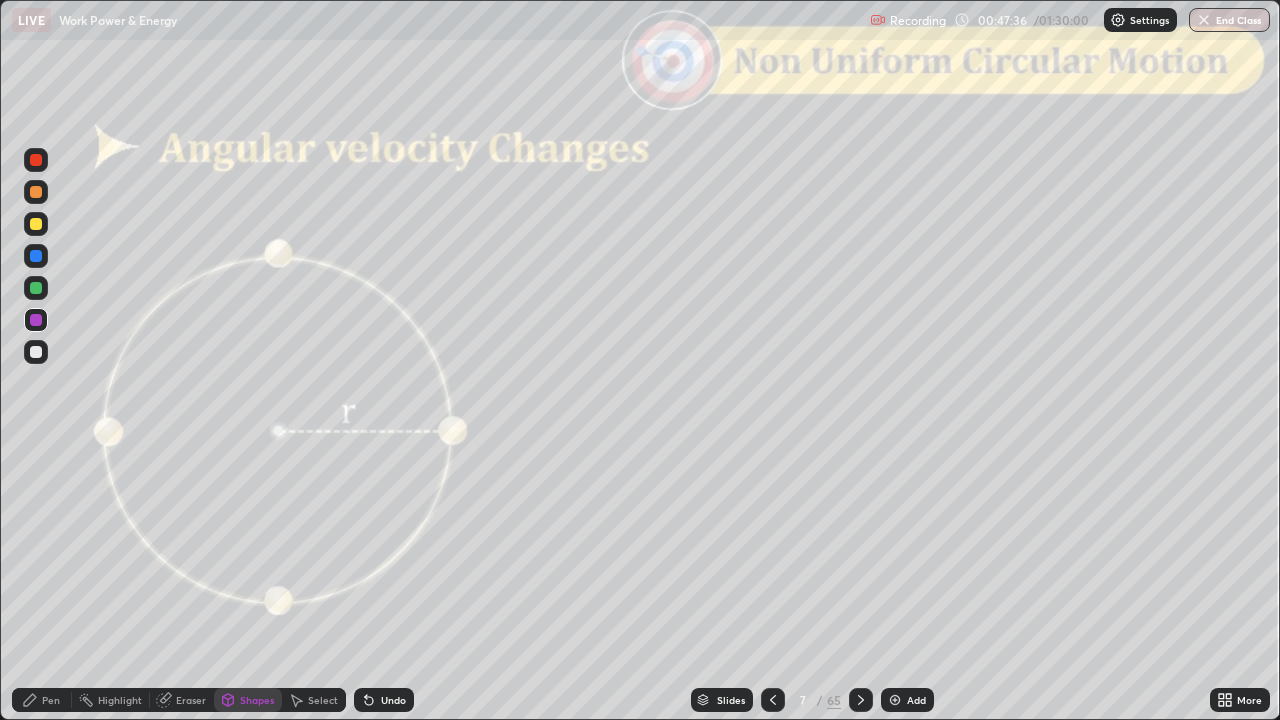 click on "Pen" at bounding box center (42, 700) 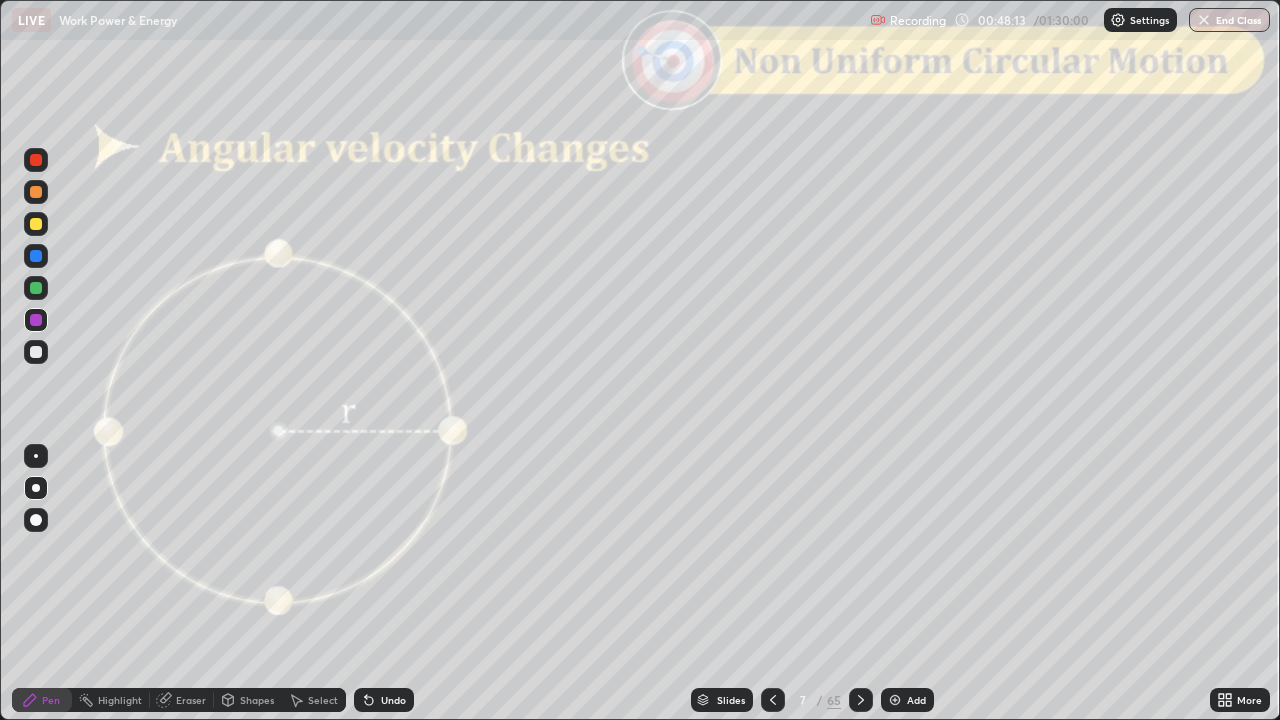 click at bounding box center (36, 256) 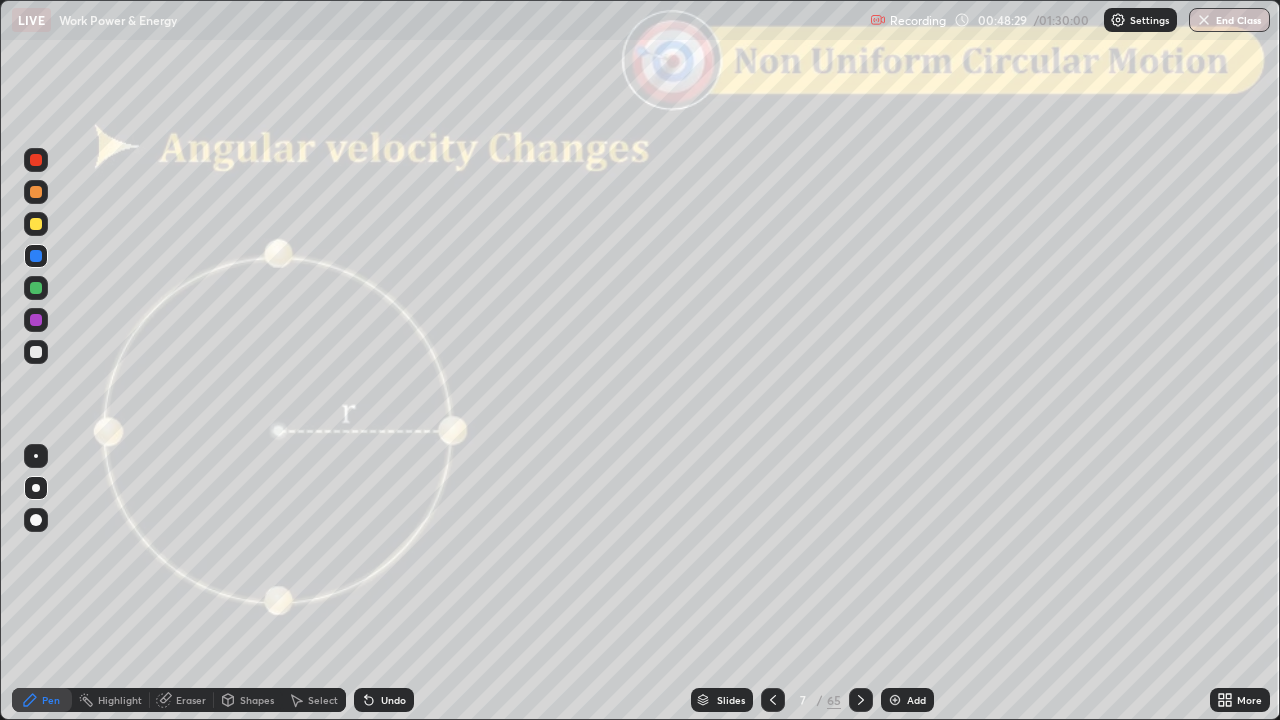 click on "Shapes" at bounding box center [257, 700] 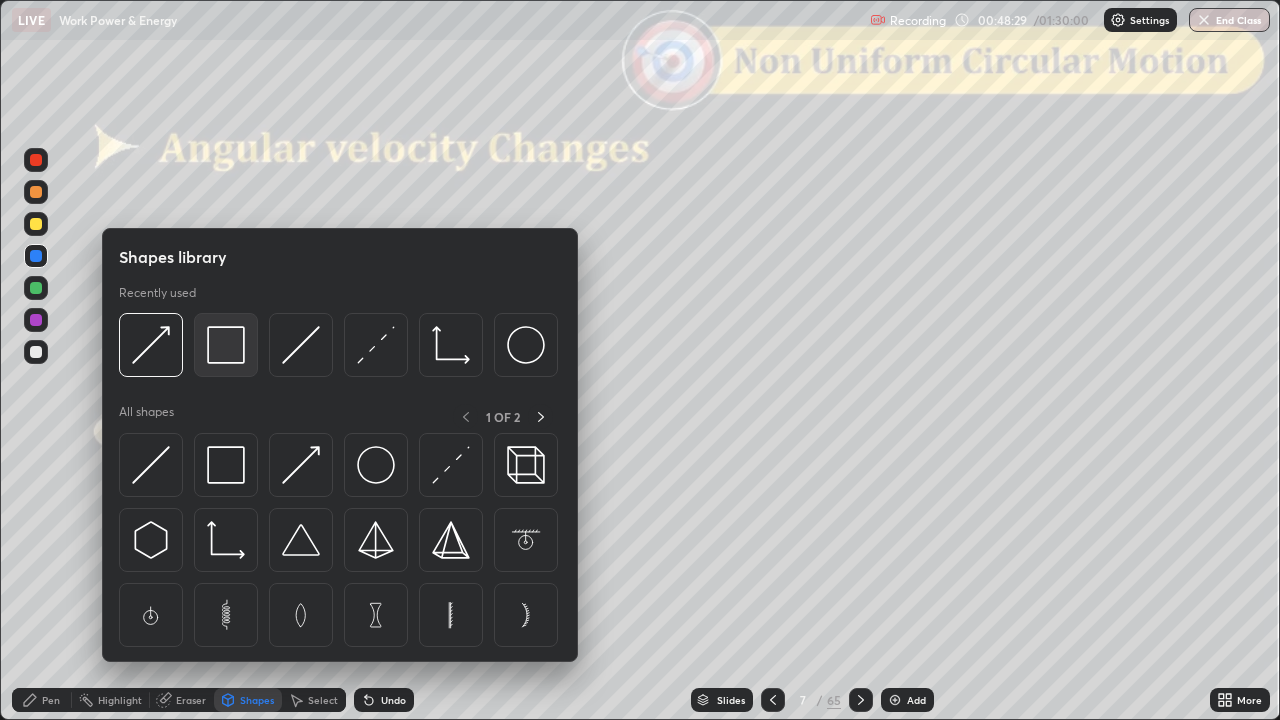click at bounding box center [226, 345] 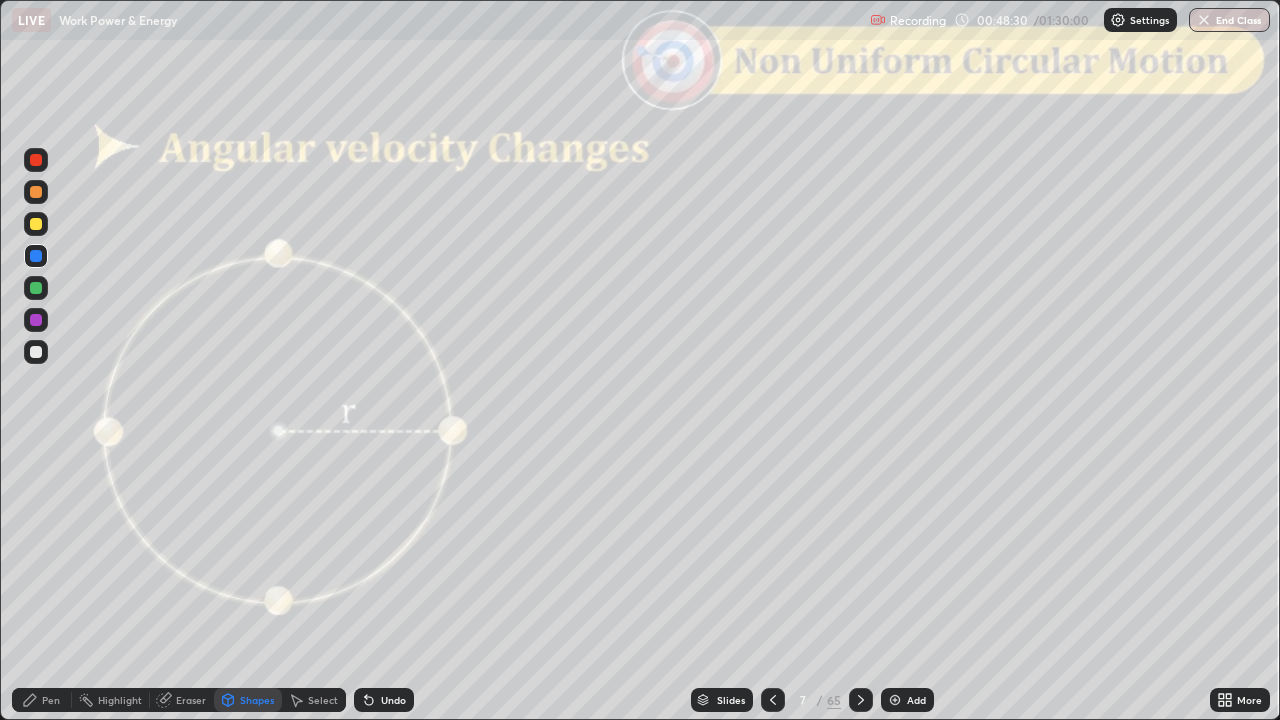 click at bounding box center (36, 160) 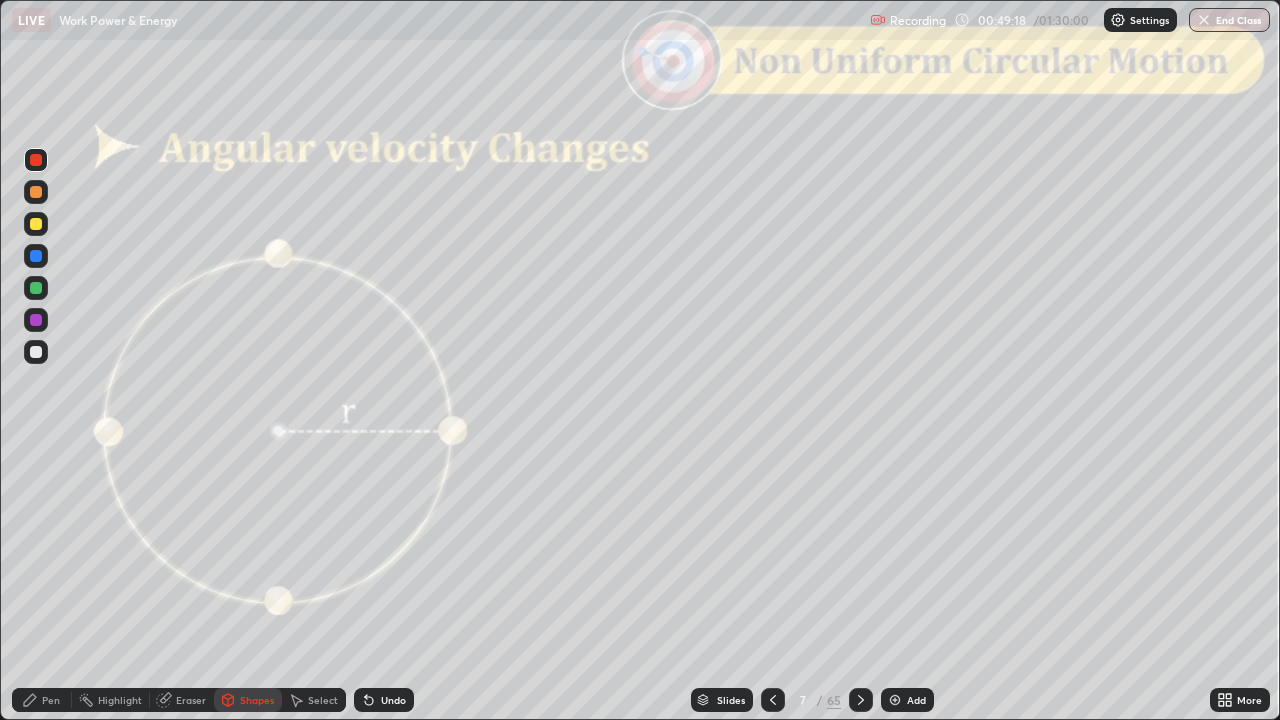 click at bounding box center (36, 320) 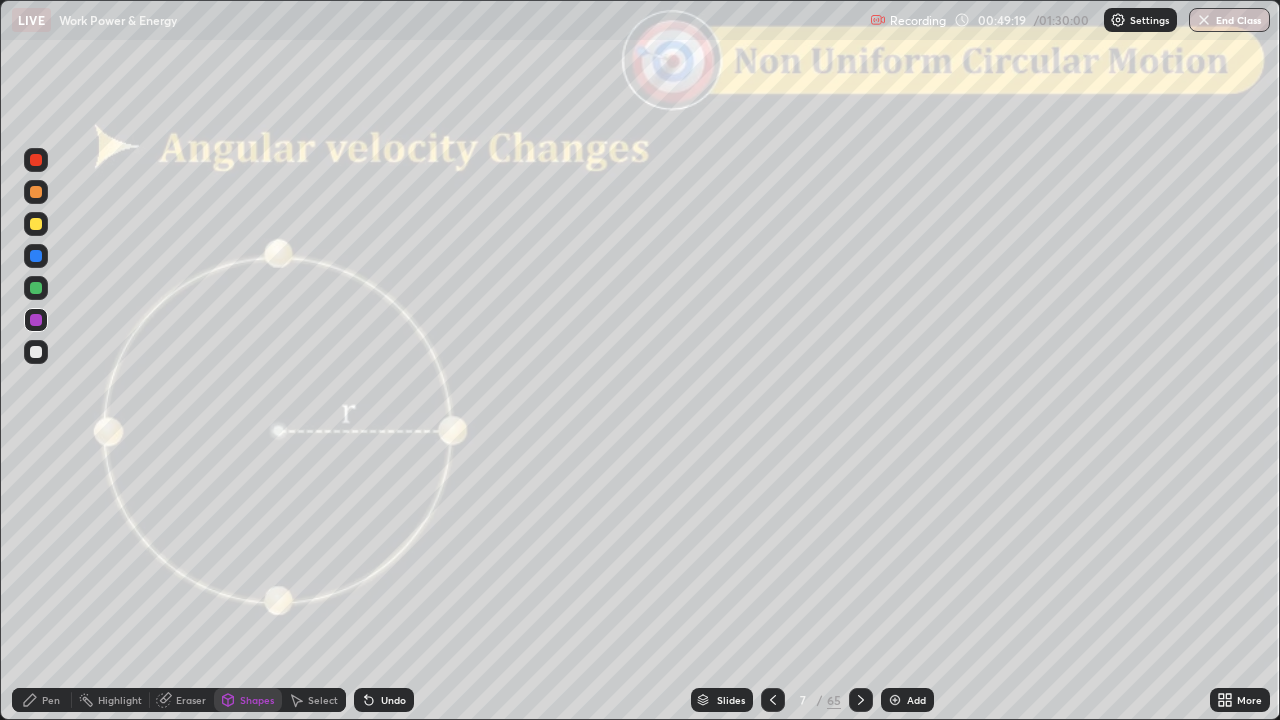 click on "Pen" at bounding box center [51, 700] 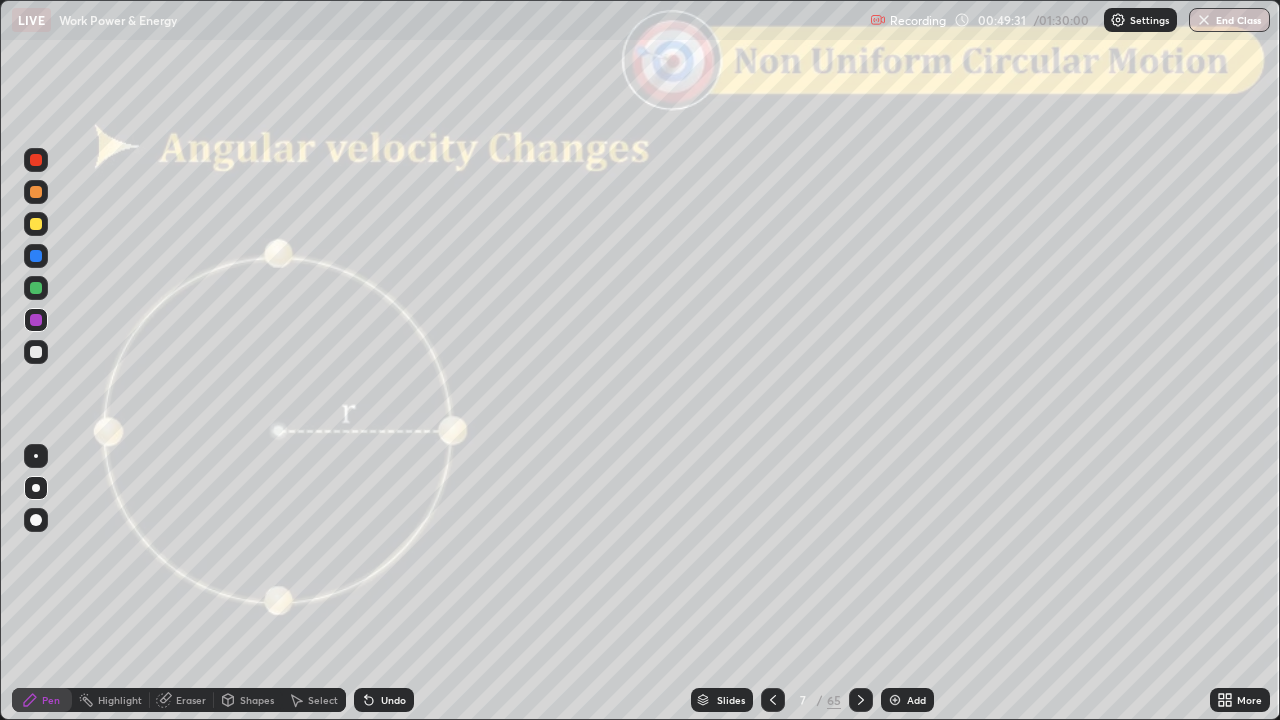 click on "Shapes" at bounding box center (257, 700) 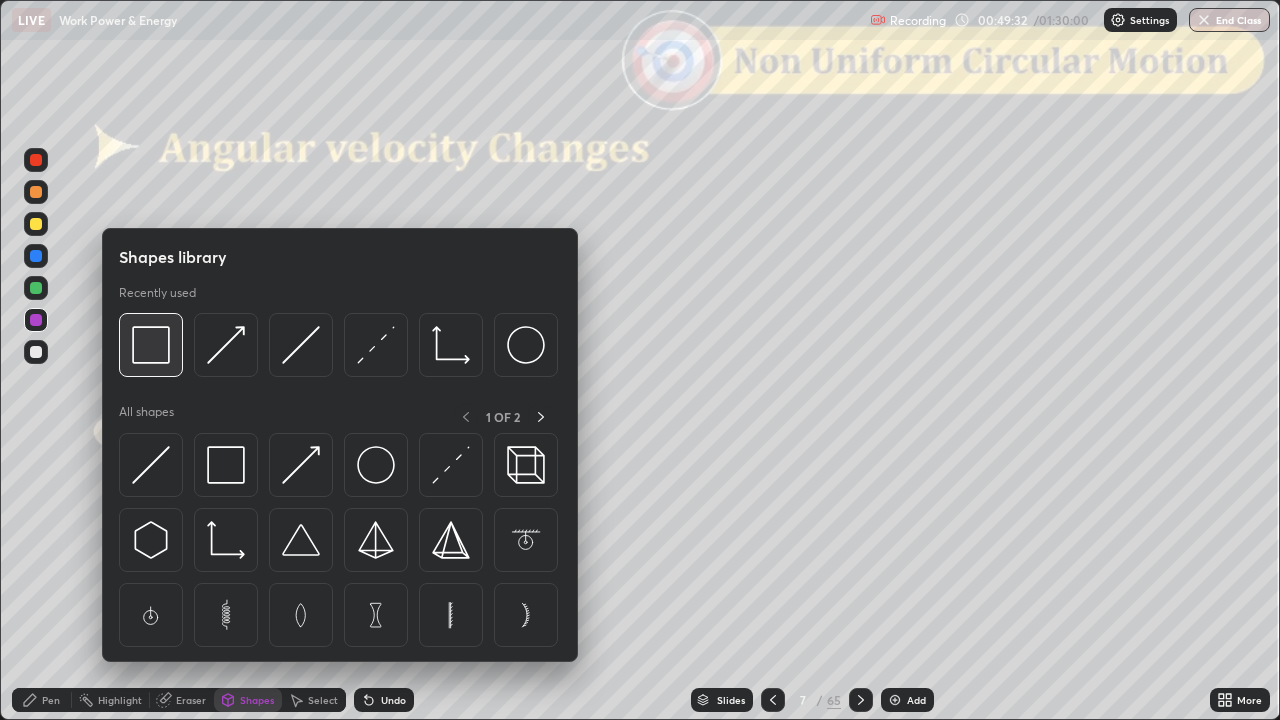 click at bounding box center (151, 345) 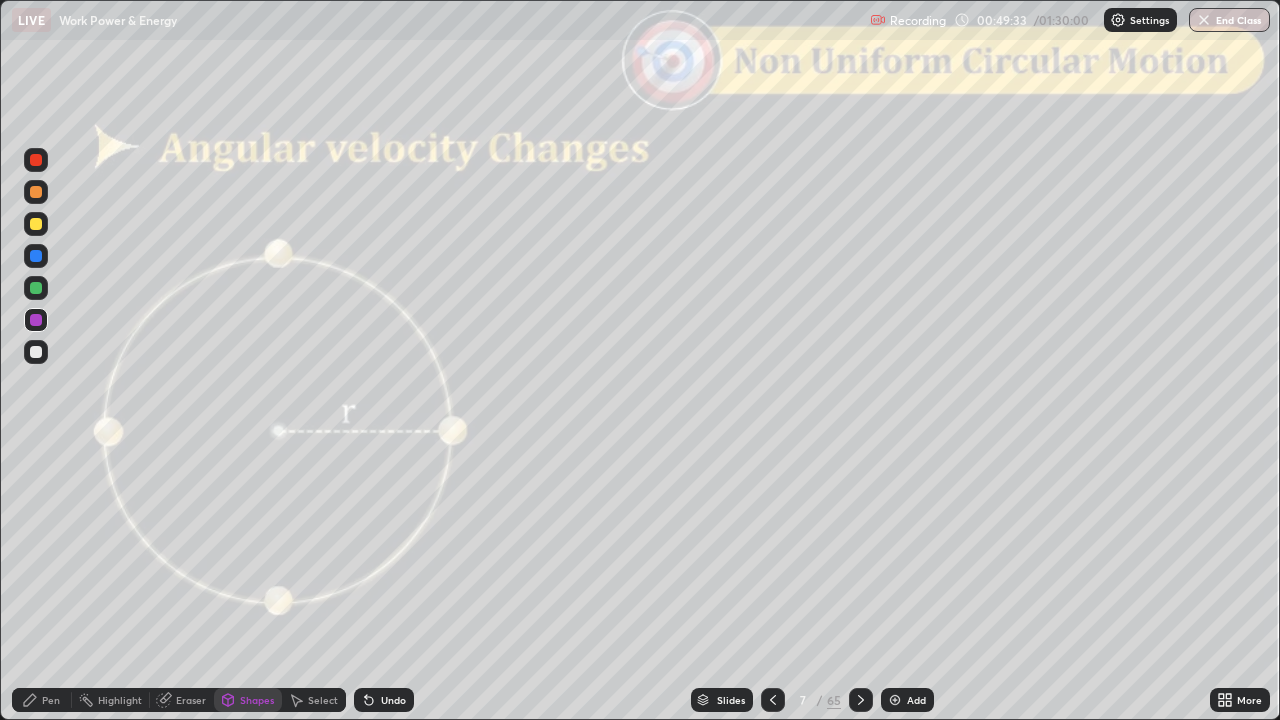 click at bounding box center [36, 160] 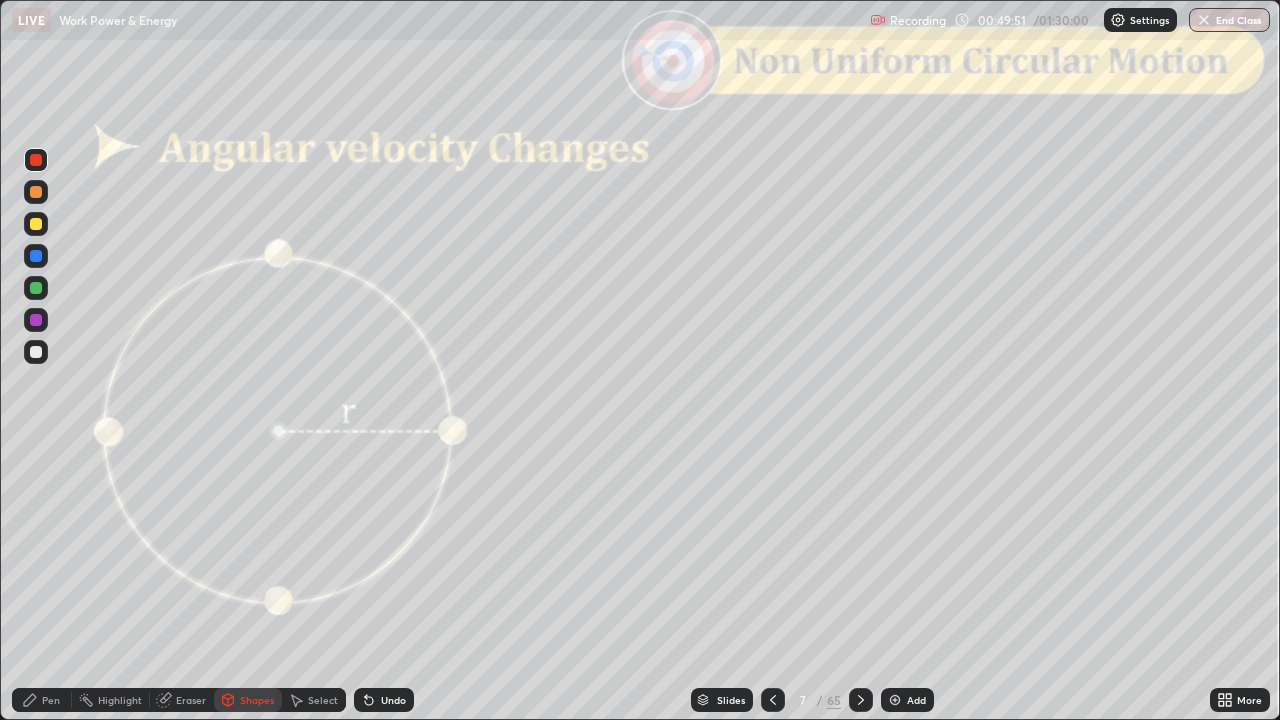 click at bounding box center (36, 320) 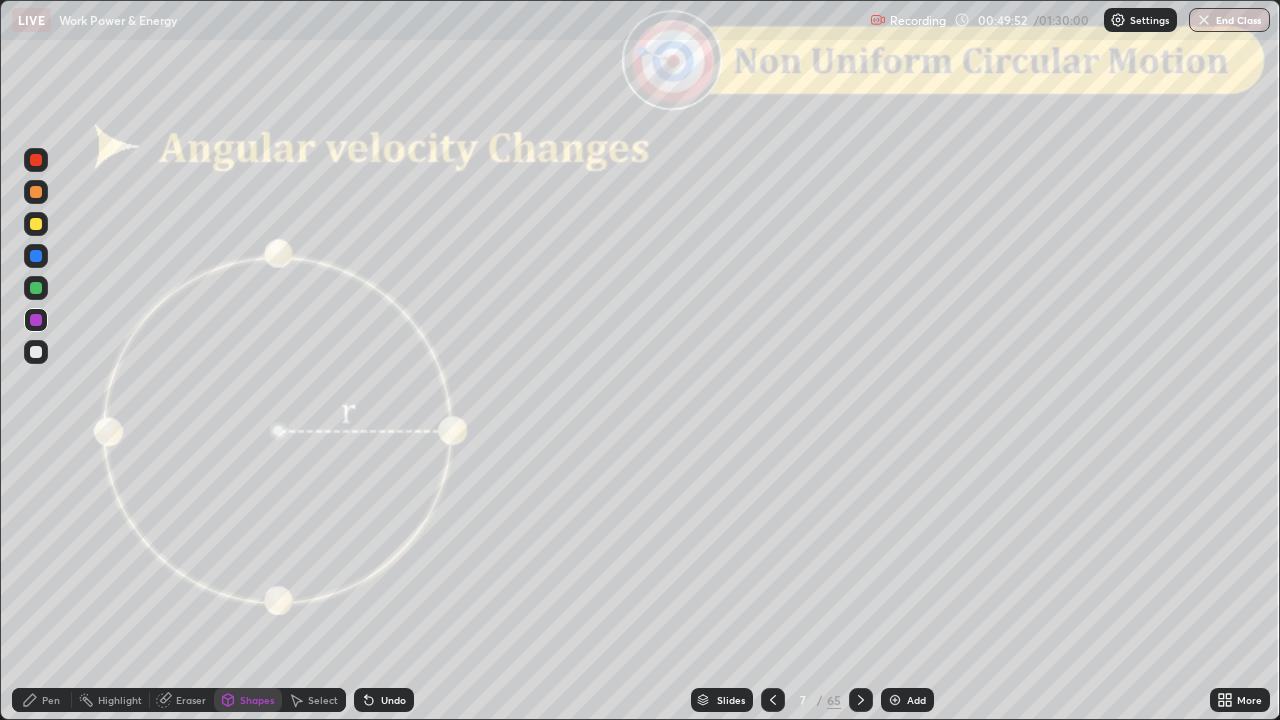 click on "Pen" at bounding box center (51, 700) 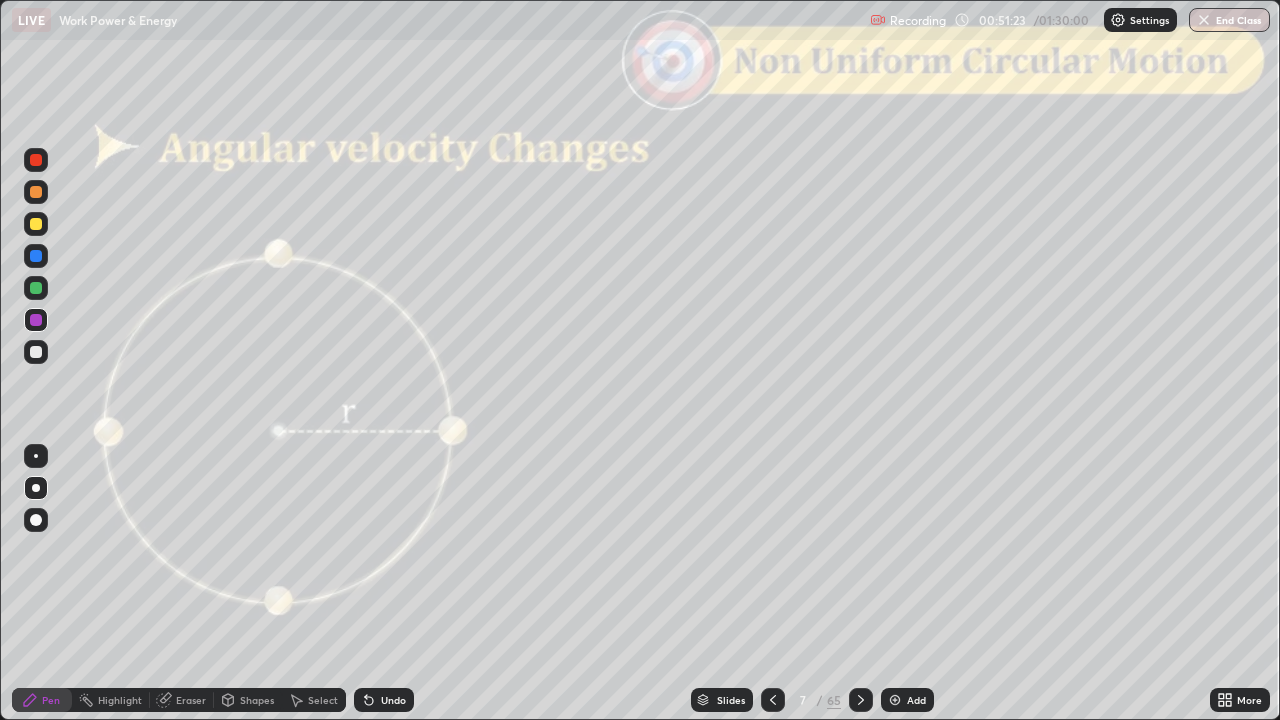 click on "Shapes" at bounding box center [257, 700] 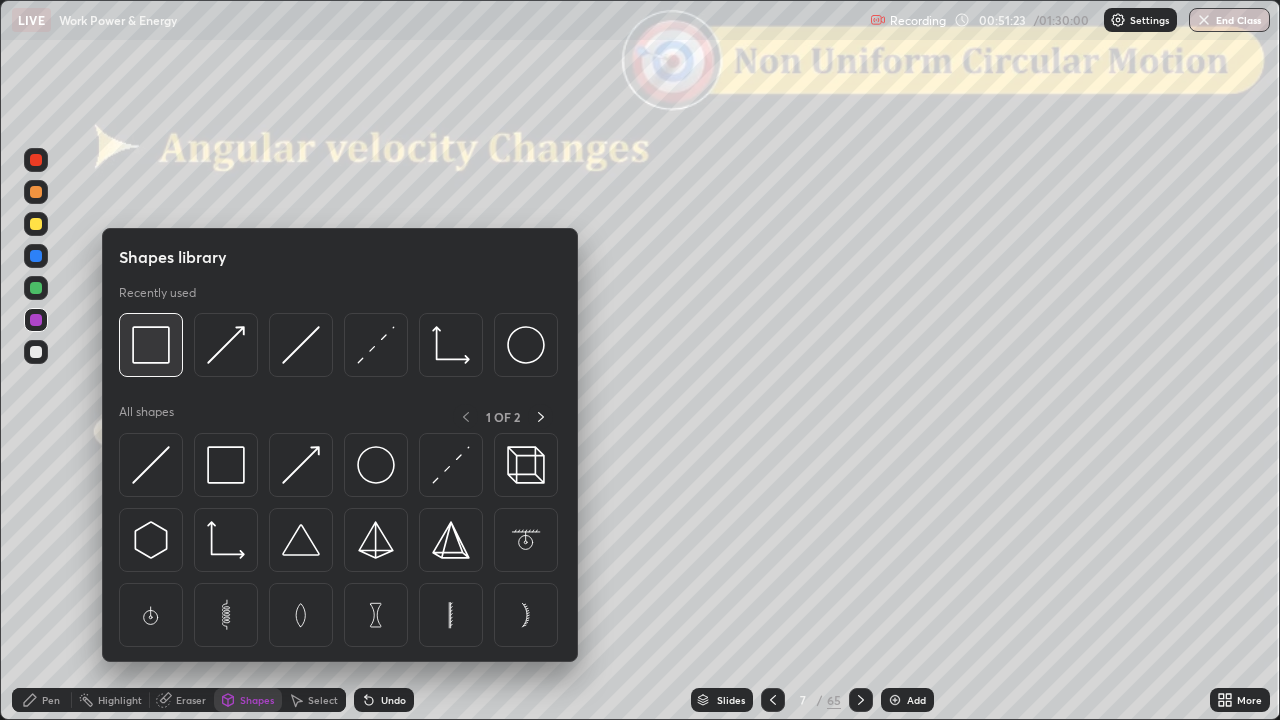 click at bounding box center [151, 345] 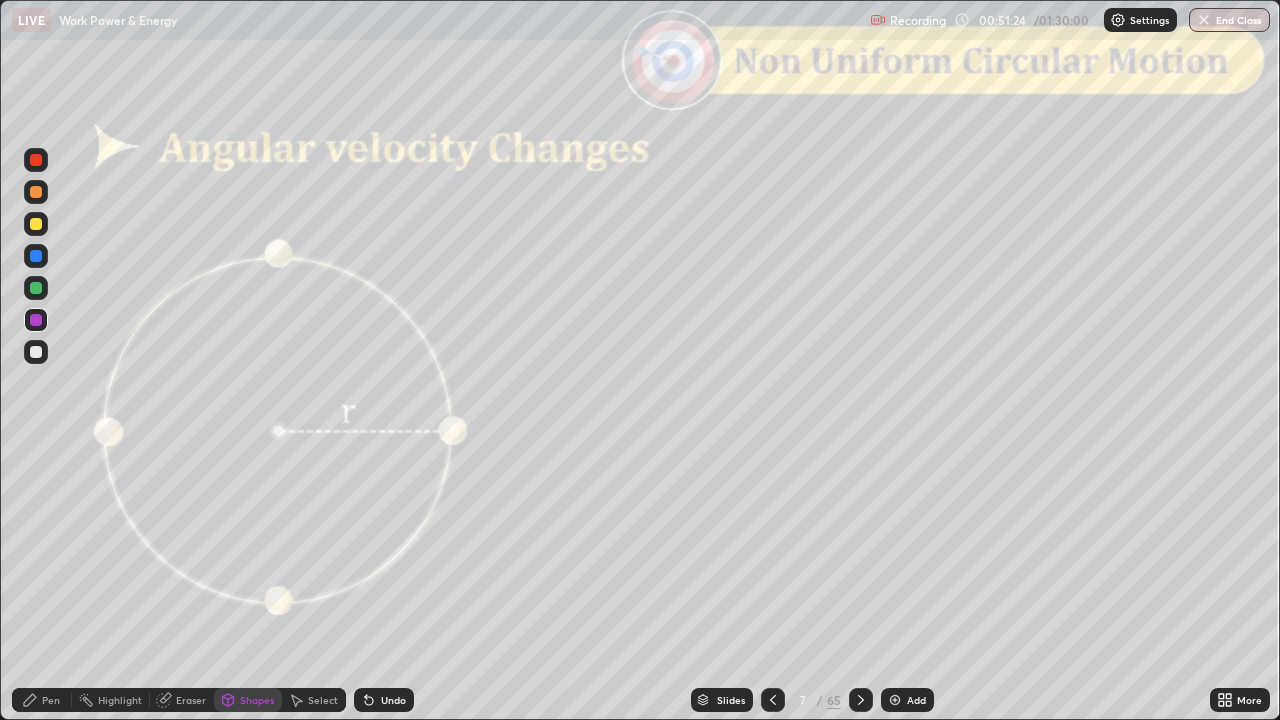 click at bounding box center [36, 160] 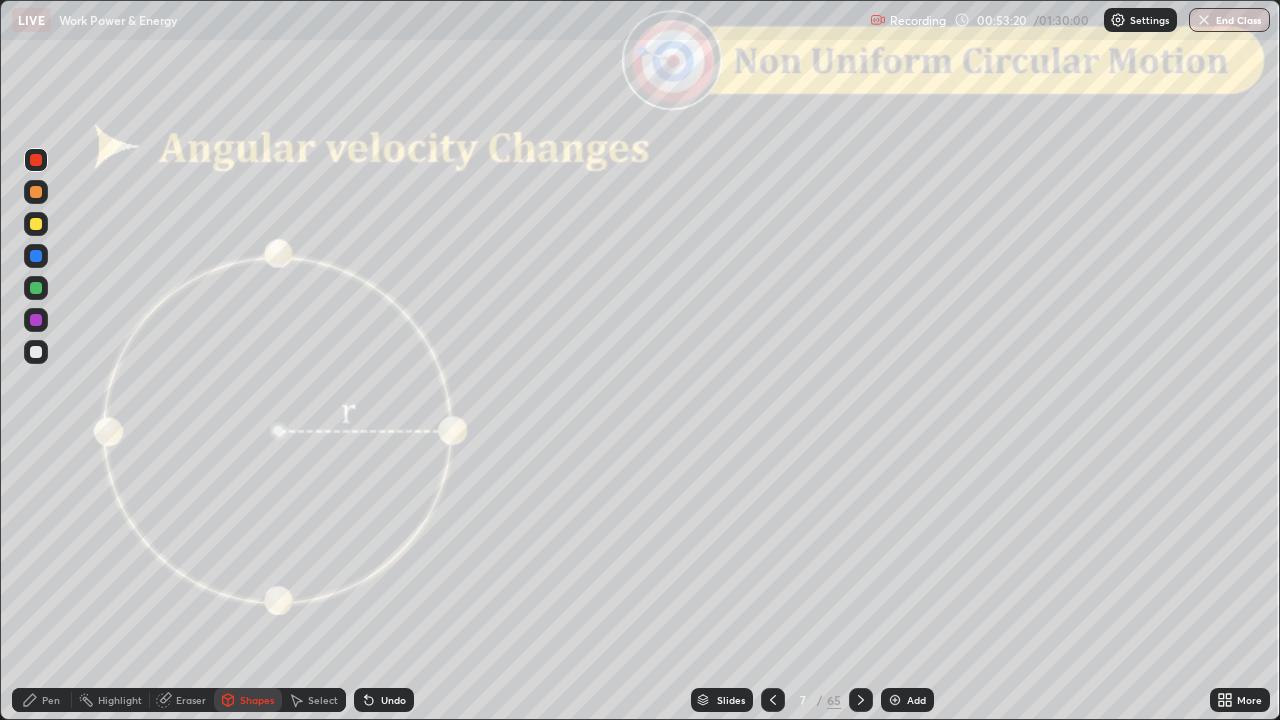 click on "Undo" at bounding box center (393, 700) 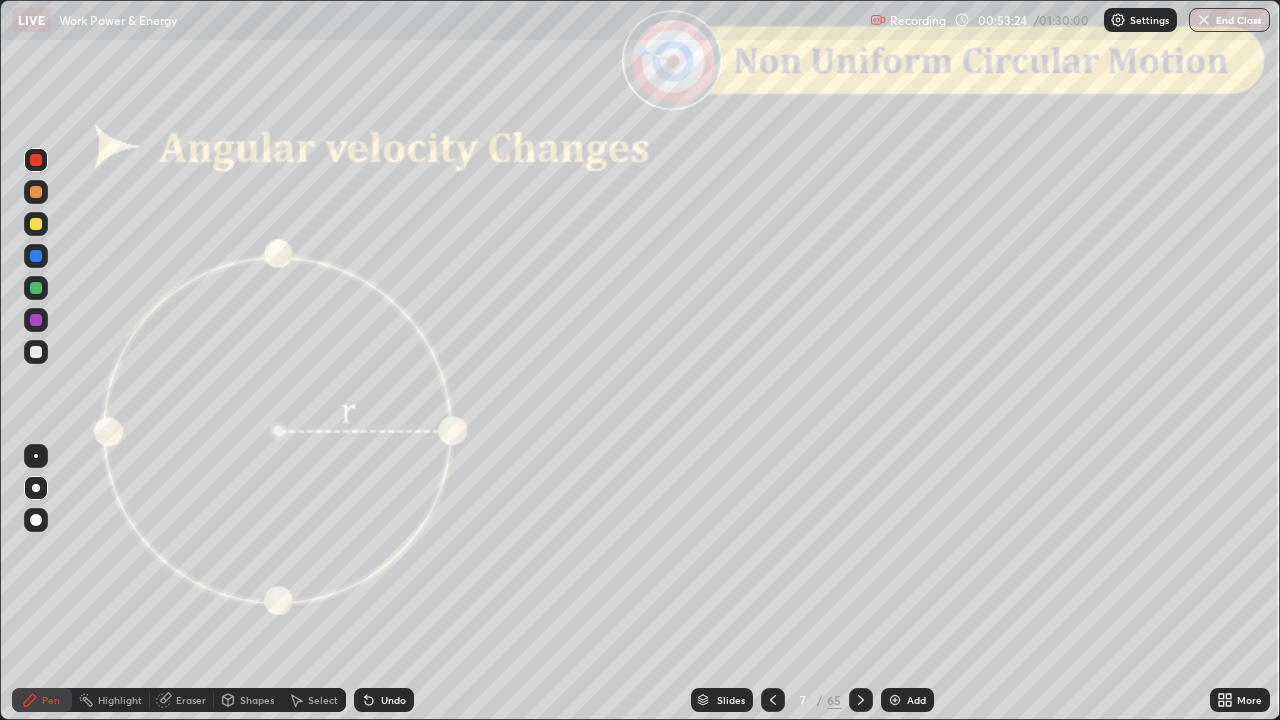 click at bounding box center [36, 224] 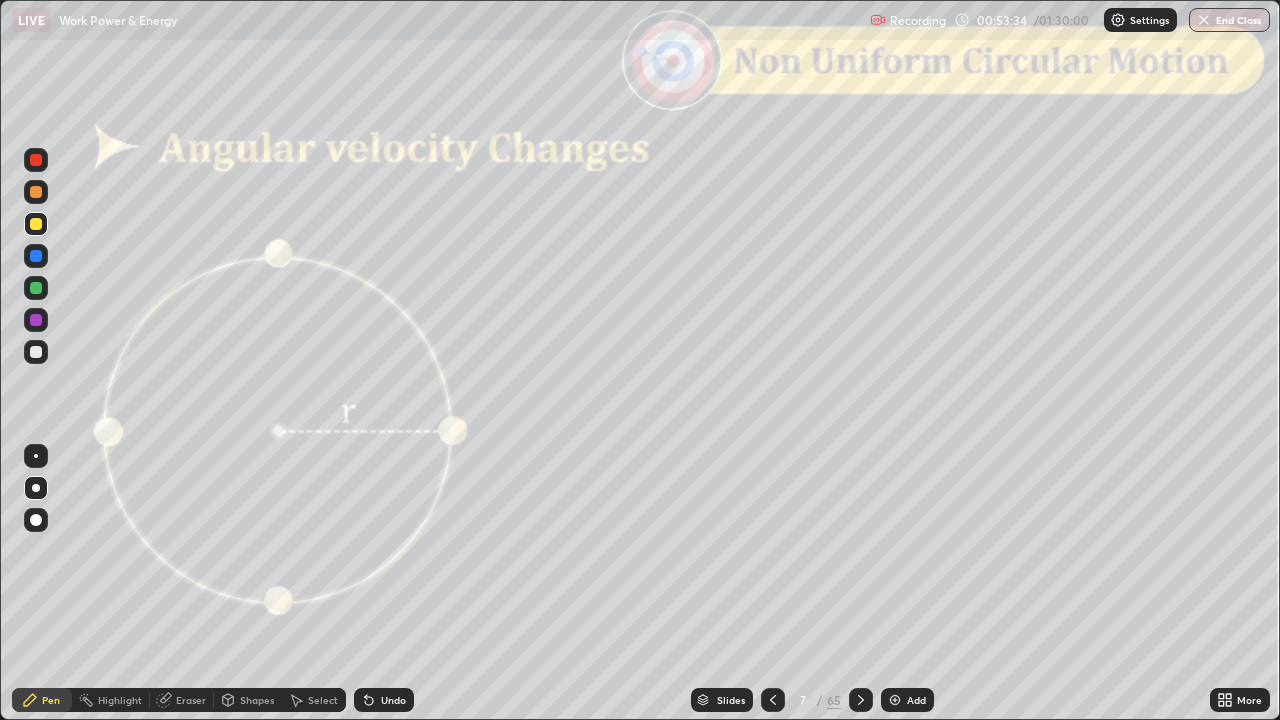 click on "Shapes" at bounding box center (248, 700) 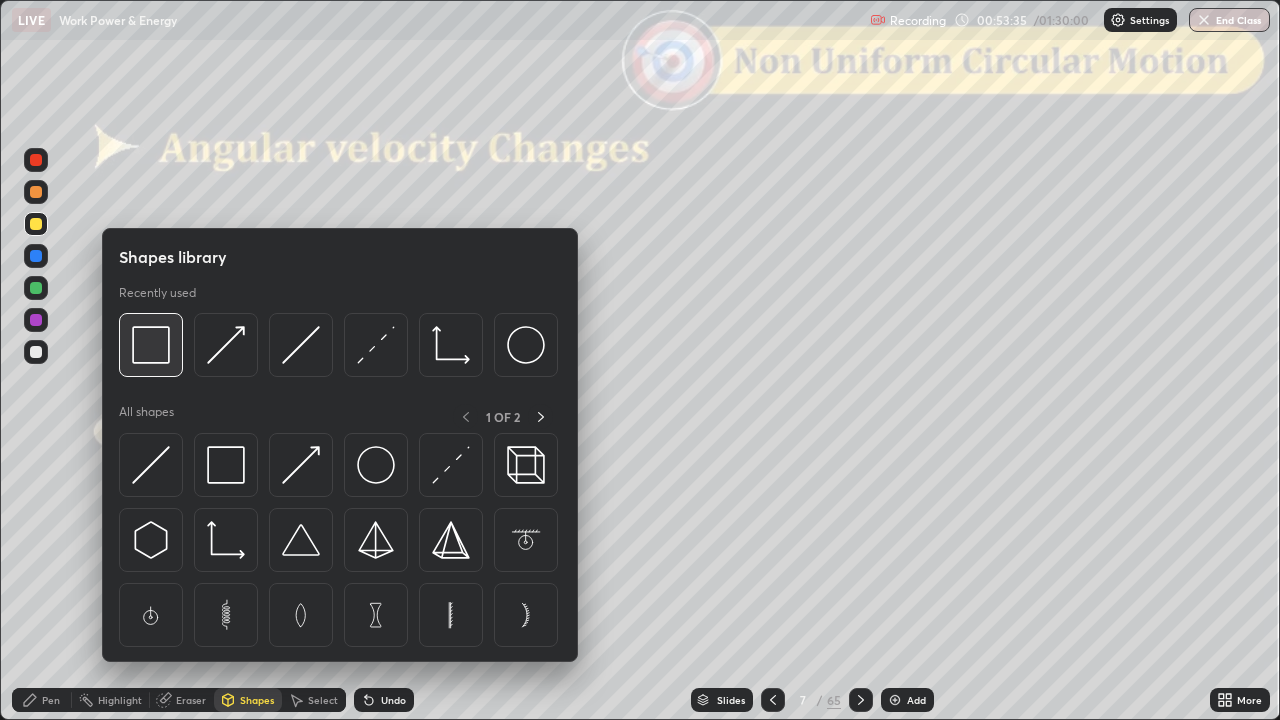 click at bounding box center (151, 345) 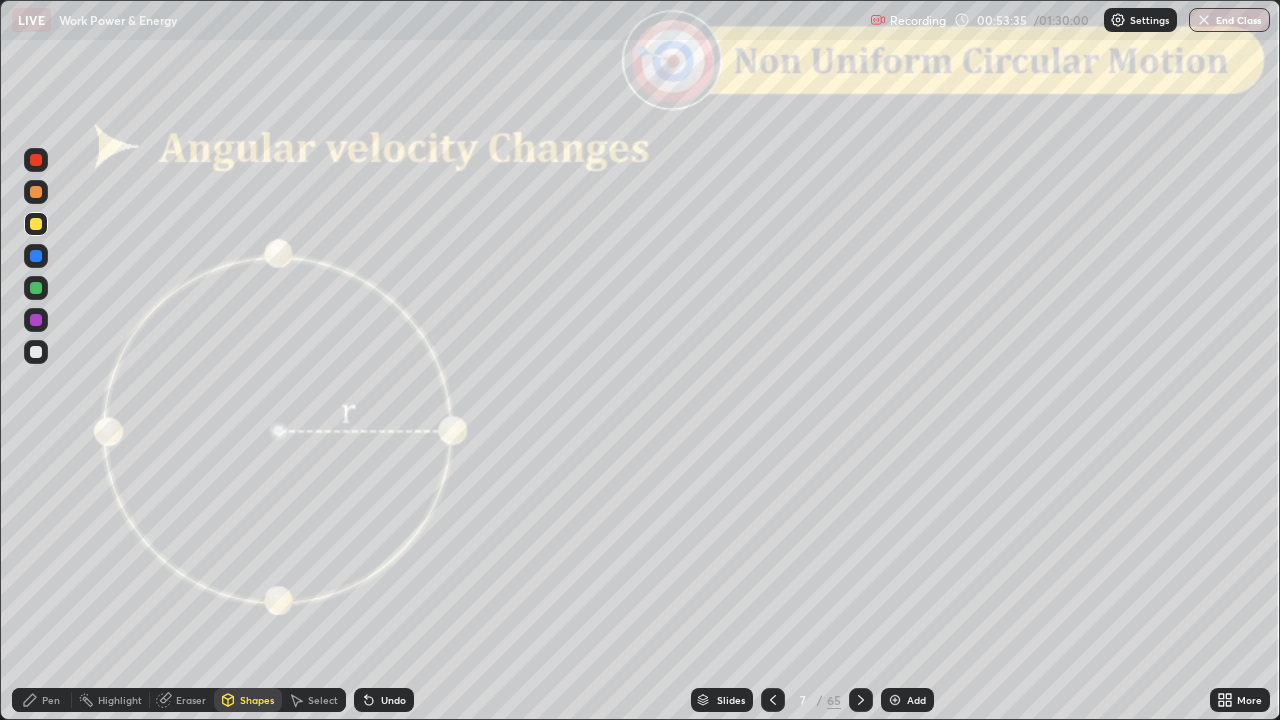 click at bounding box center (36, 160) 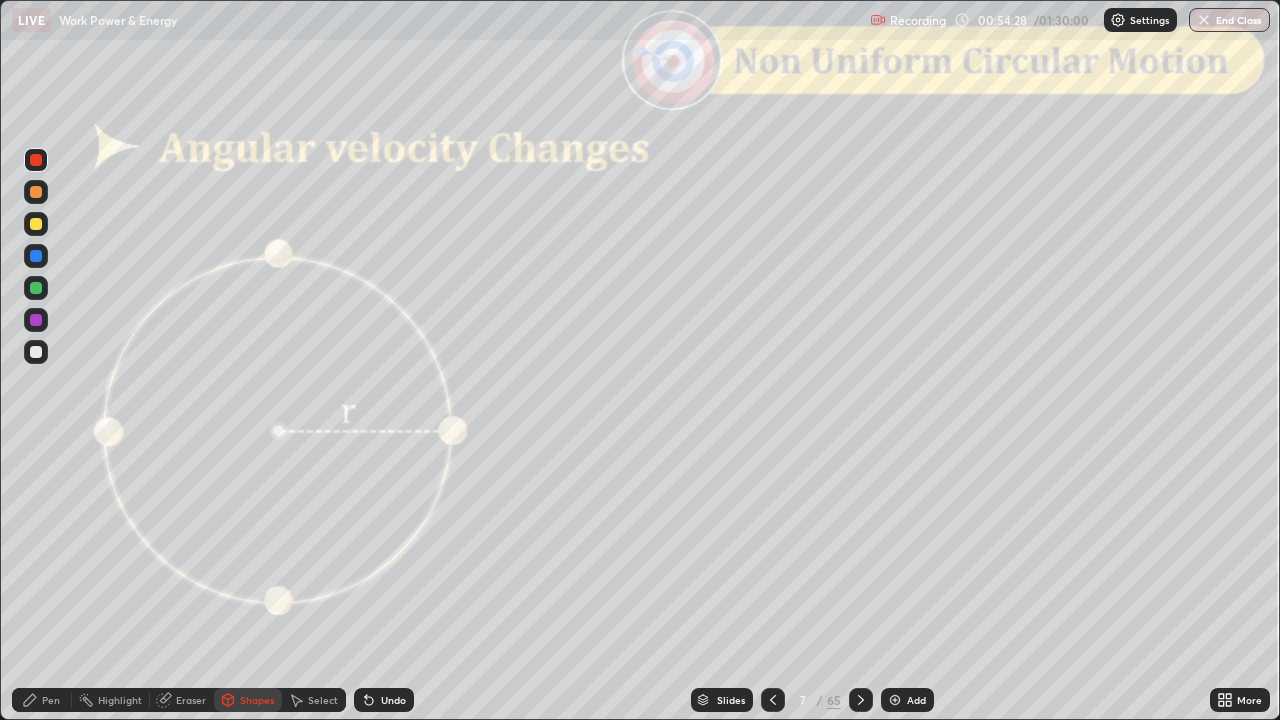 click at bounding box center [36, 320] 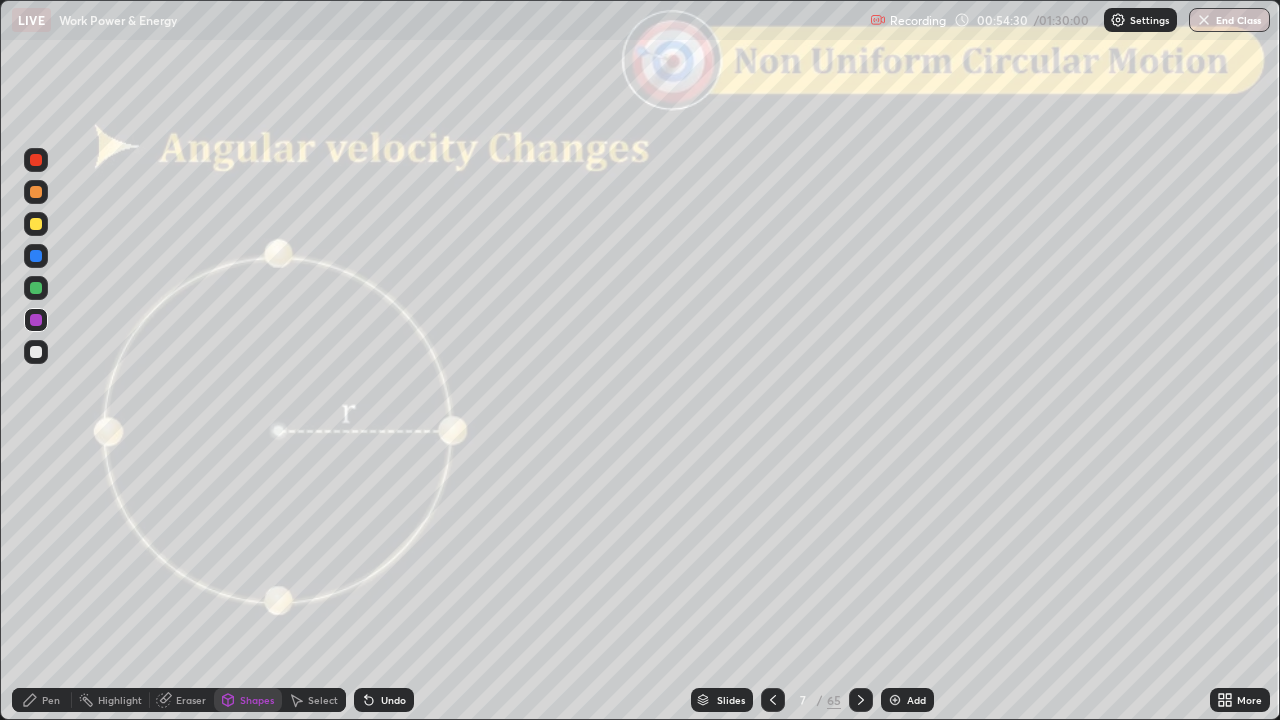 click on "Pen" at bounding box center [51, 700] 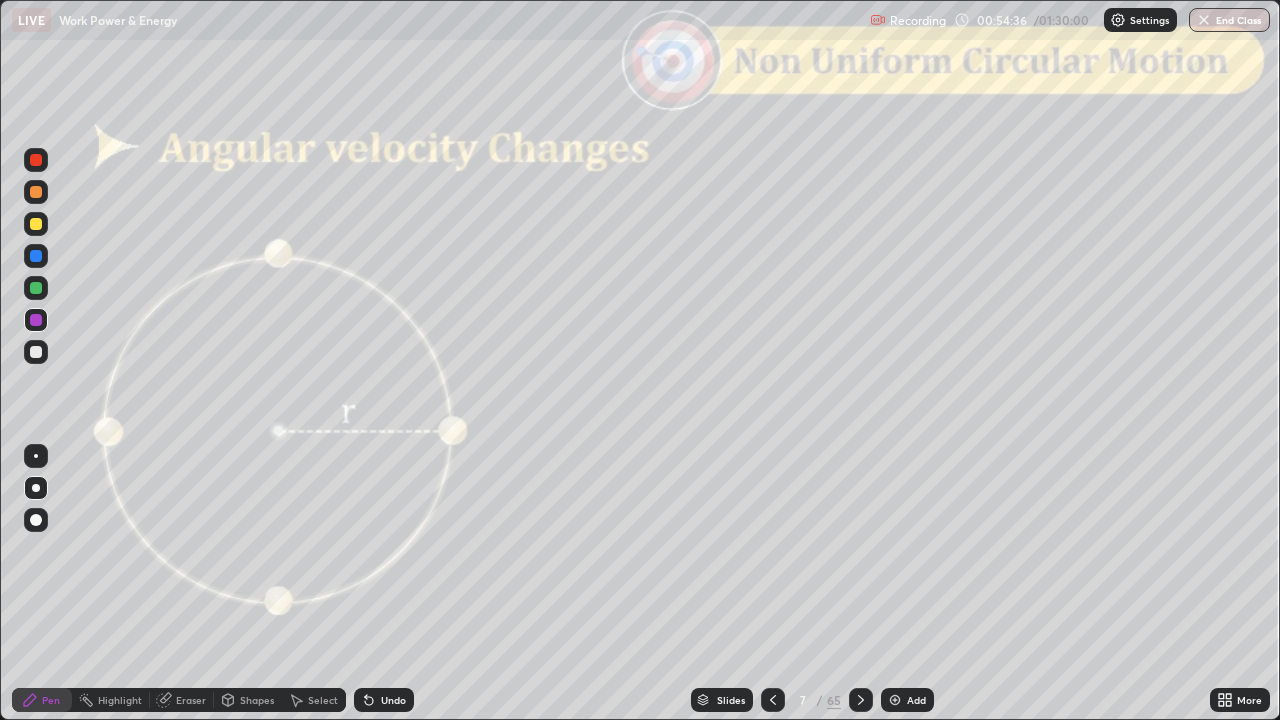 click on "Undo" at bounding box center [384, 700] 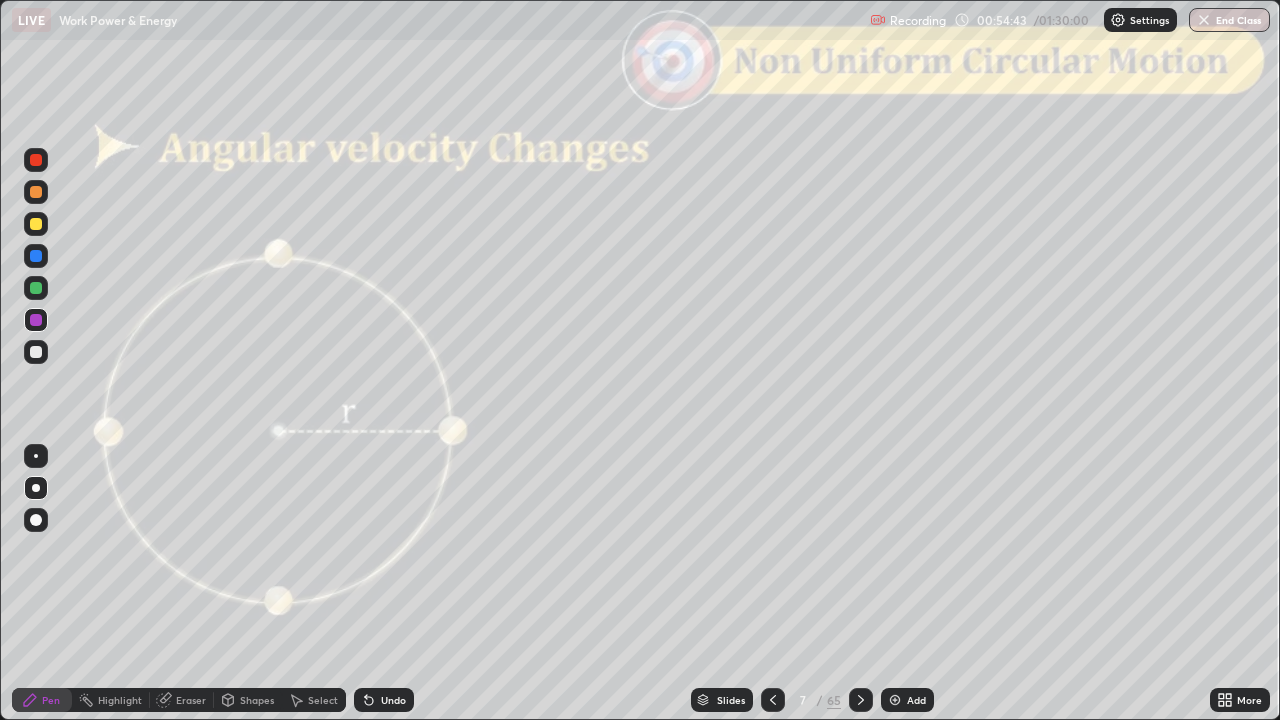click on "Shapes" at bounding box center (257, 700) 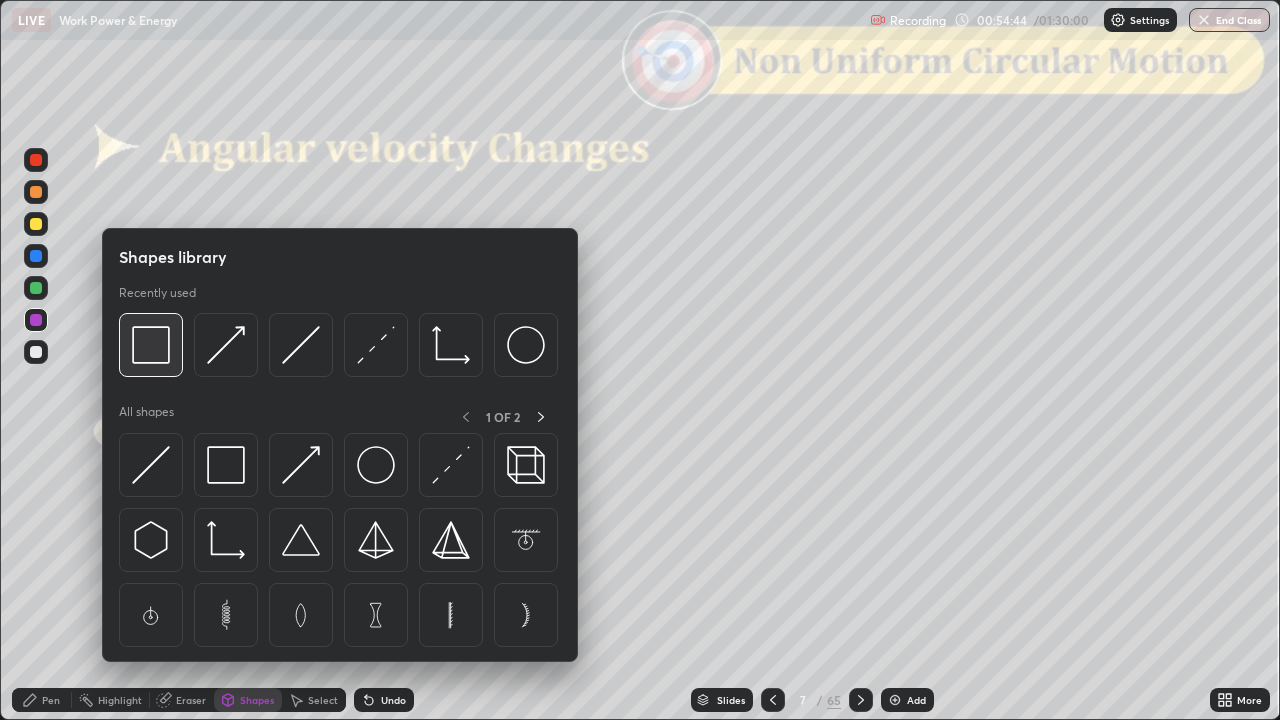 click at bounding box center (151, 345) 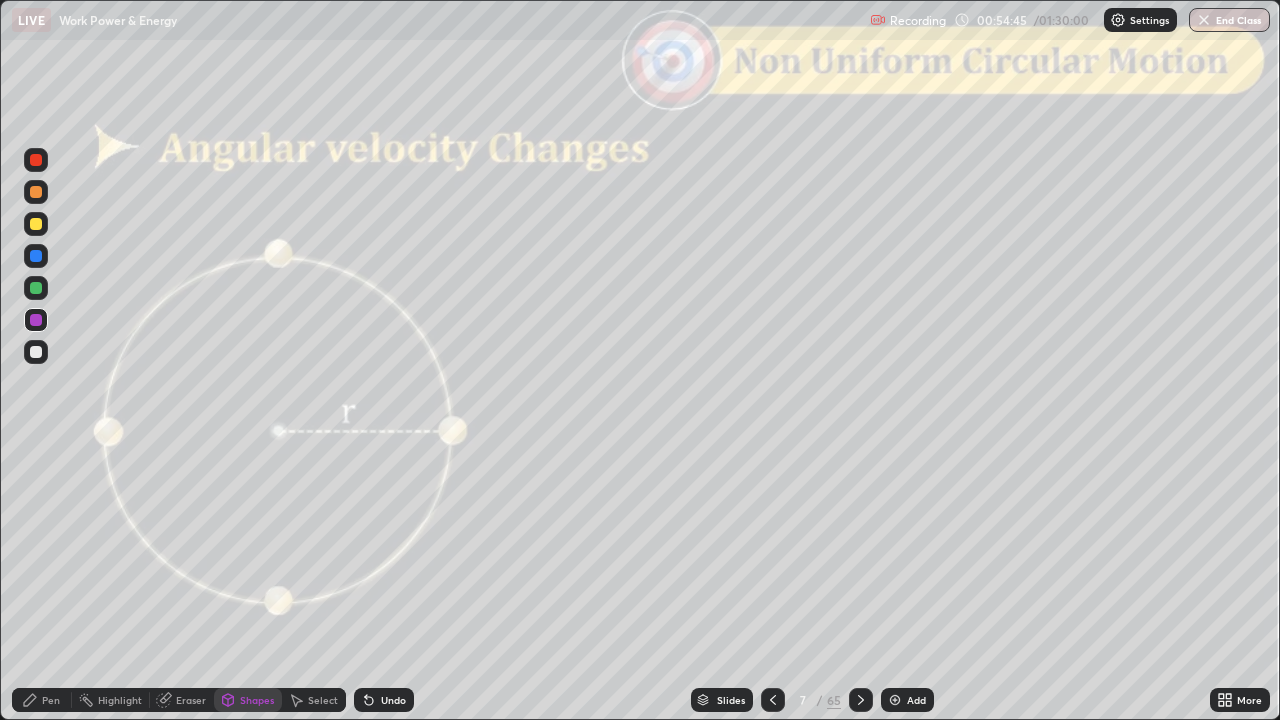 click at bounding box center (36, 160) 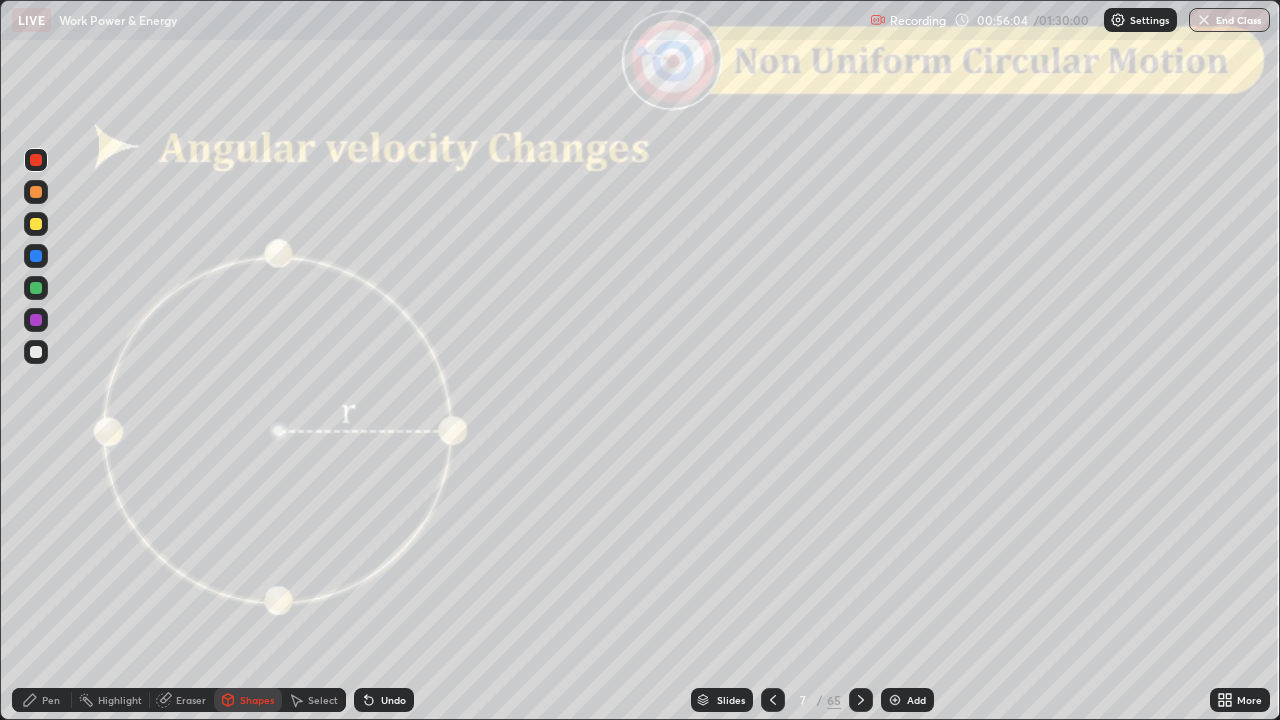 click 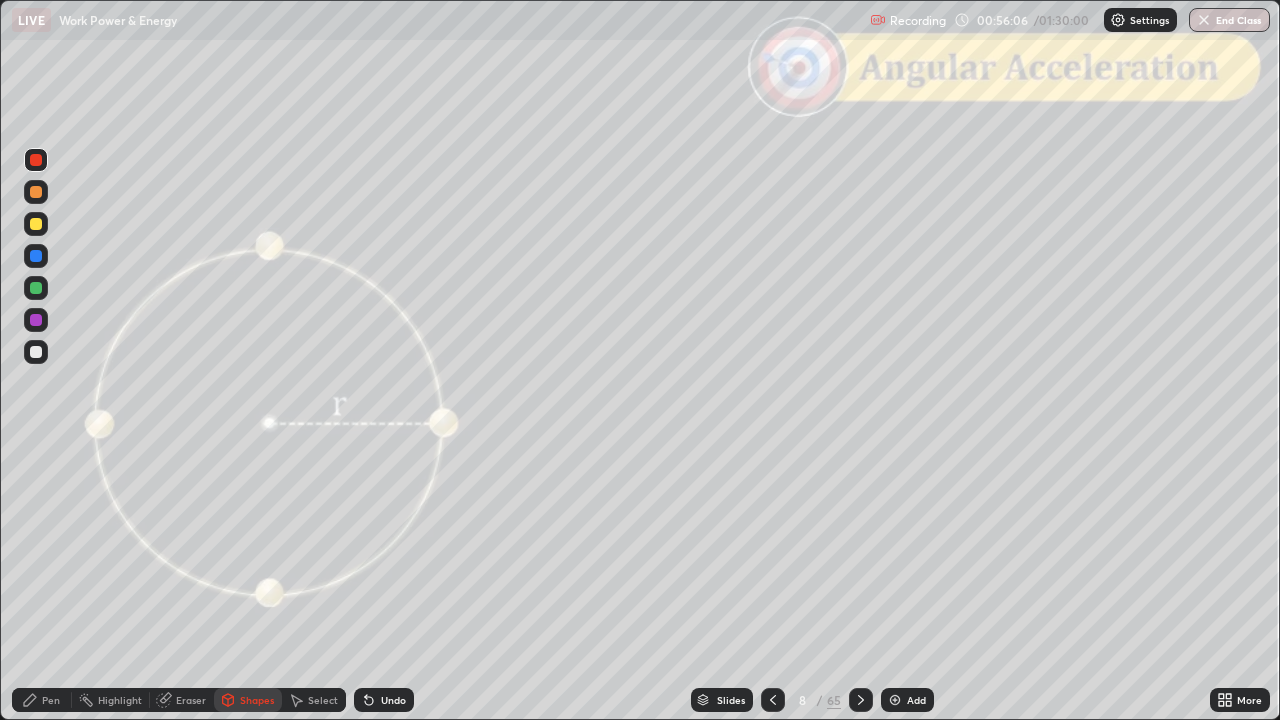 click on "Slides" at bounding box center [731, 700] 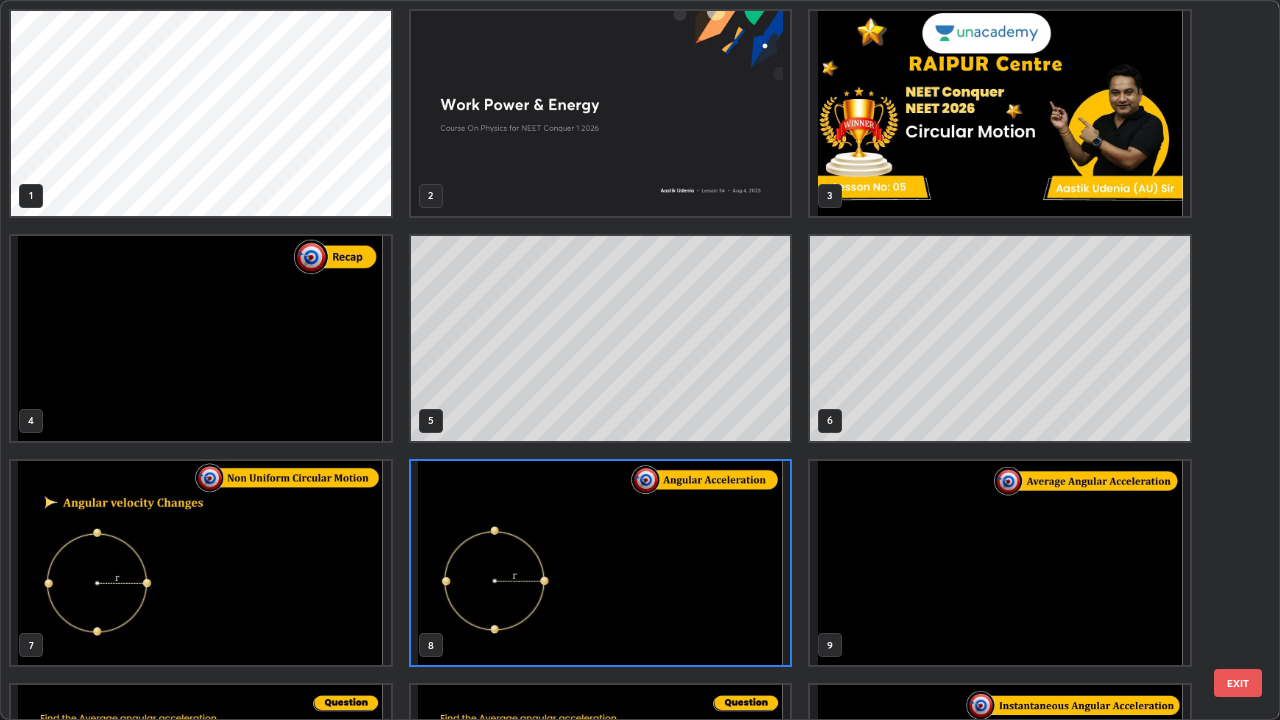 scroll, scrollTop: 7, scrollLeft: 11, axis: both 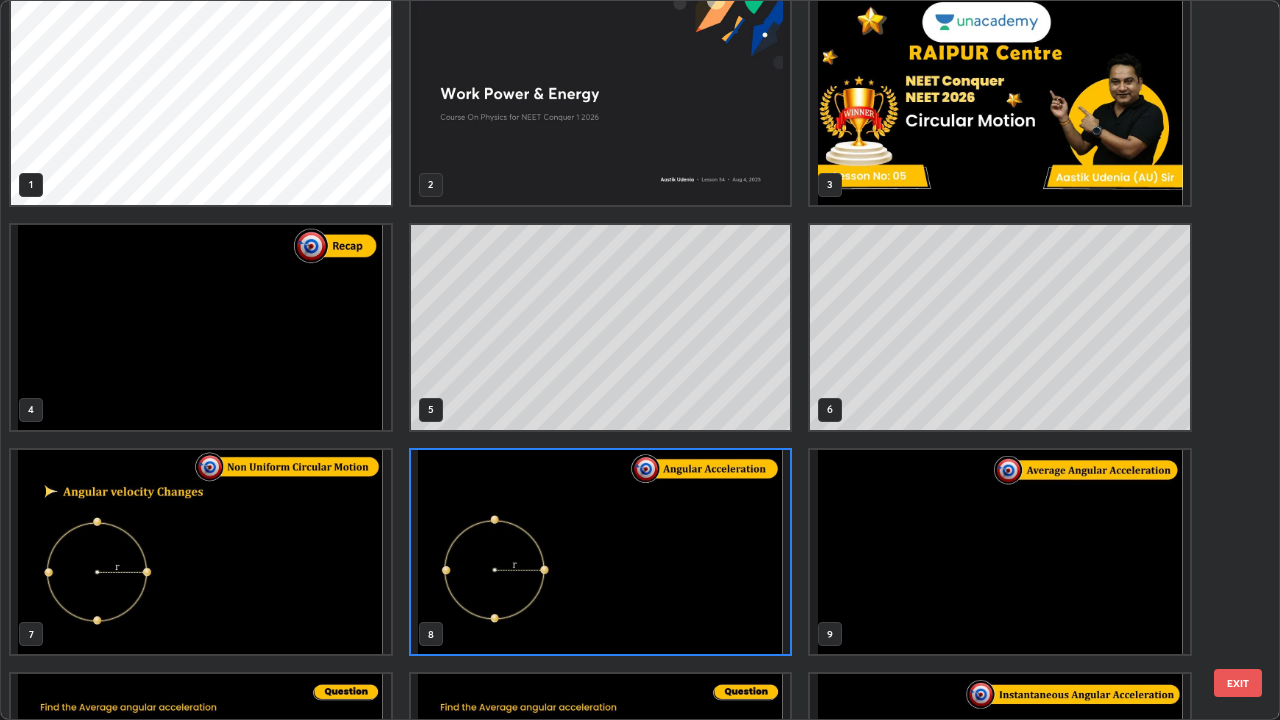click on "EXIT" at bounding box center [1238, 683] 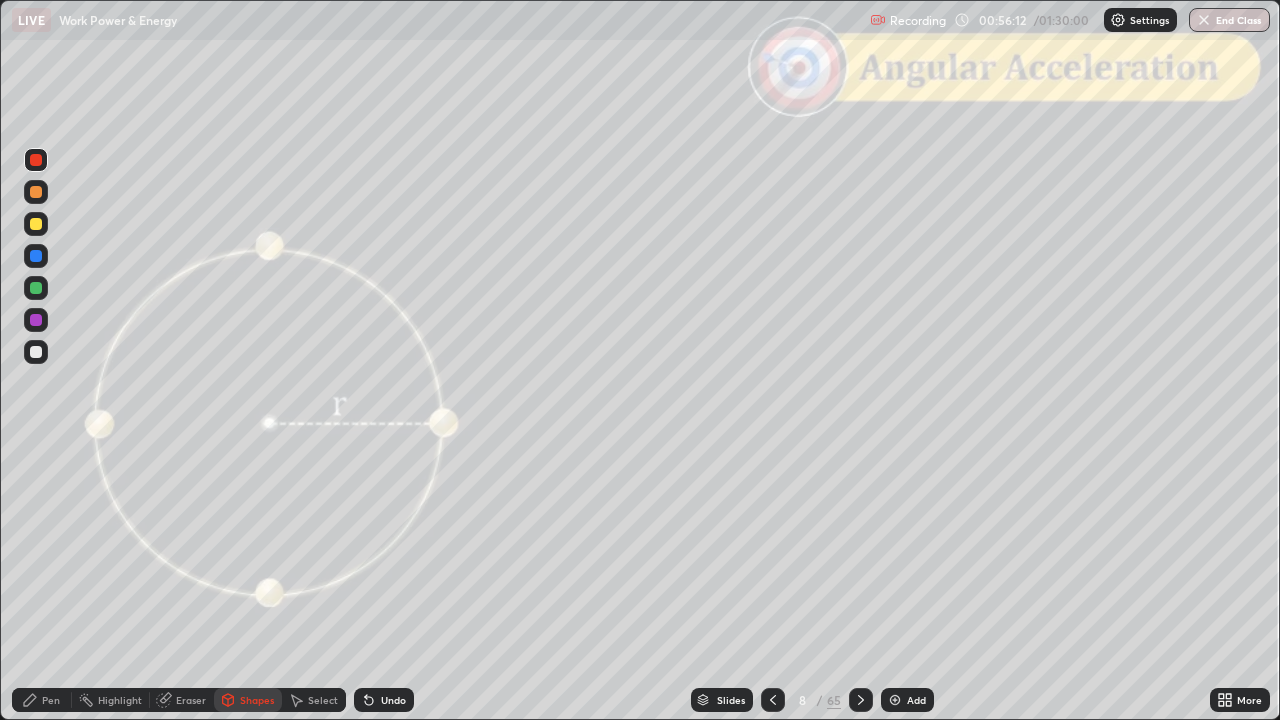 click on "Pen" at bounding box center [51, 700] 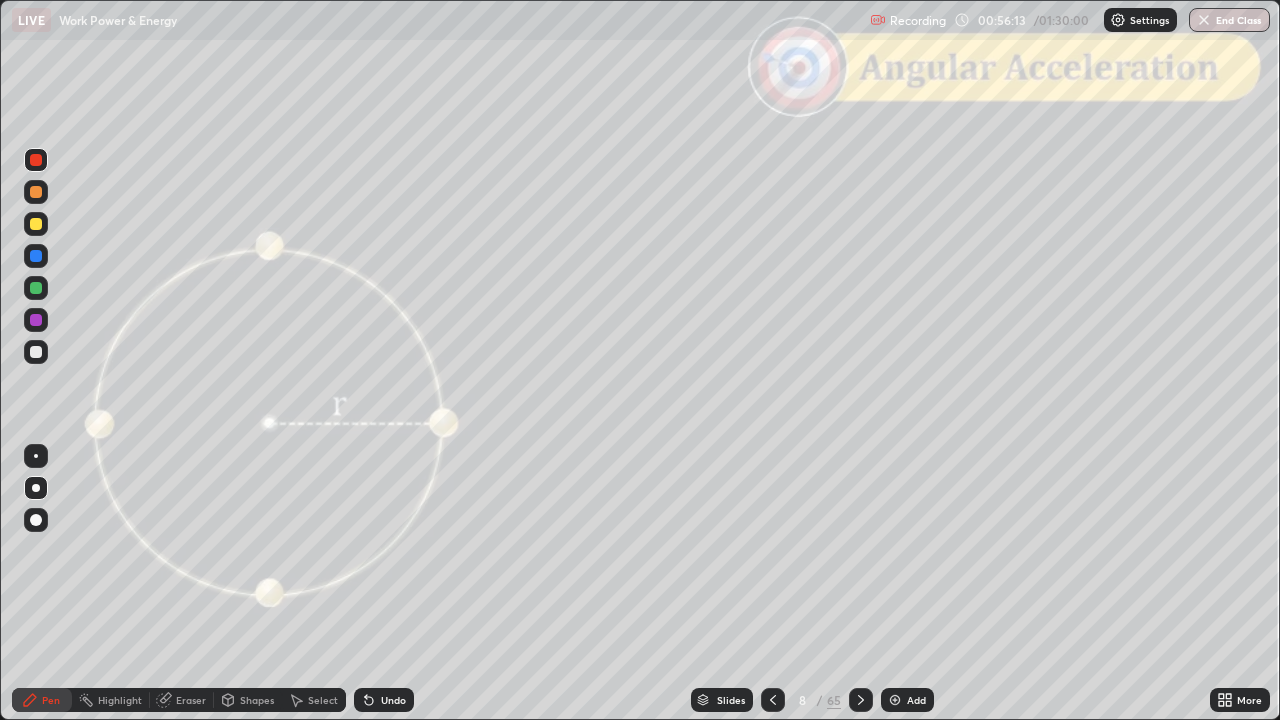 click at bounding box center (36, 192) 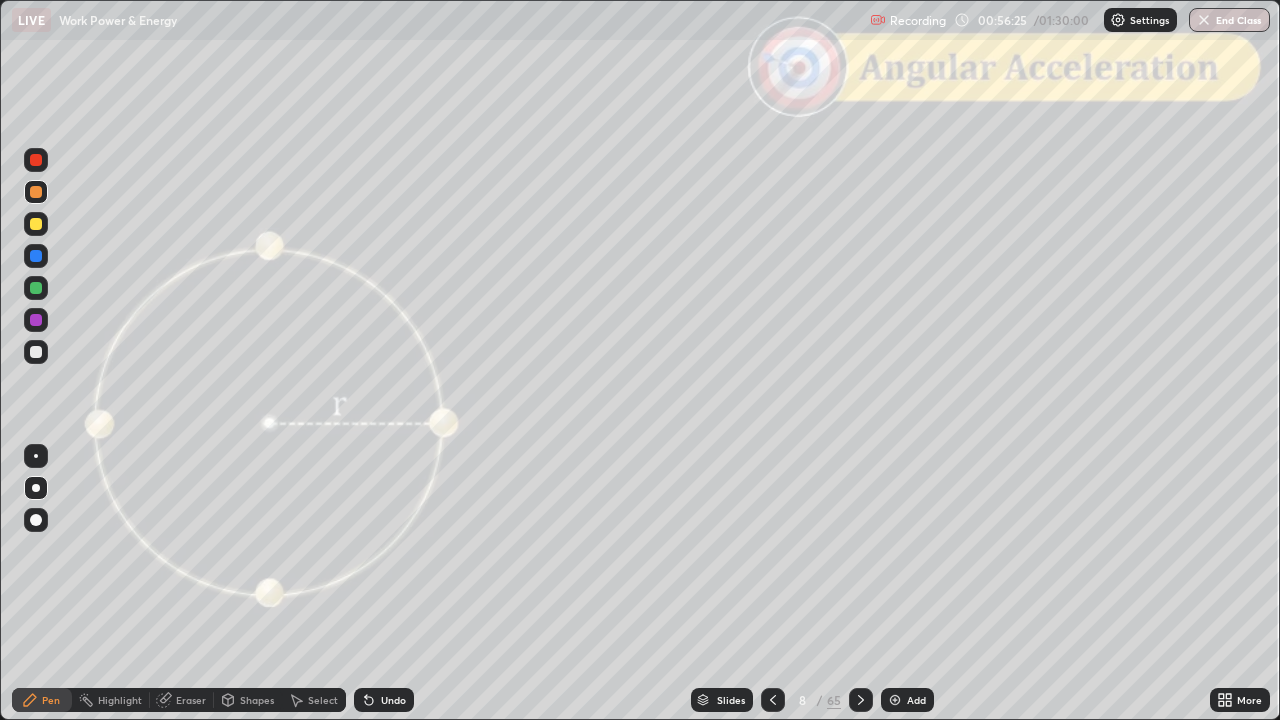 click on "Undo" at bounding box center (393, 700) 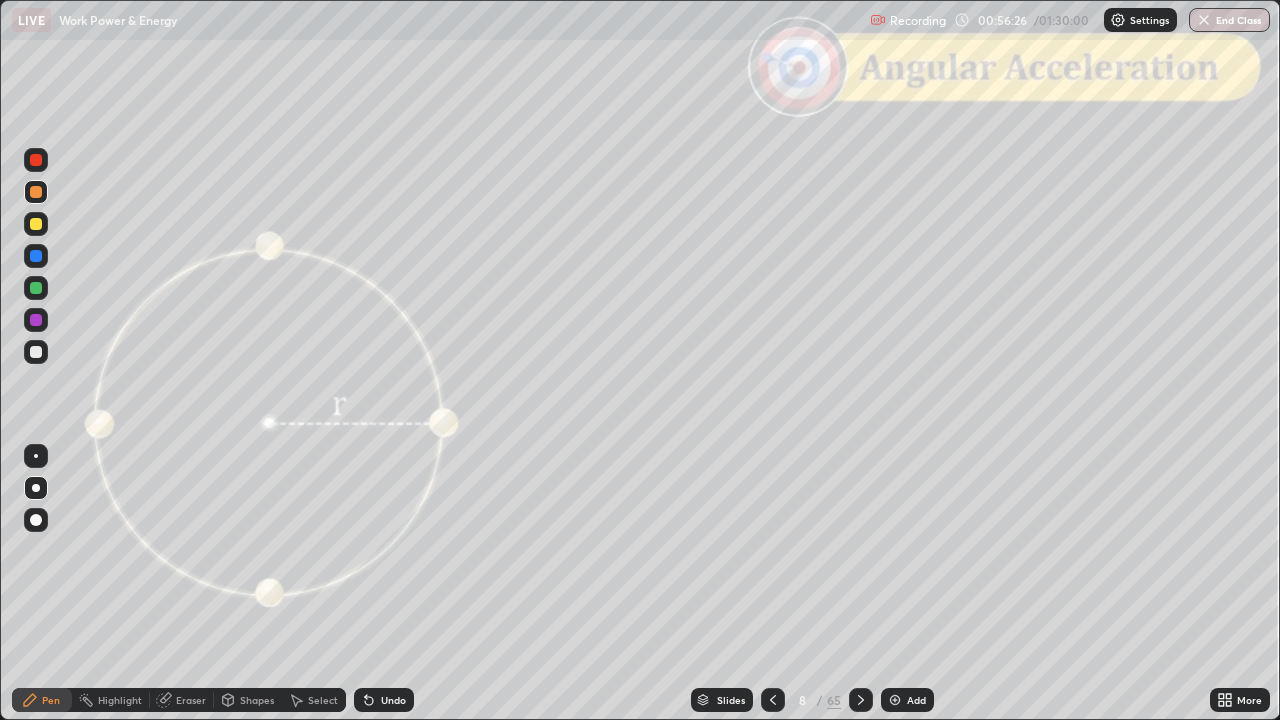 click on "Undo" at bounding box center [393, 700] 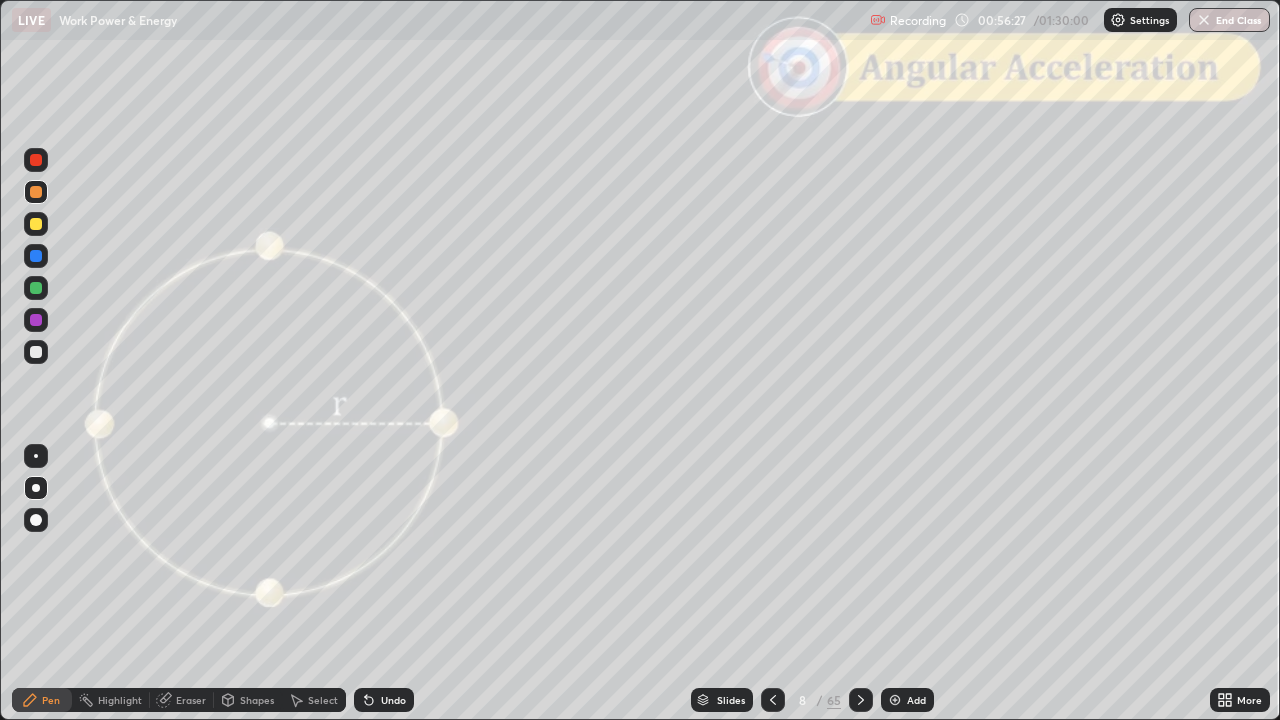 click on "Undo" at bounding box center [384, 700] 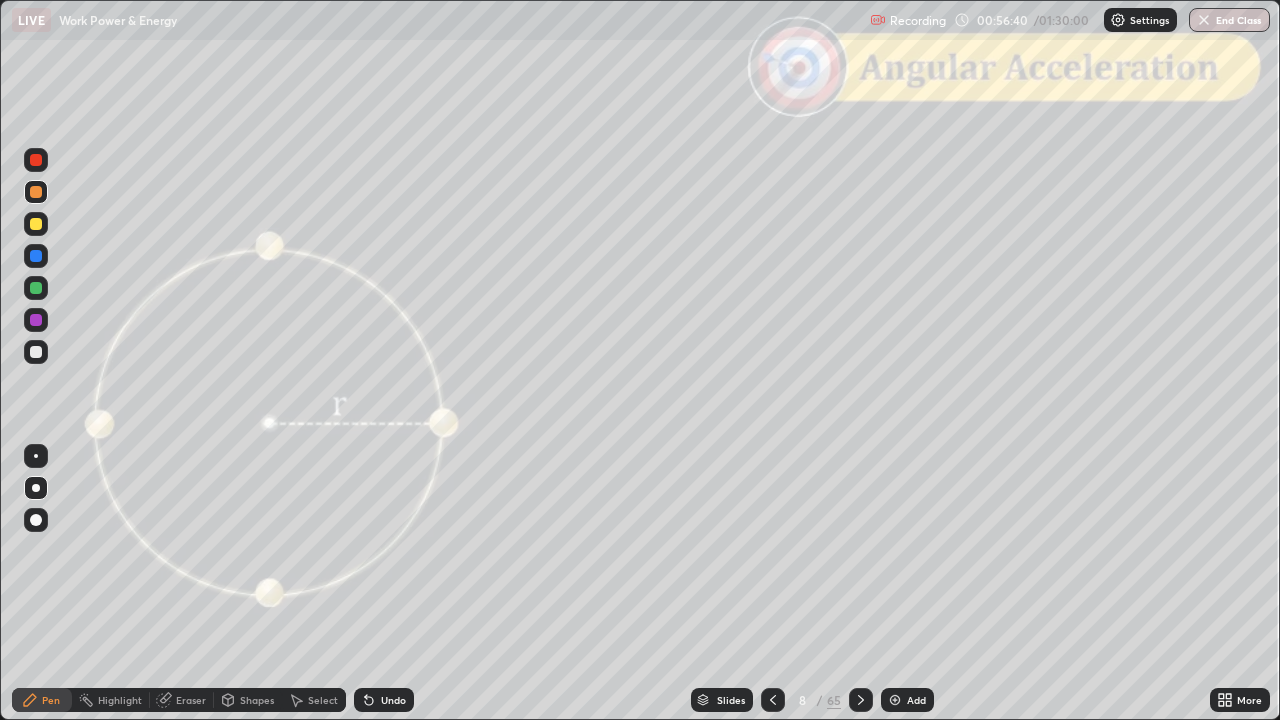 click on "Shapes" at bounding box center [257, 700] 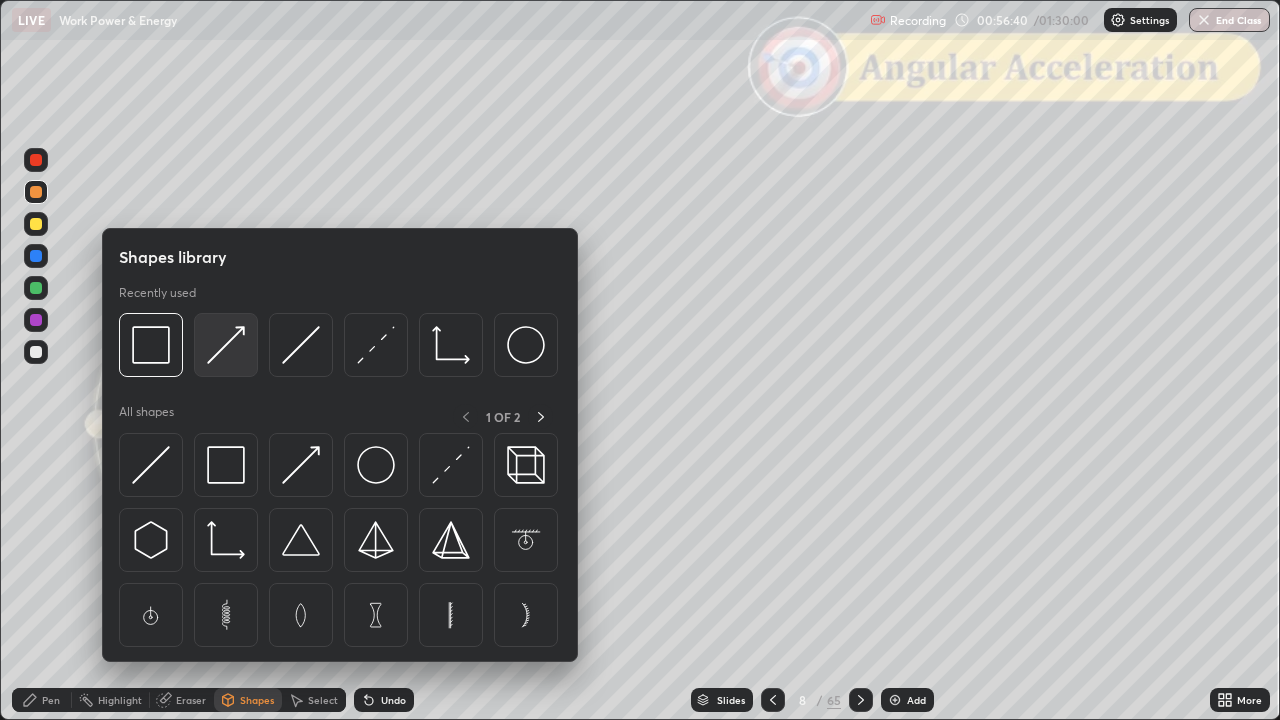 click at bounding box center [226, 345] 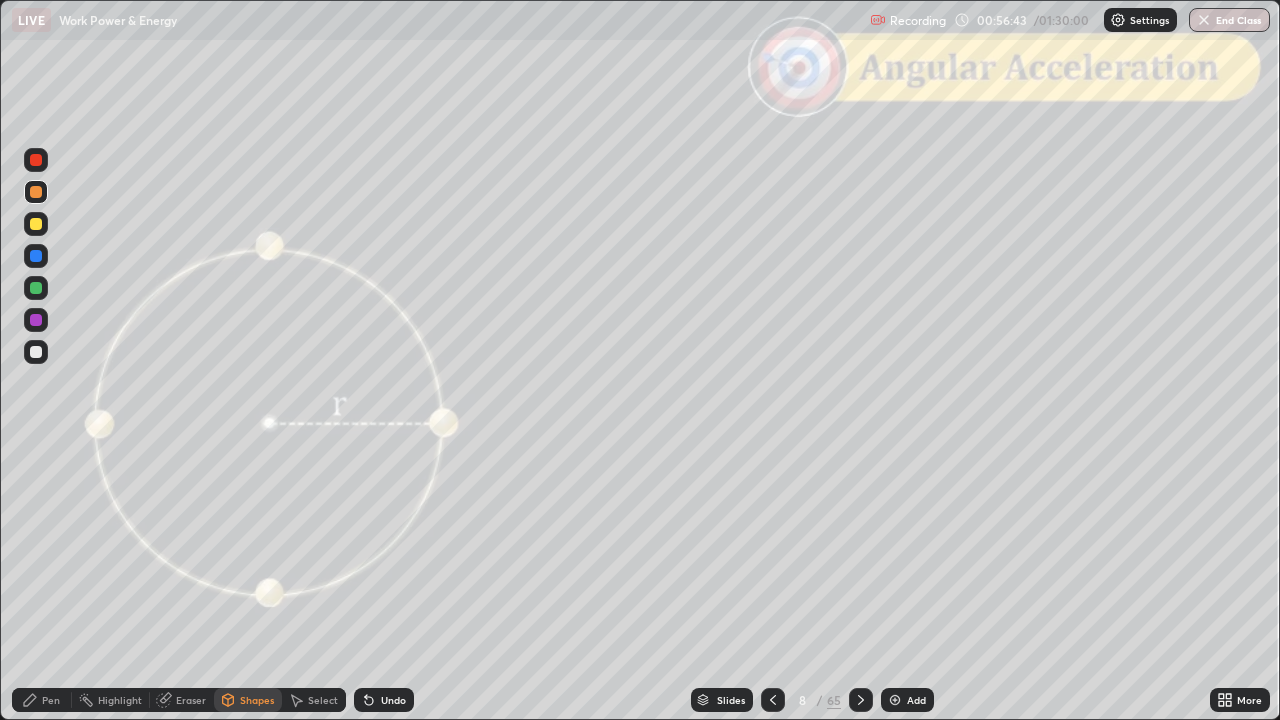 click 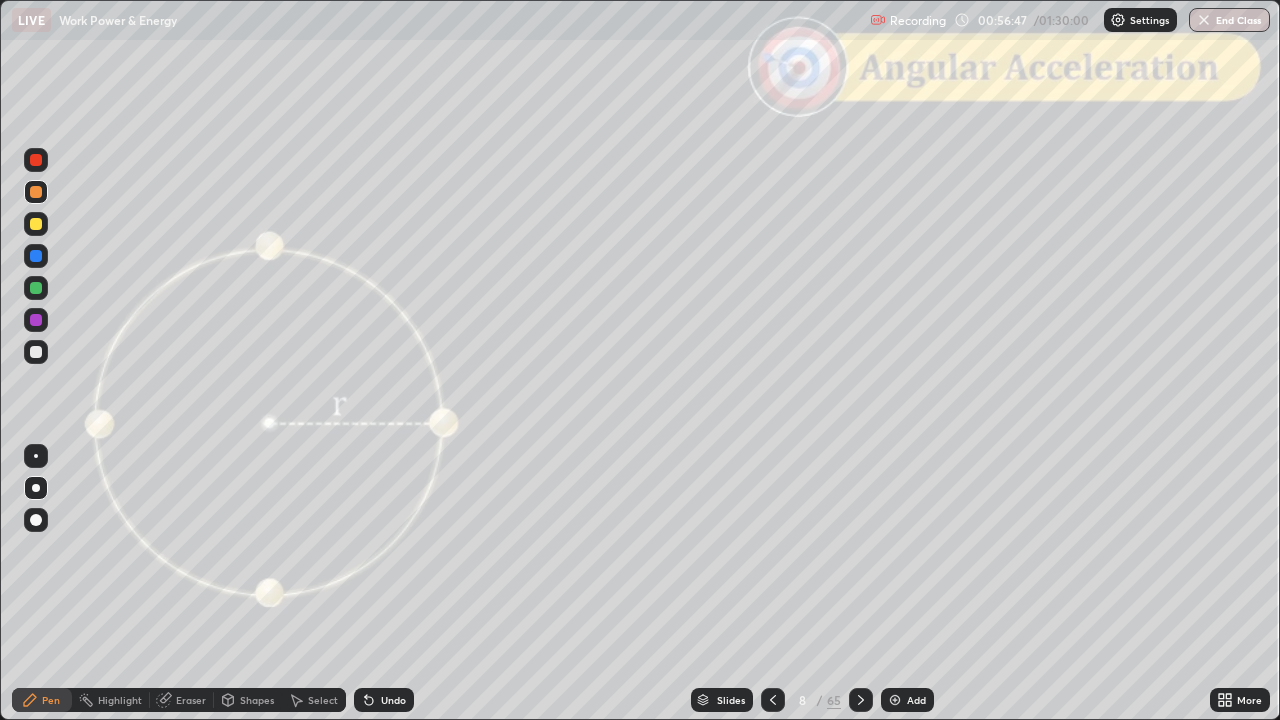 click at bounding box center [36, 224] 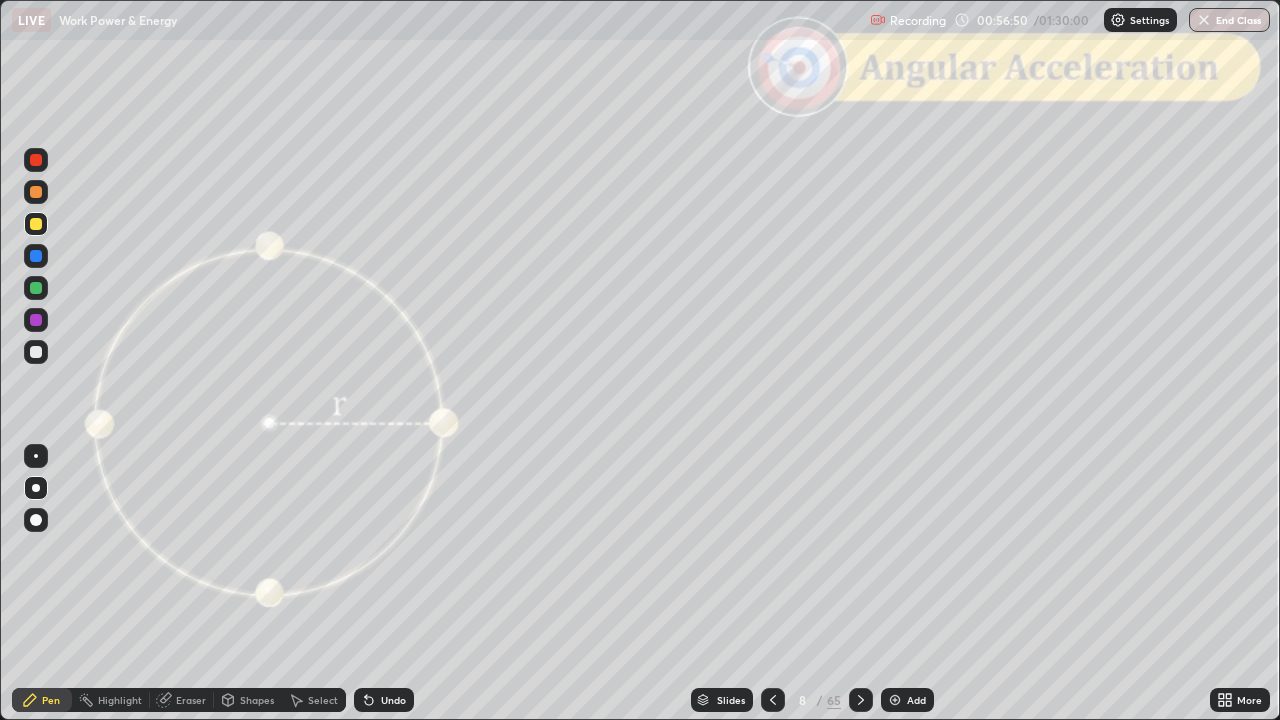 click at bounding box center (36, 320) 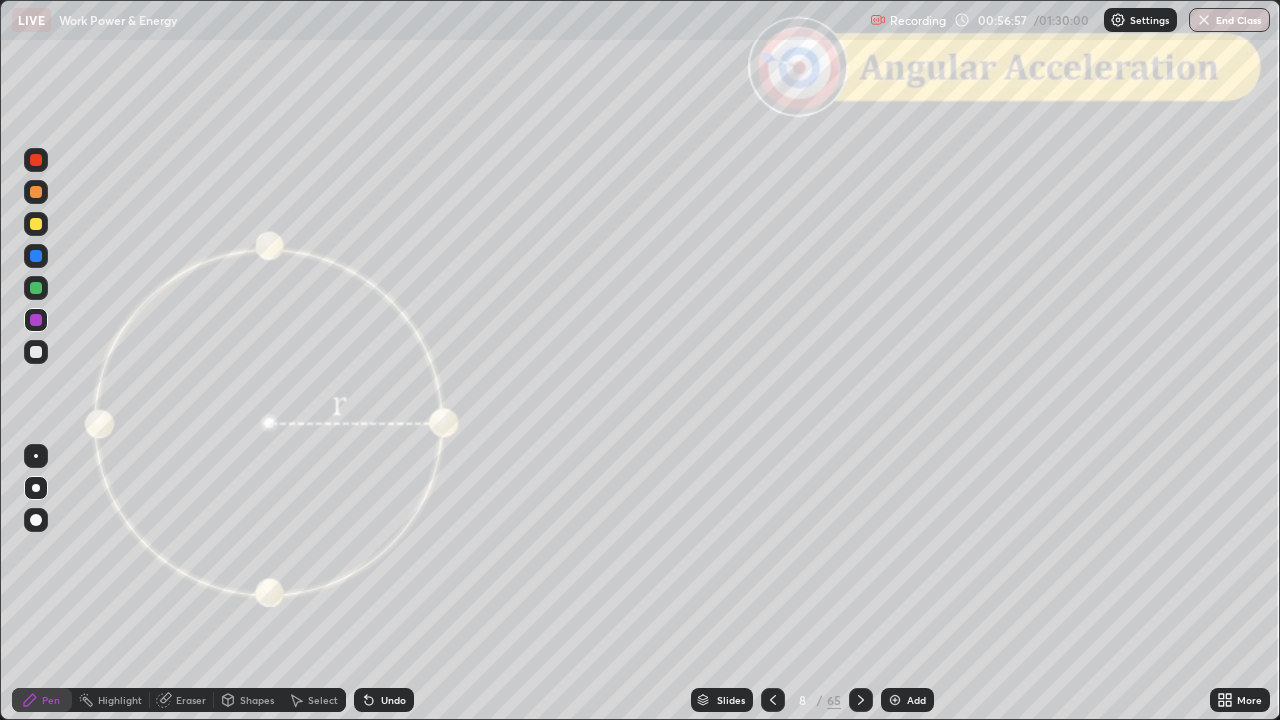 click at bounding box center (36, 256) 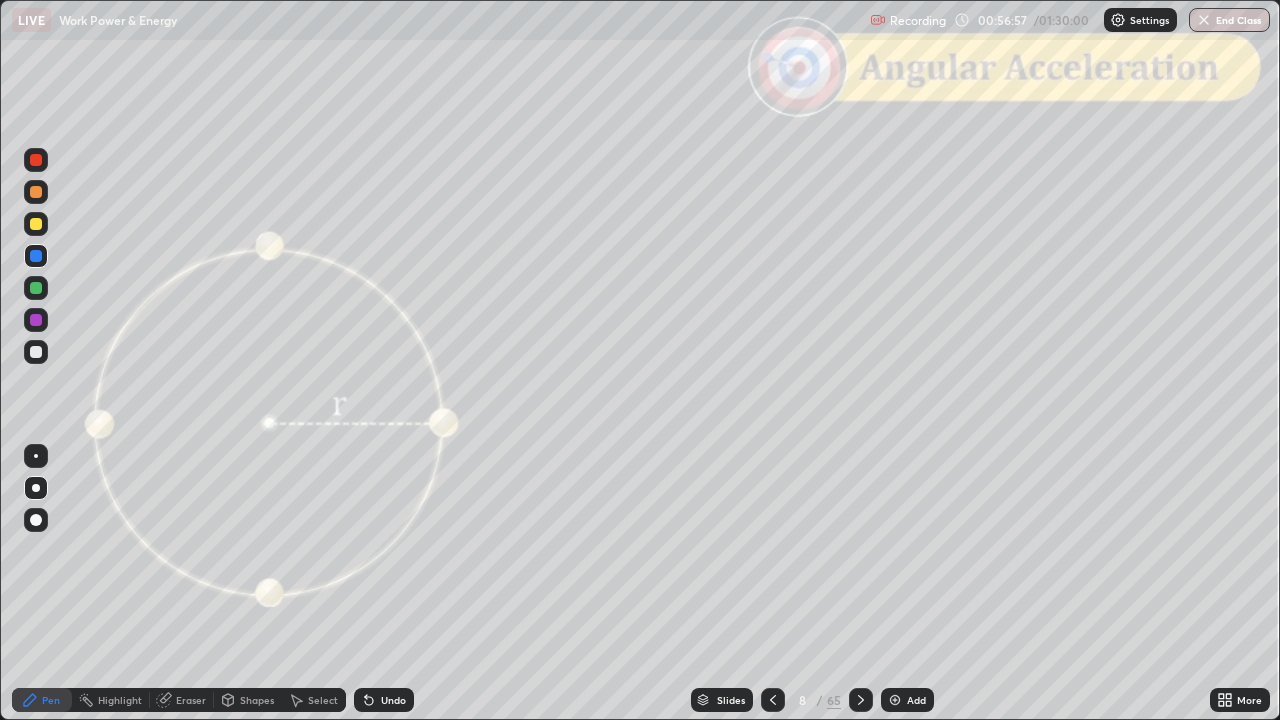 click on "Shapes" at bounding box center (248, 700) 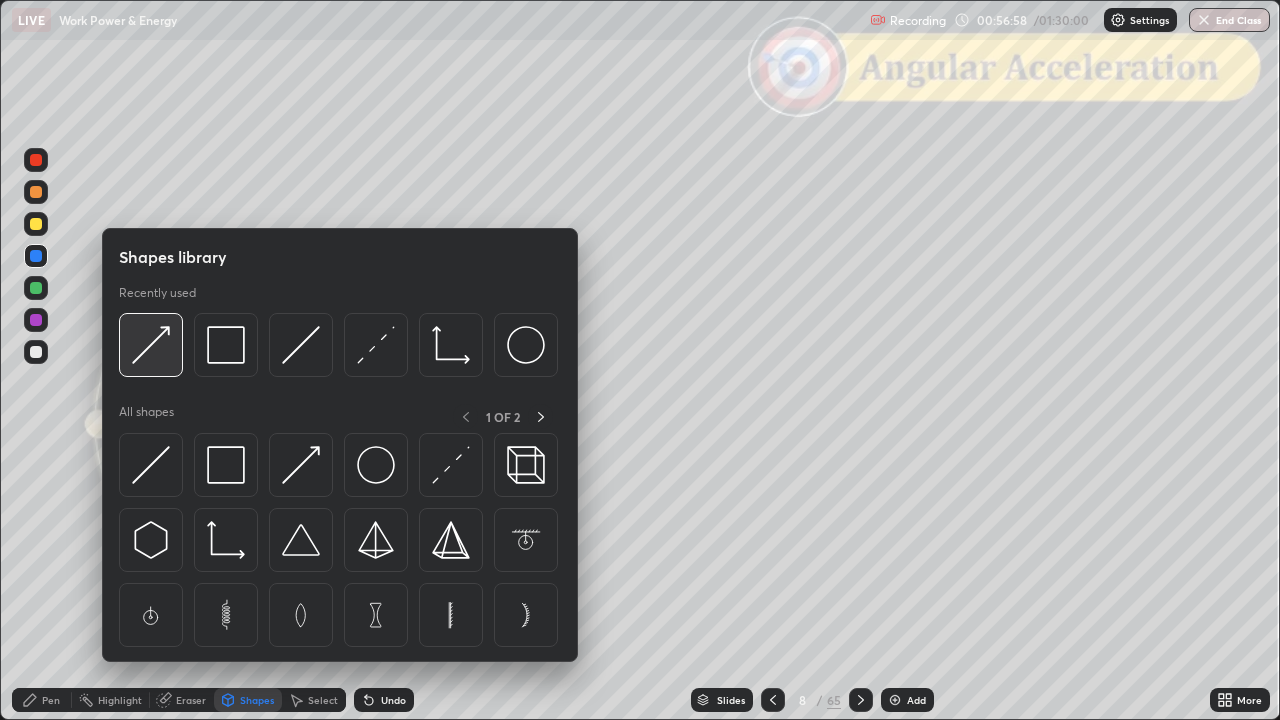 click at bounding box center [151, 345] 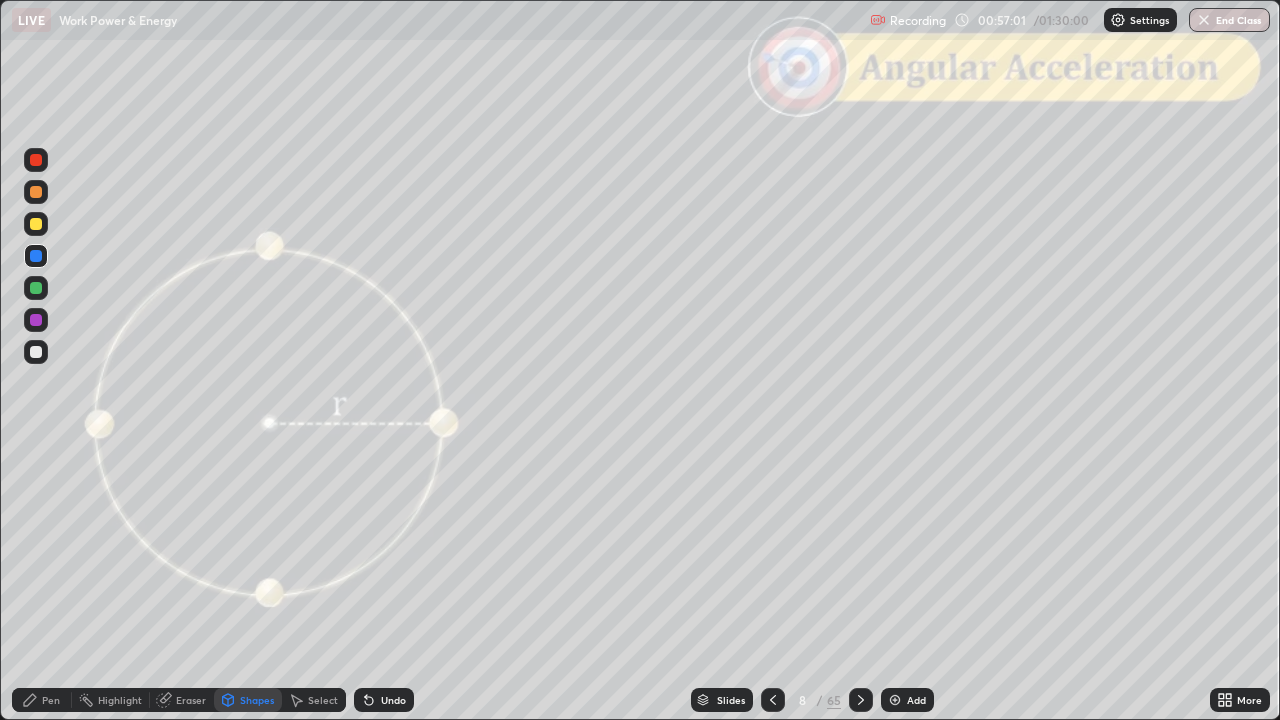 click on "Pen" at bounding box center (42, 700) 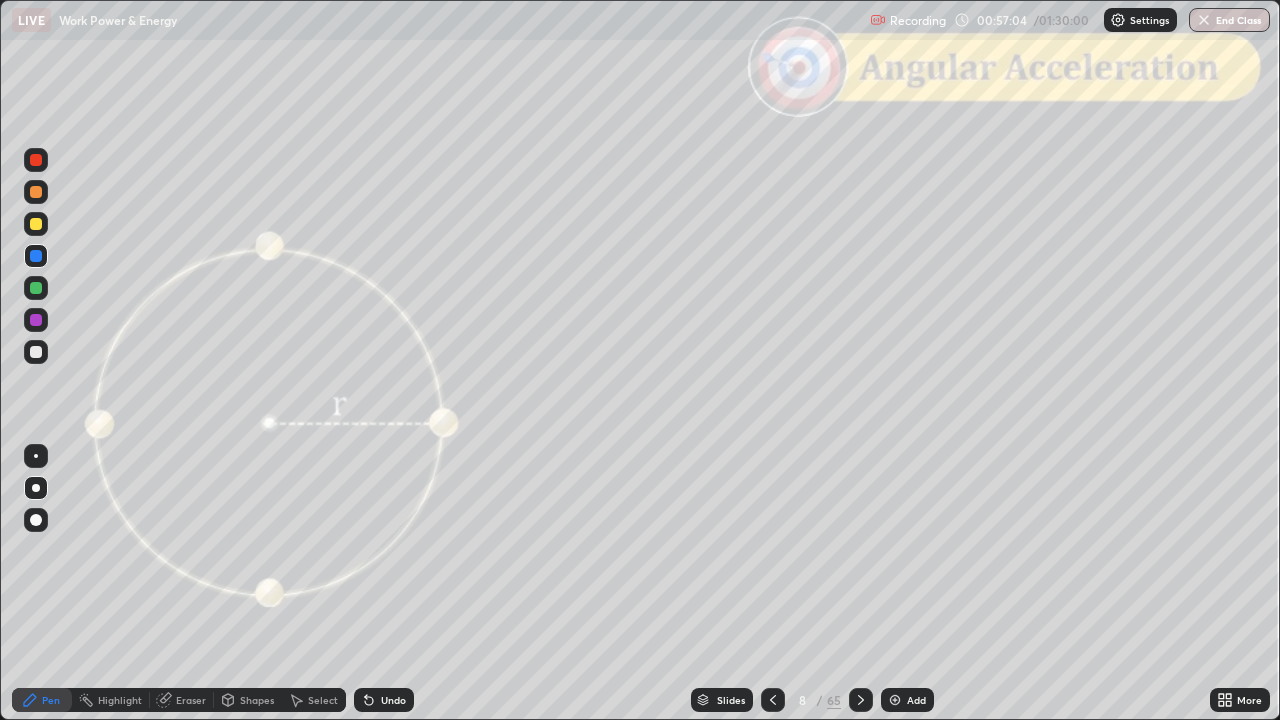 click at bounding box center (36, 320) 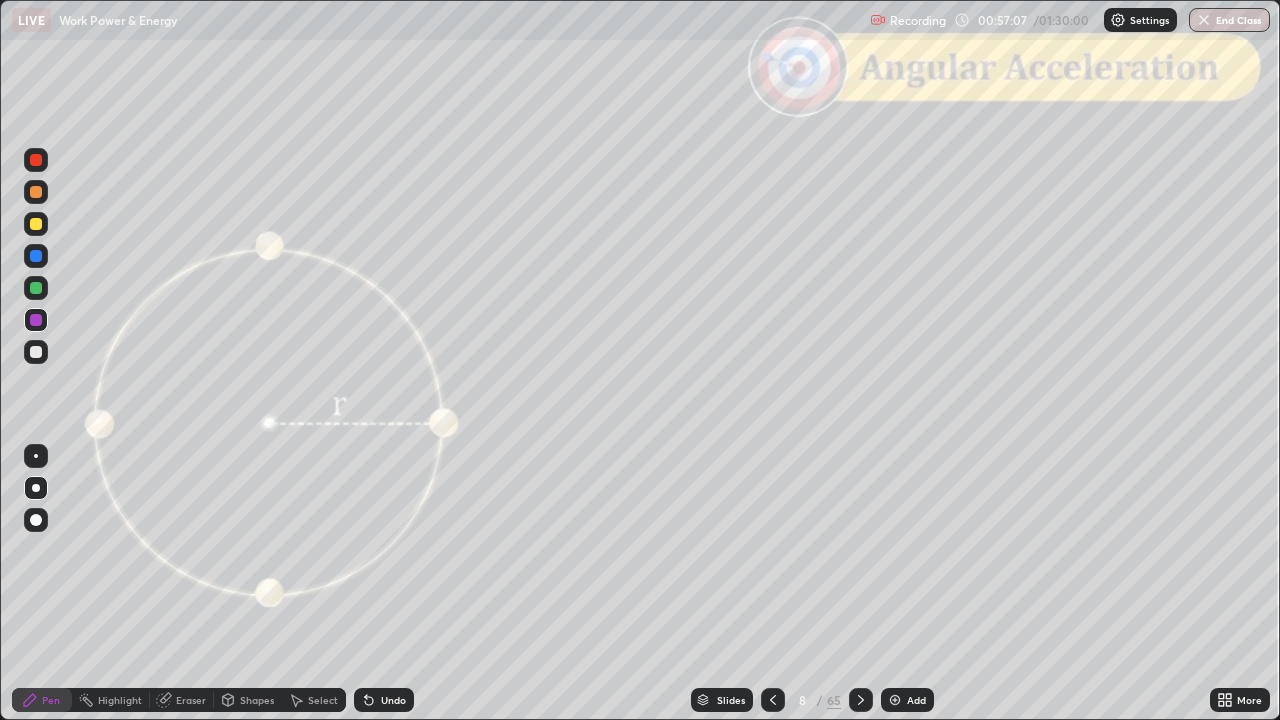 click on "Shapes" at bounding box center (257, 700) 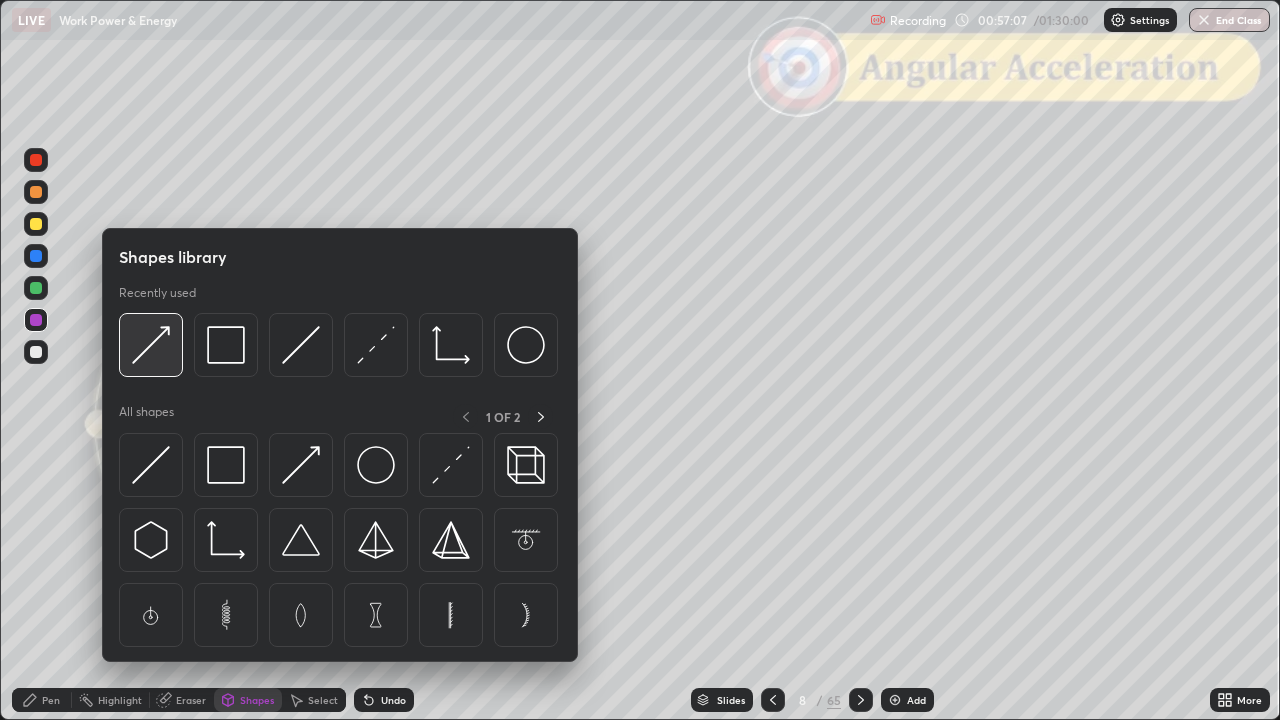 click at bounding box center [151, 345] 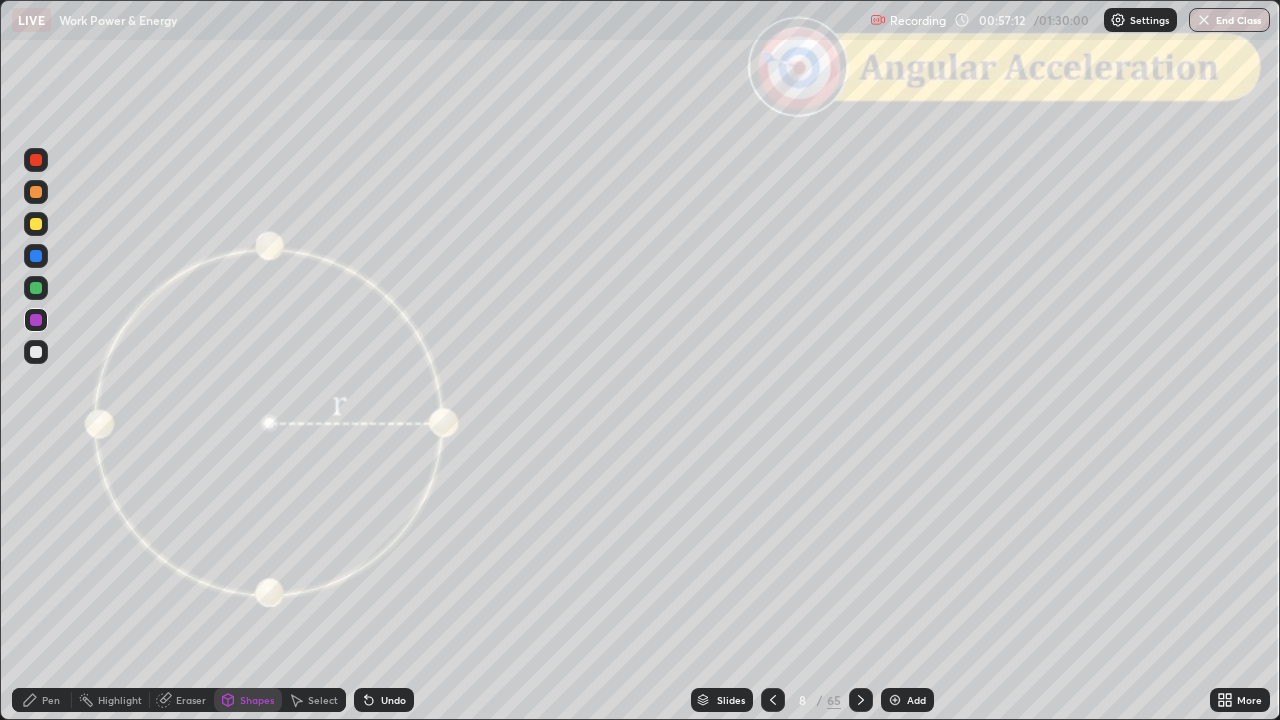 click on "Pen" at bounding box center [42, 700] 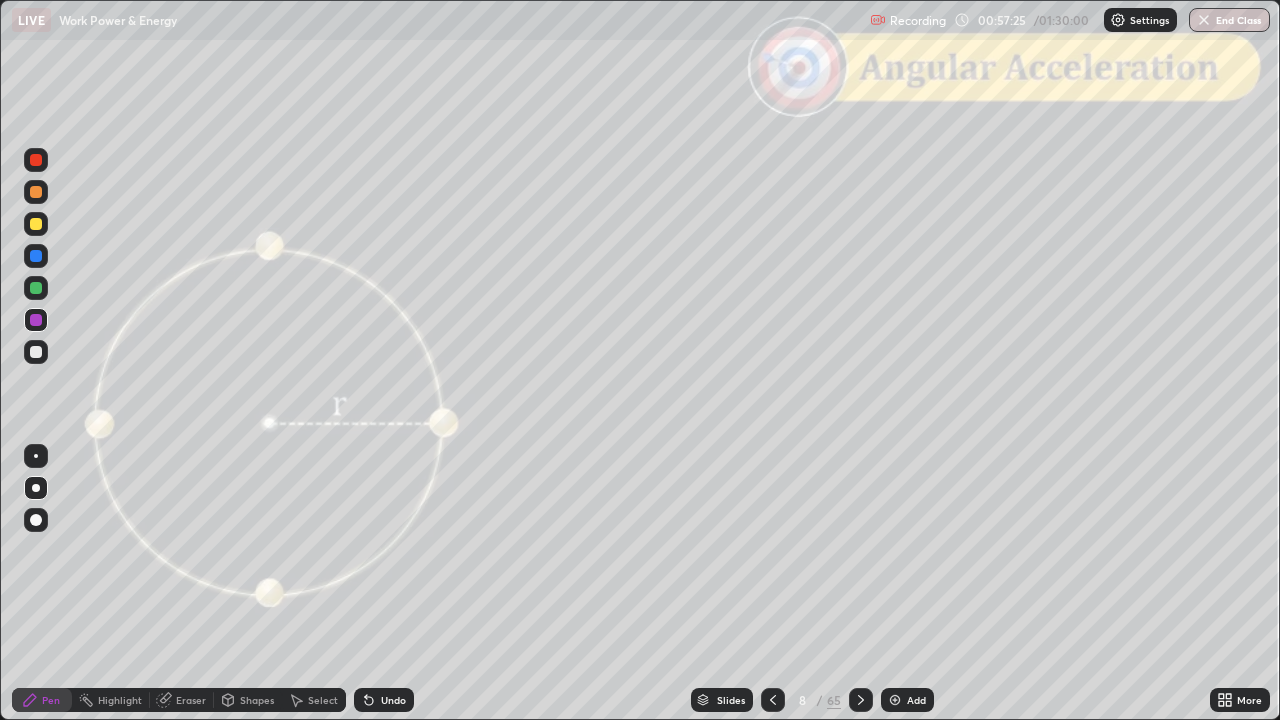 click at bounding box center (36, 288) 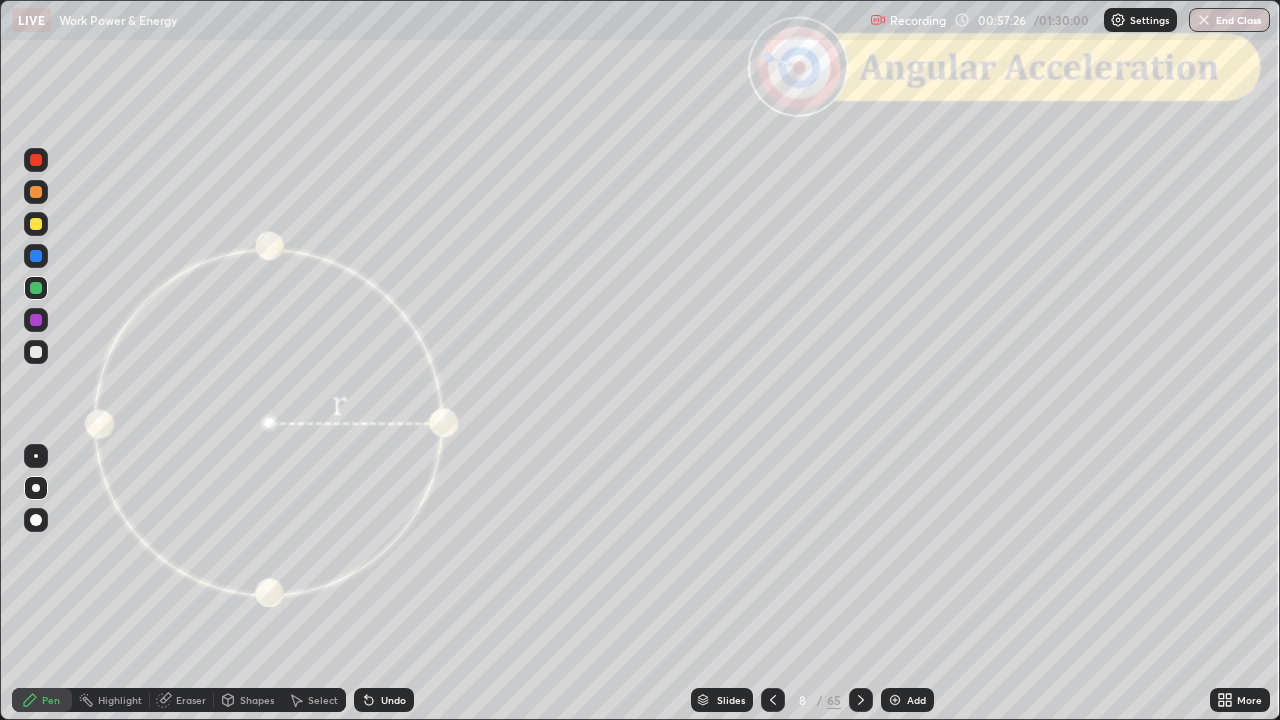 click on "Shapes" at bounding box center (248, 700) 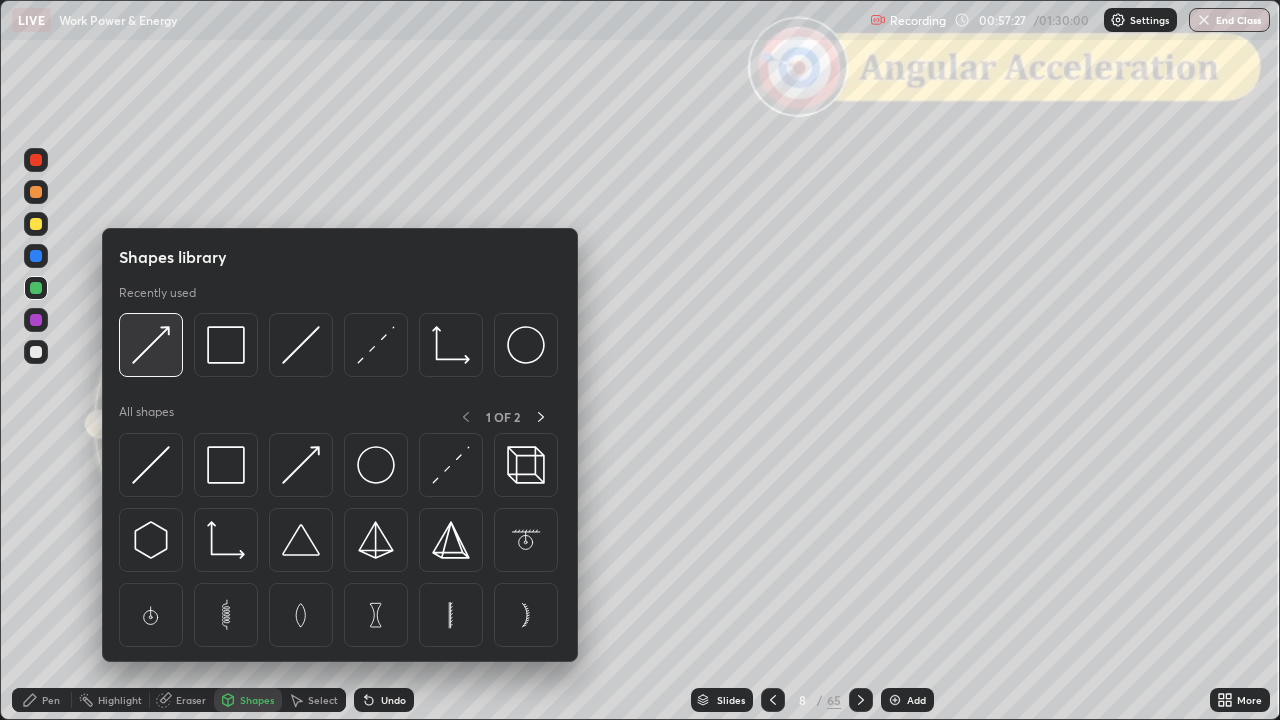 click at bounding box center (151, 345) 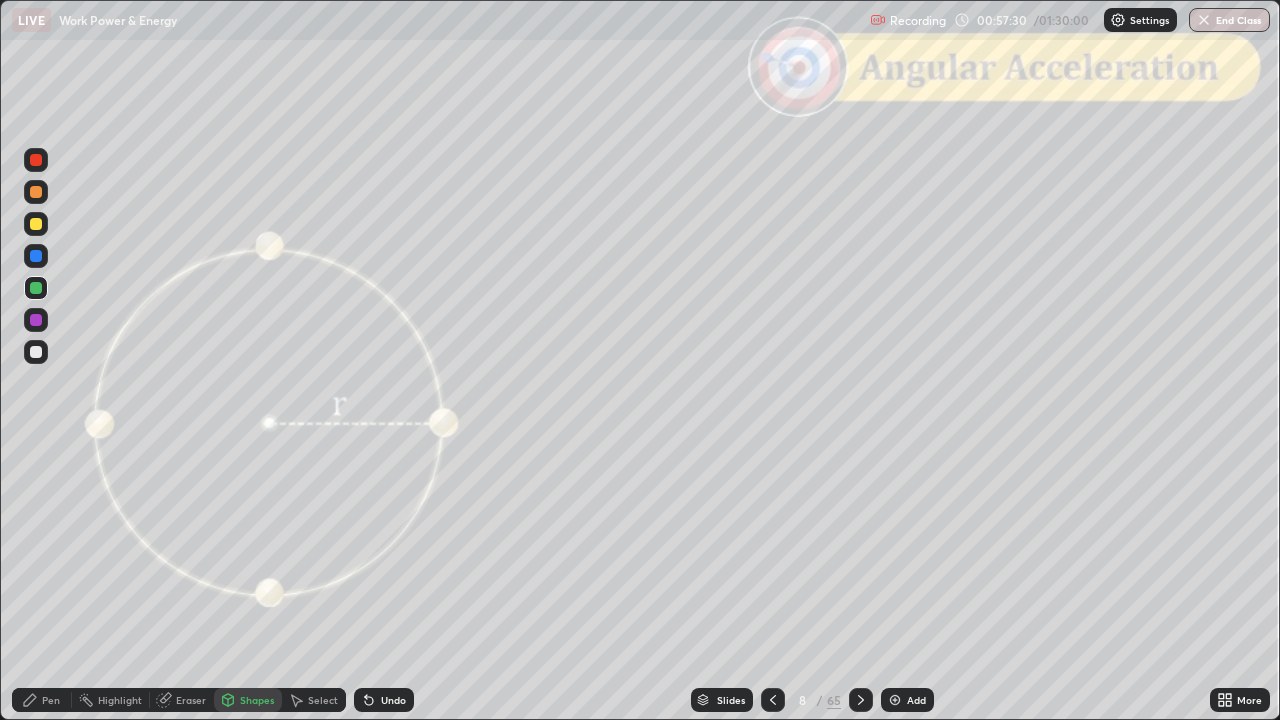 click on "Pen" at bounding box center [42, 700] 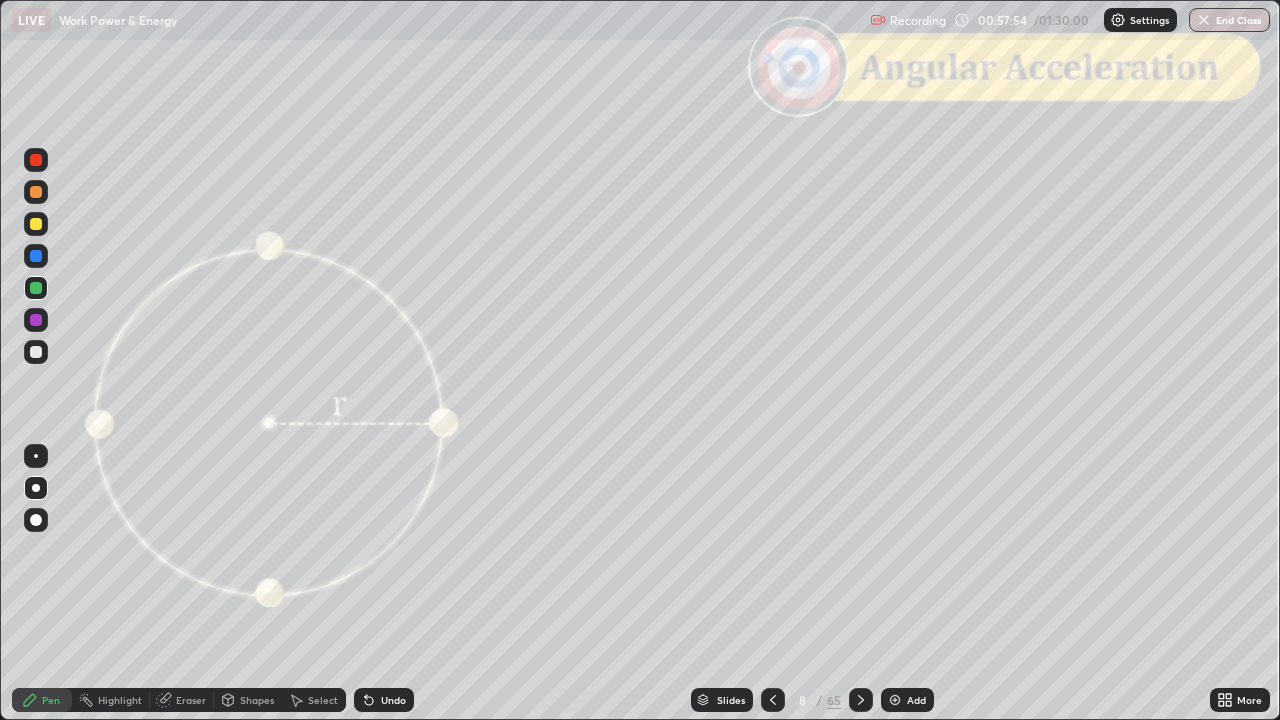 click at bounding box center [36, 288] 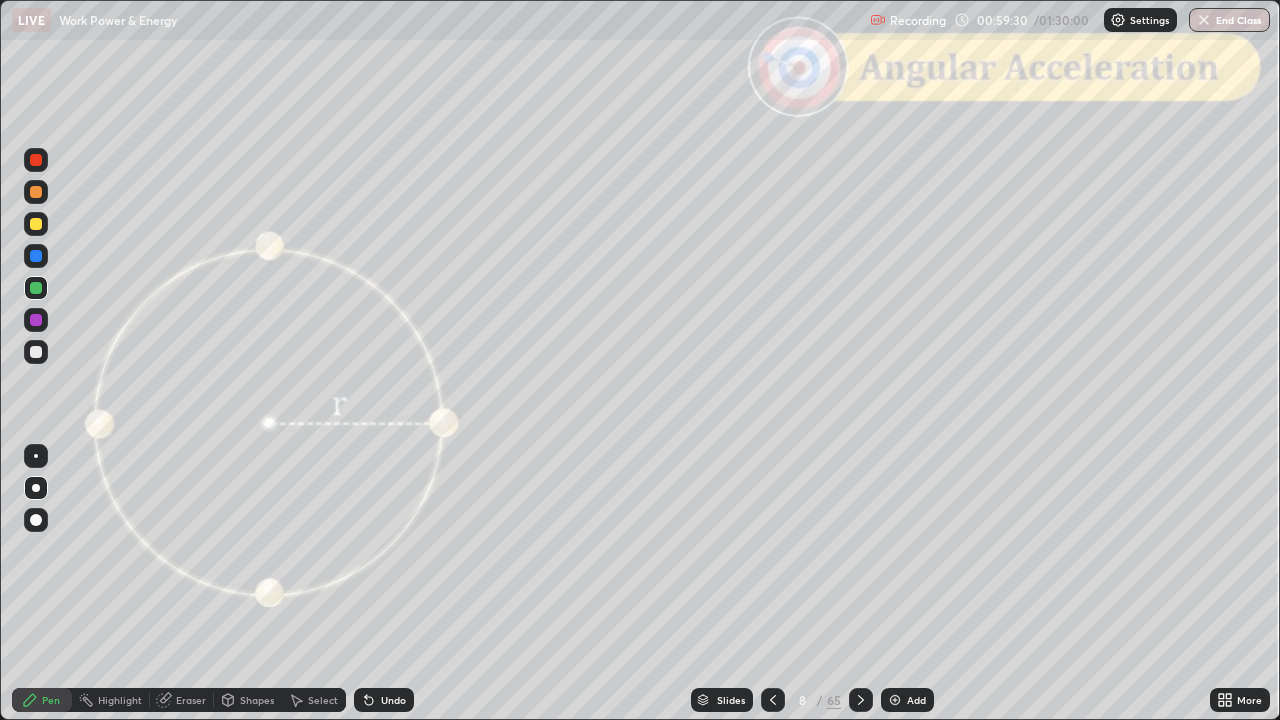click on "Shapes" at bounding box center (257, 700) 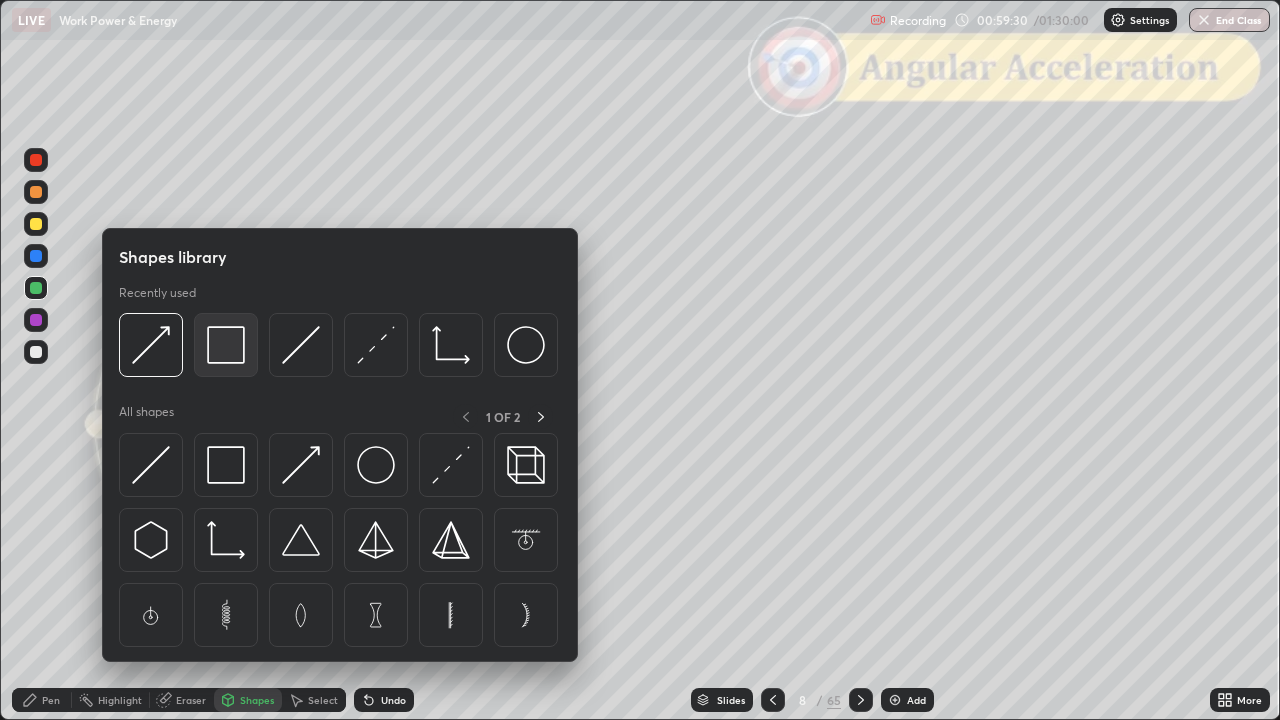 click at bounding box center [226, 345] 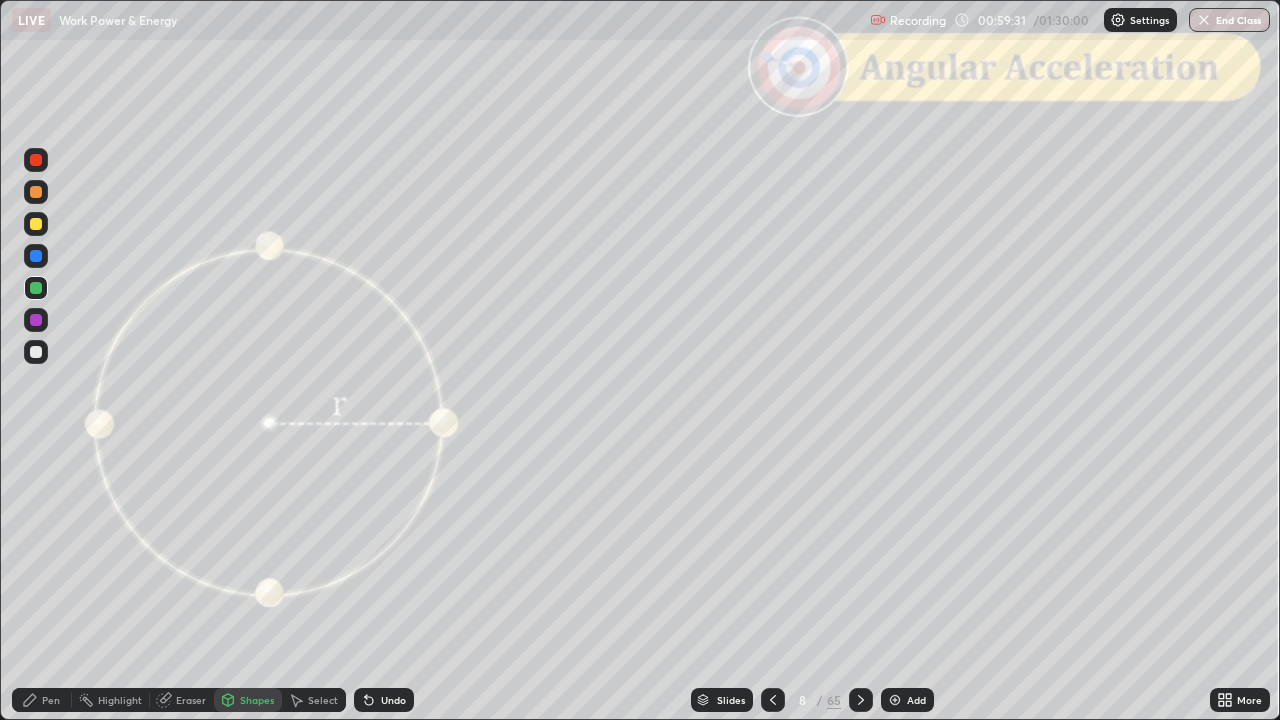 click at bounding box center [36, 160] 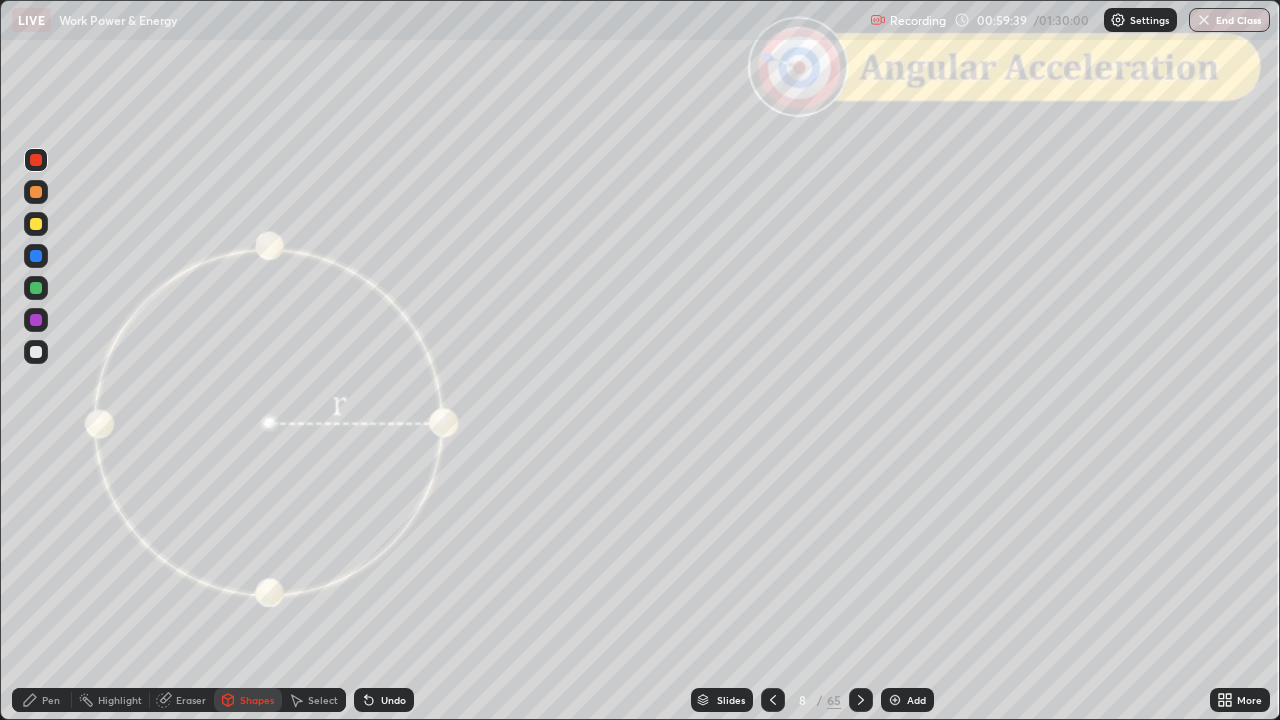 click on "Eraser" at bounding box center [191, 700] 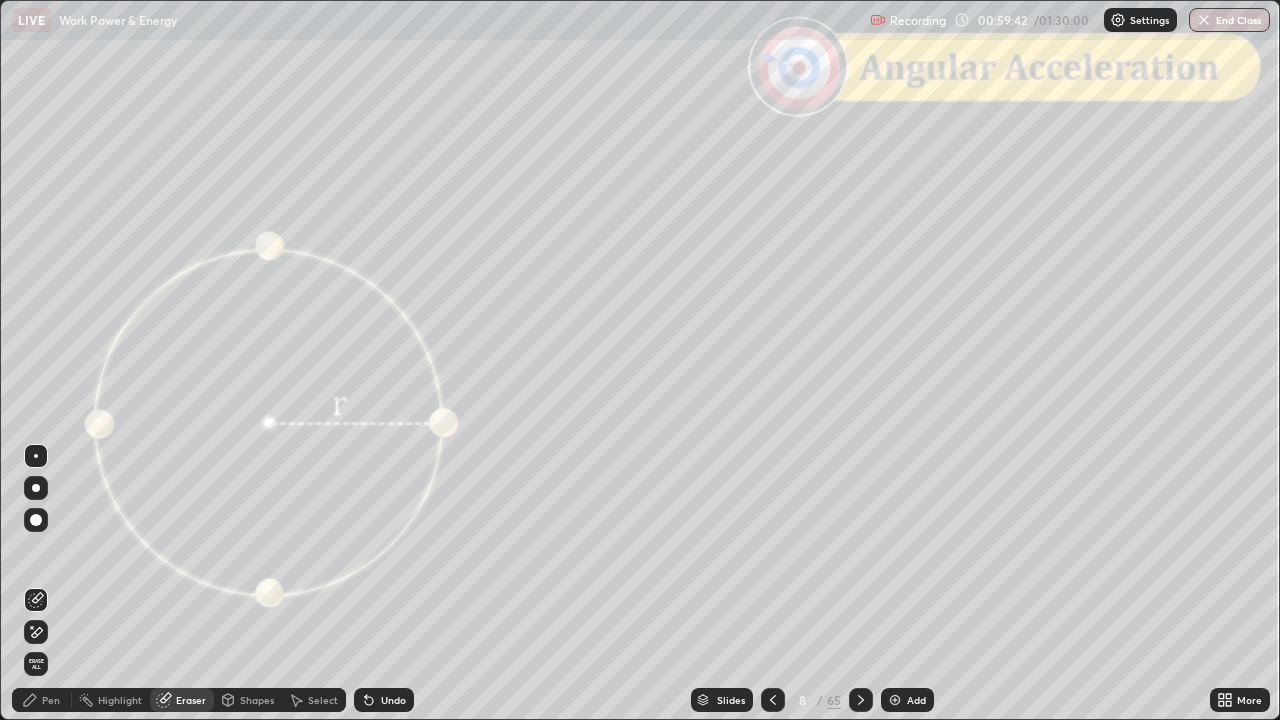 click on "Pen" at bounding box center [42, 700] 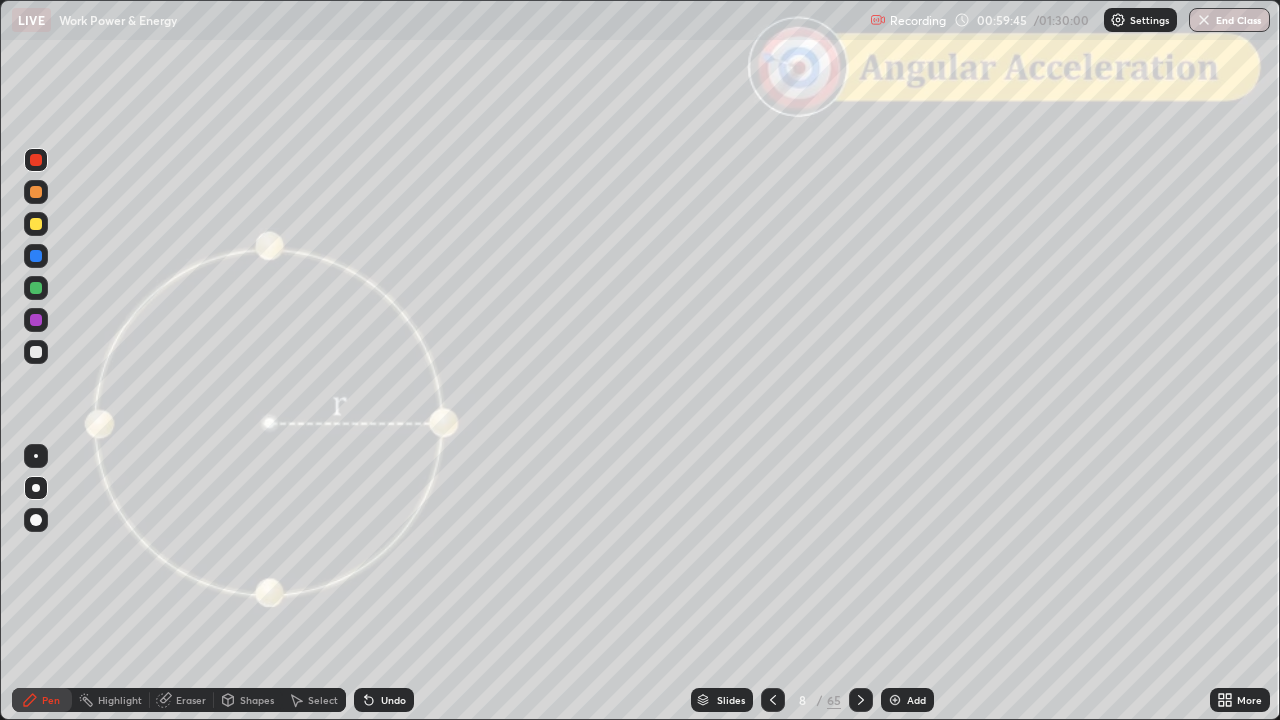 click at bounding box center [36, 288] 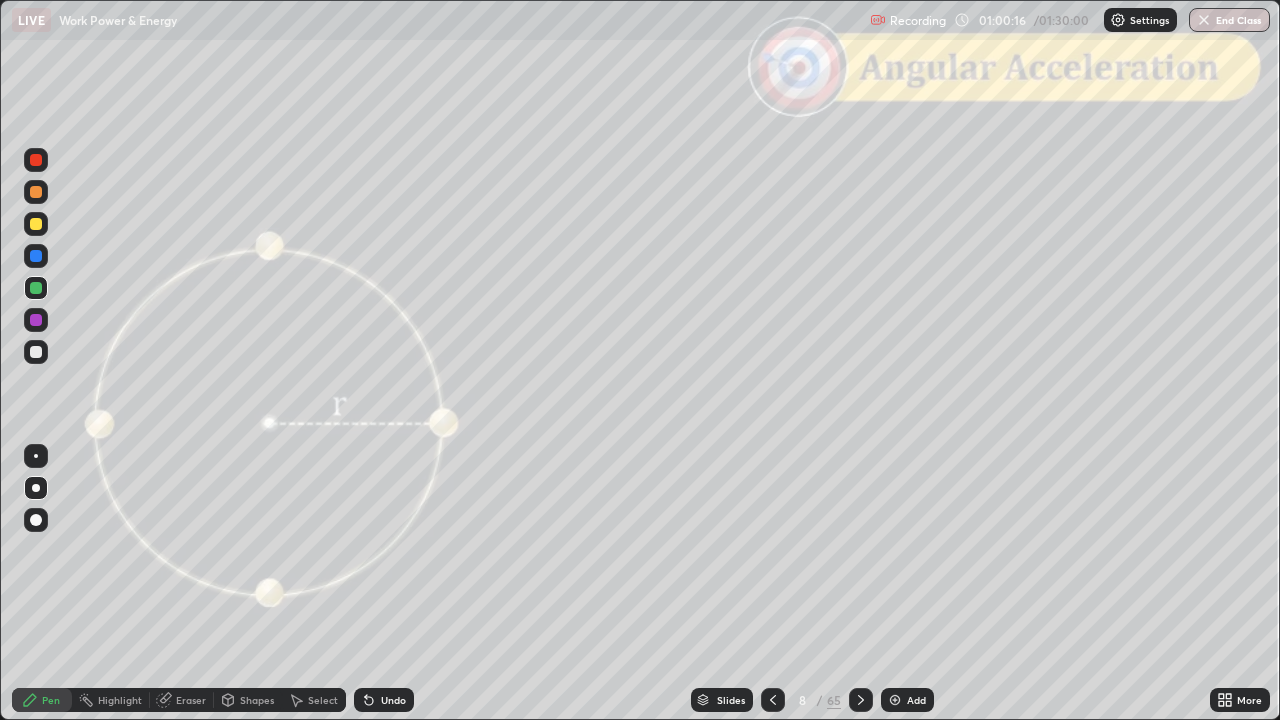 click on "Shapes" at bounding box center [257, 700] 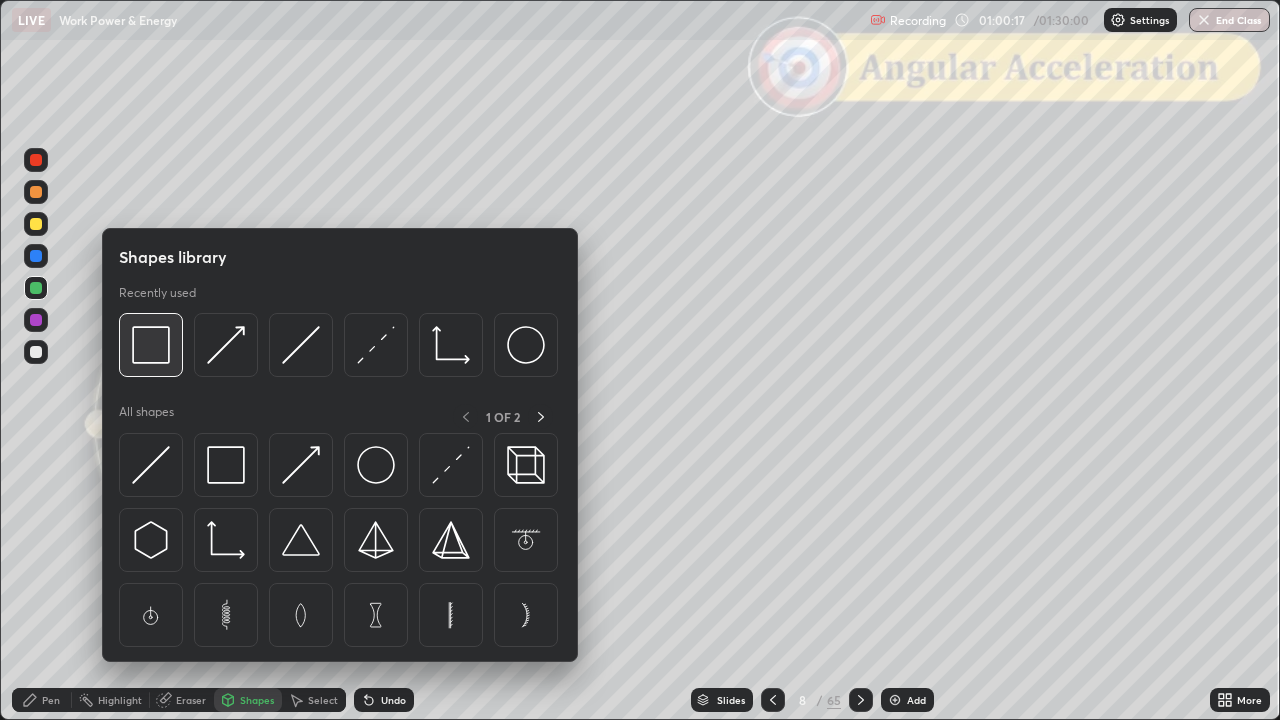 click at bounding box center [151, 345] 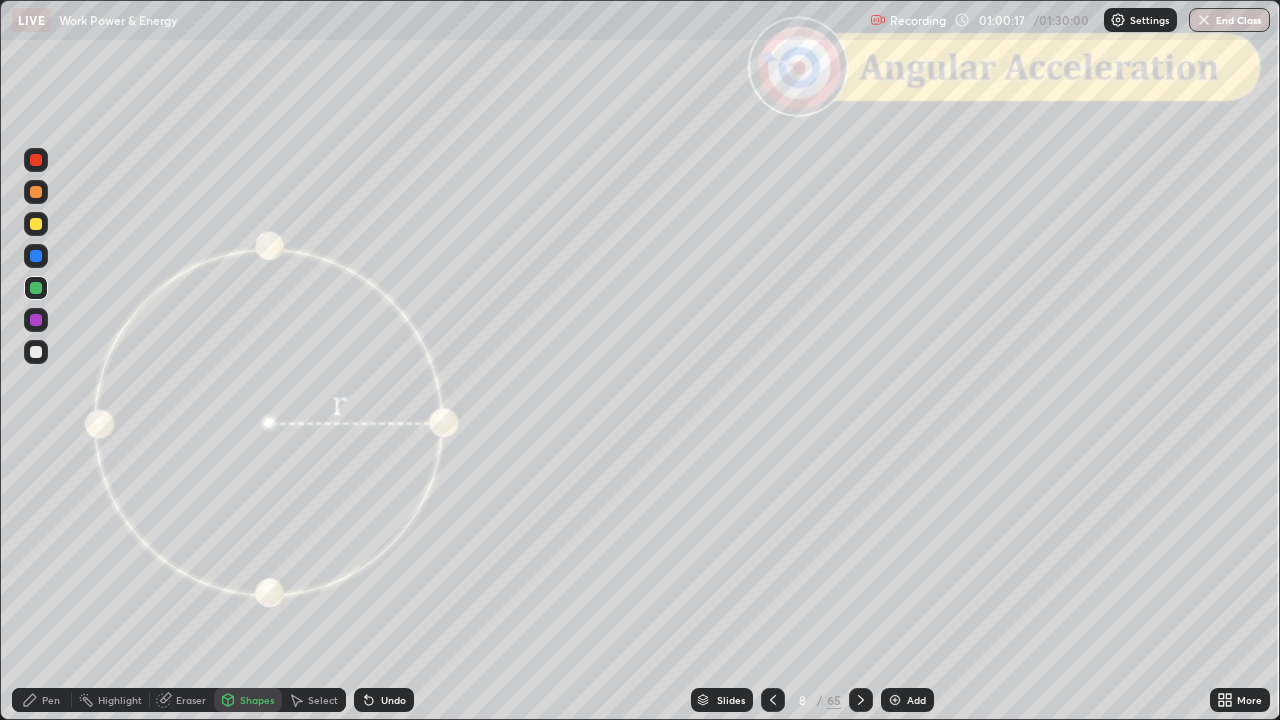 click at bounding box center (36, 160) 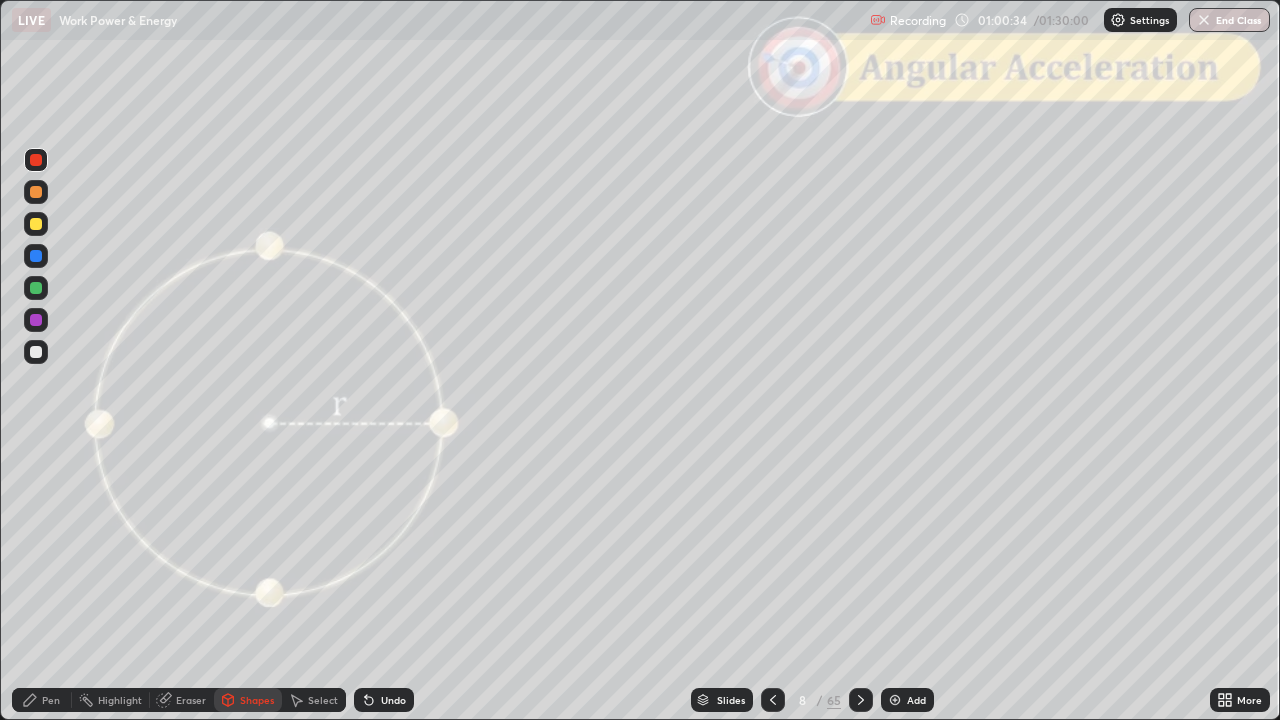 click on "Undo" at bounding box center [393, 700] 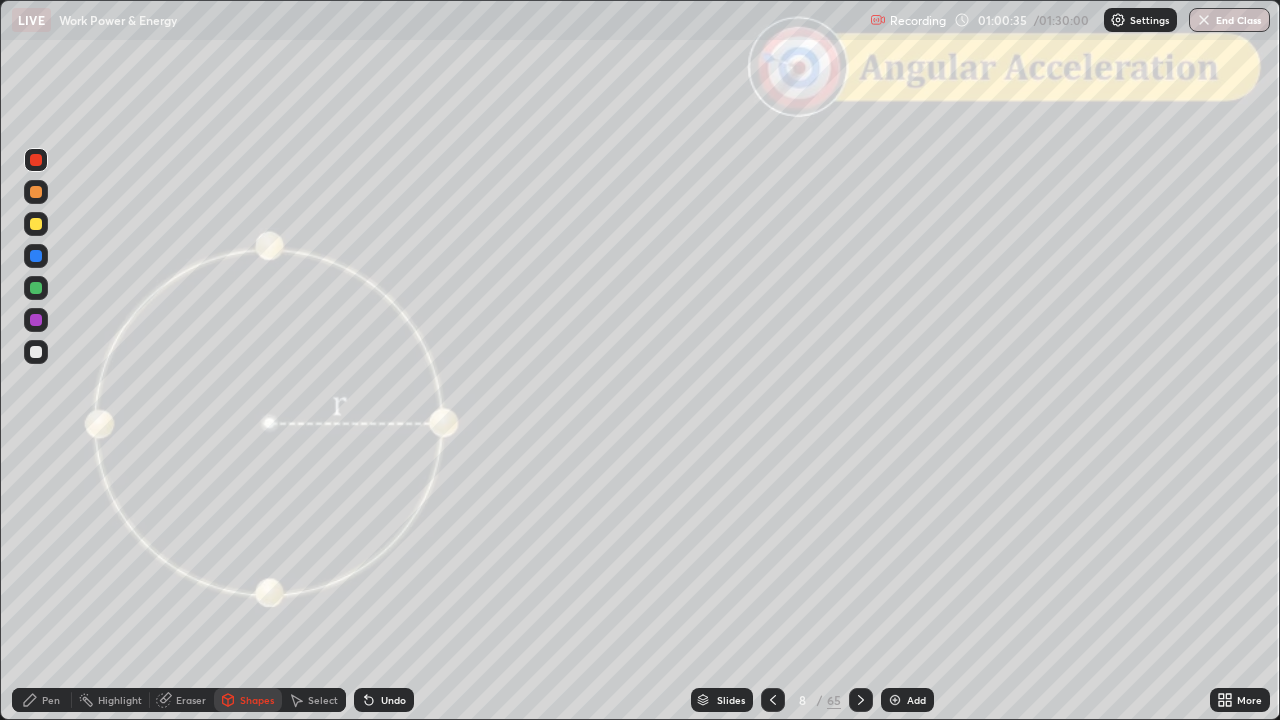 click 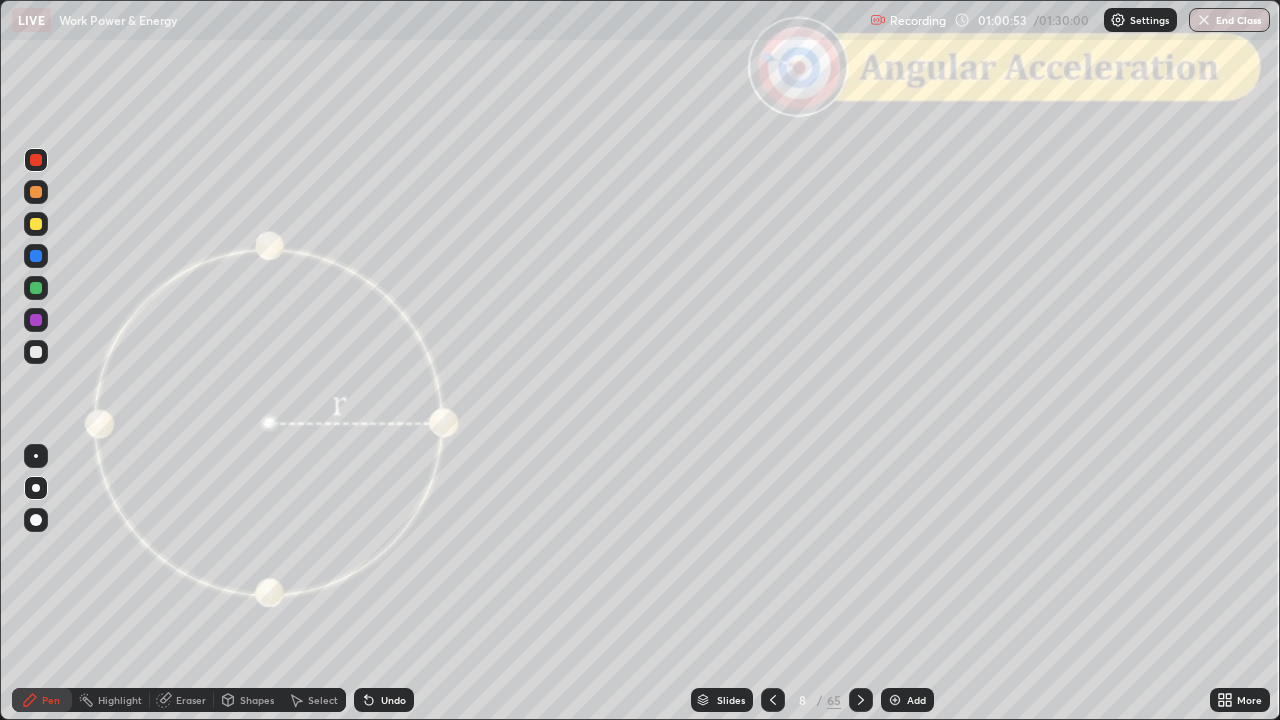 click on "Shapes" at bounding box center [257, 700] 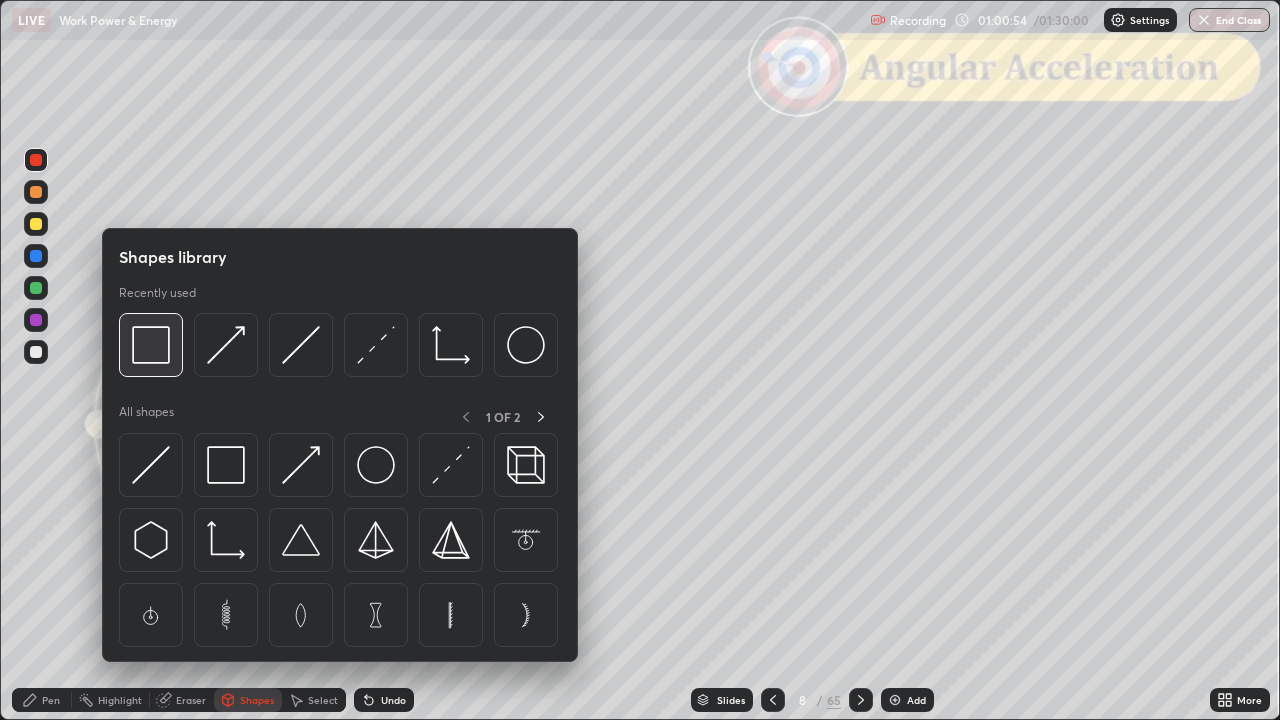 click at bounding box center (151, 345) 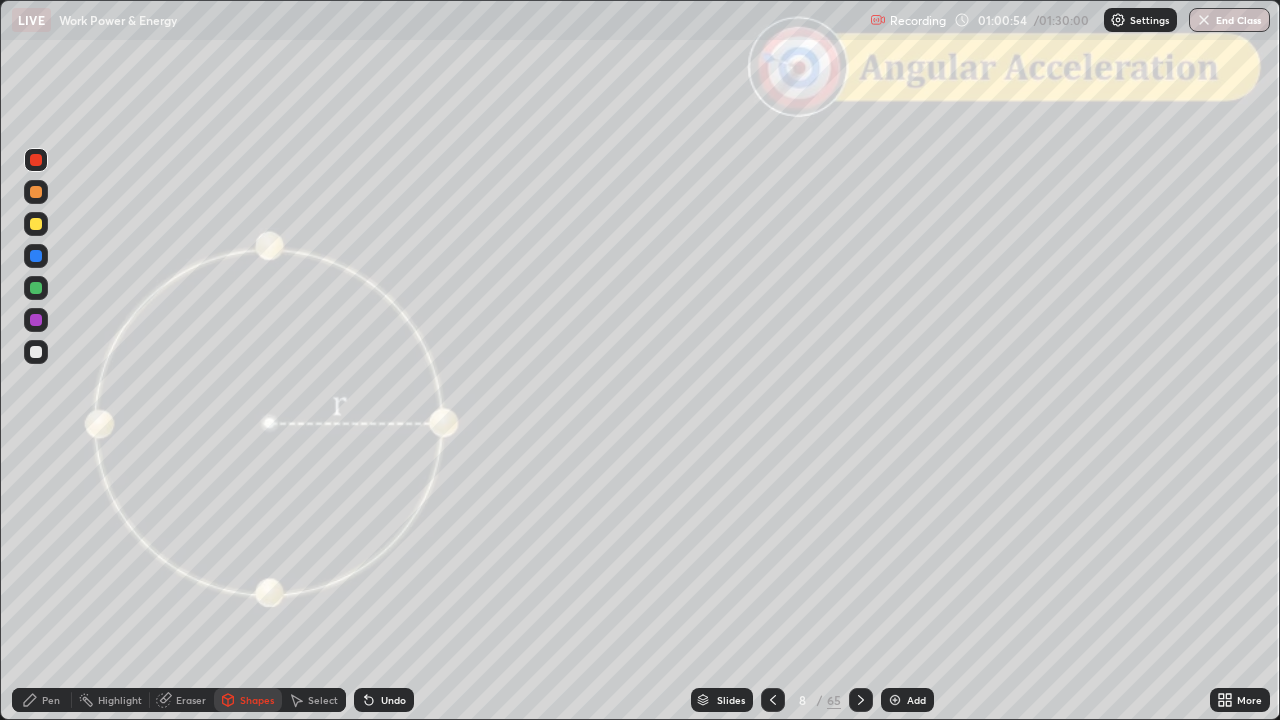 click at bounding box center [36, 352] 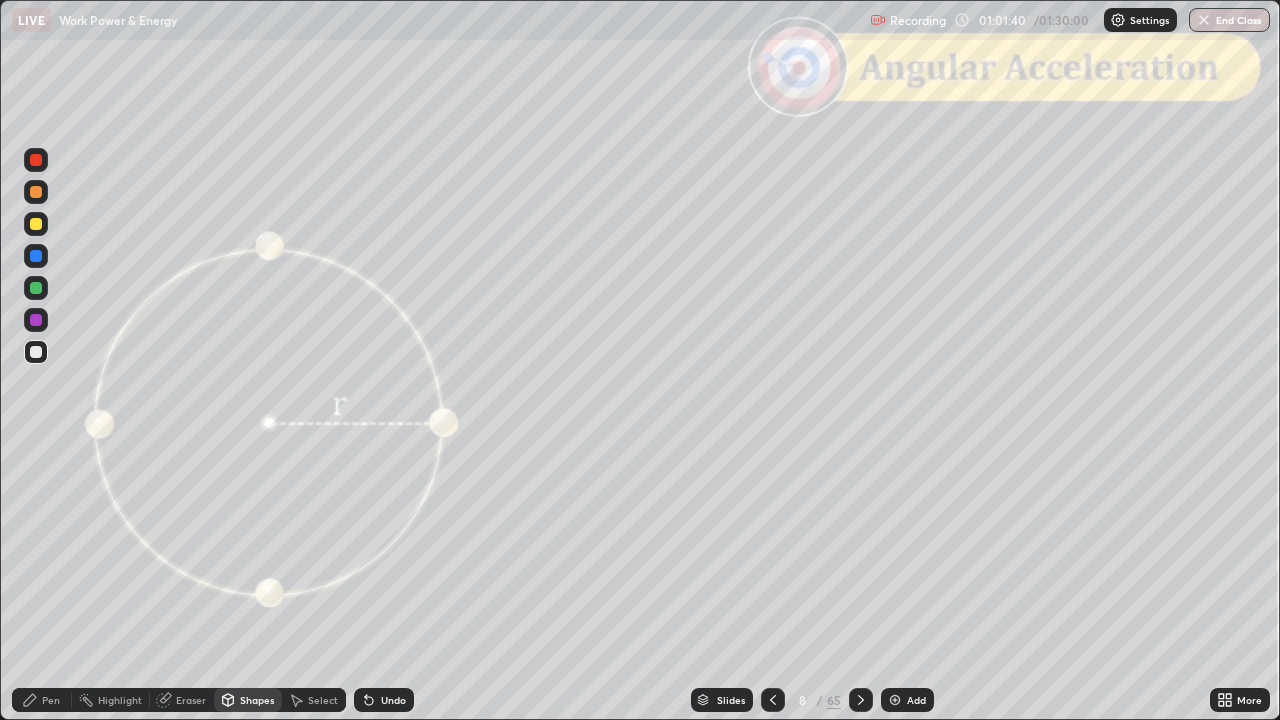 click on "Pen" at bounding box center [51, 700] 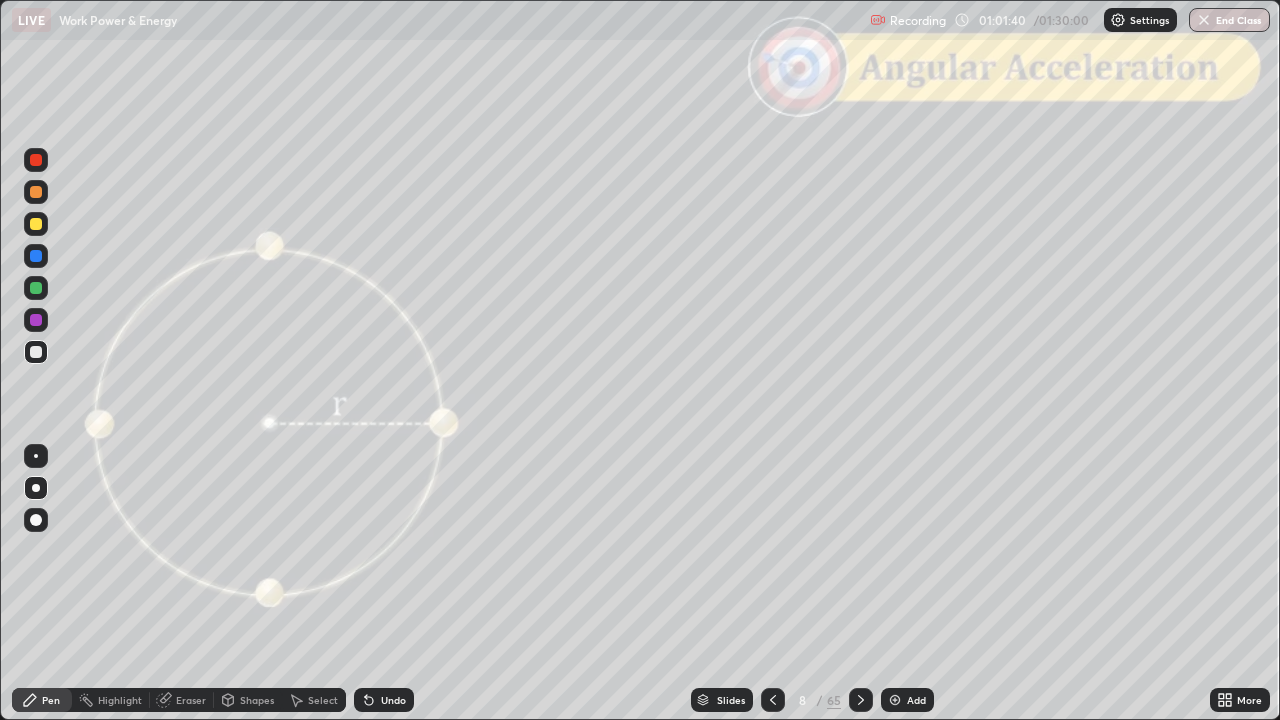 click at bounding box center [36, 320] 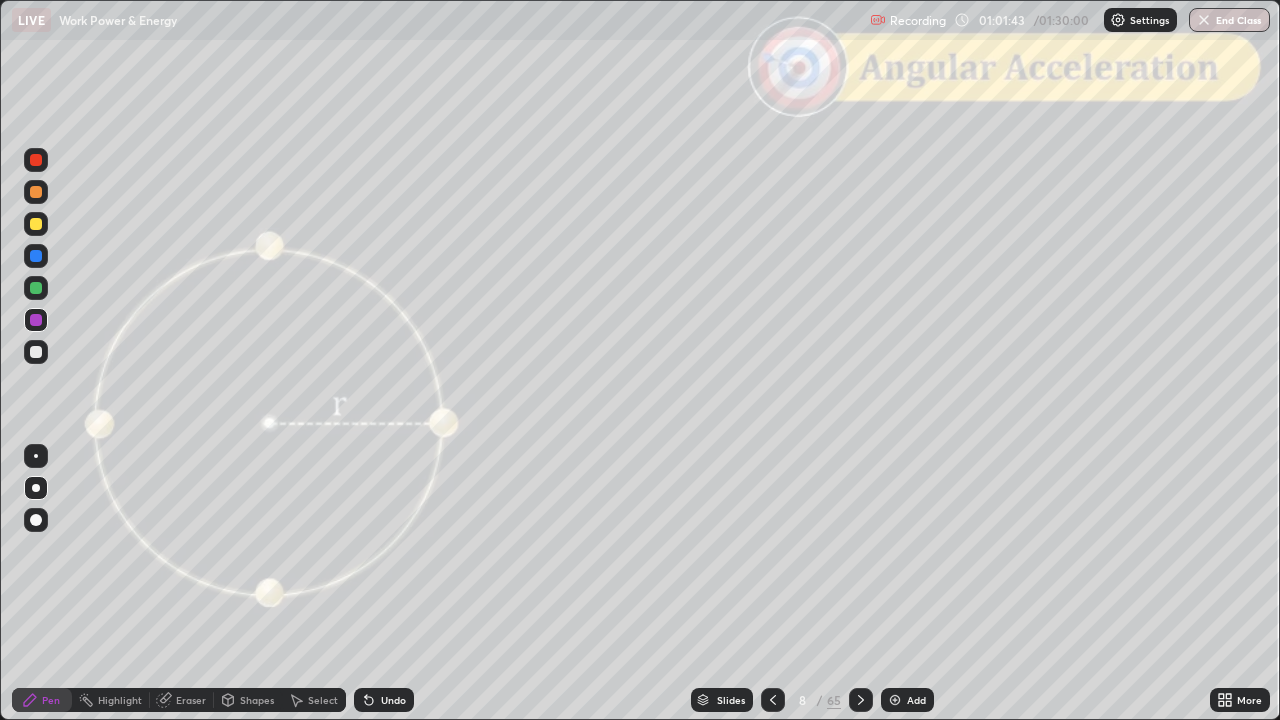 click at bounding box center [36, 256] 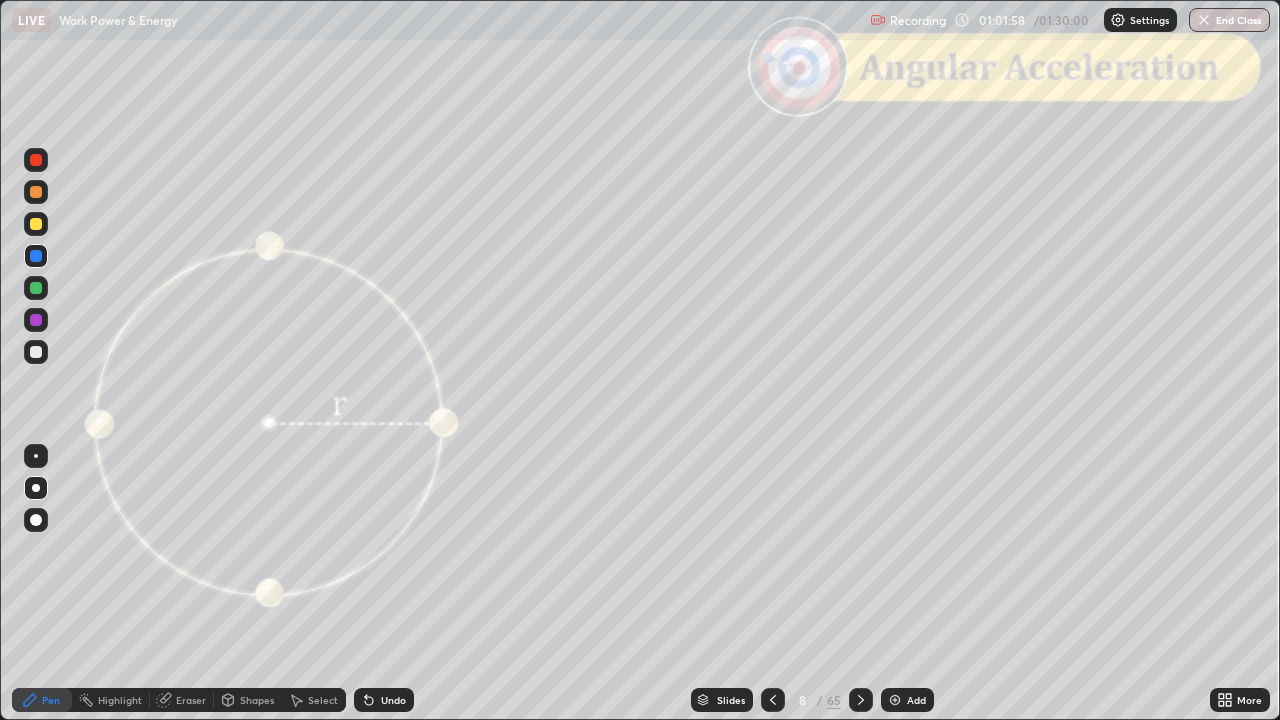 click on "Shapes" at bounding box center [248, 700] 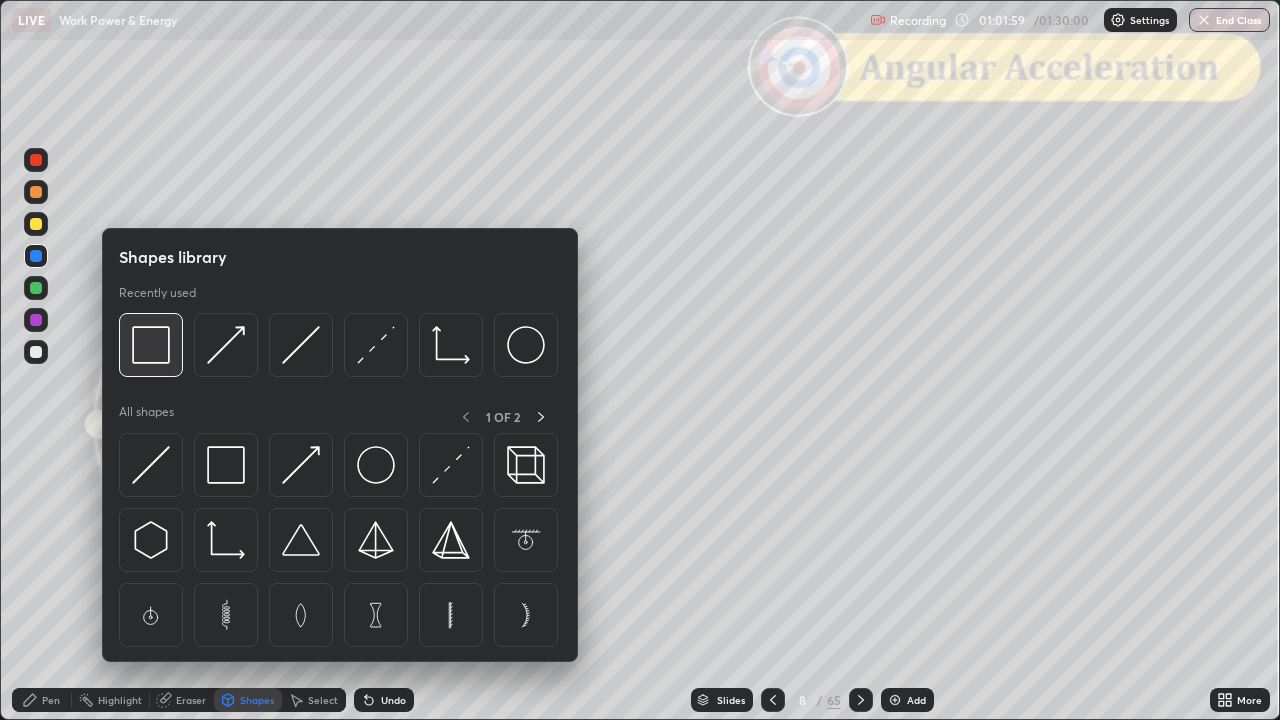 click at bounding box center (151, 345) 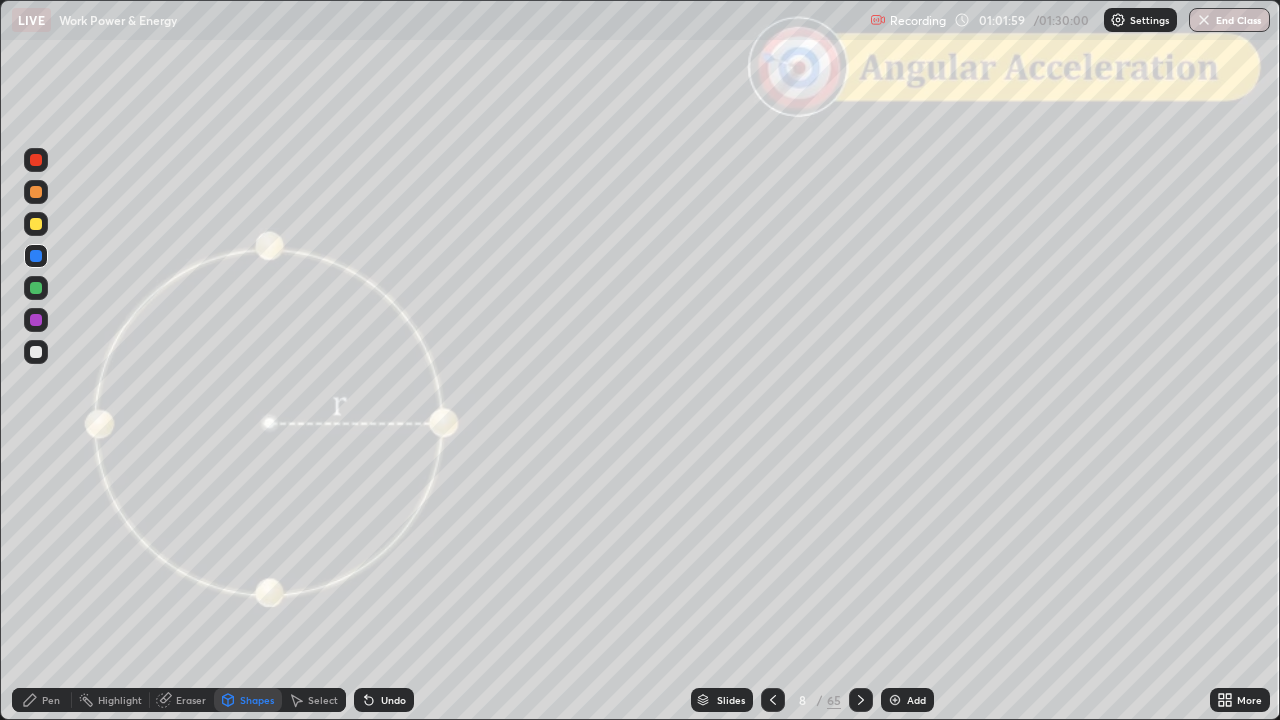 click at bounding box center [36, 160] 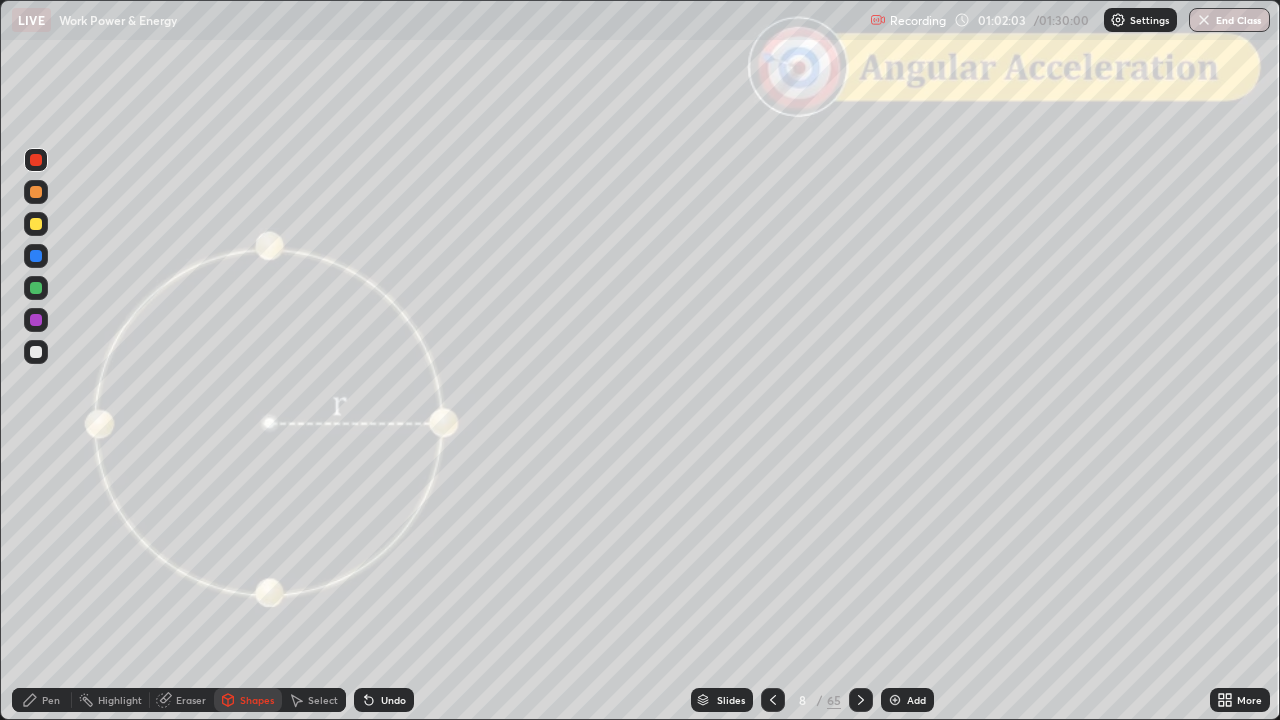click on "Pen" at bounding box center [51, 700] 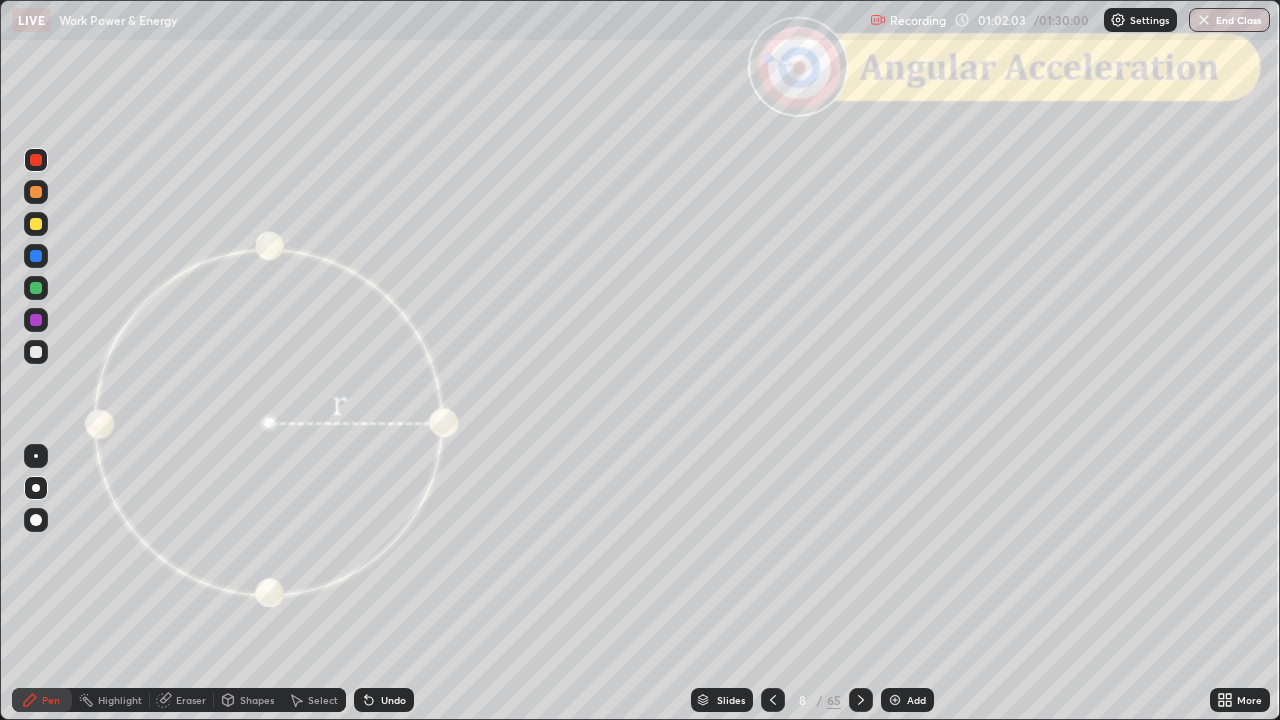 click at bounding box center (36, 320) 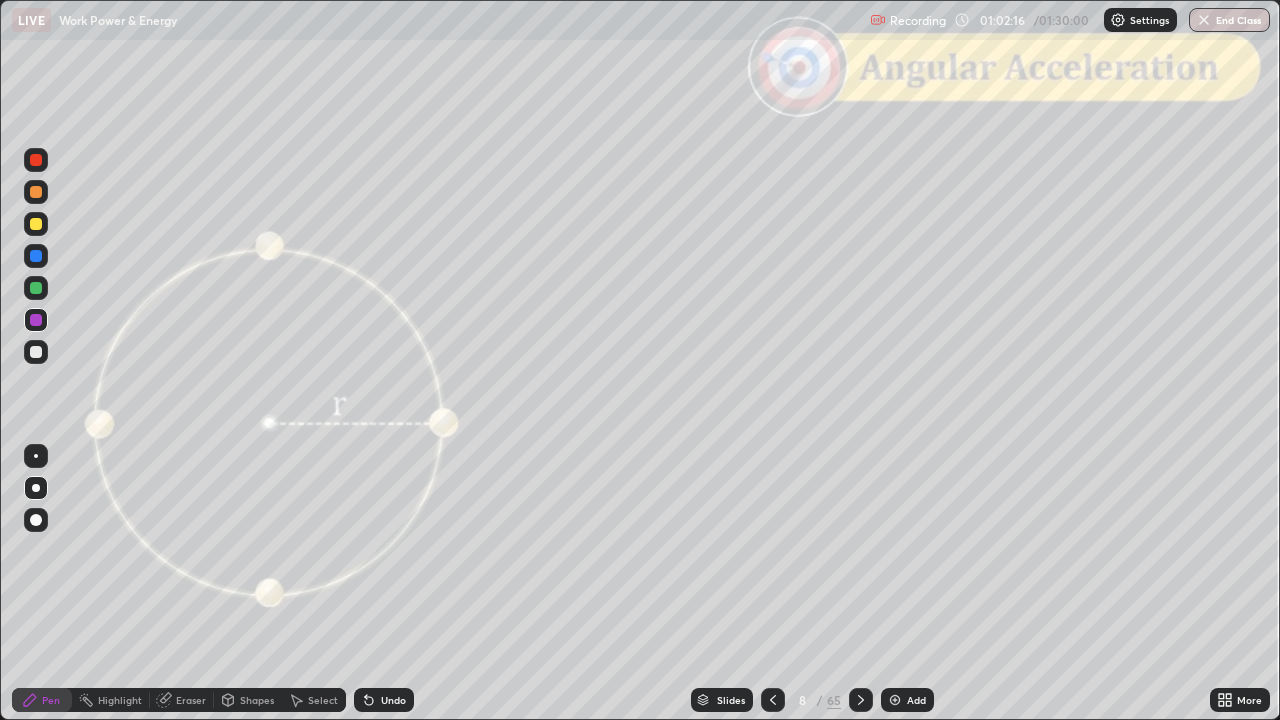 click on "Undo" at bounding box center (393, 700) 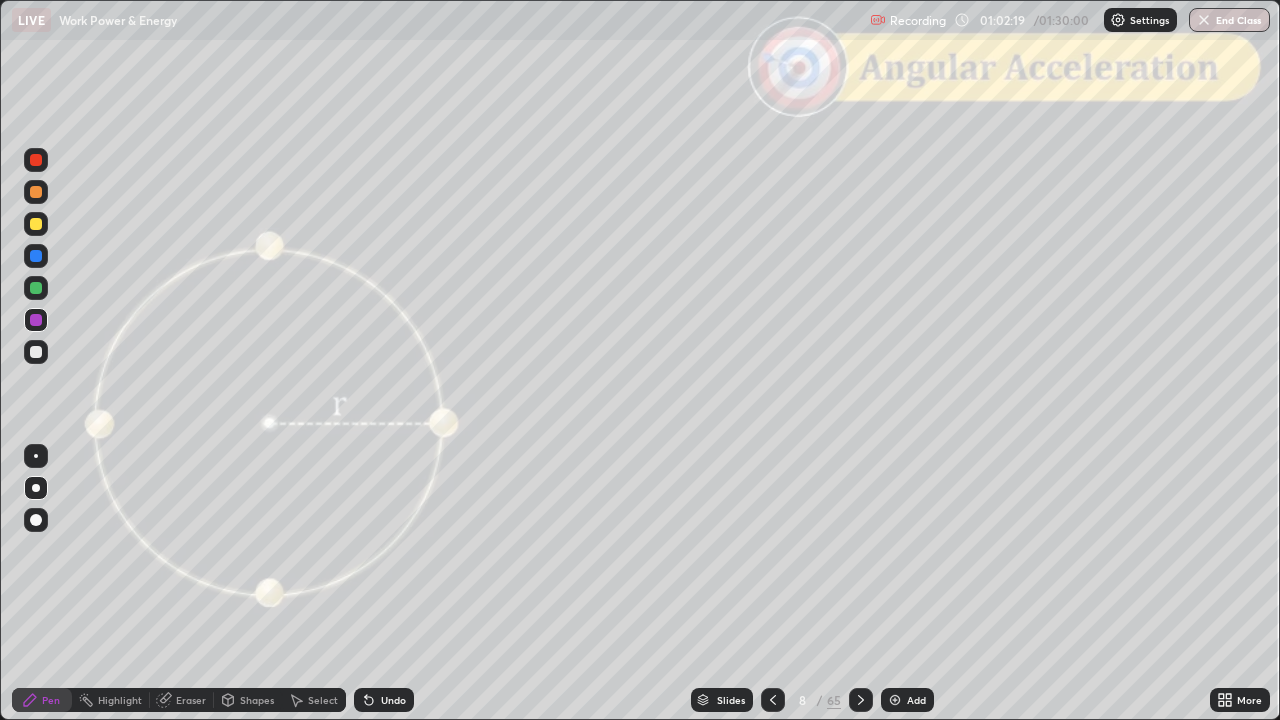 click on "Shapes" at bounding box center (257, 700) 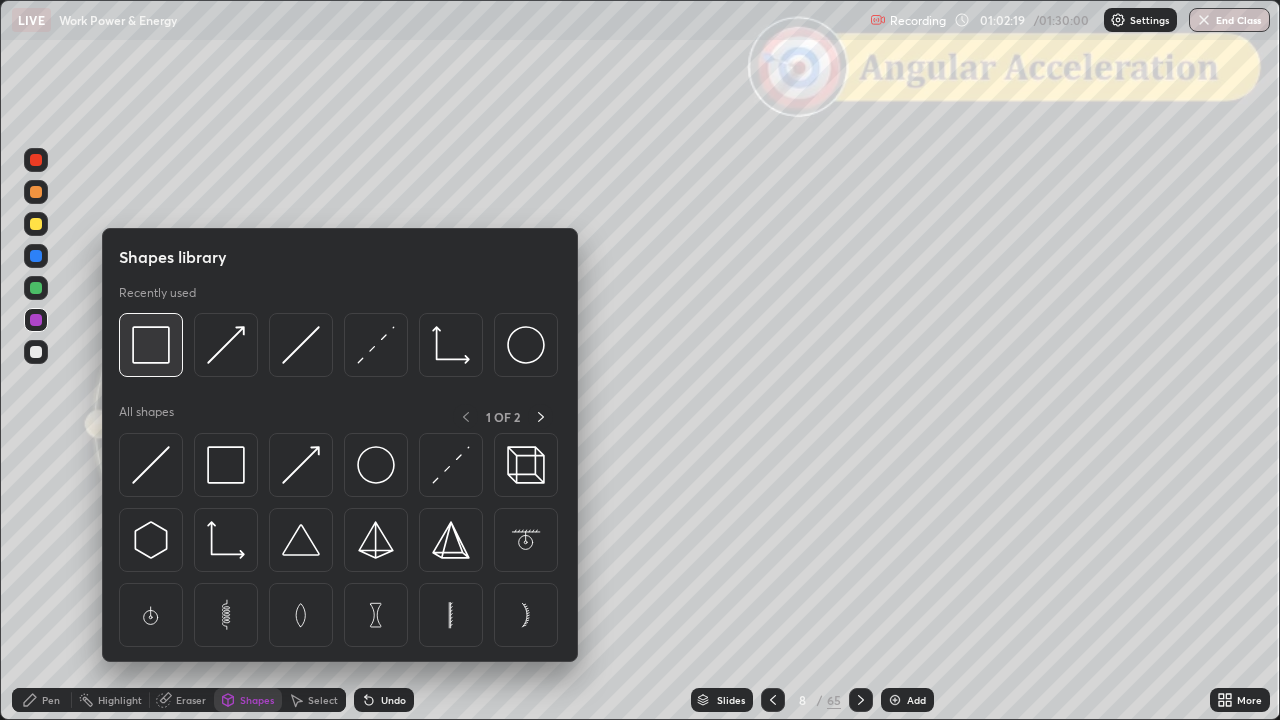 click at bounding box center (151, 345) 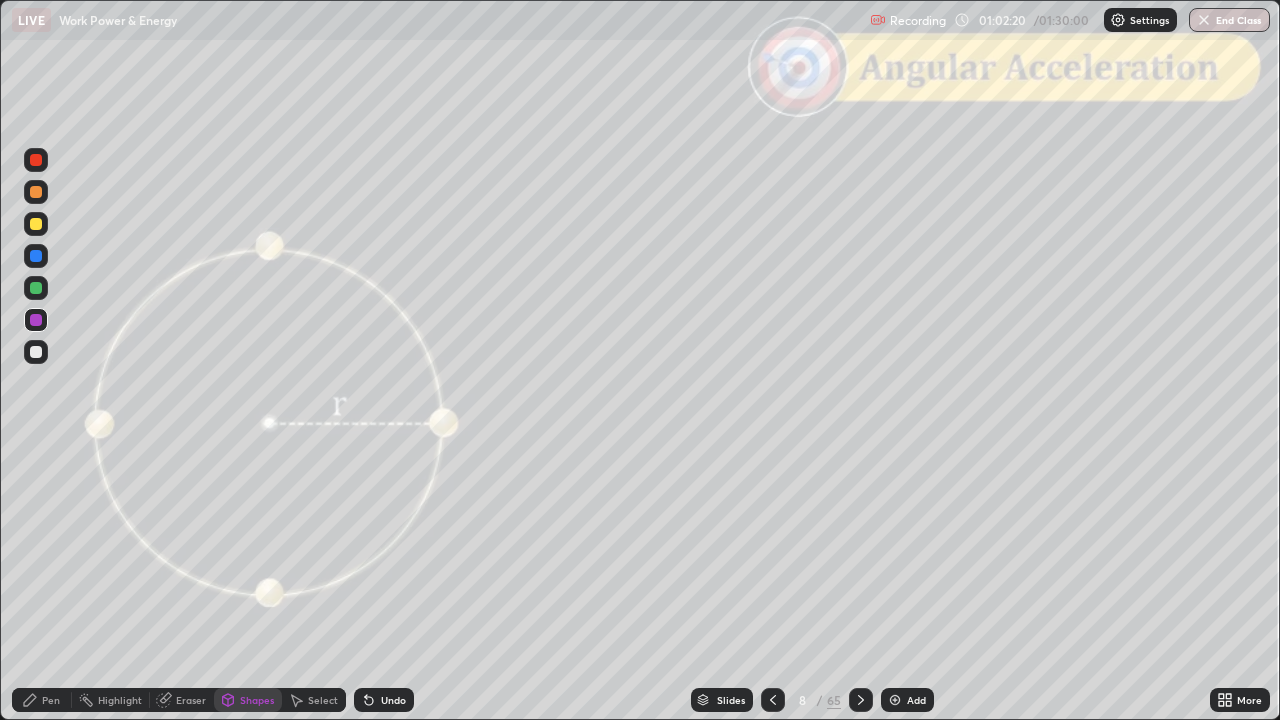 click at bounding box center (36, 160) 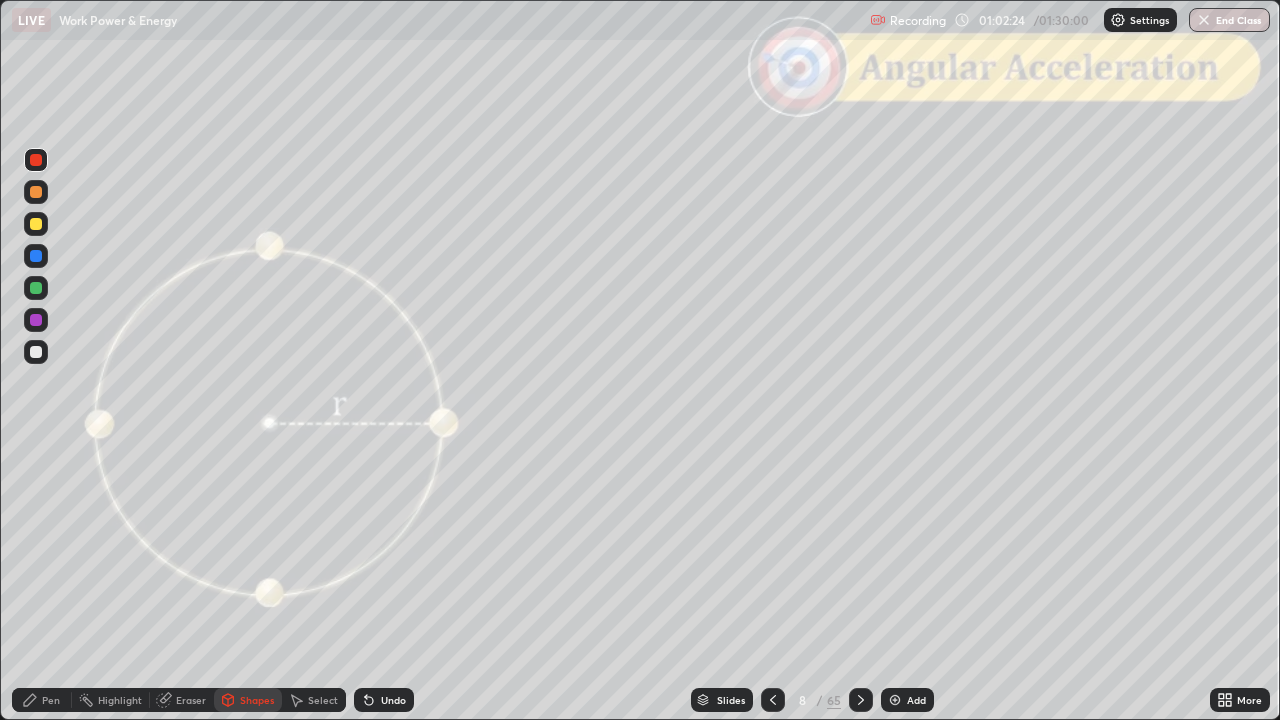 click on "Pen" at bounding box center (51, 700) 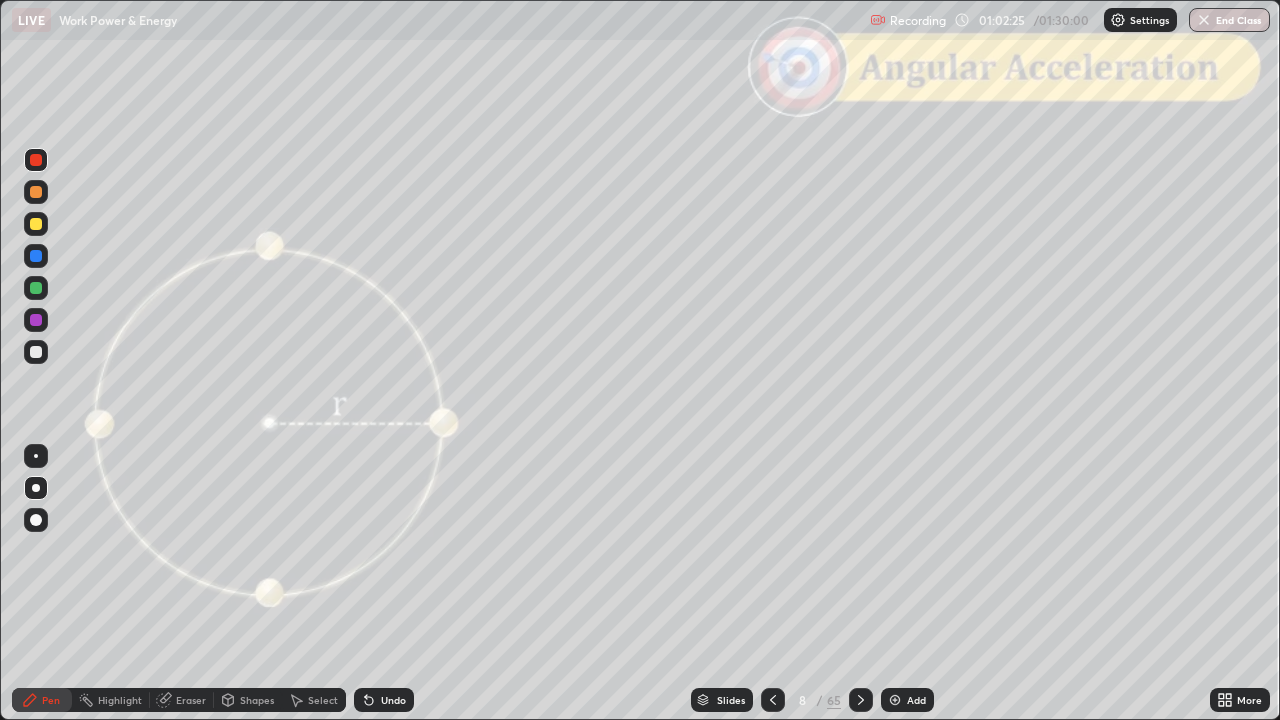 click at bounding box center (36, 192) 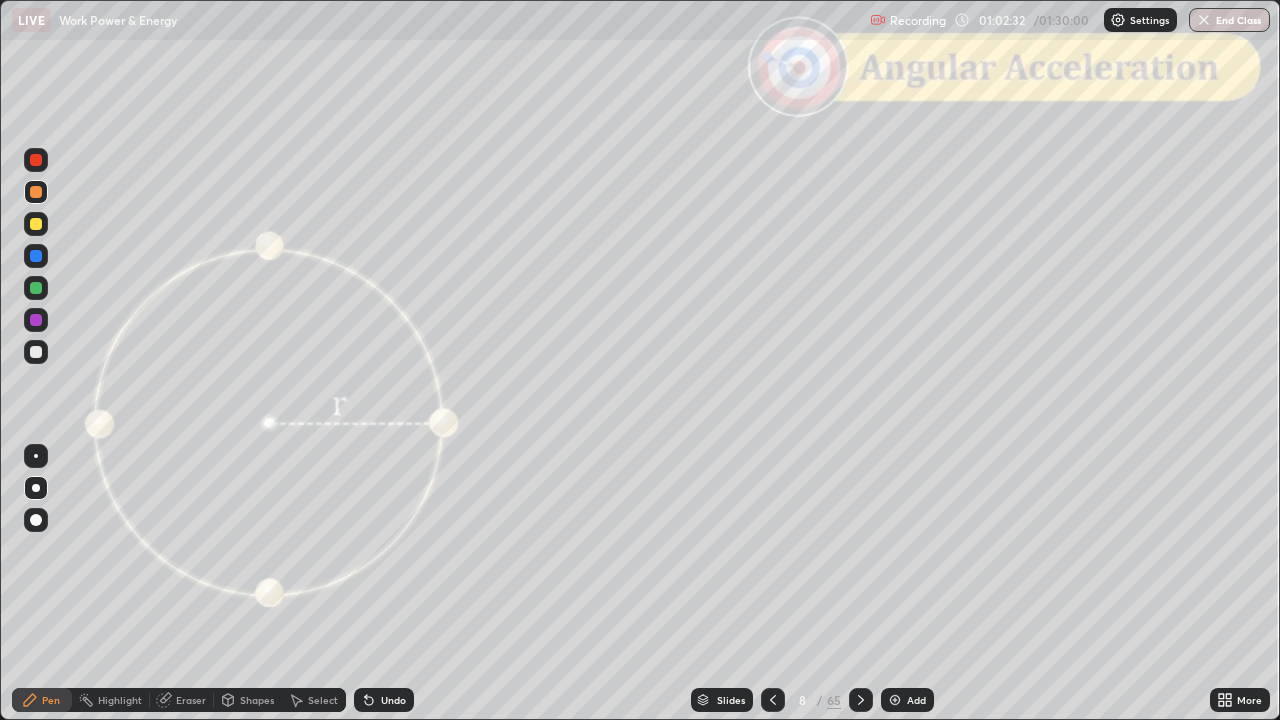 click on "Shapes" at bounding box center [257, 700] 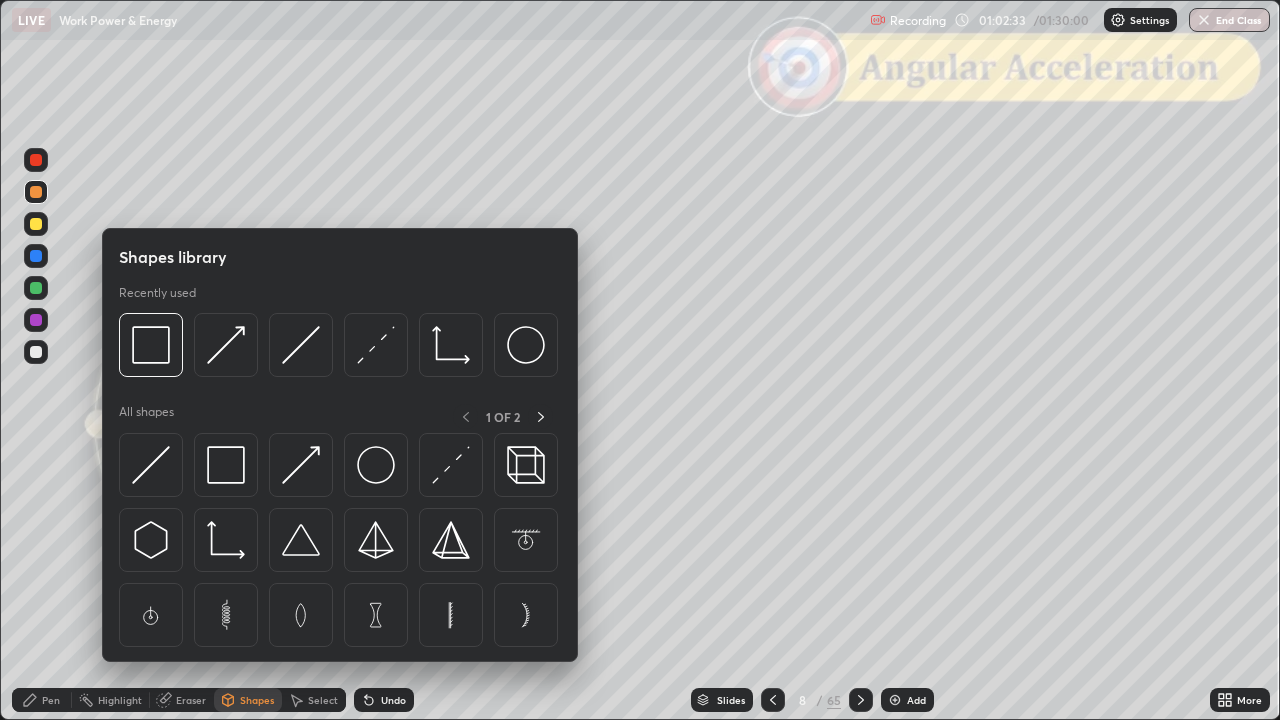 click at bounding box center (36, 160) 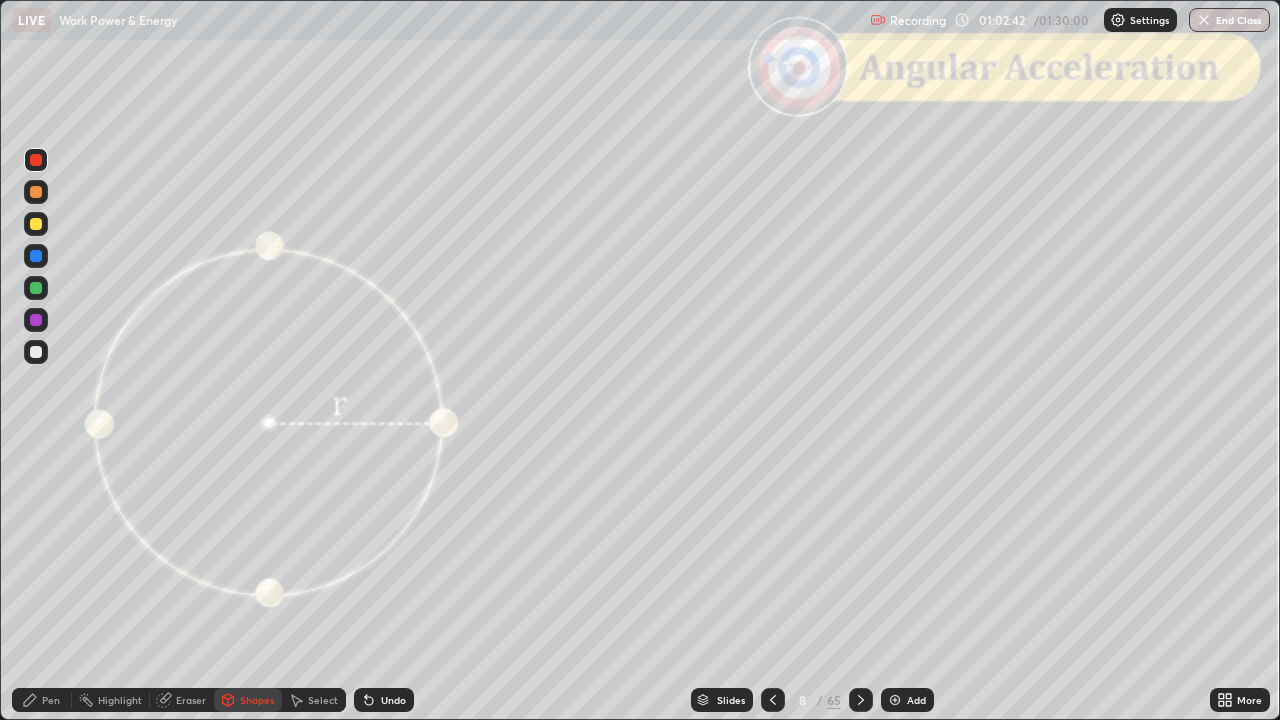 click at bounding box center [36, 224] 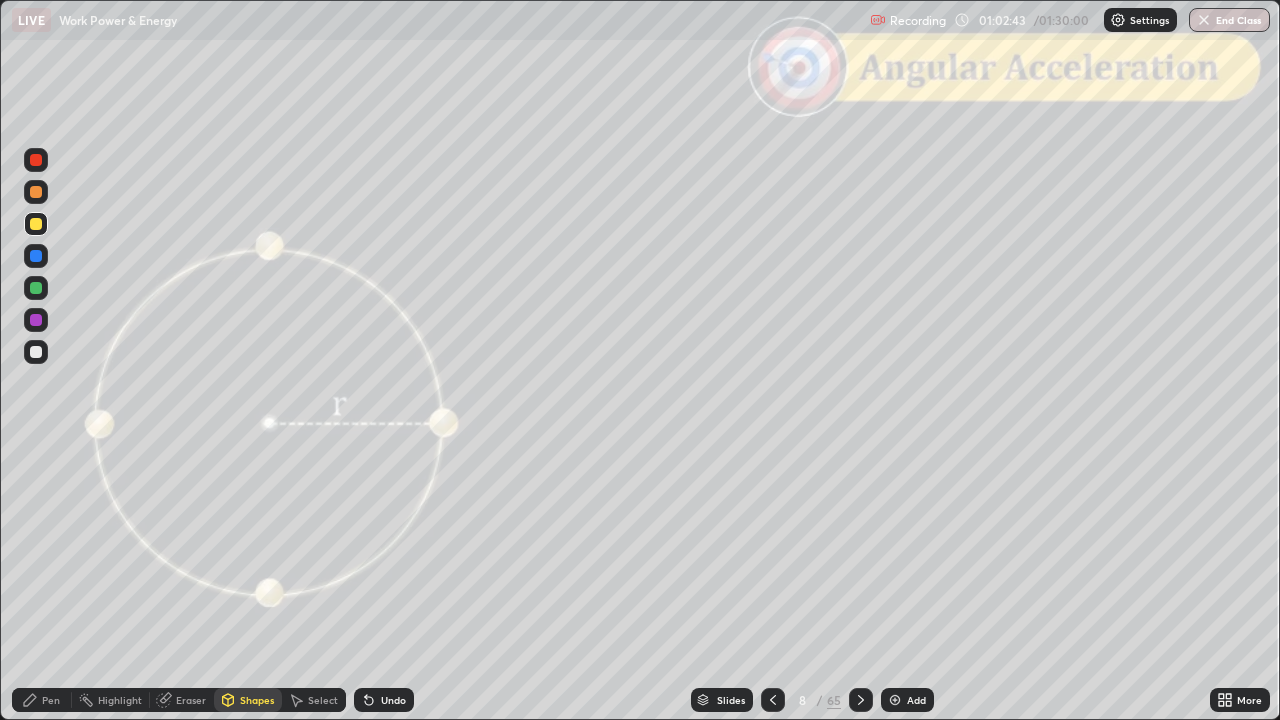 click on "Pen" at bounding box center [42, 700] 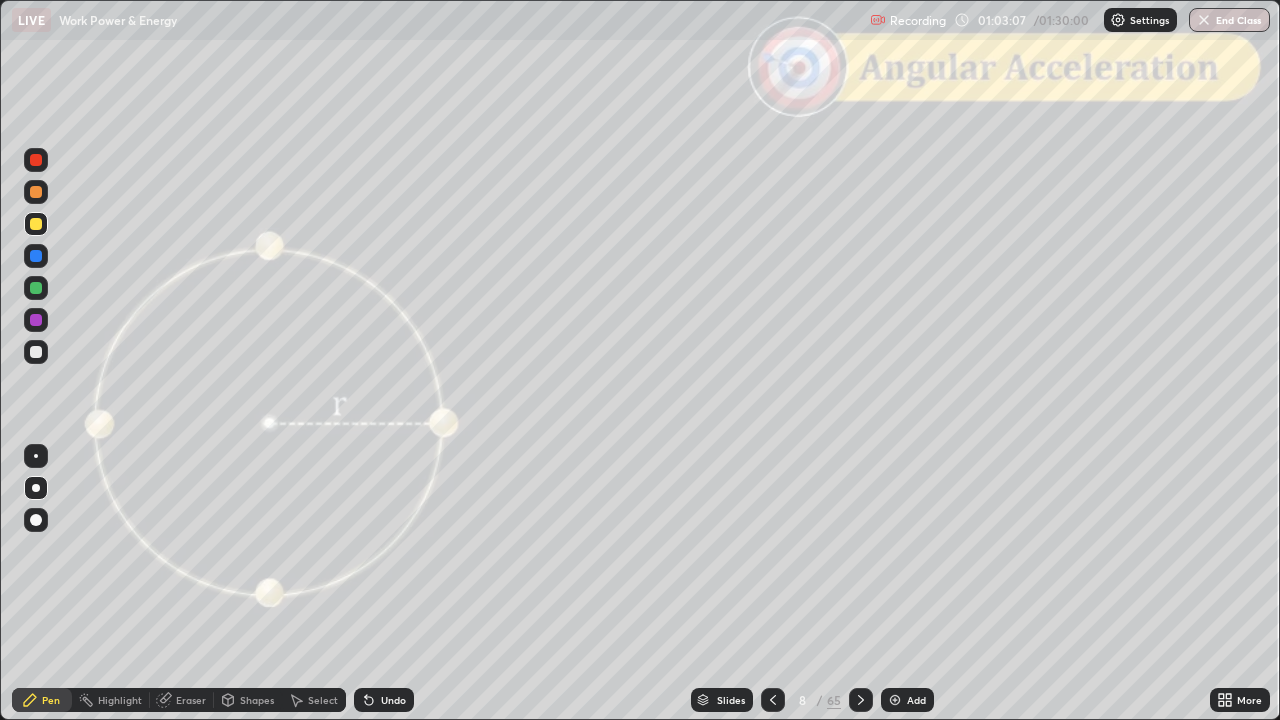 click on "Shapes" at bounding box center [257, 700] 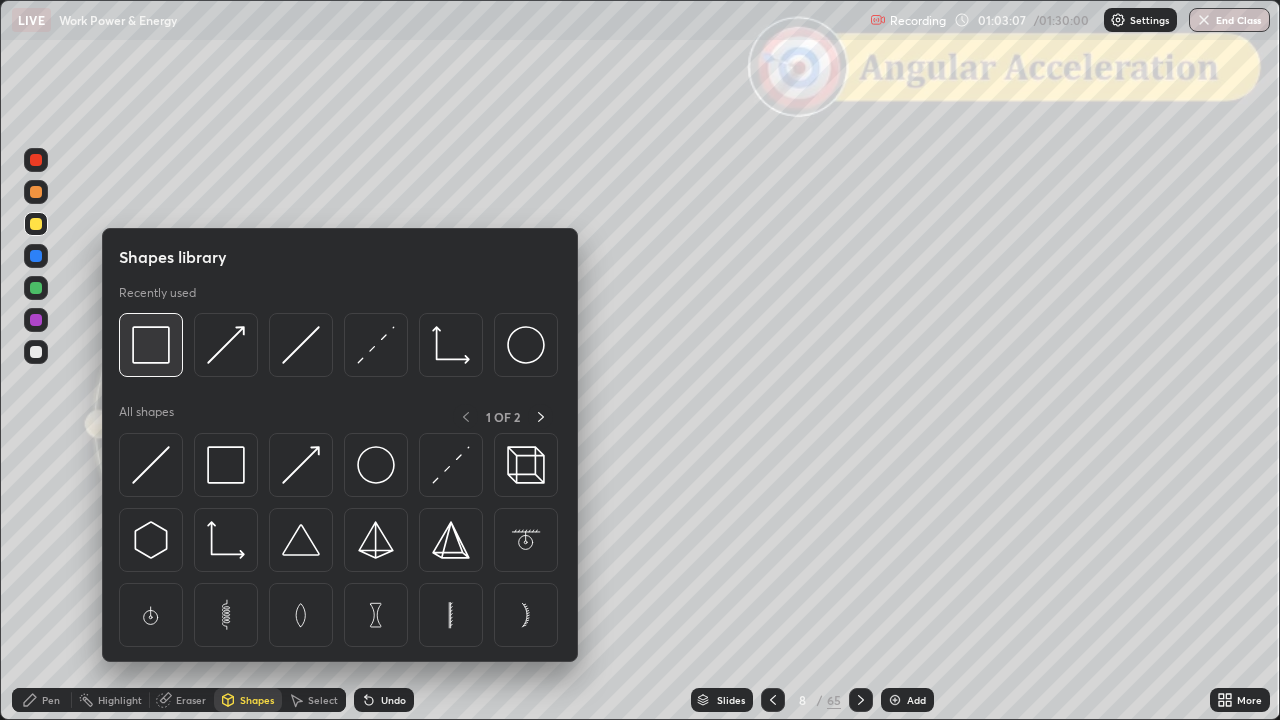 click at bounding box center [151, 345] 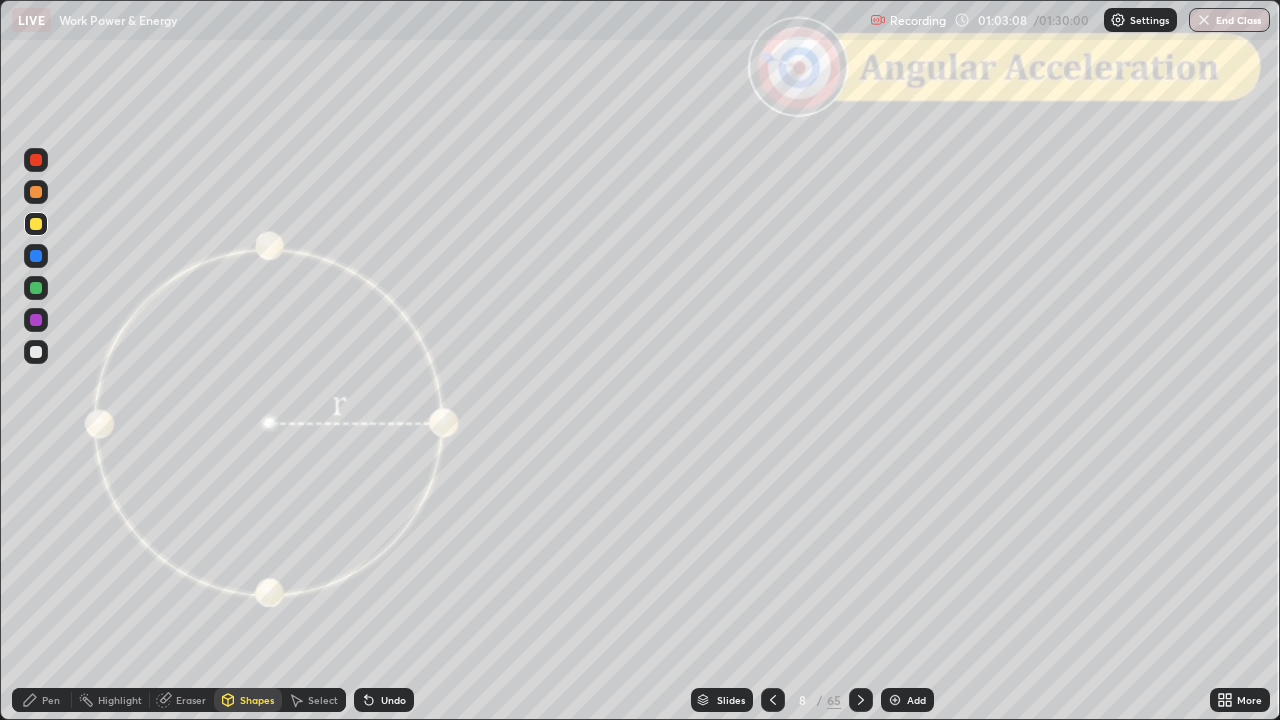 click at bounding box center (36, 160) 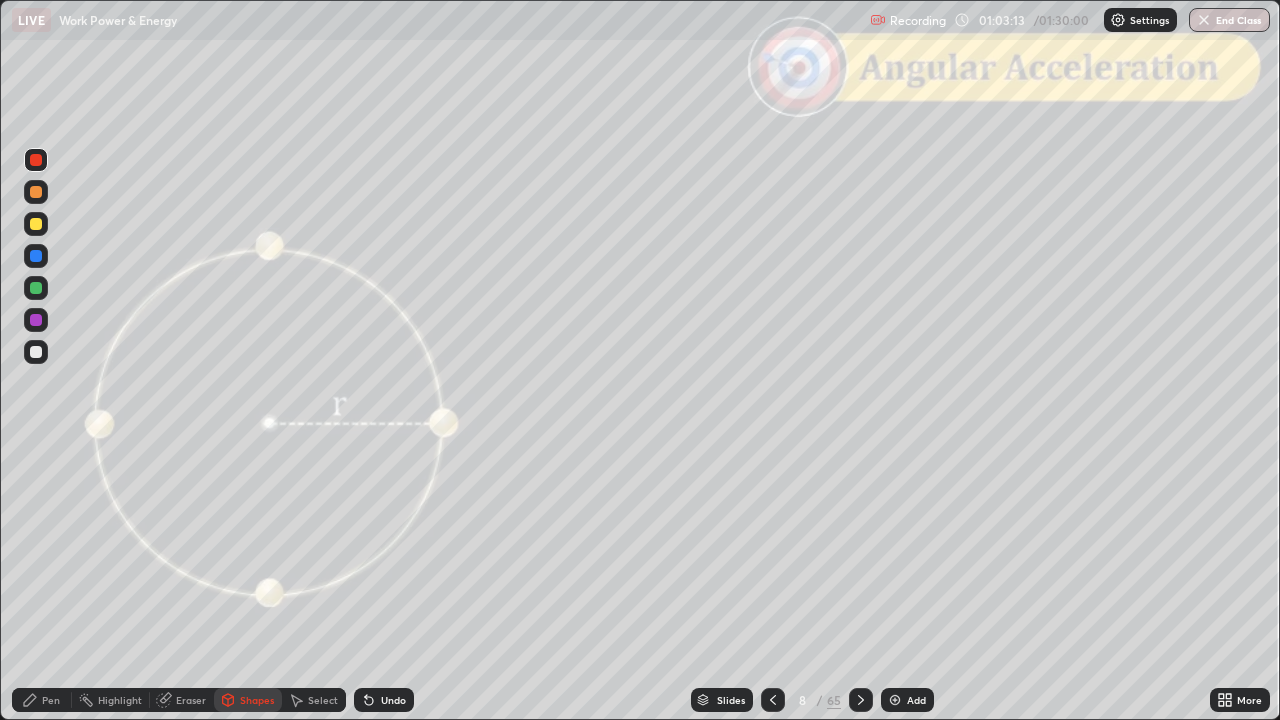 click at bounding box center [36, 352] 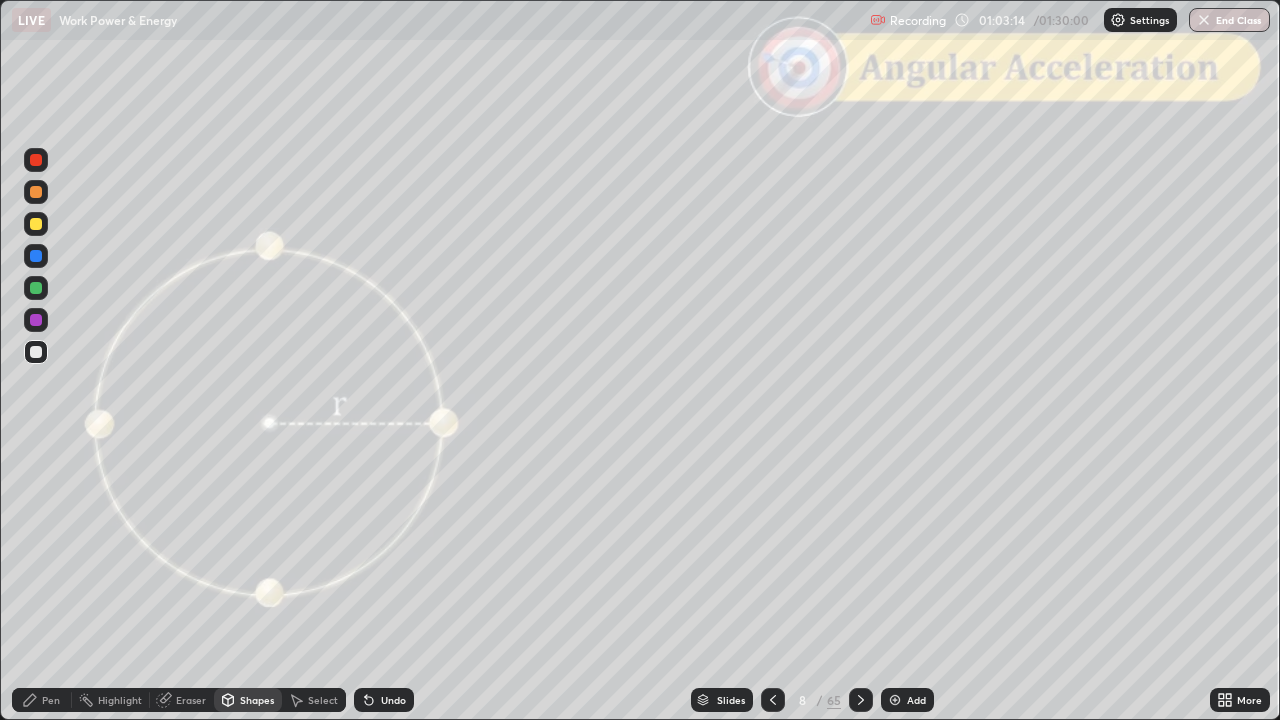 click on "Pen" at bounding box center (42, 700) 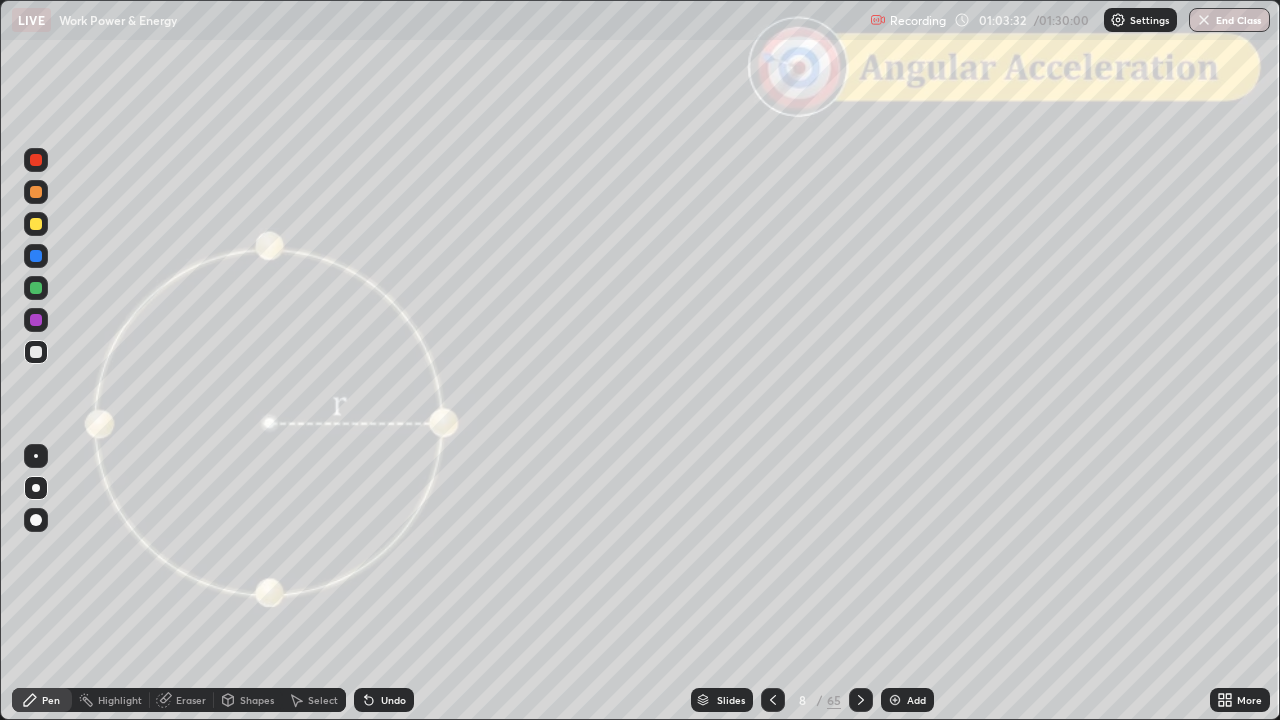 click on "Undo" at bounding box center (393, 700) 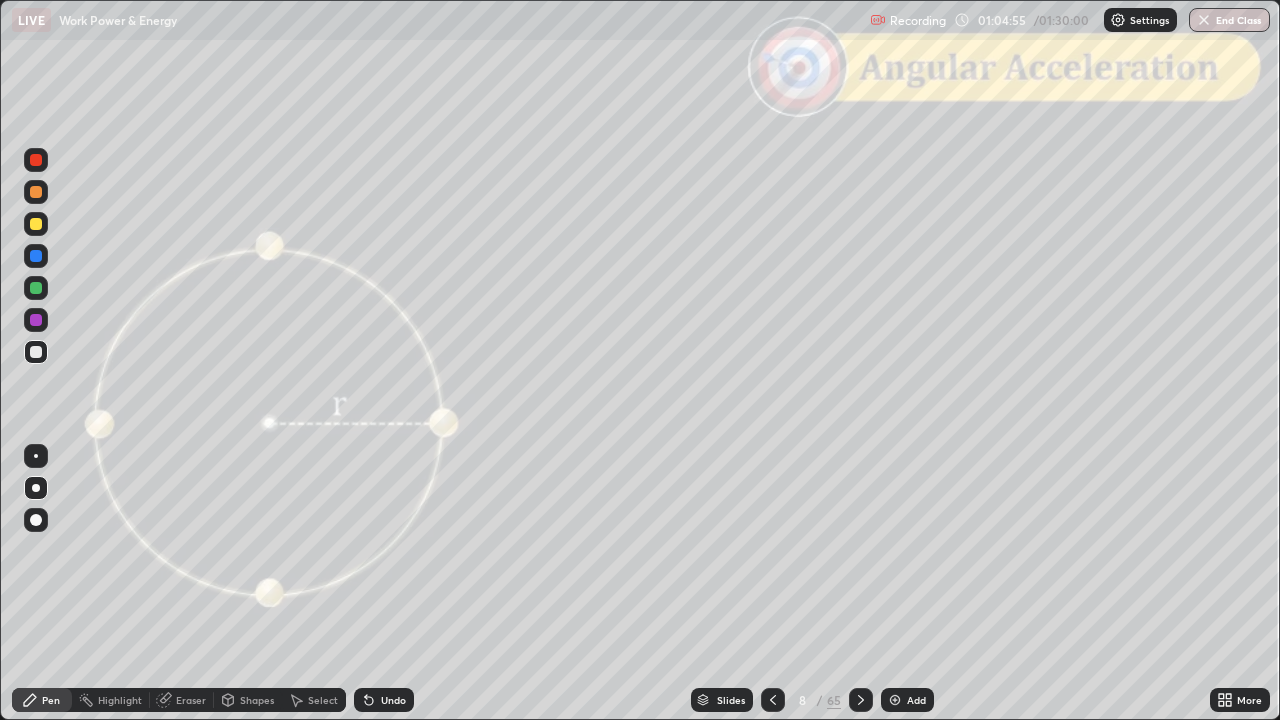 click on "Undo" at bounding box center [393, 700] 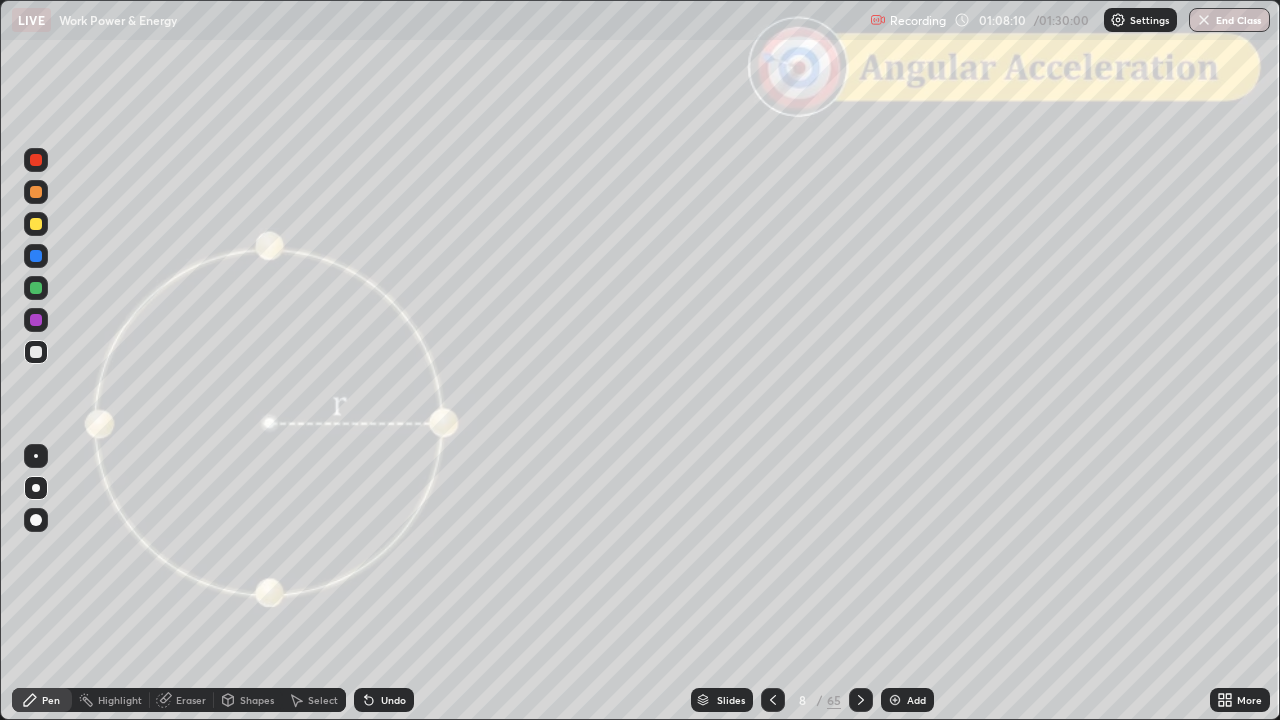 click 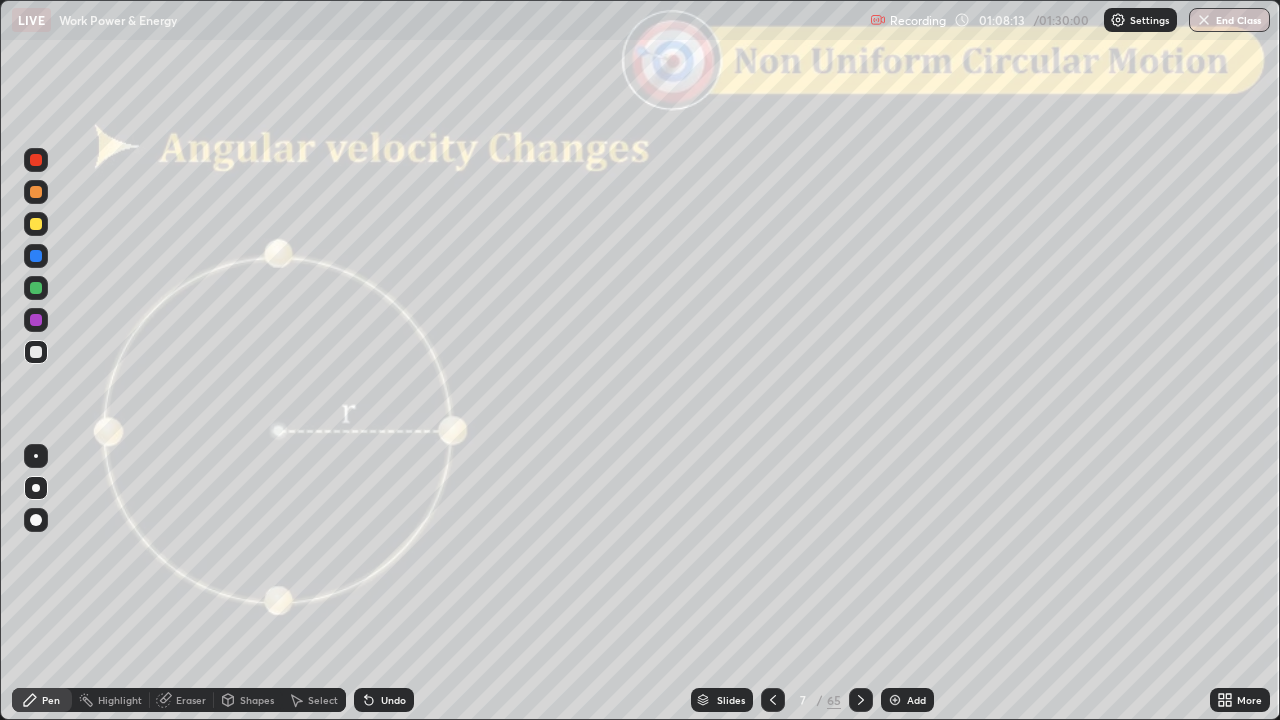 click 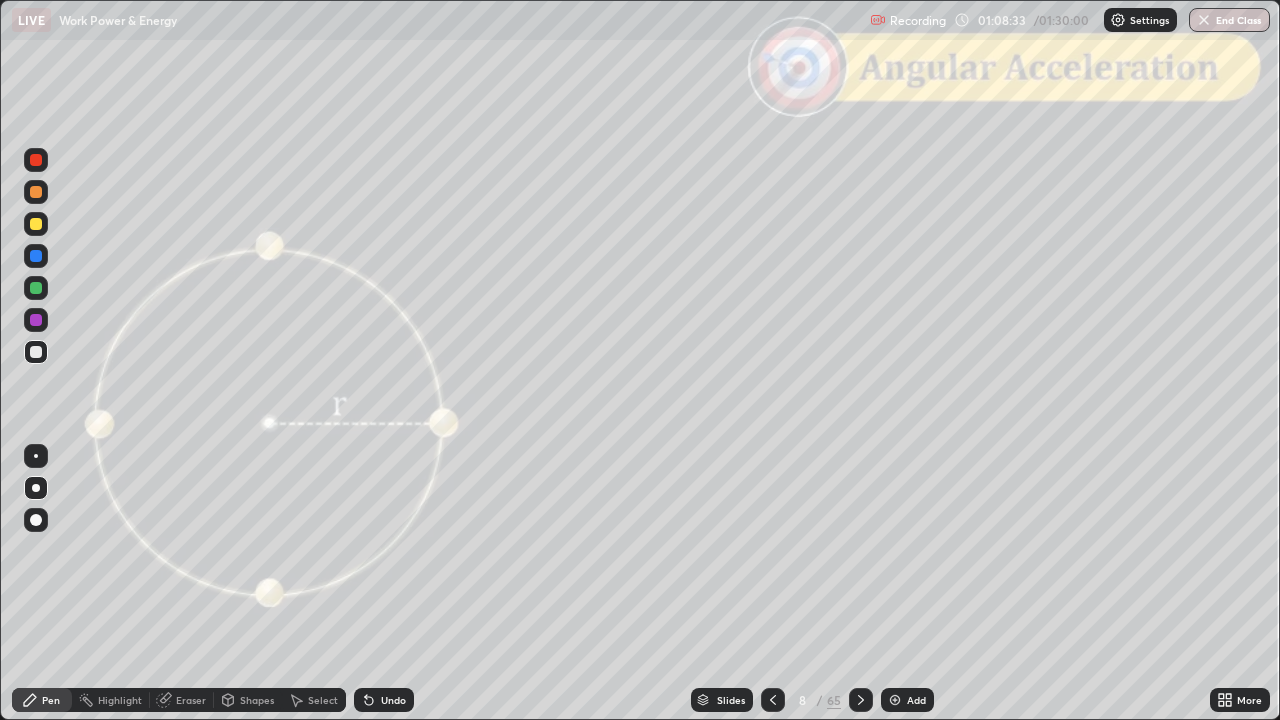 click 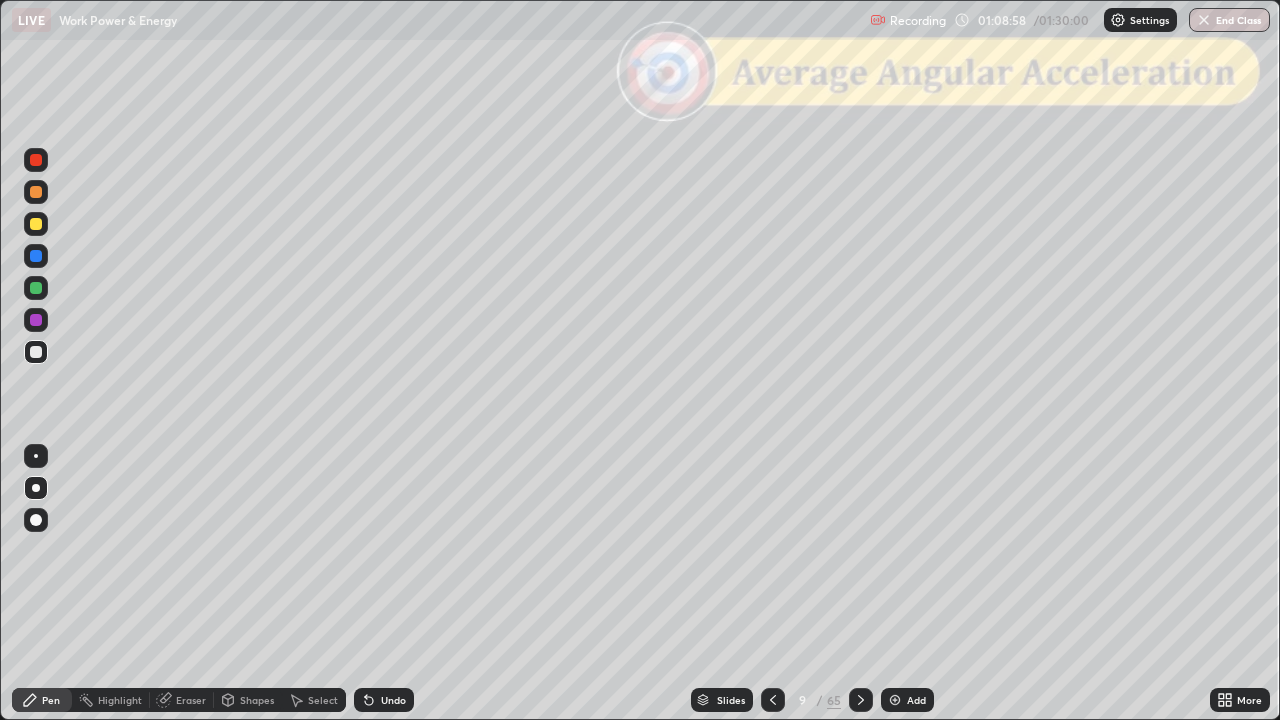 click on "Undo" at bounding box center (384, 700) 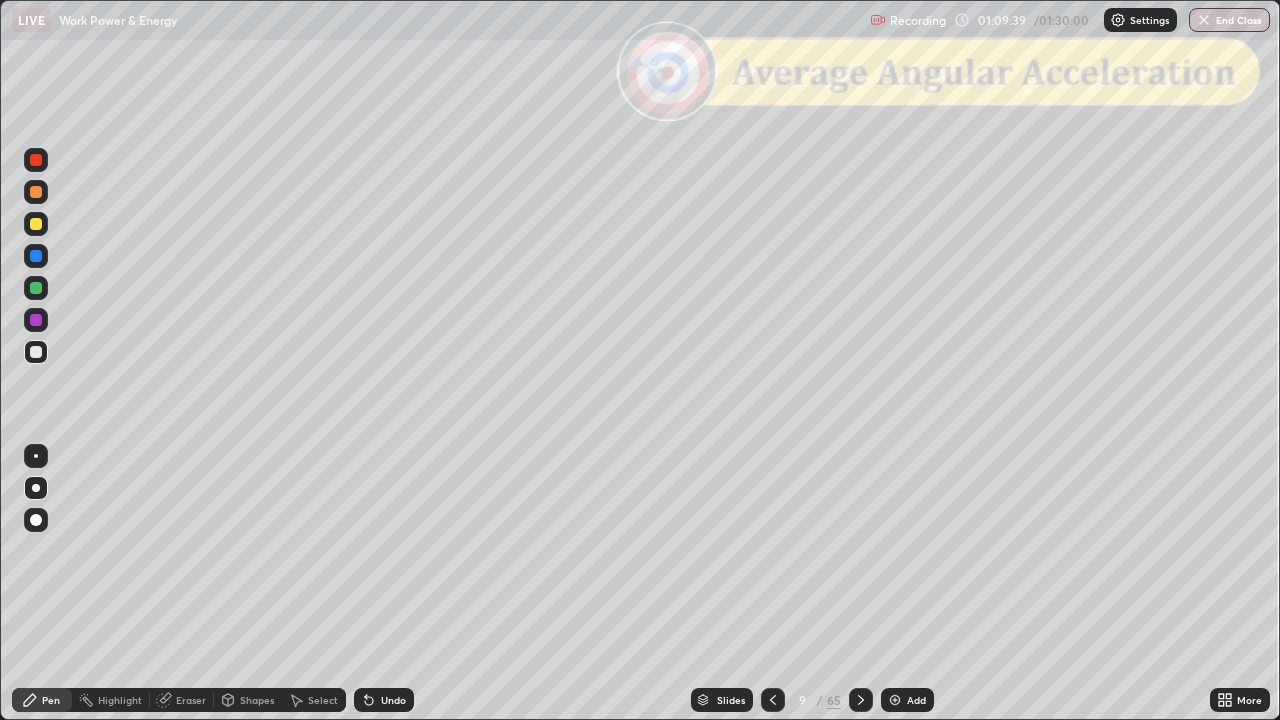 click at bounding box center (773, 700) 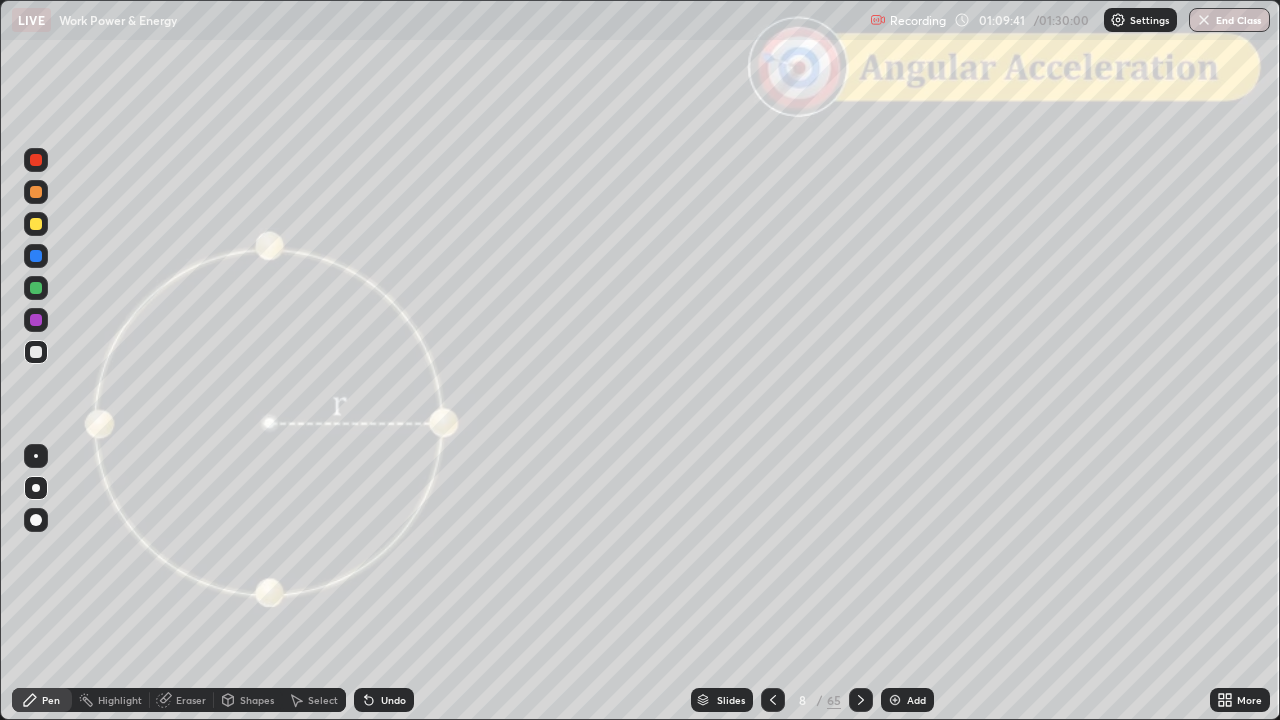 click at bounding box center (861, 700) 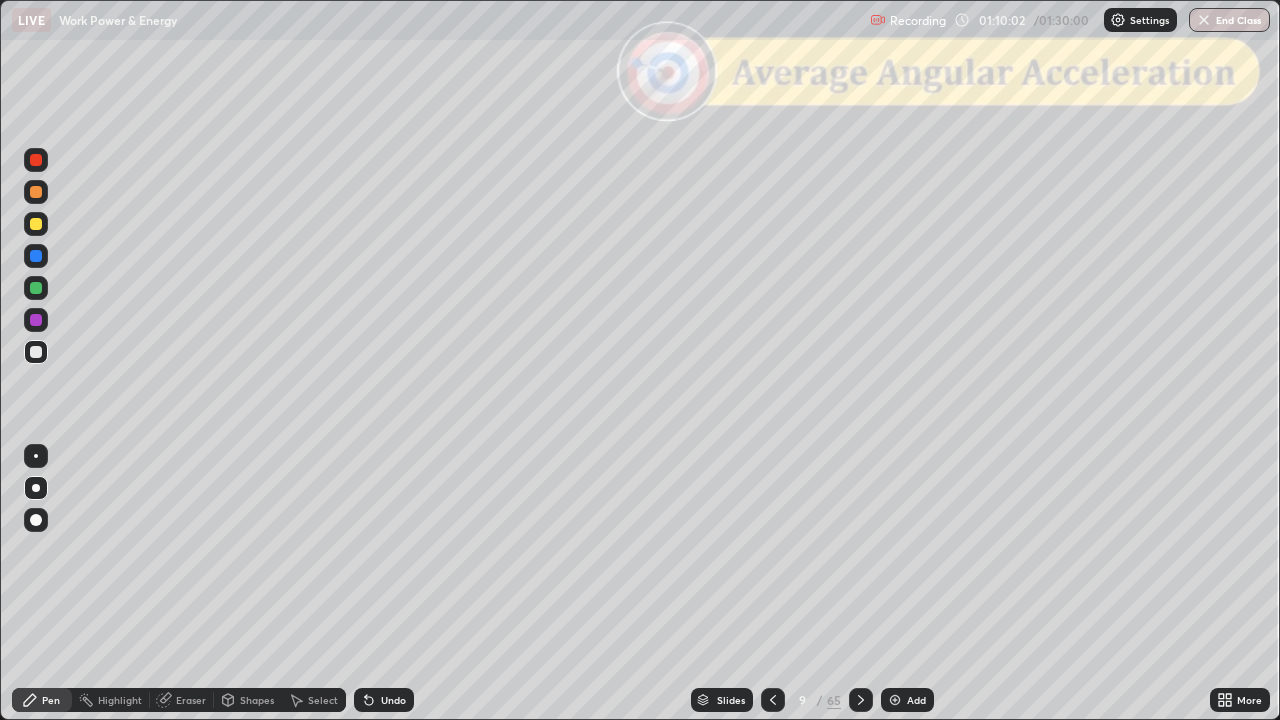 click on "Undo" at bounding box center (384, 700) 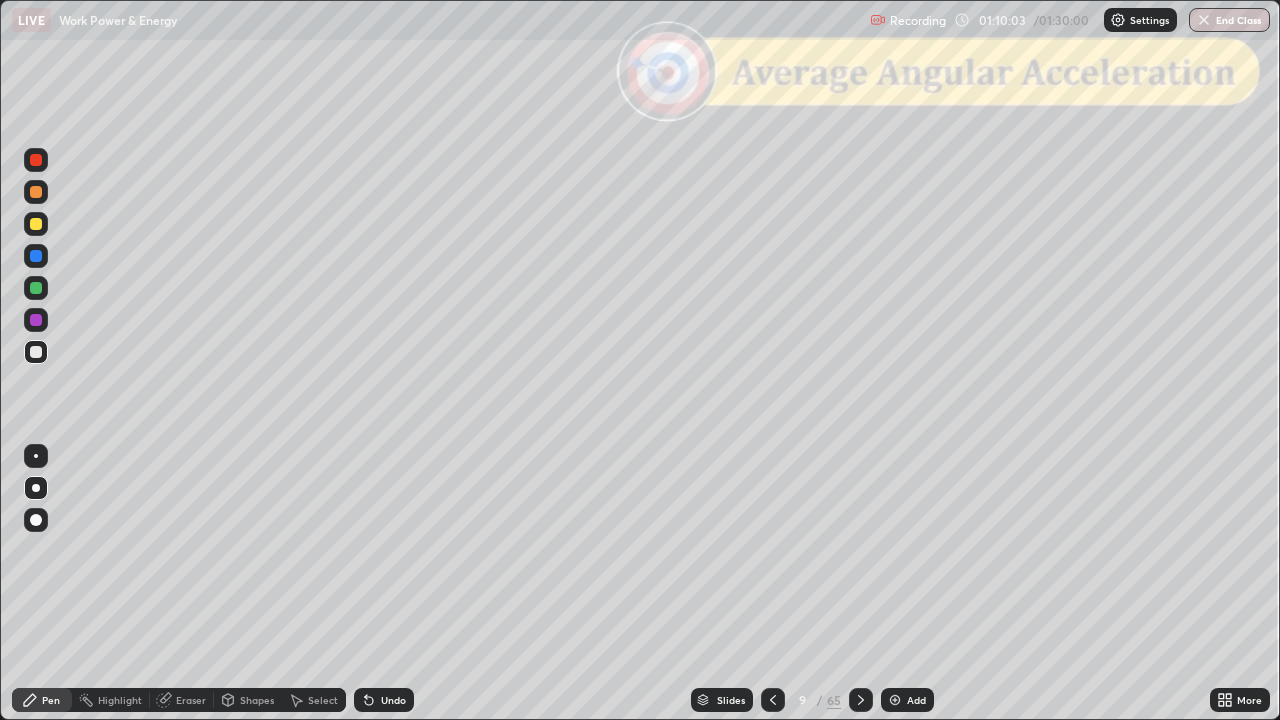 click on "Undo" at bounding box center [384, 700] 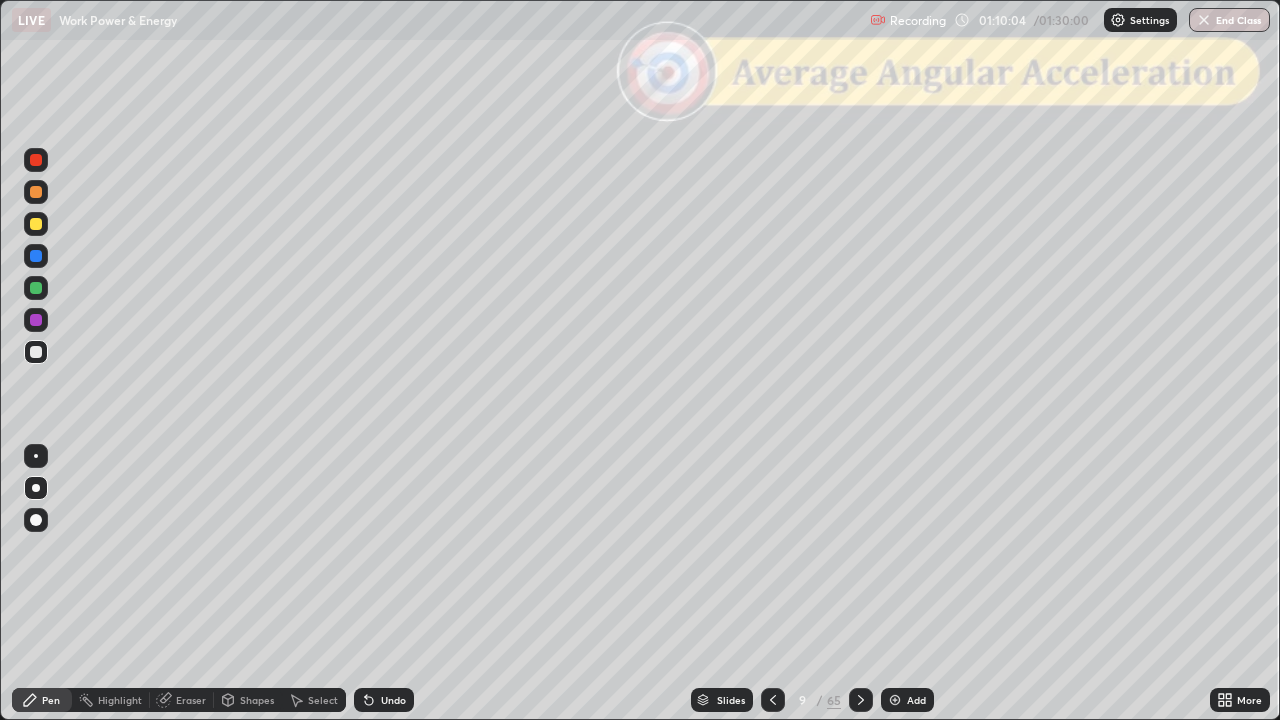 click on "Undo" at bounding box center (393, 700) 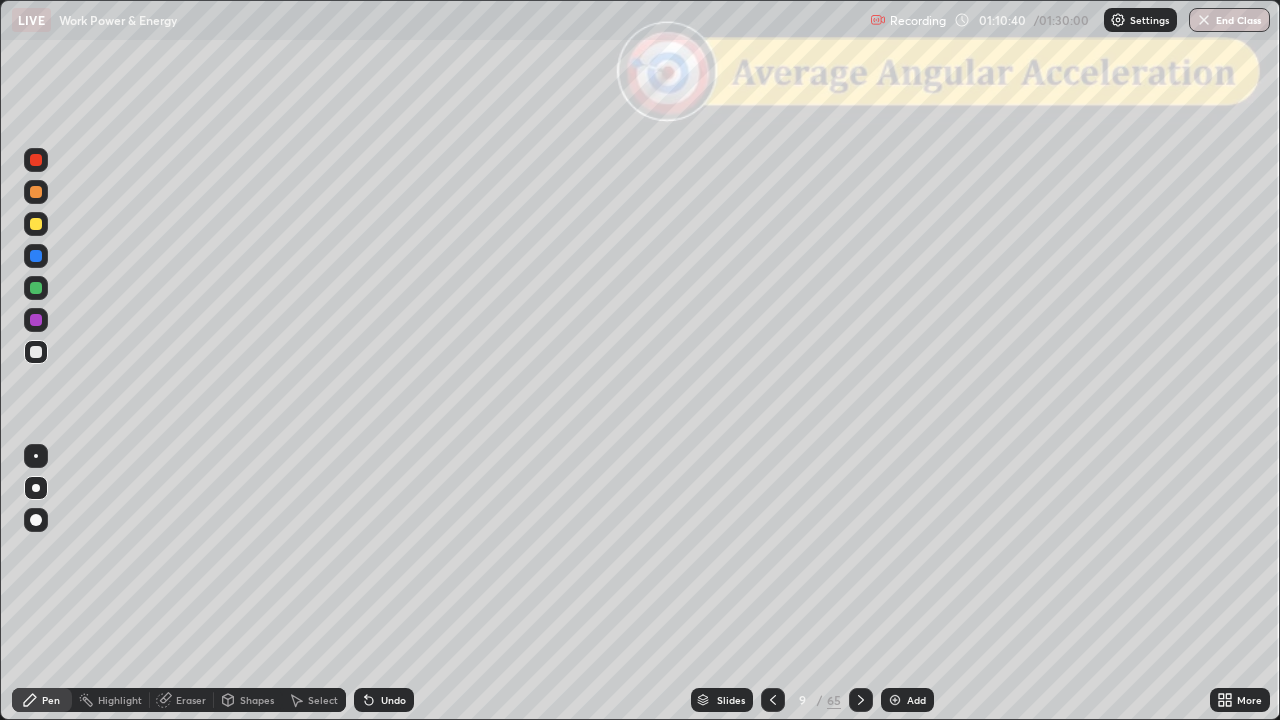 click on "Slides" at bounding box center [722, 700] 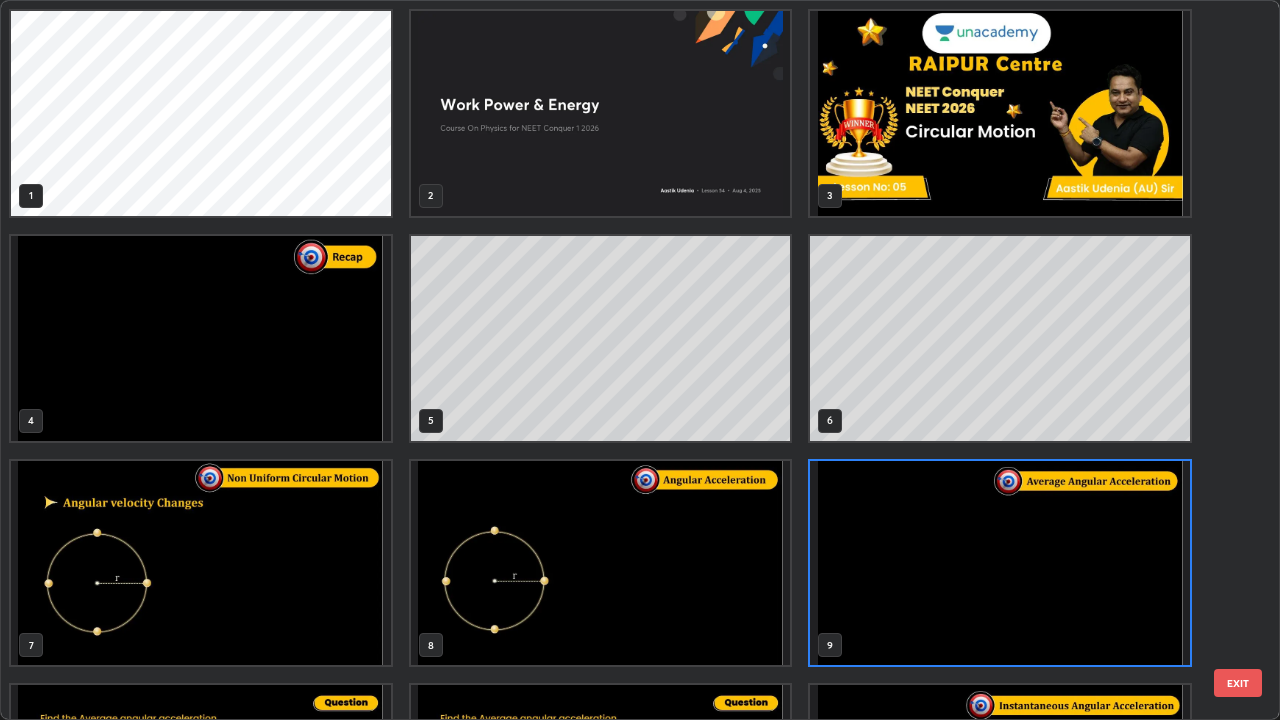 scroll, scrollTop: 7, scrollLeft: 11, axis: both 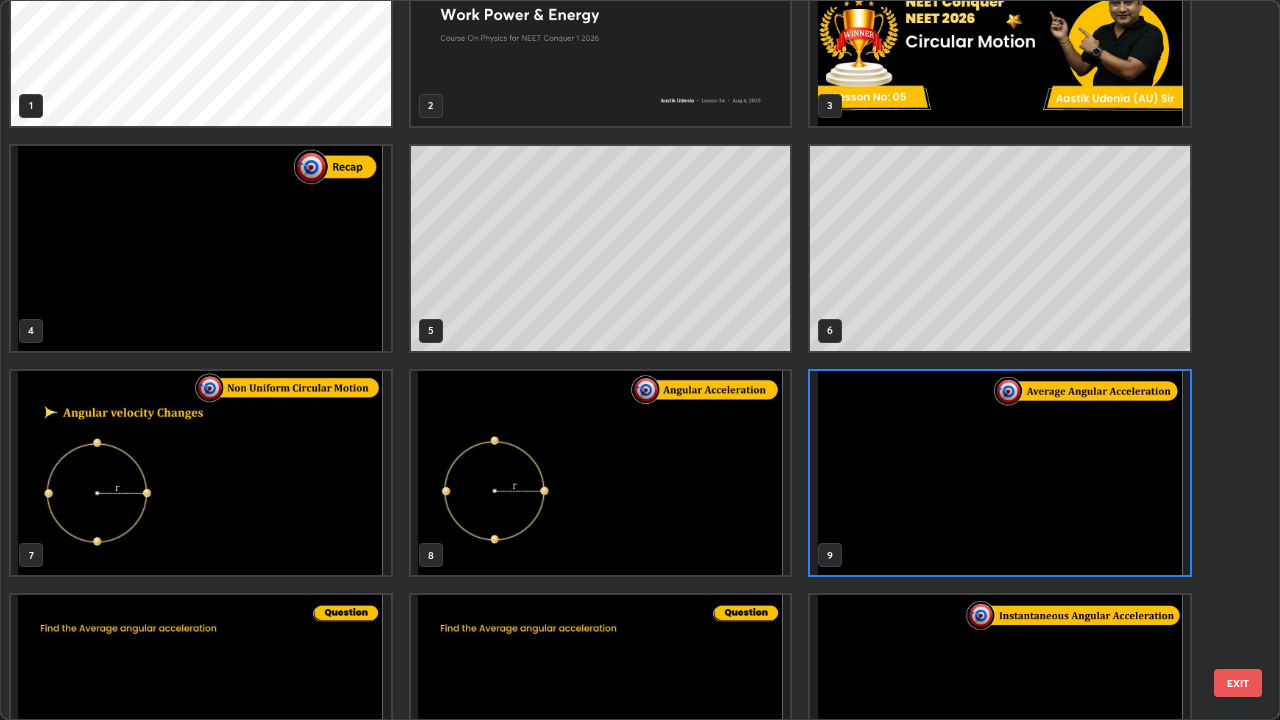 click on "EXIT" at bounding box center [1238, 683] 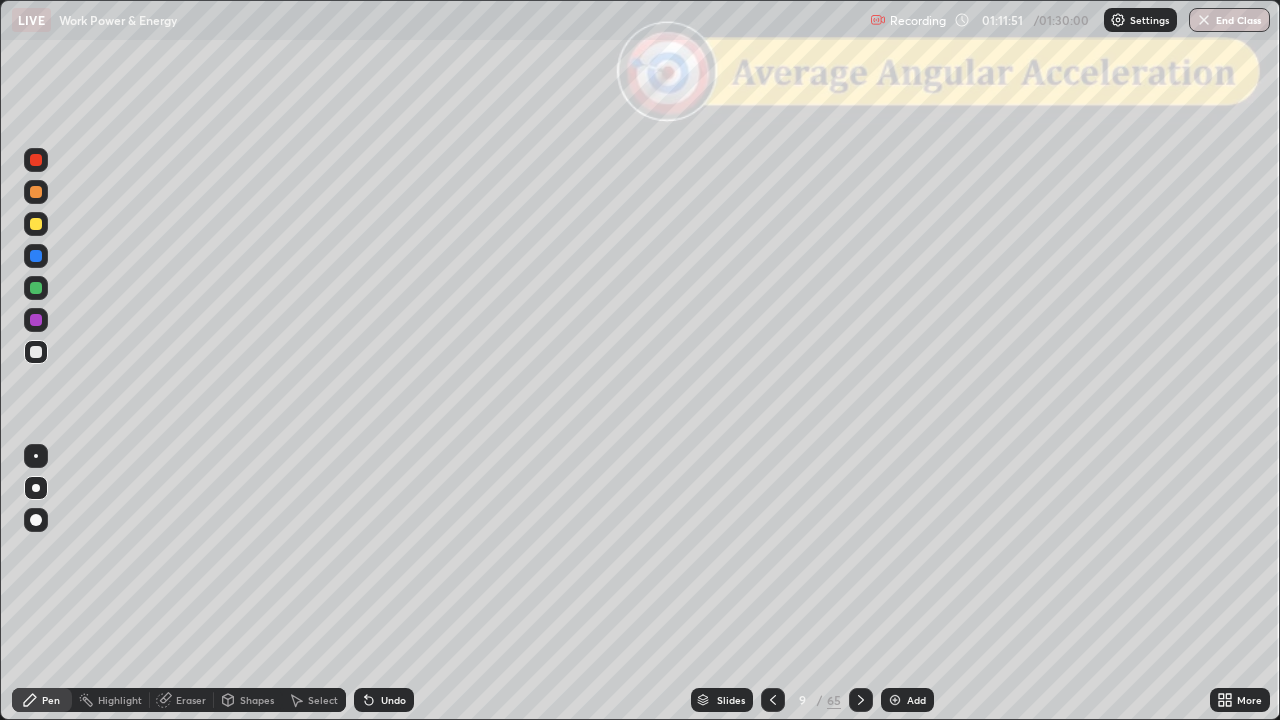 click 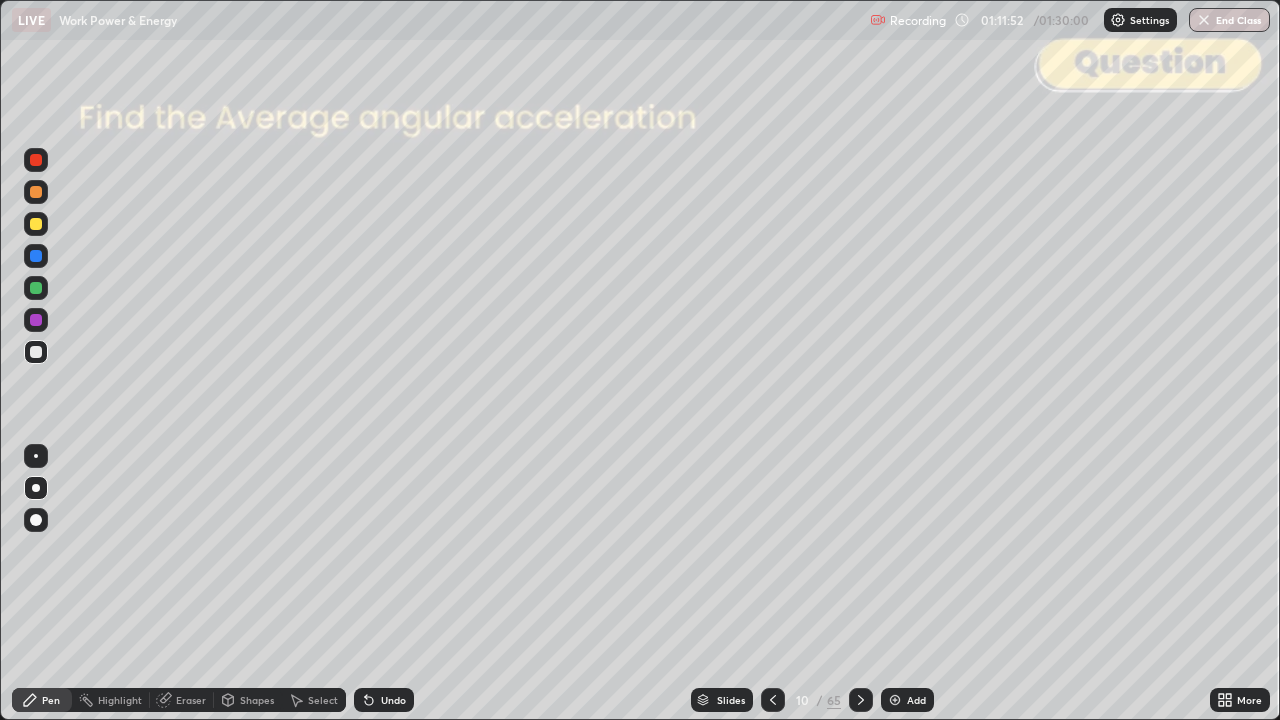 click on "Shapes" at bounding box center (248, 700) 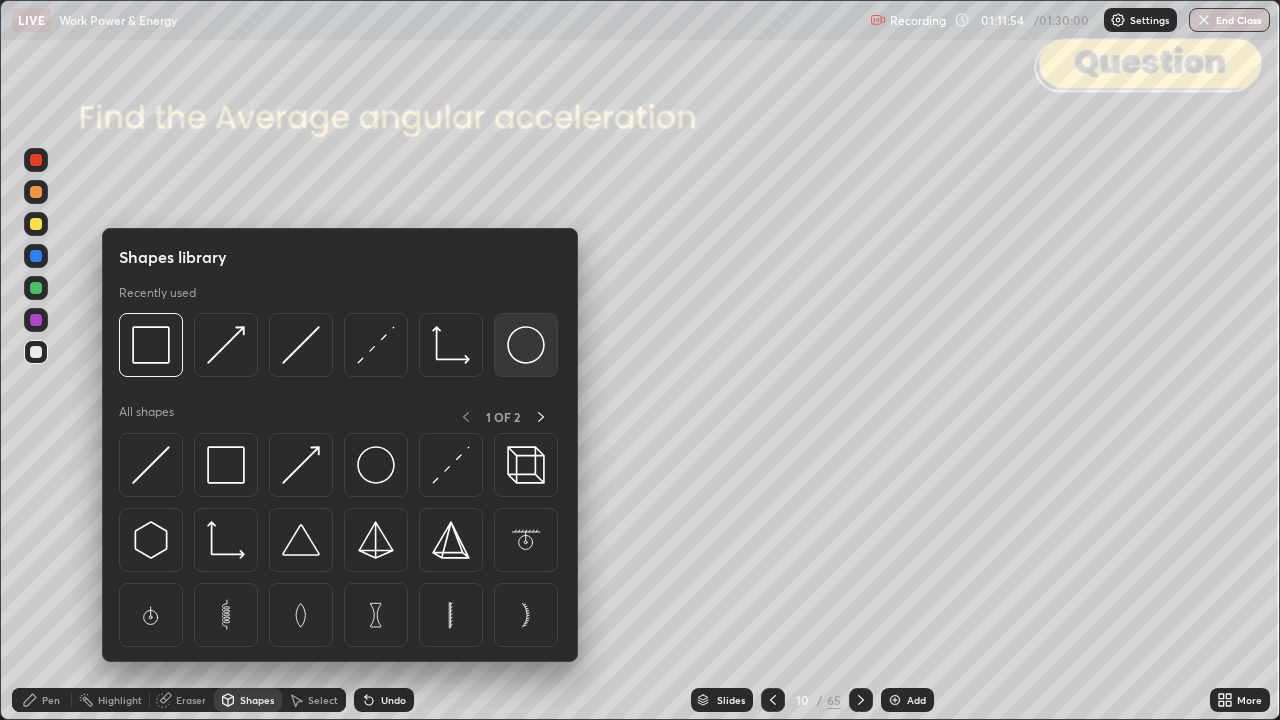 click at bounding box center [526, 345] 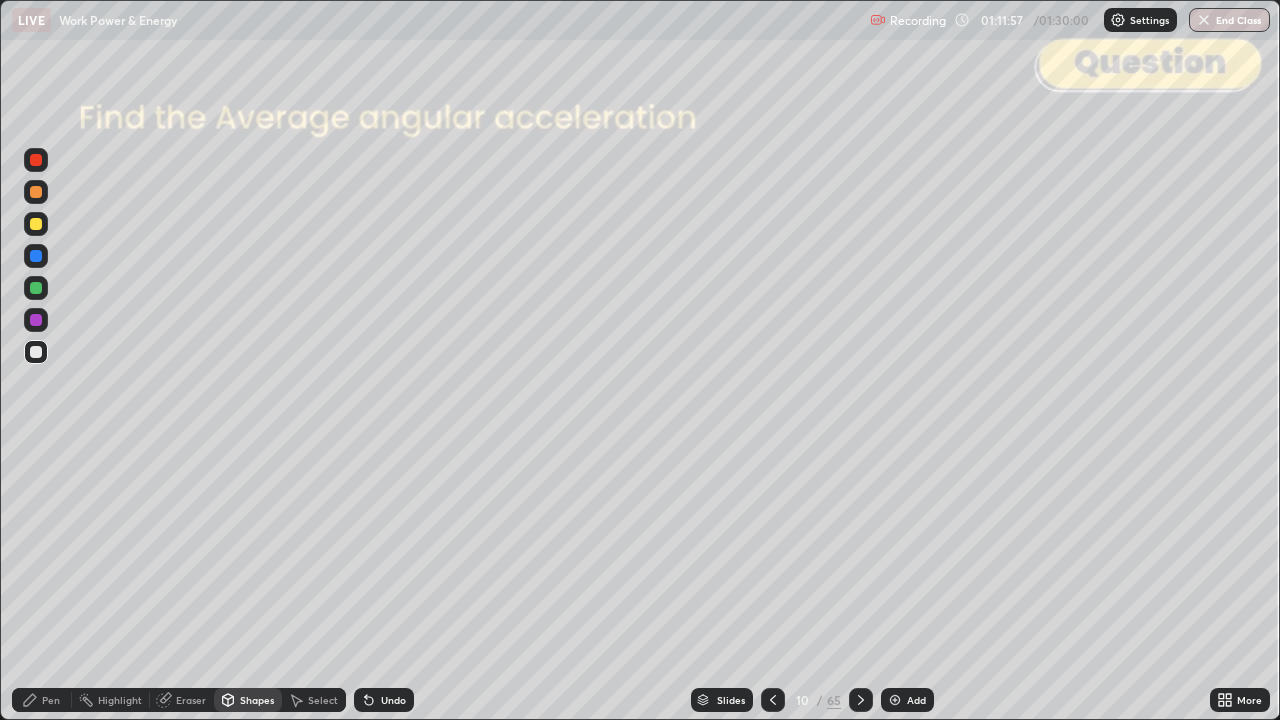 click on "Shapes" at bounding box center (257, 700) 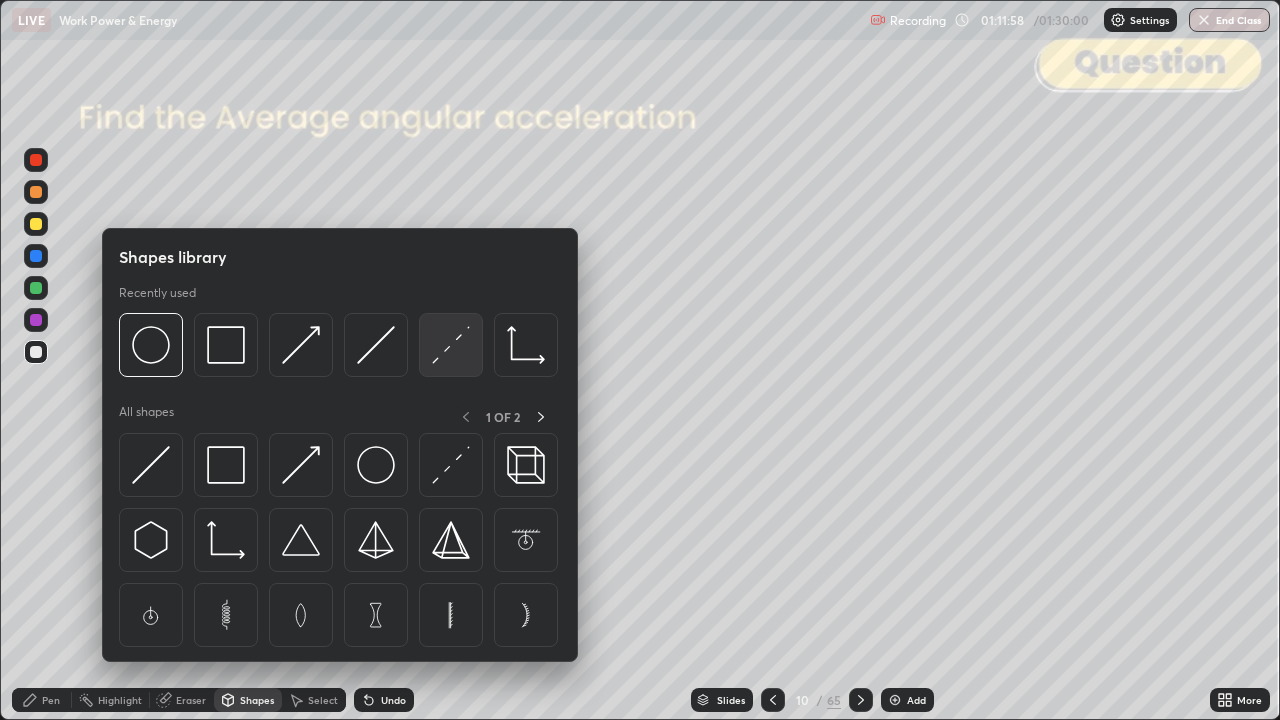 click at bounding box center [451, 345] 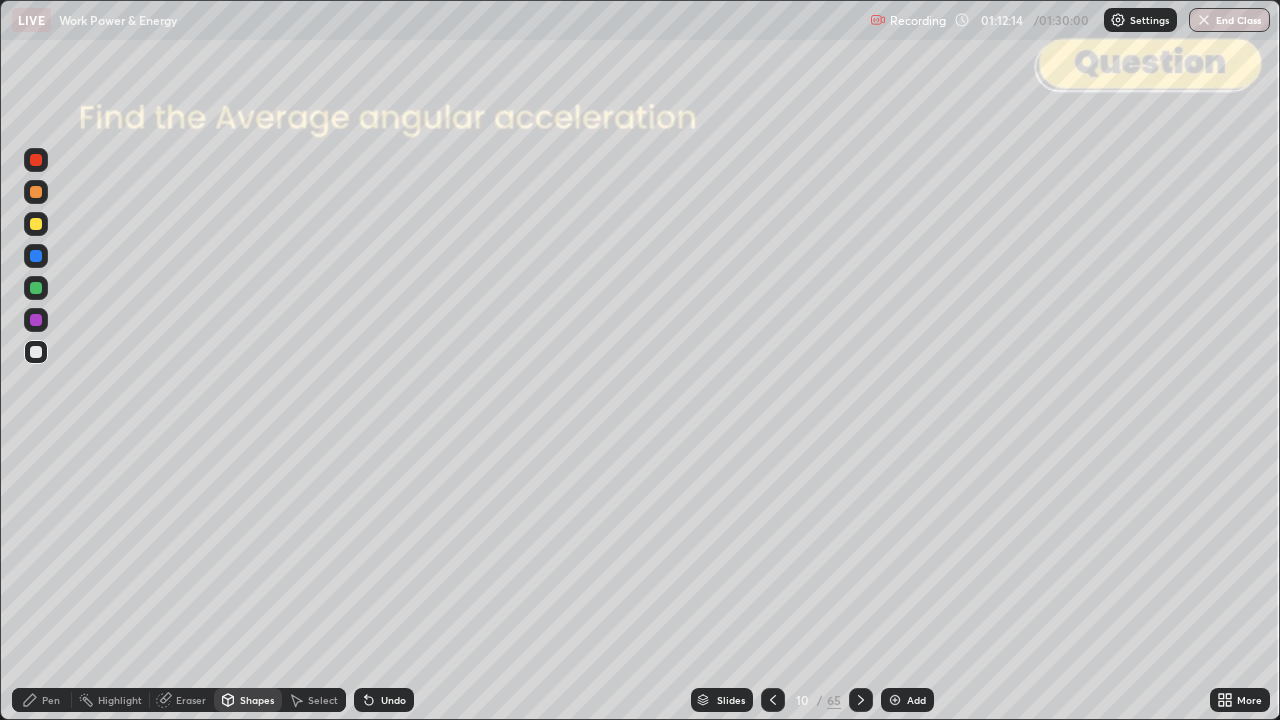click on "Shapes" at bounding box center (257, 700) 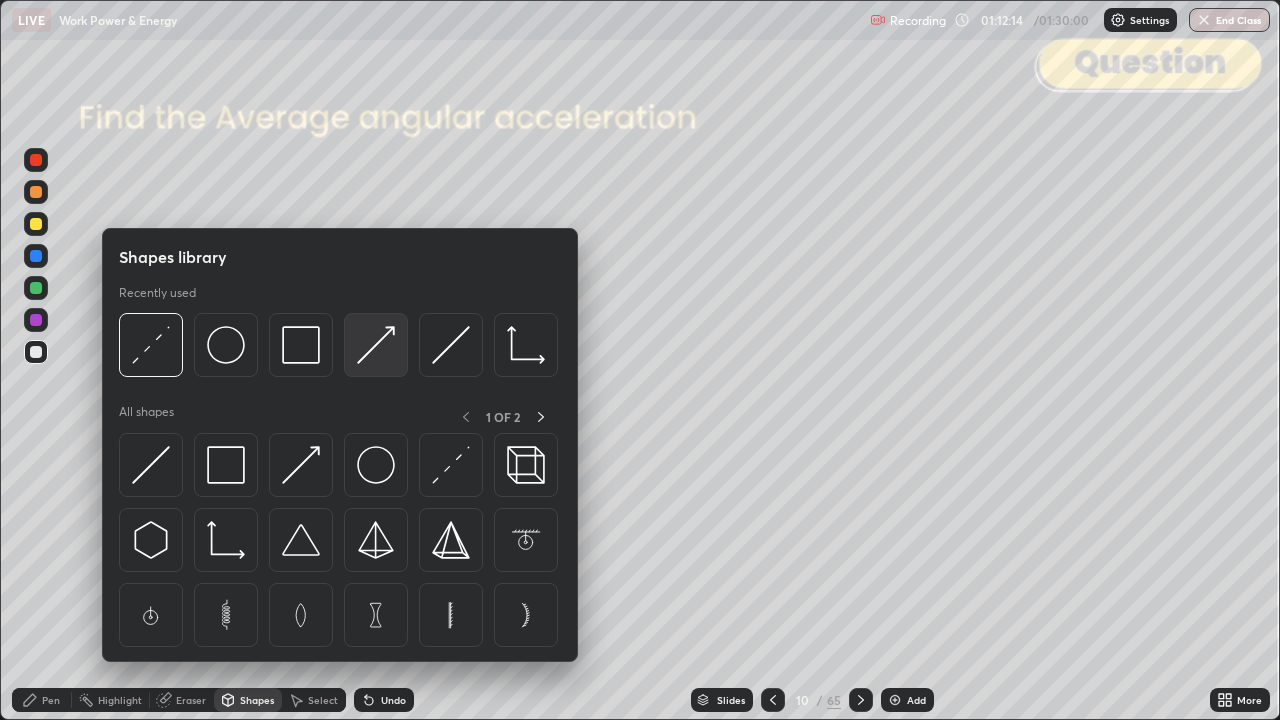click at bounding box center (376, 345) 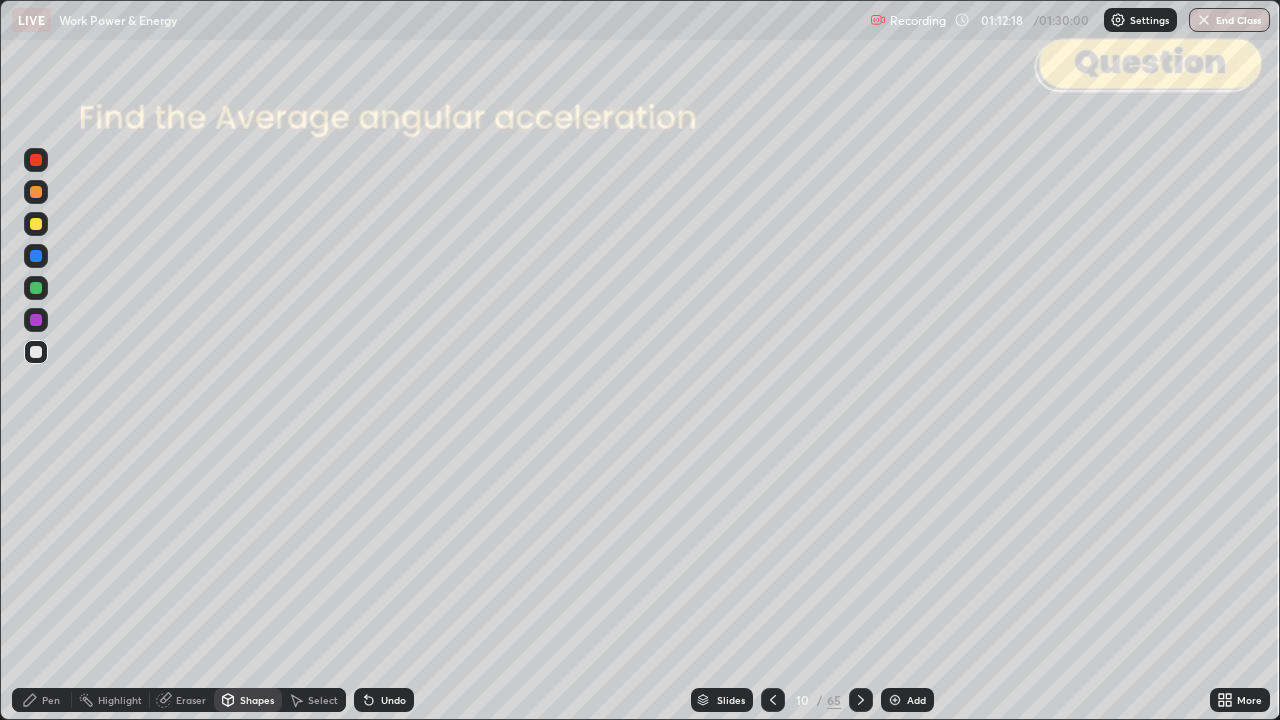 click on "Pen" at bounding box center (42, 700) 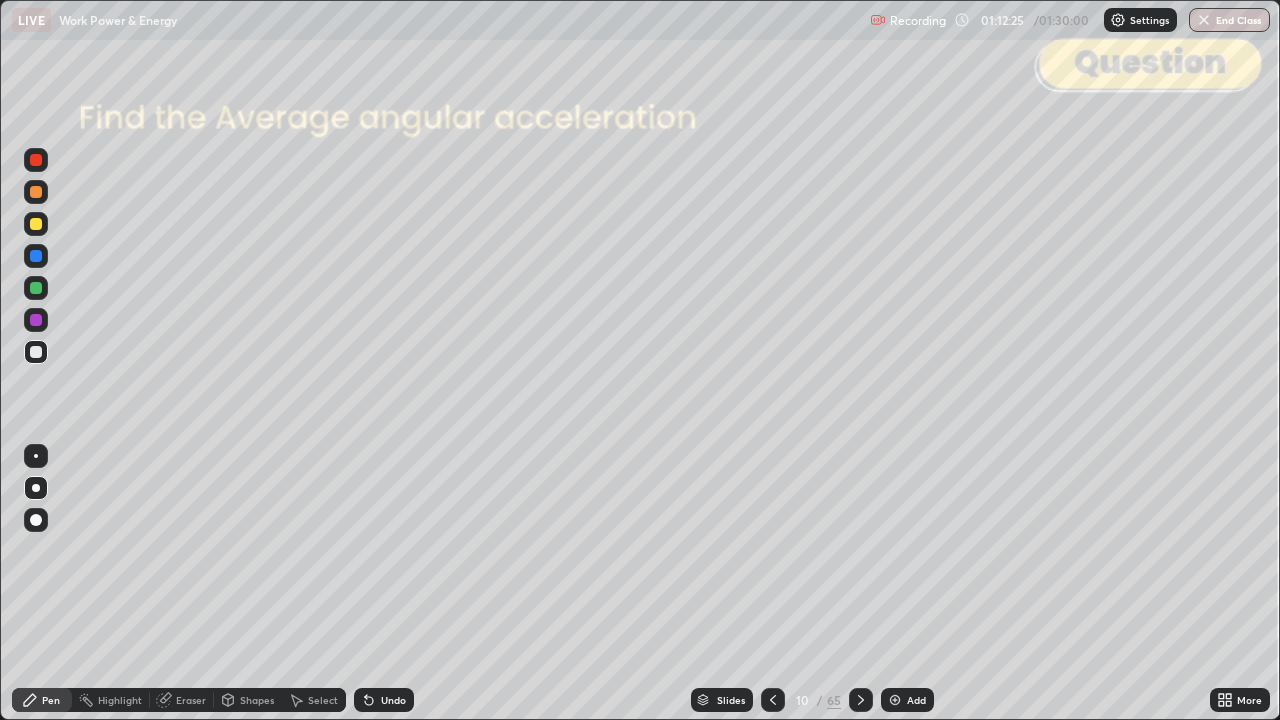 click on "Undo" at bounding box center (384, 700) 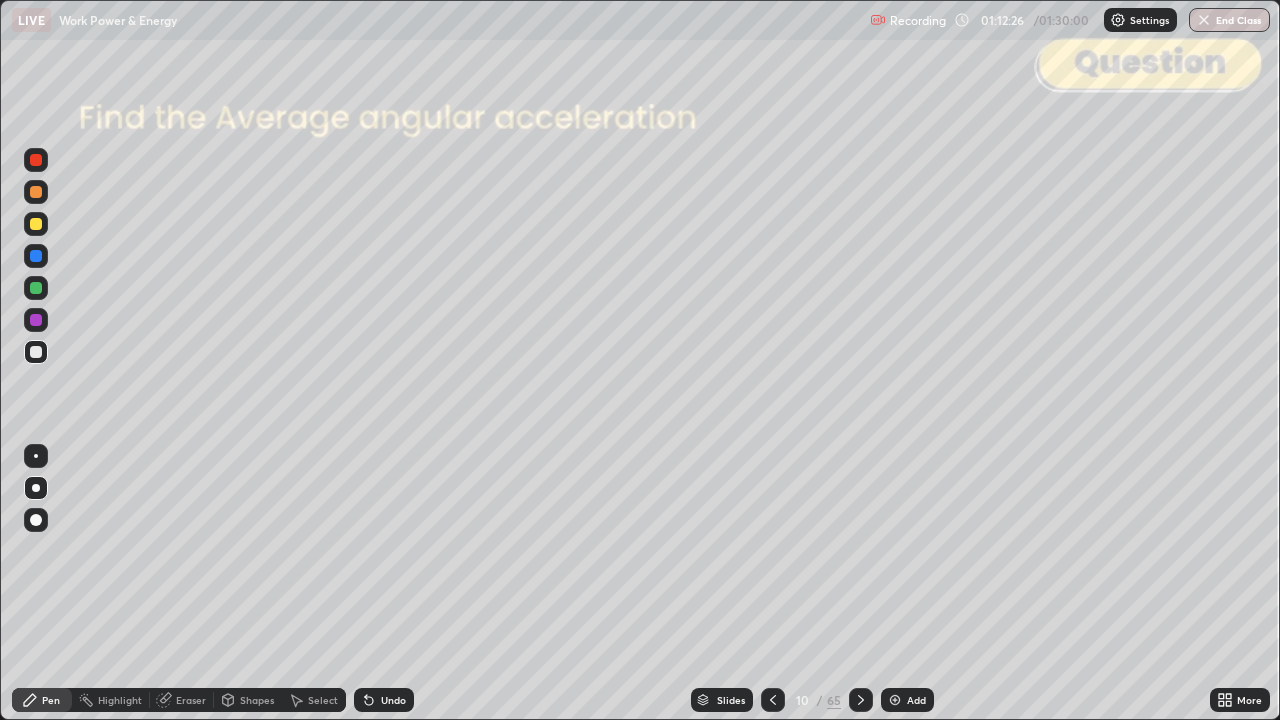 click on "Undo" at bounding box center (384, 700) 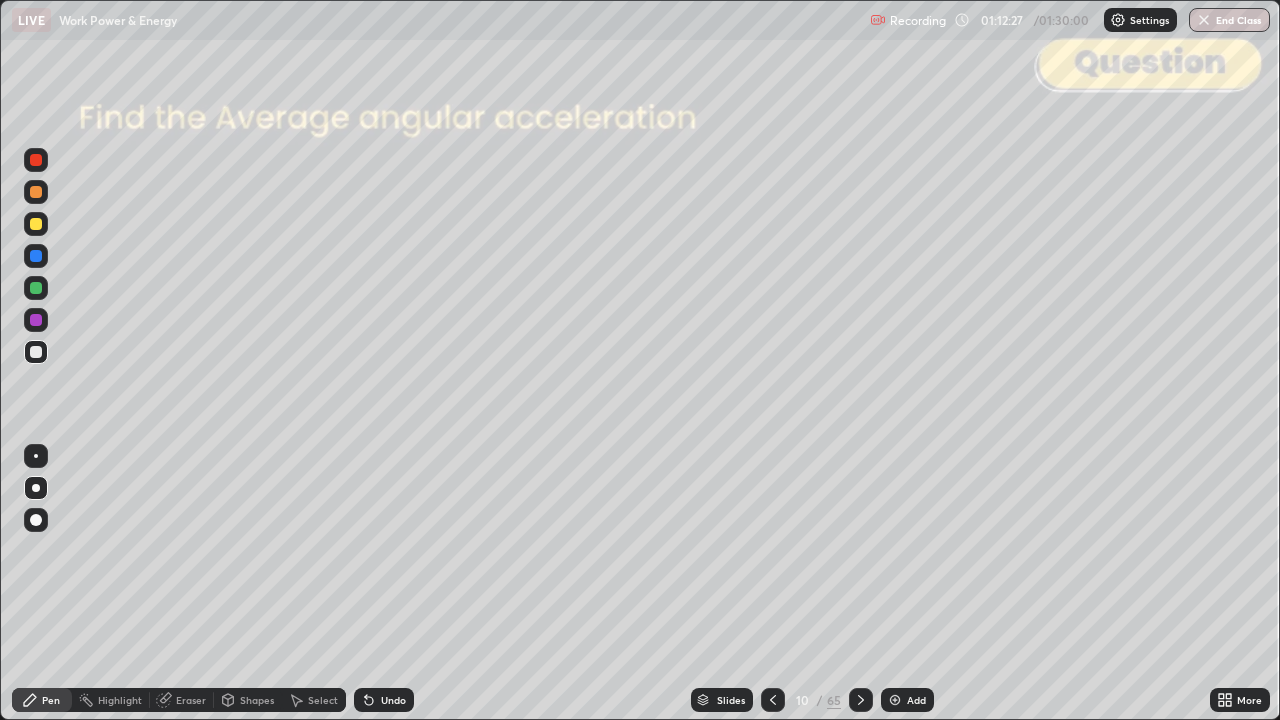 click on "Undo" at bounding box center (380, 700) 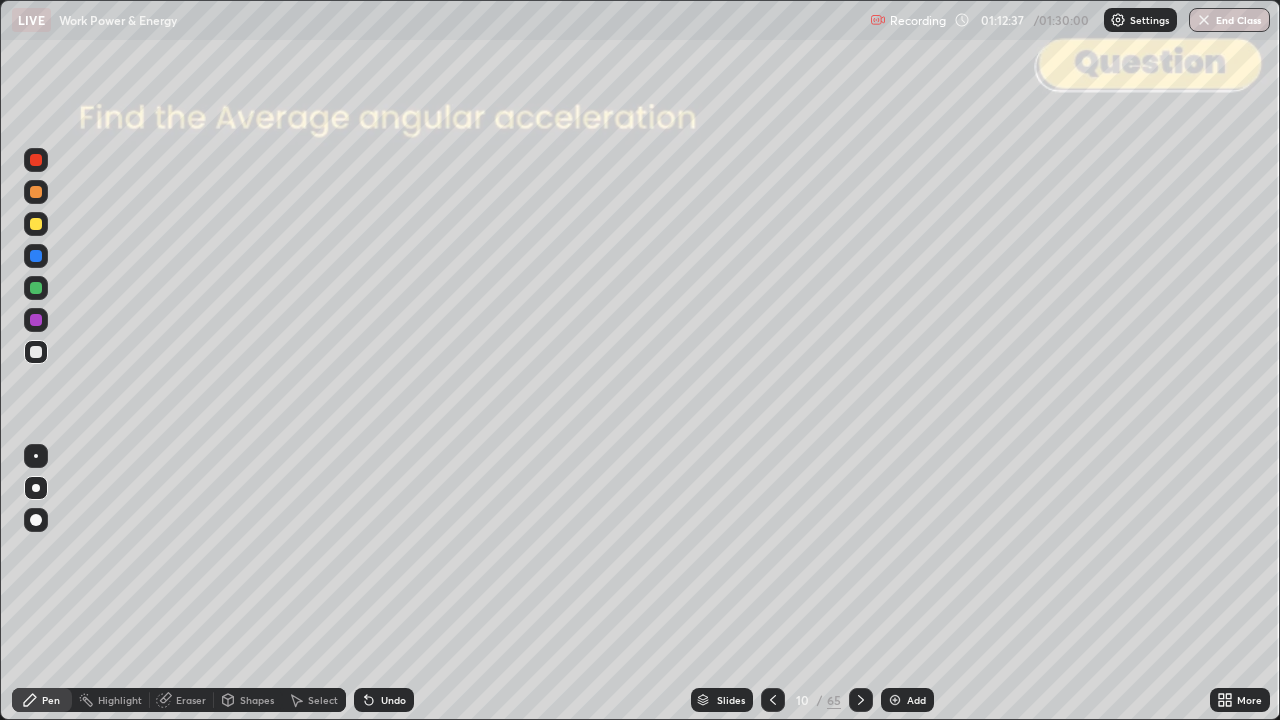 click on "Shapes" at bounding box center (257, 700) 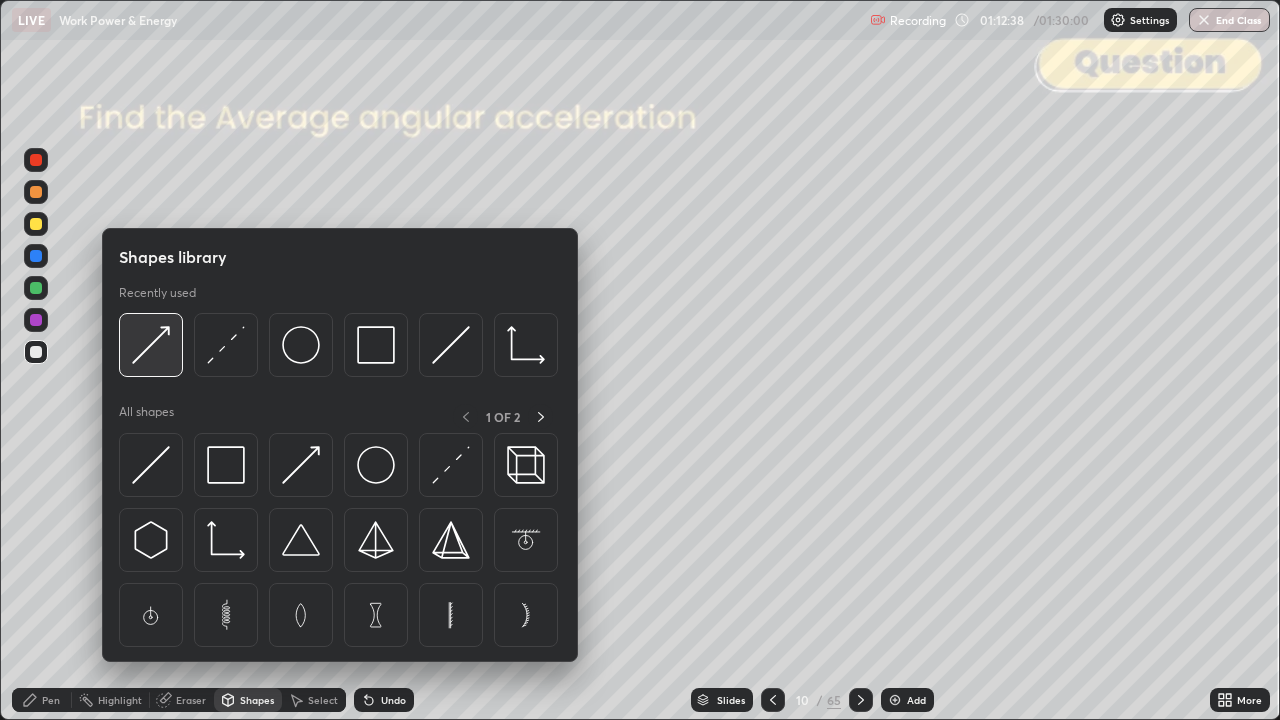 click at bounding box center (151, 345) 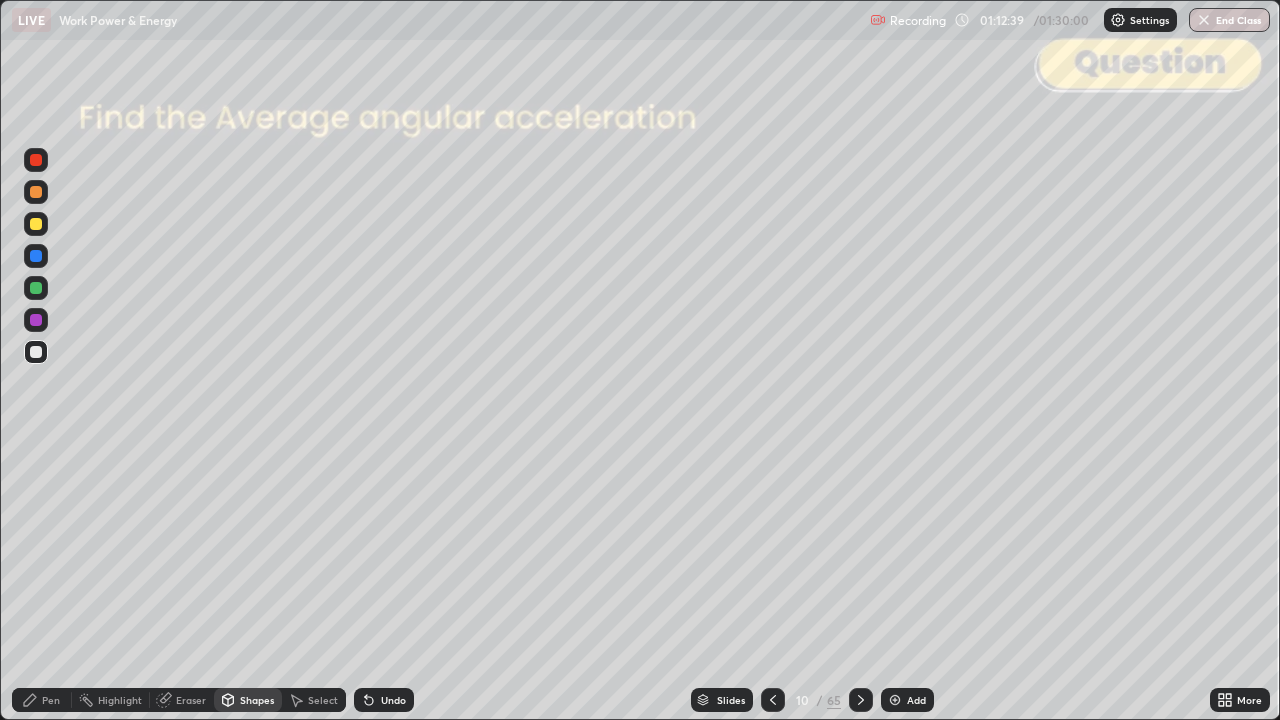 click at bounding box center (36, 192) 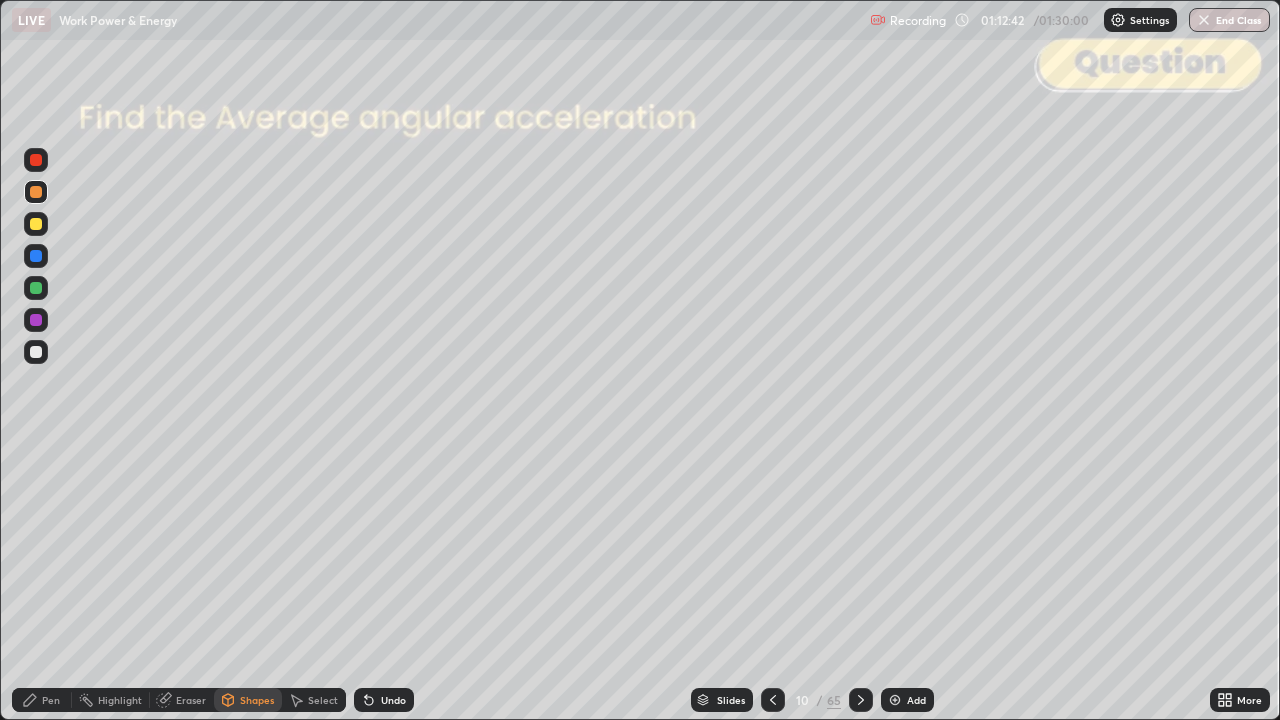 click on "Select" at bounding box center [323, 700] 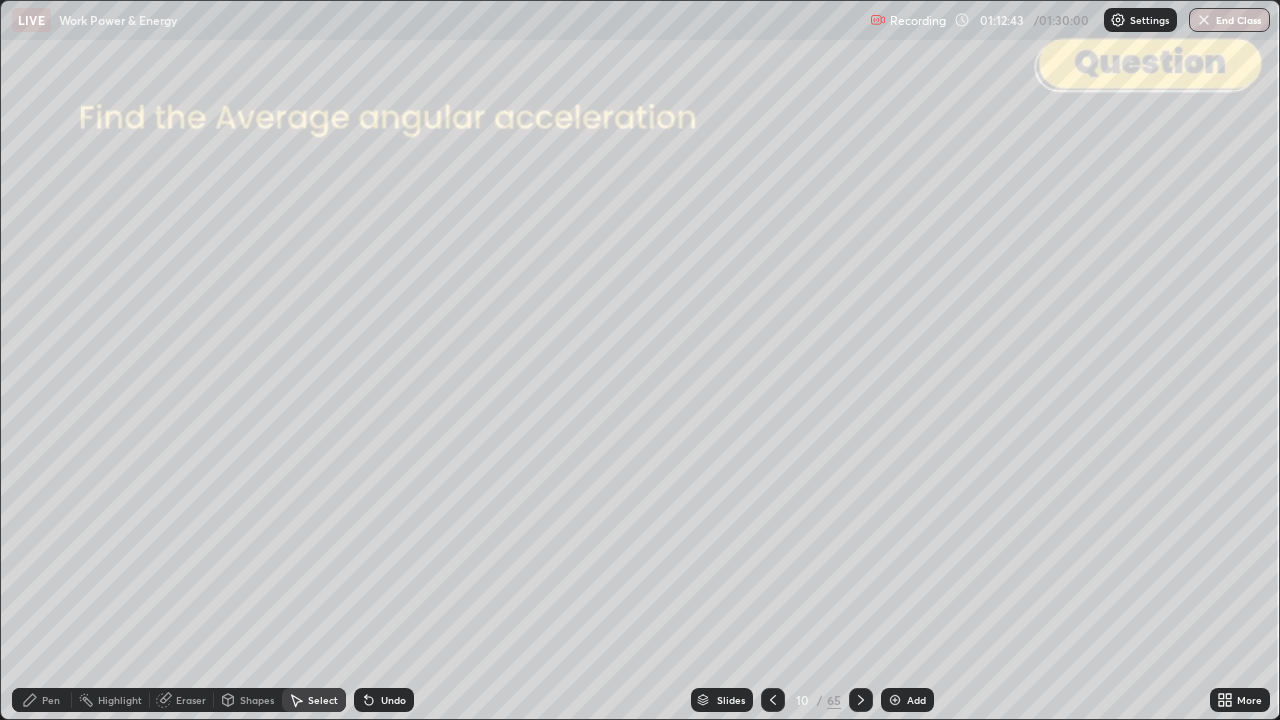click on "Undo" at bounding box center [393, 700] 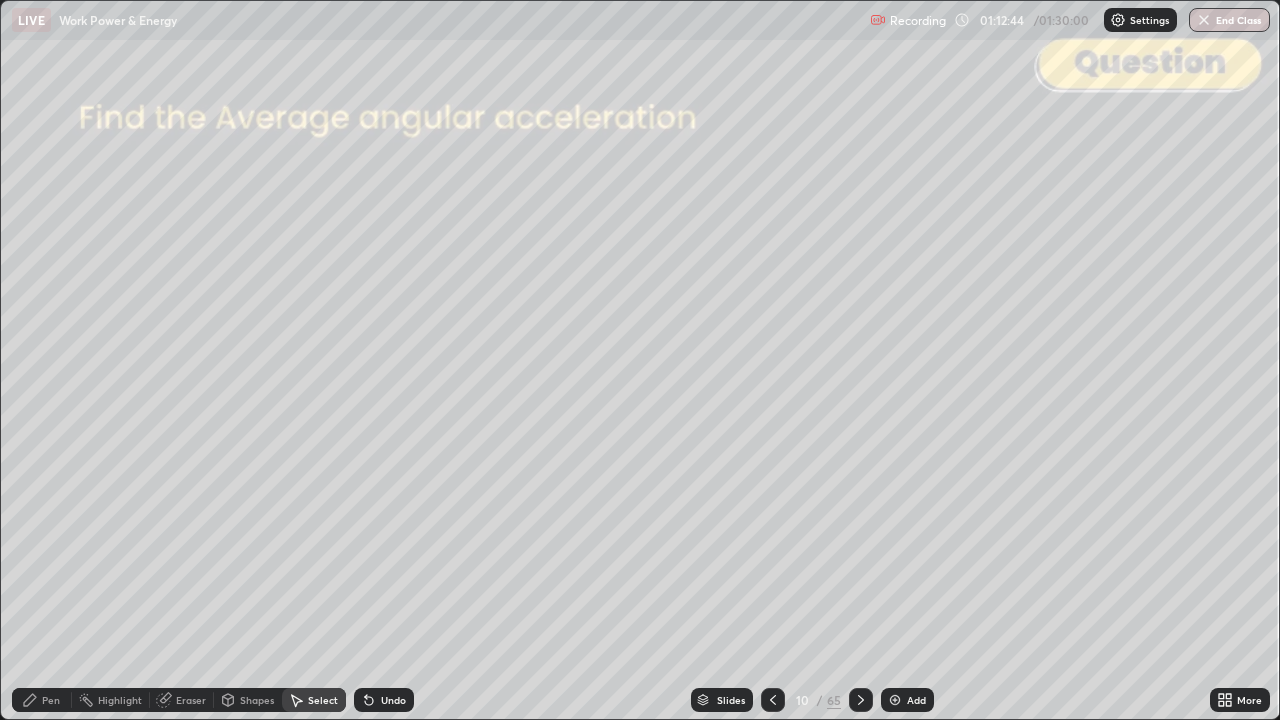 click on "Shapes" at bounding box center (257, 700) 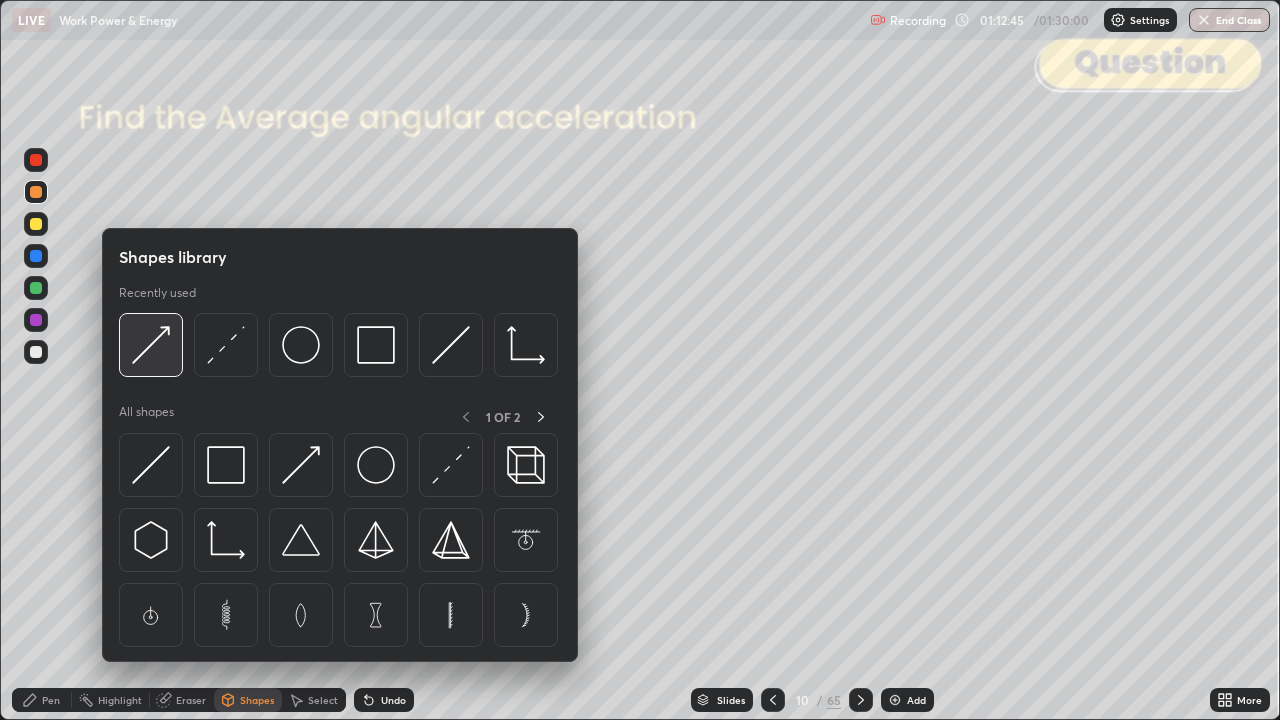 click at bounding box center [151, 345] 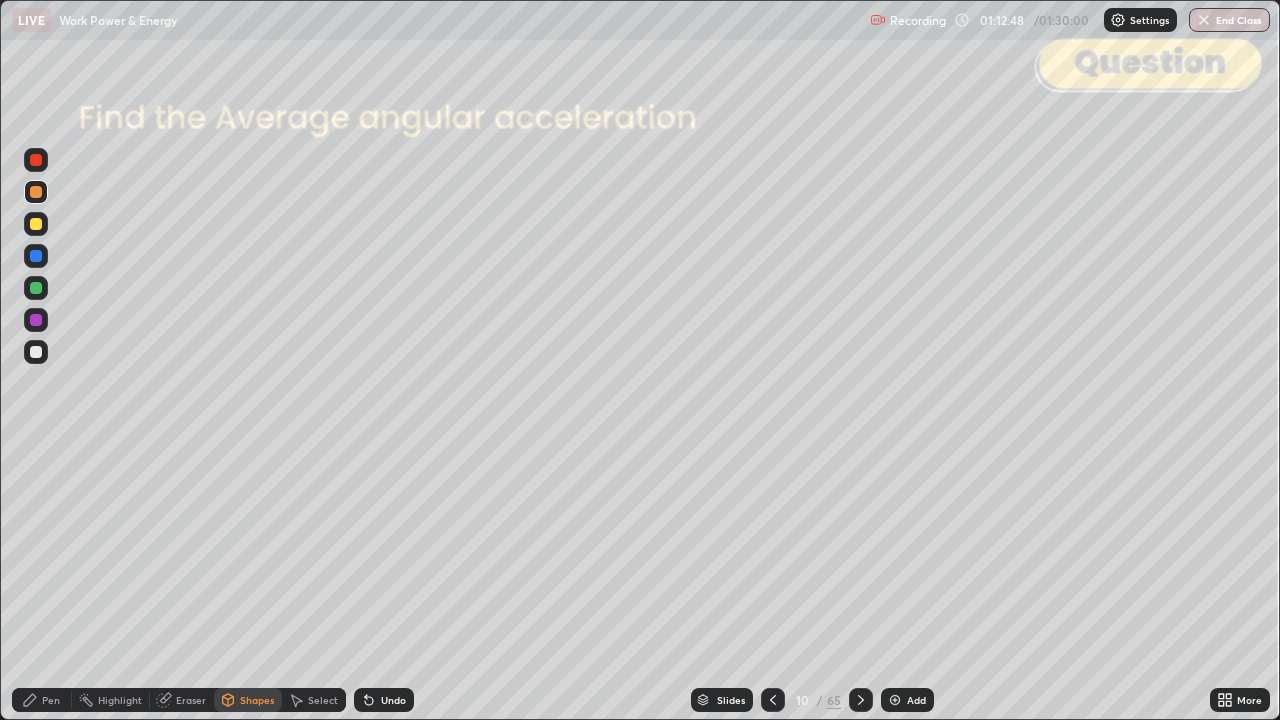 click 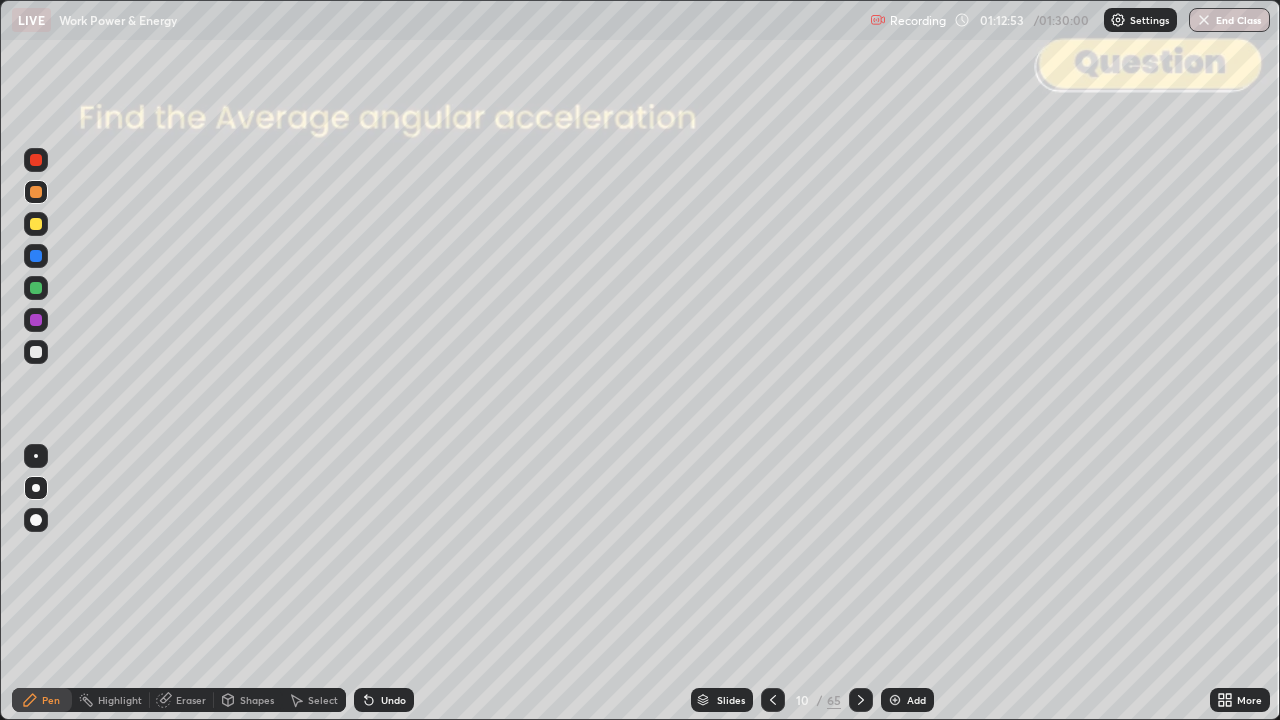 click on "Undo" at bounding box center (384, 700) 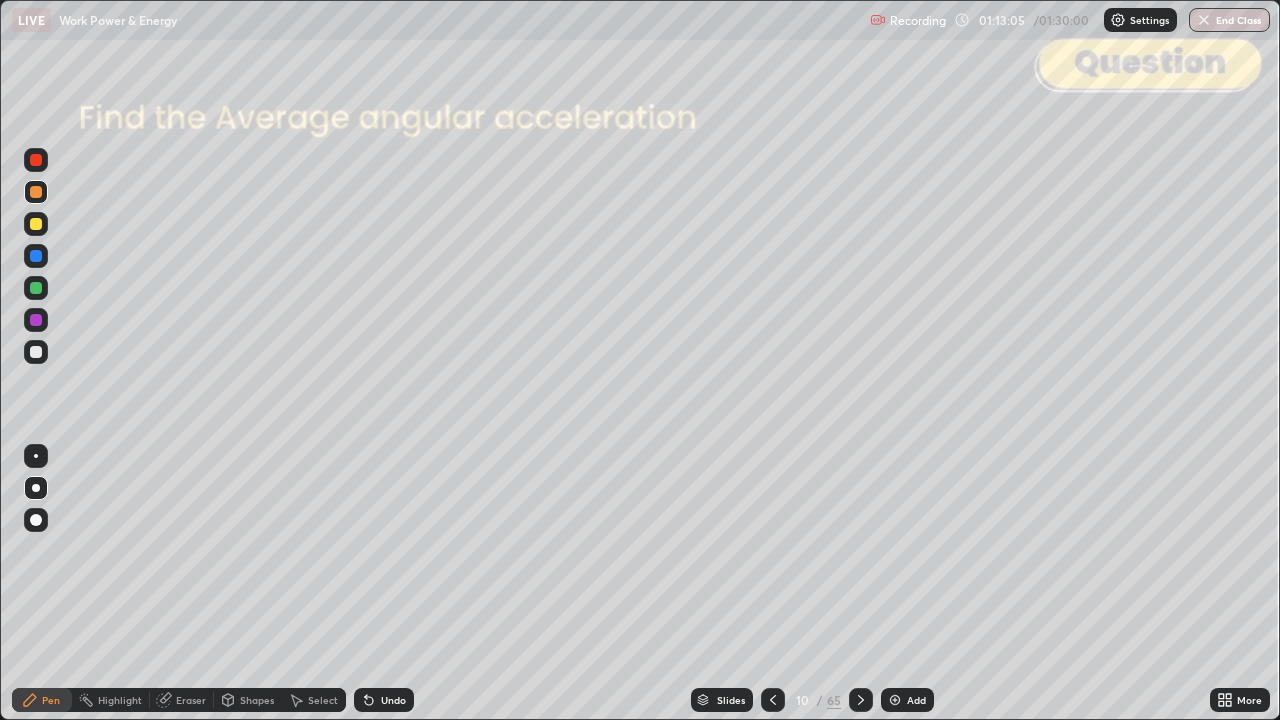 click on "Undo" at bounding box center (384, 700) 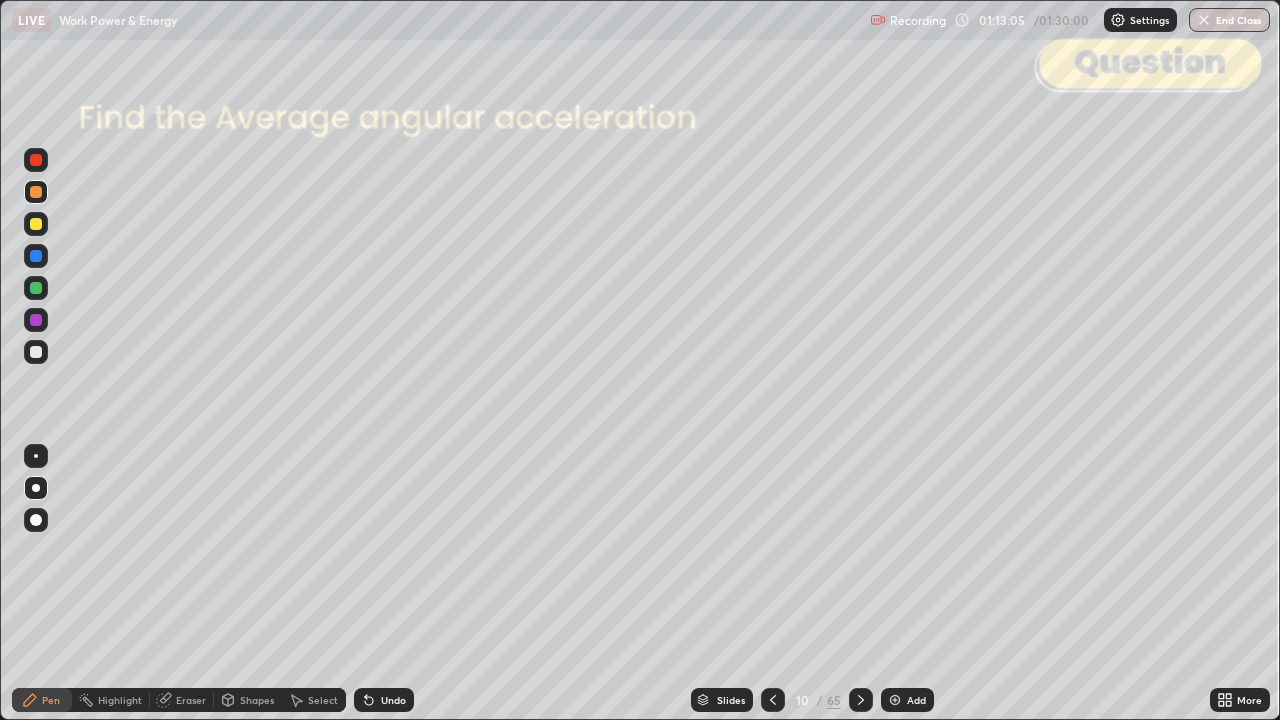 click on "Undo" at bounding box center (393, 700) 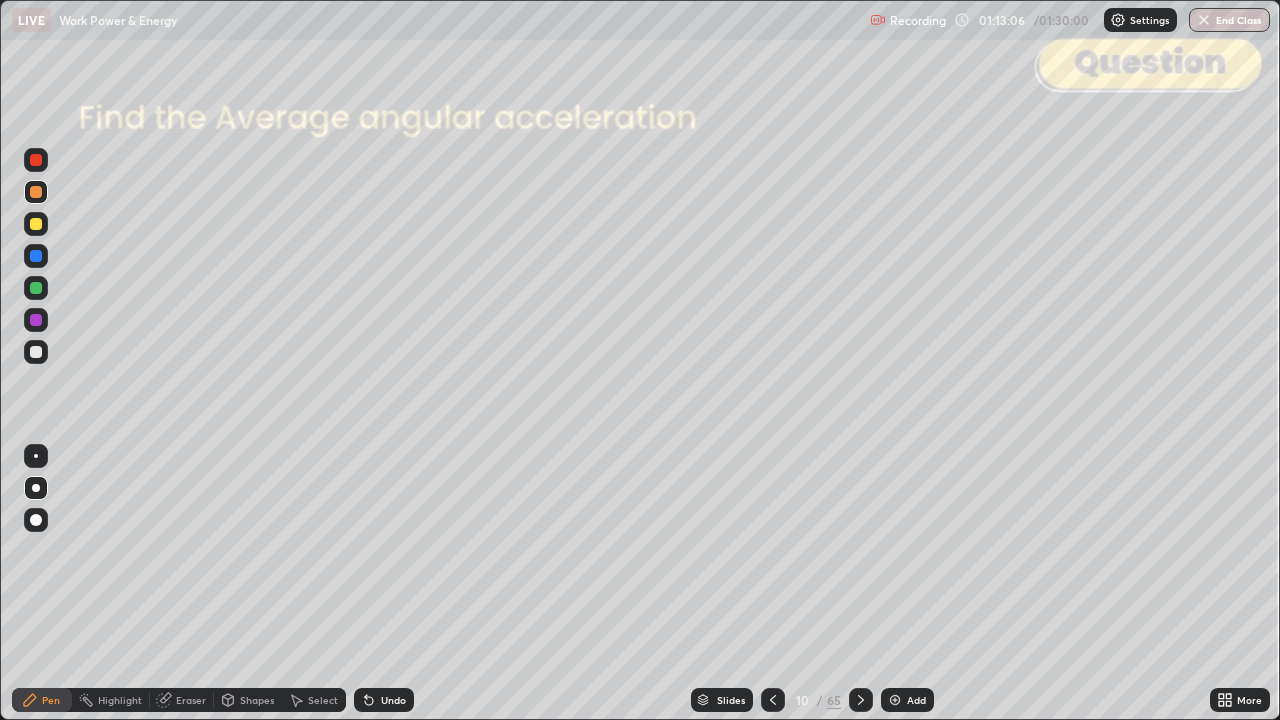 click on "Undo" at bounding box center [384, 700] 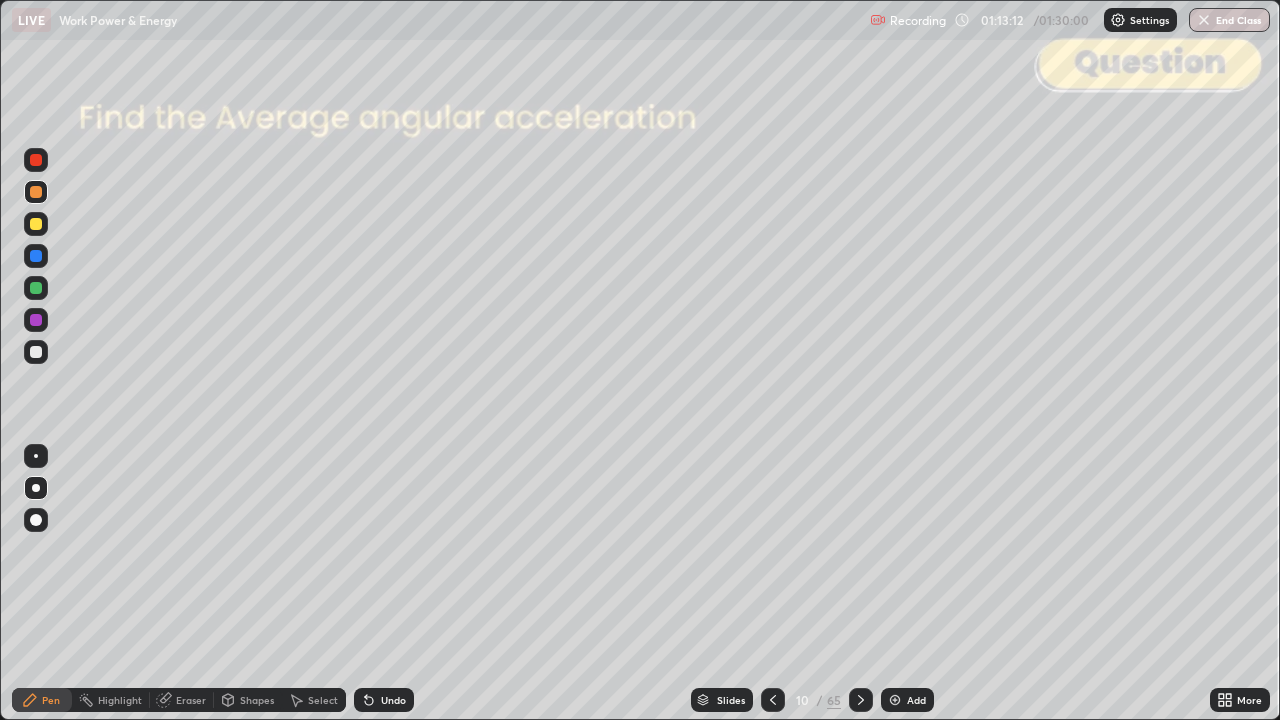 click on "Shapes" at bounding box center [257, 700] 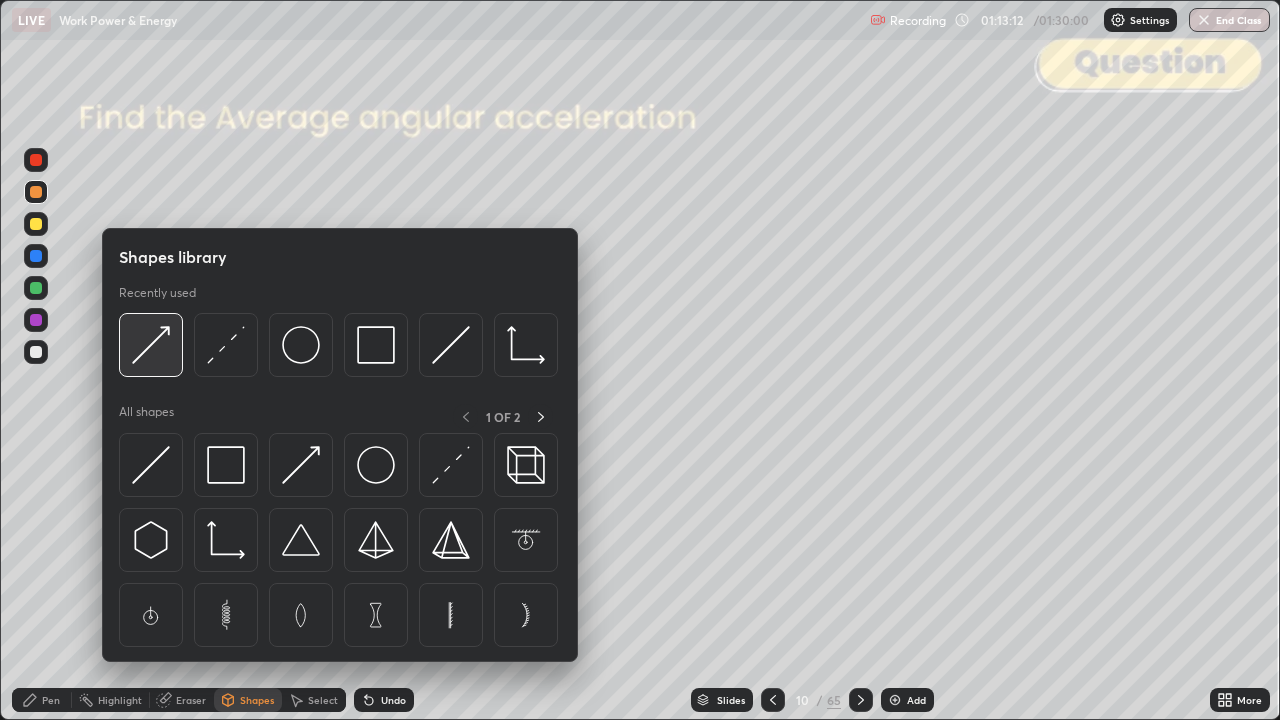 click at bounding box center (151, 345) 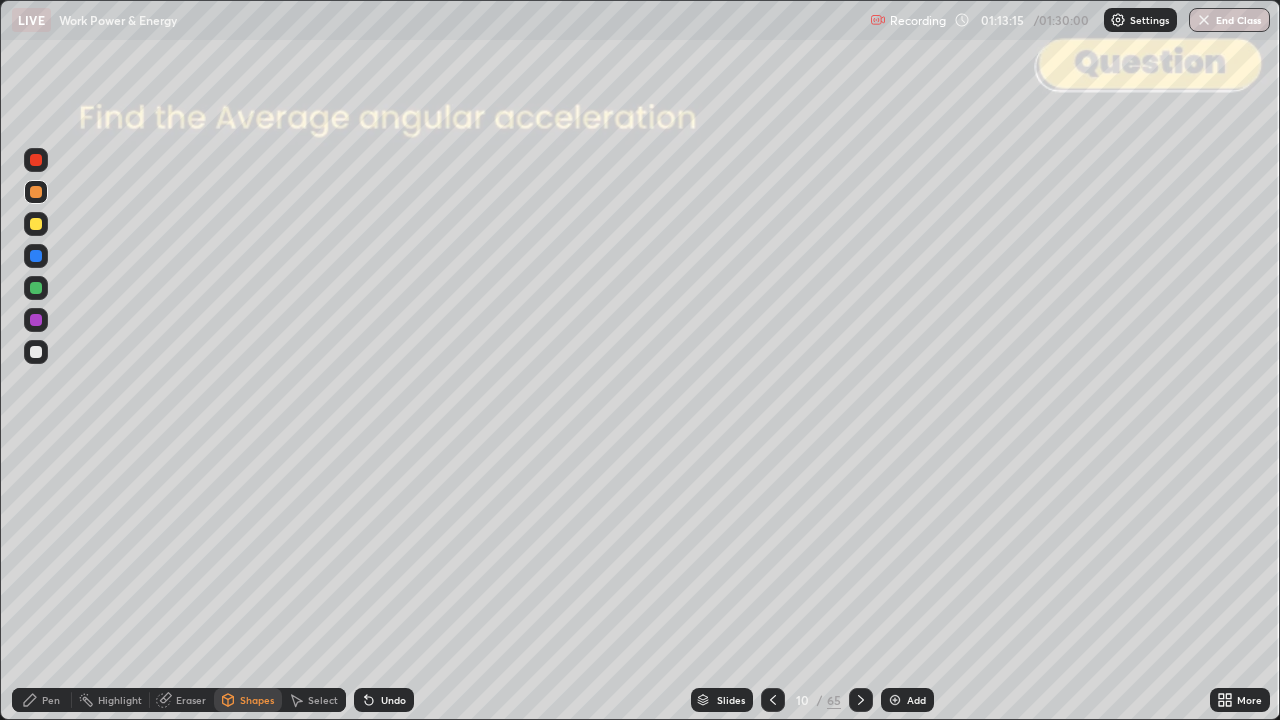 click 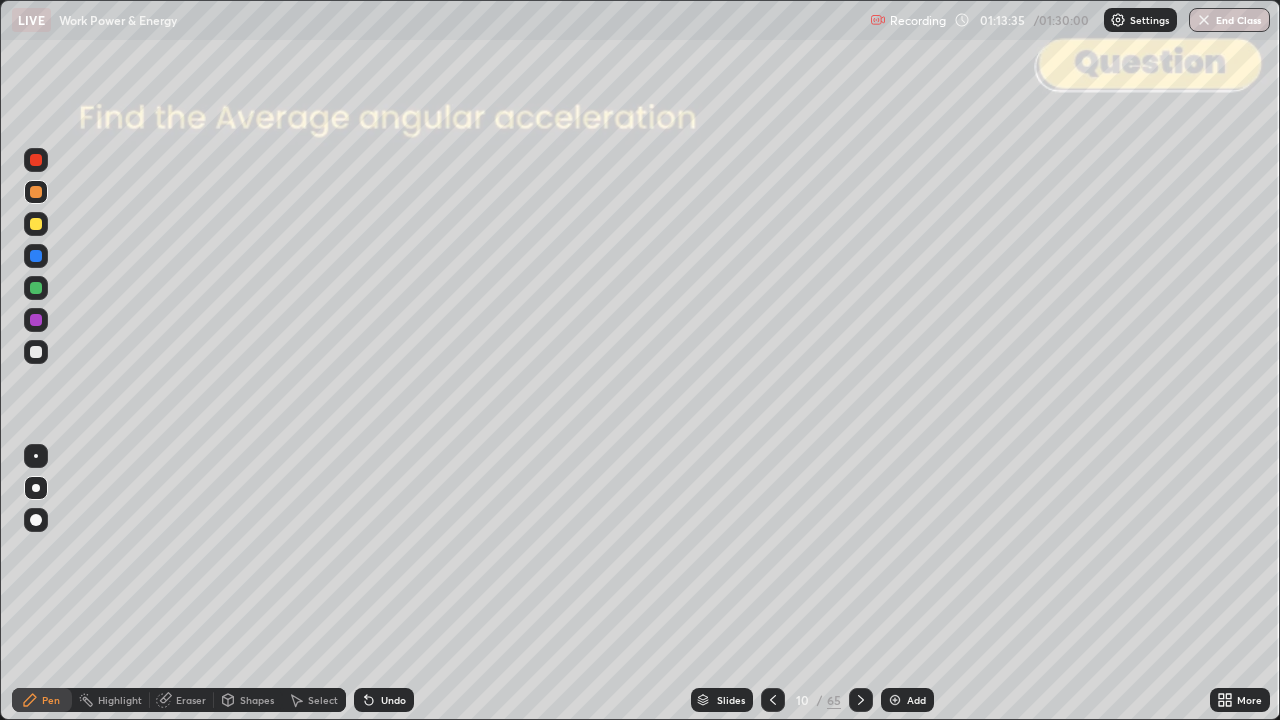 click at bounding box center [36, 256] 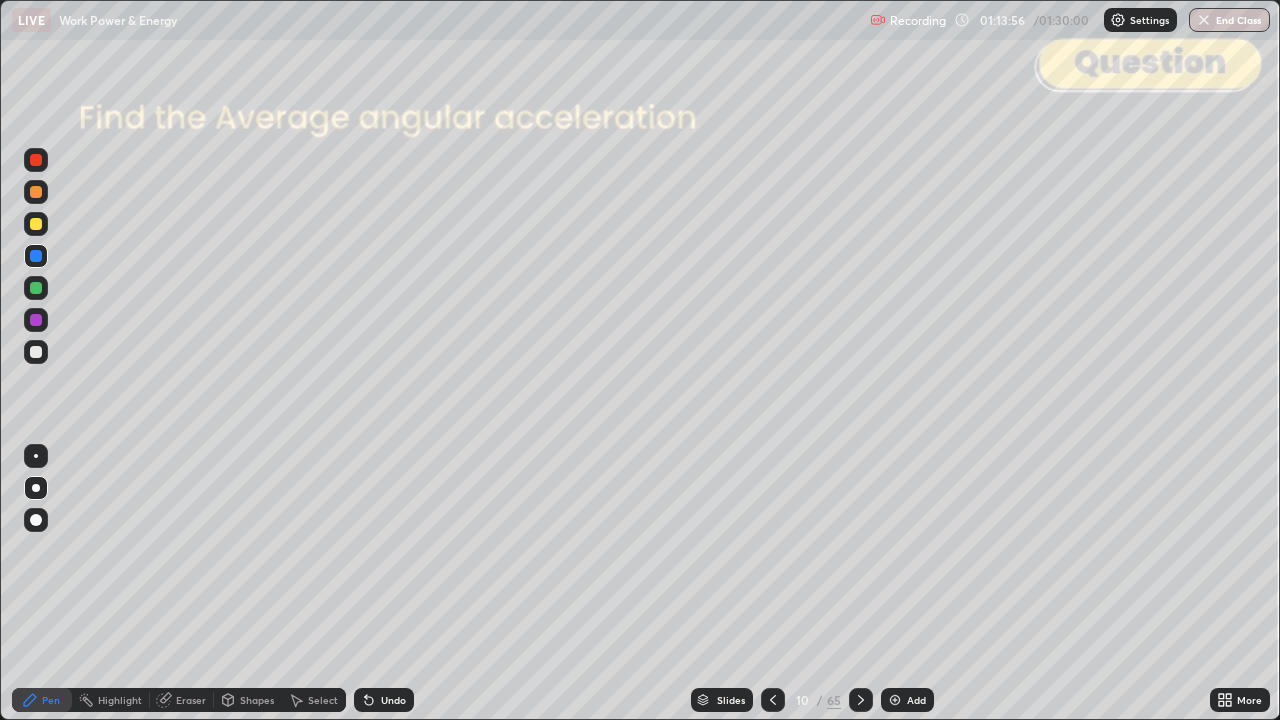 click at bounding box center (36, 352) 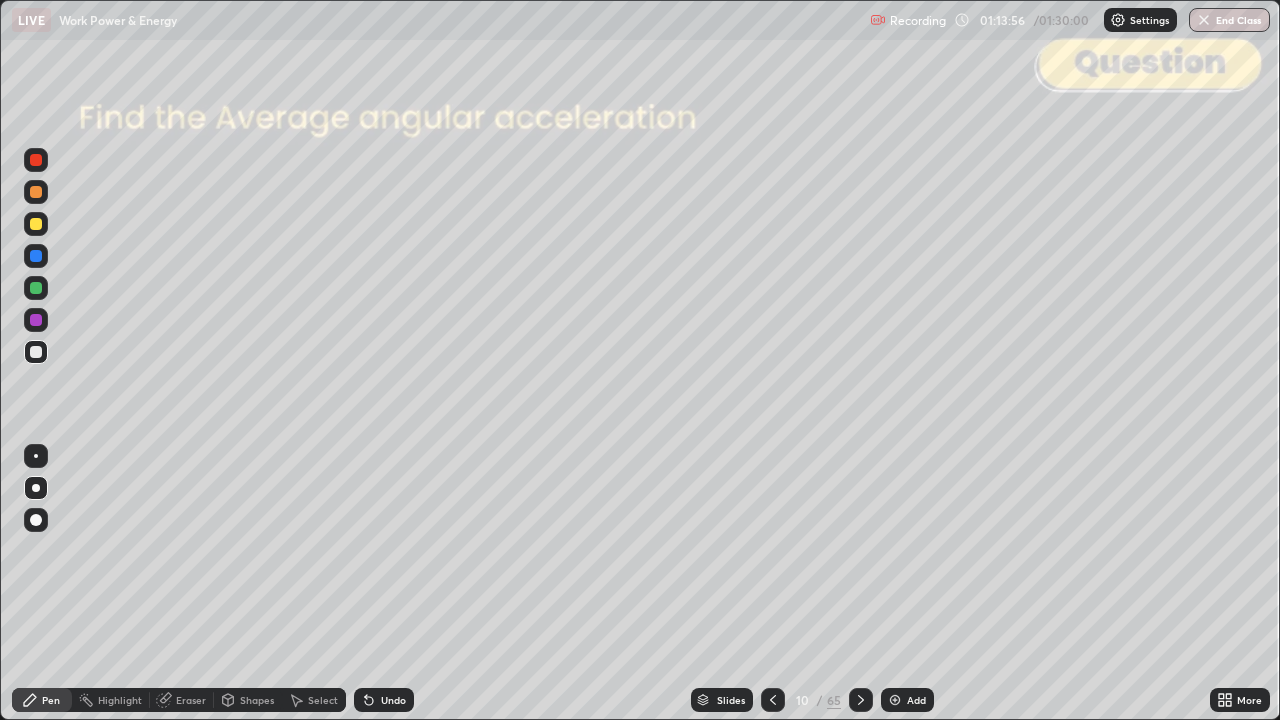 click at bounding box center (36, 192) 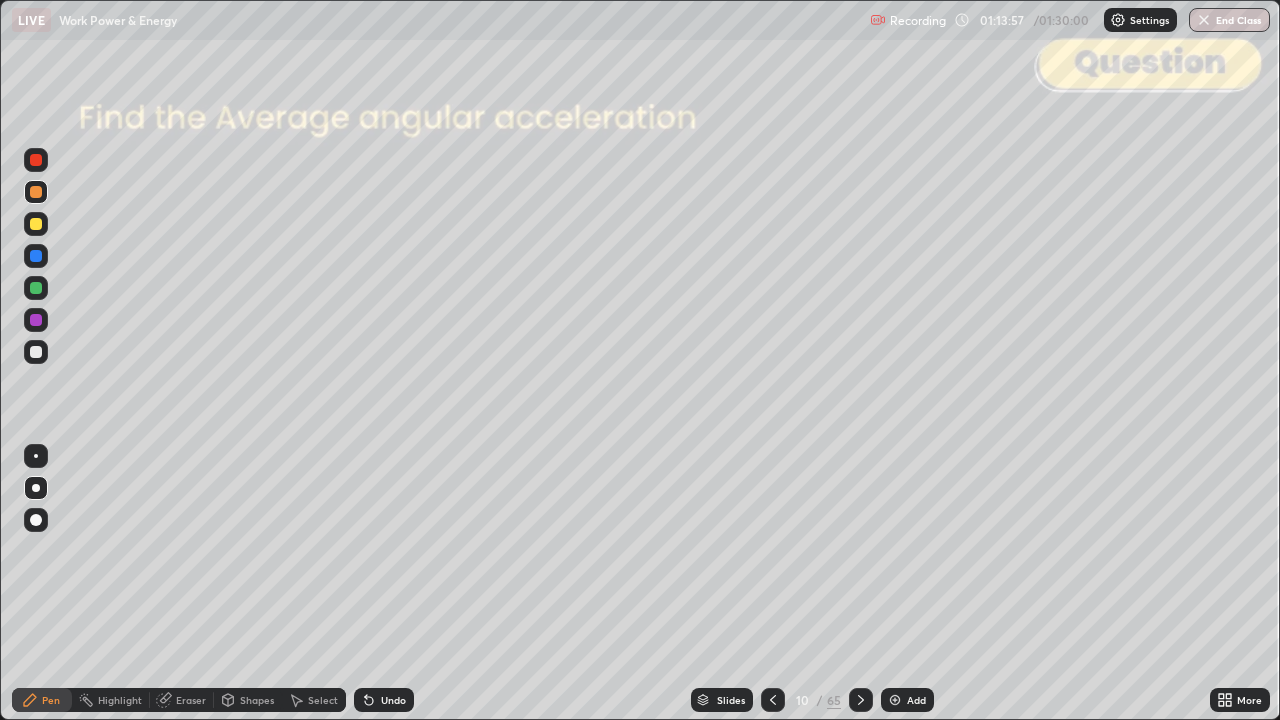 click at bounding box center (36, 352) 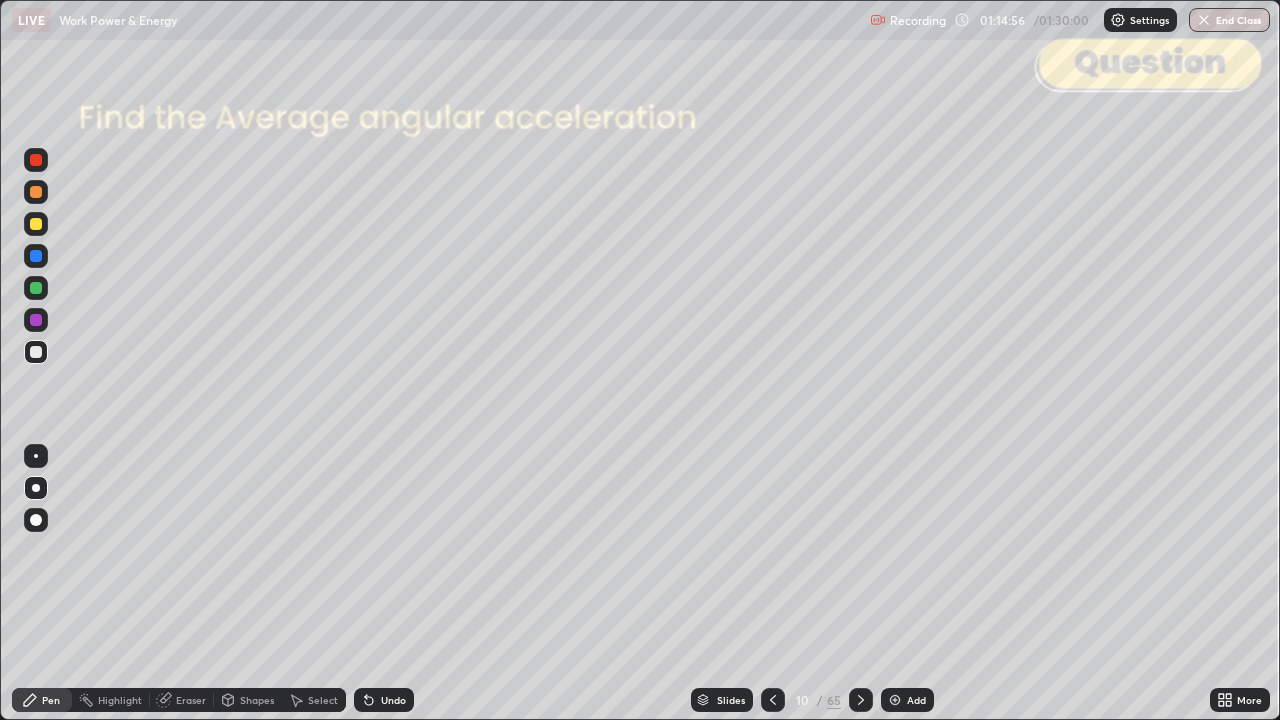 click on "Eraser" at bounding box center (191, 700) 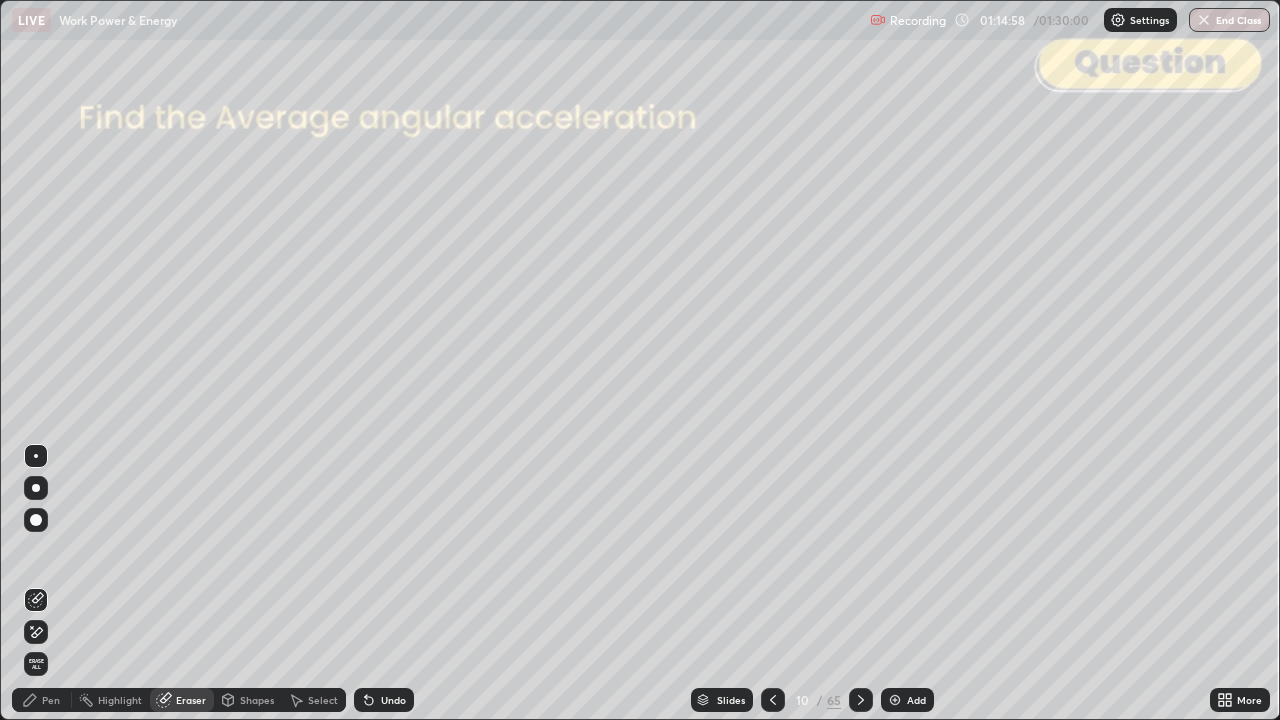 click on "Pen" at bounding box center [51, 700] 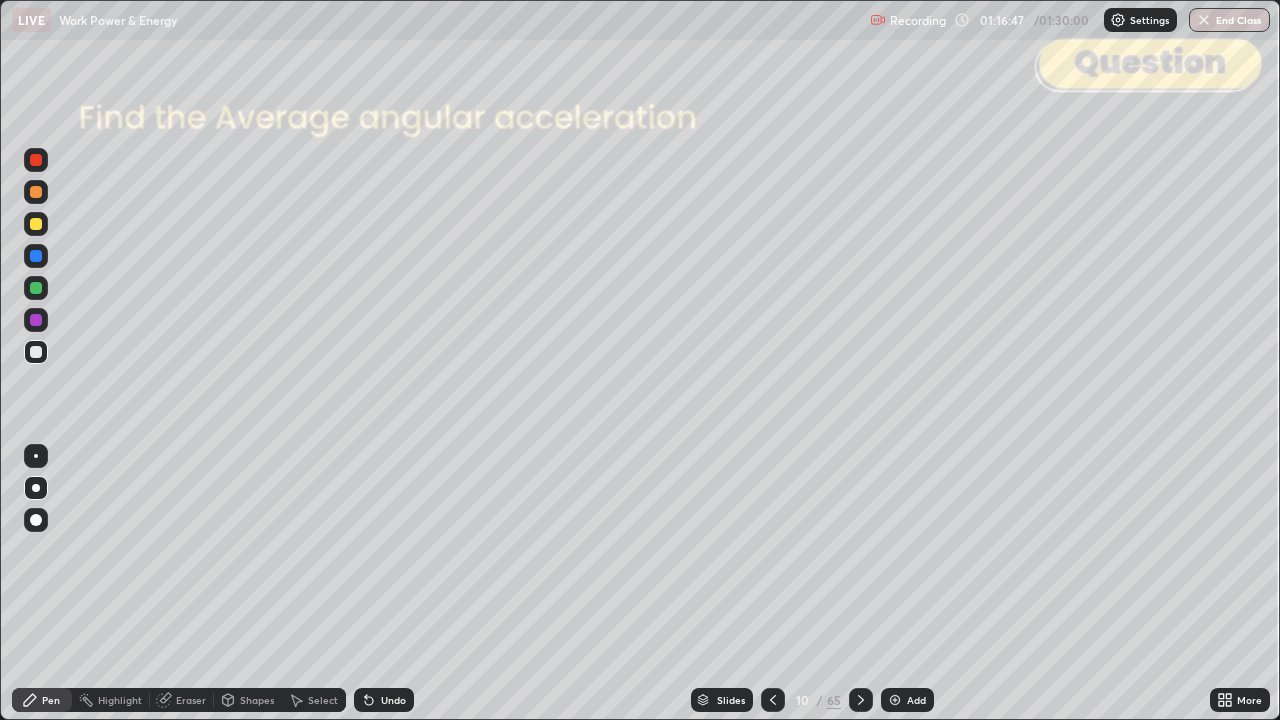 click on "Undo" at bounding box center [393, 700] 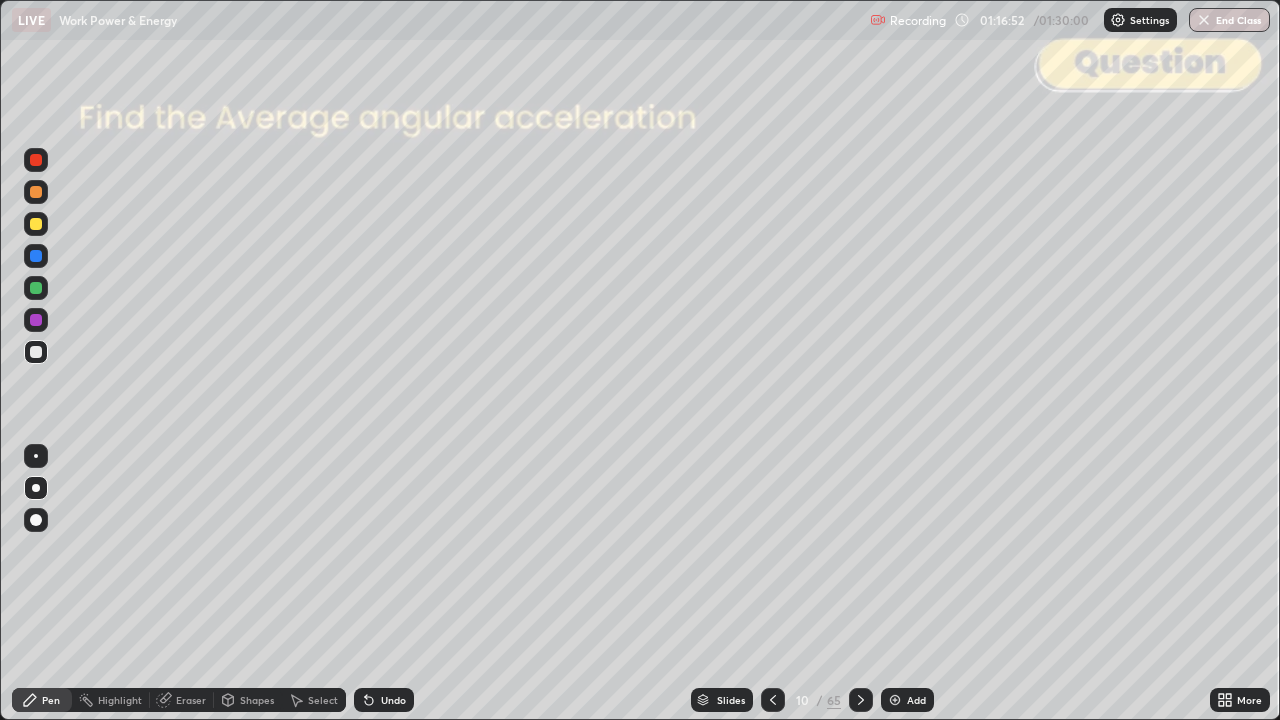 click on "Undo" at bounding box center [393, 700] 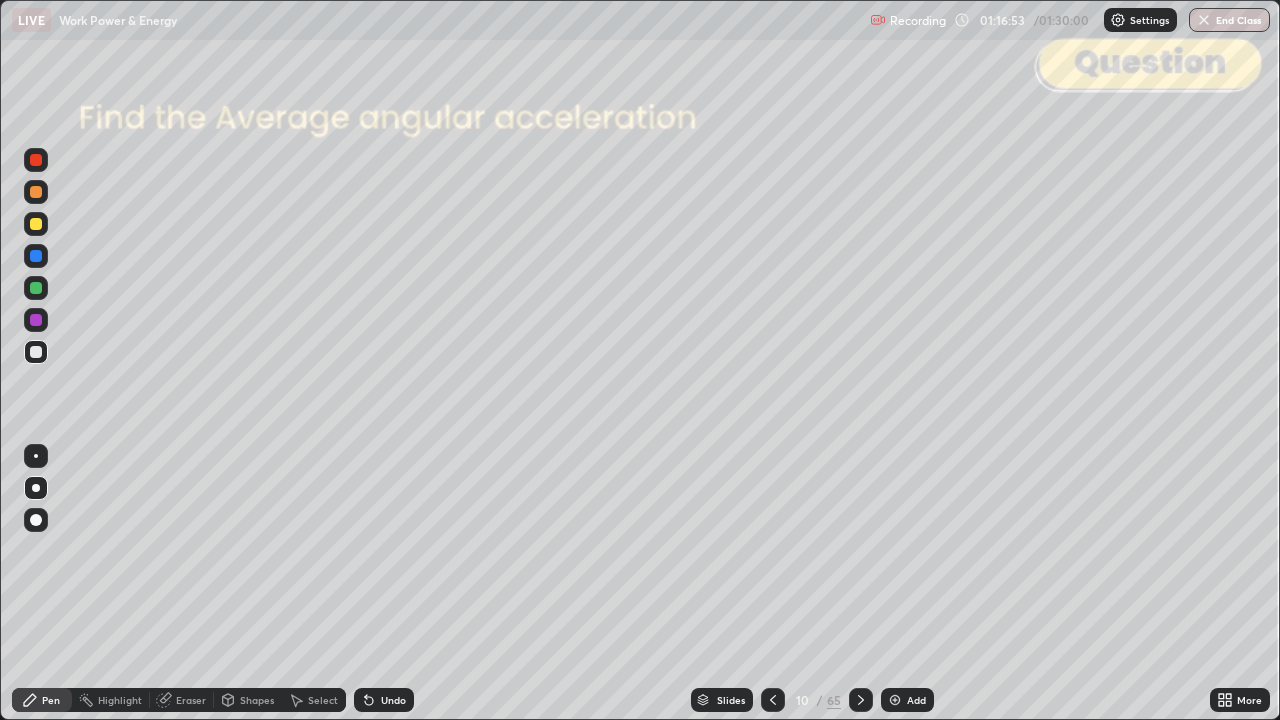 click on "Undo" at bounding box center (384, 700) 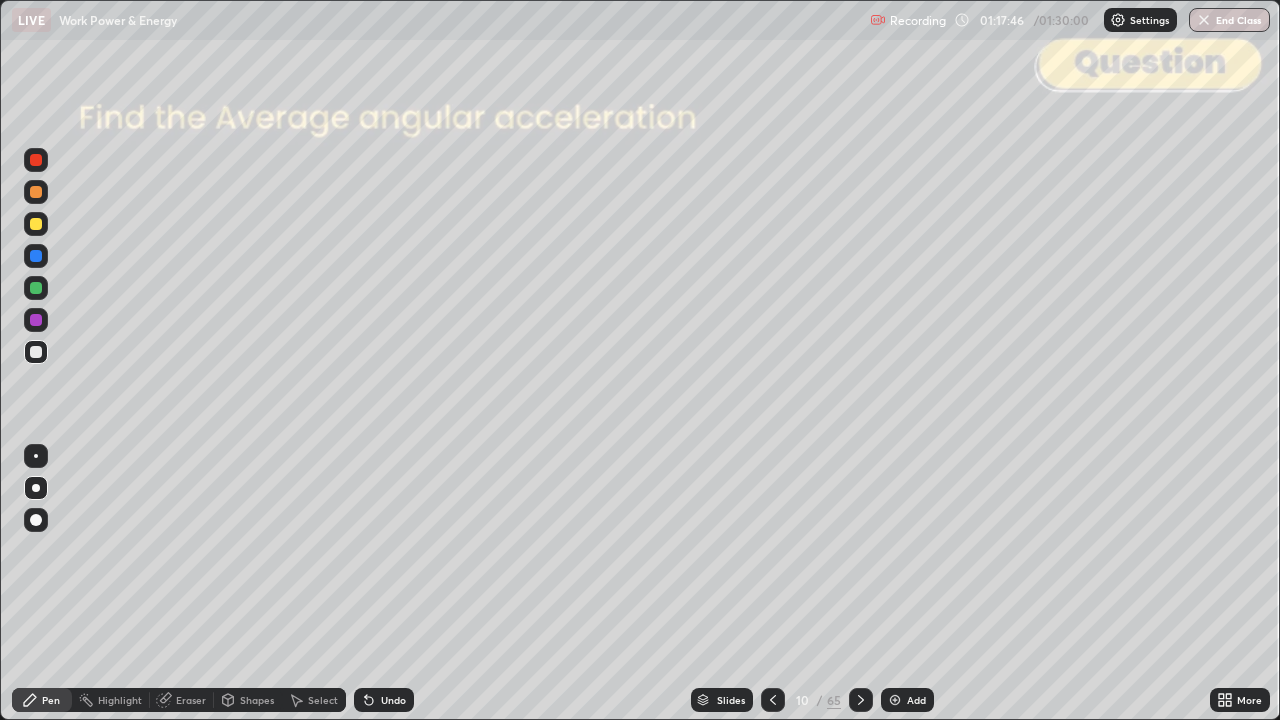 click on "Shapes" at bounding box center [257, 700] 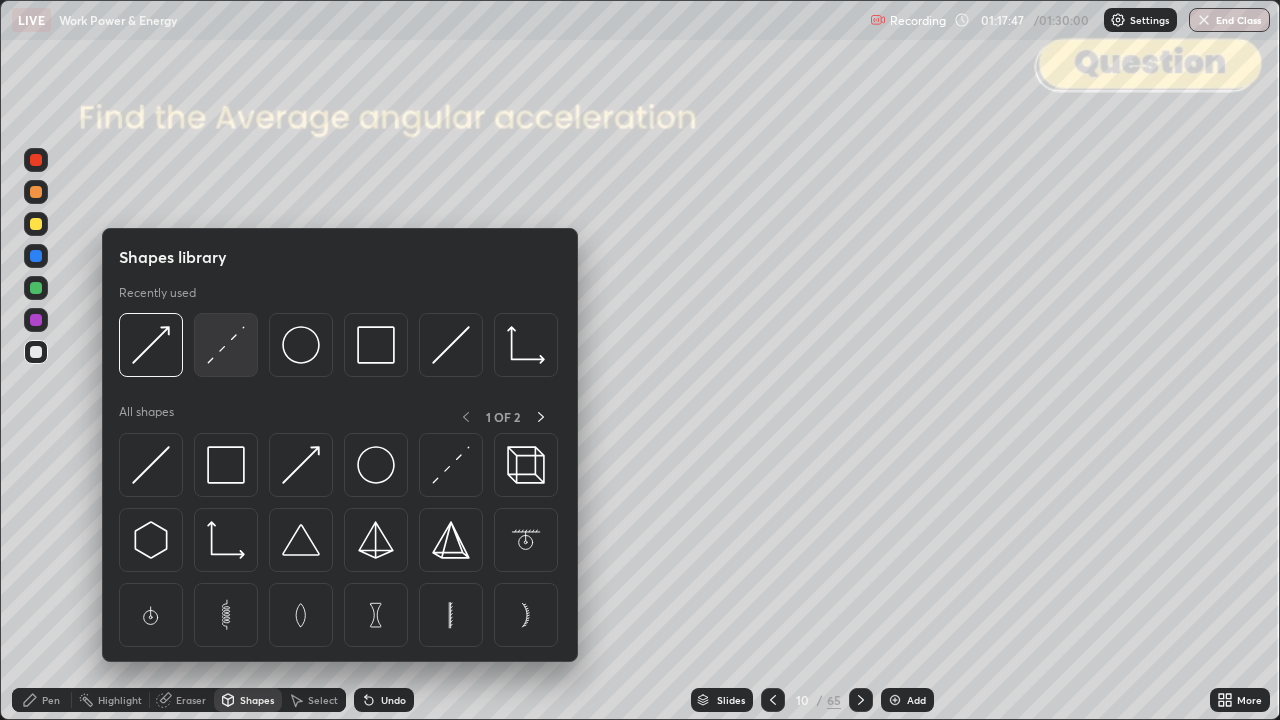 click at bounding box center [226, 345] 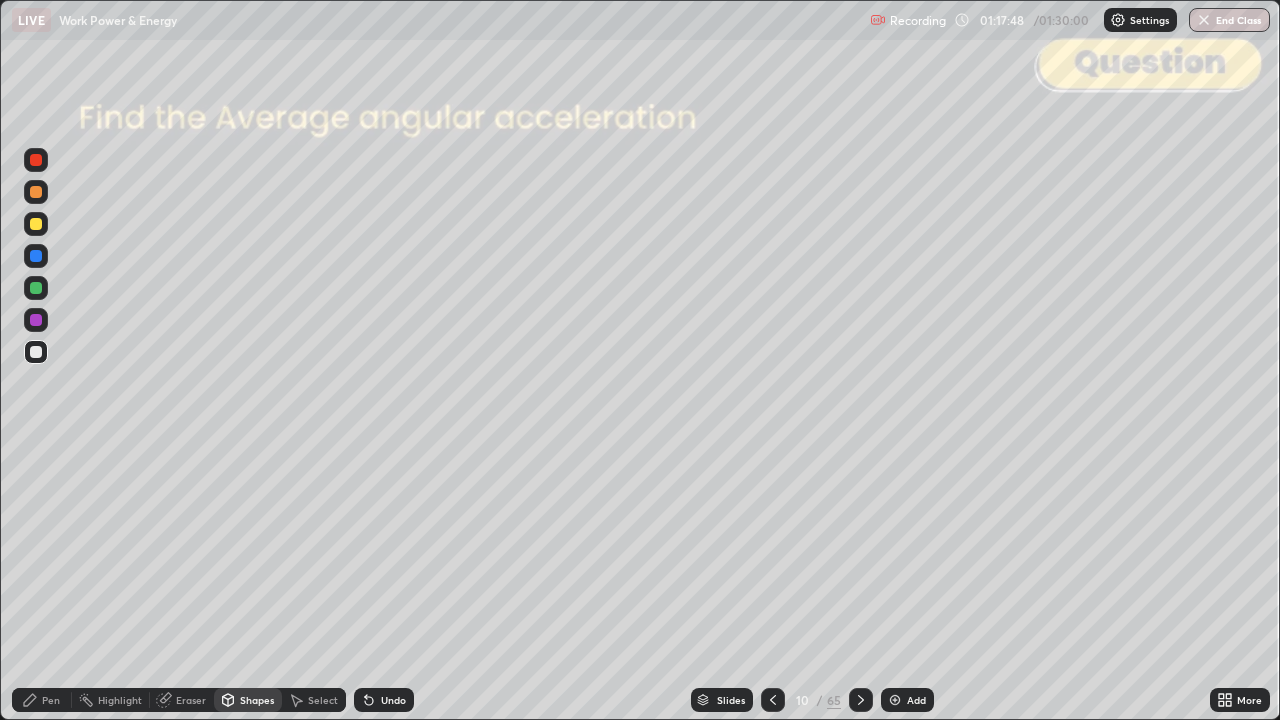 click at bounding box center [36, 160] 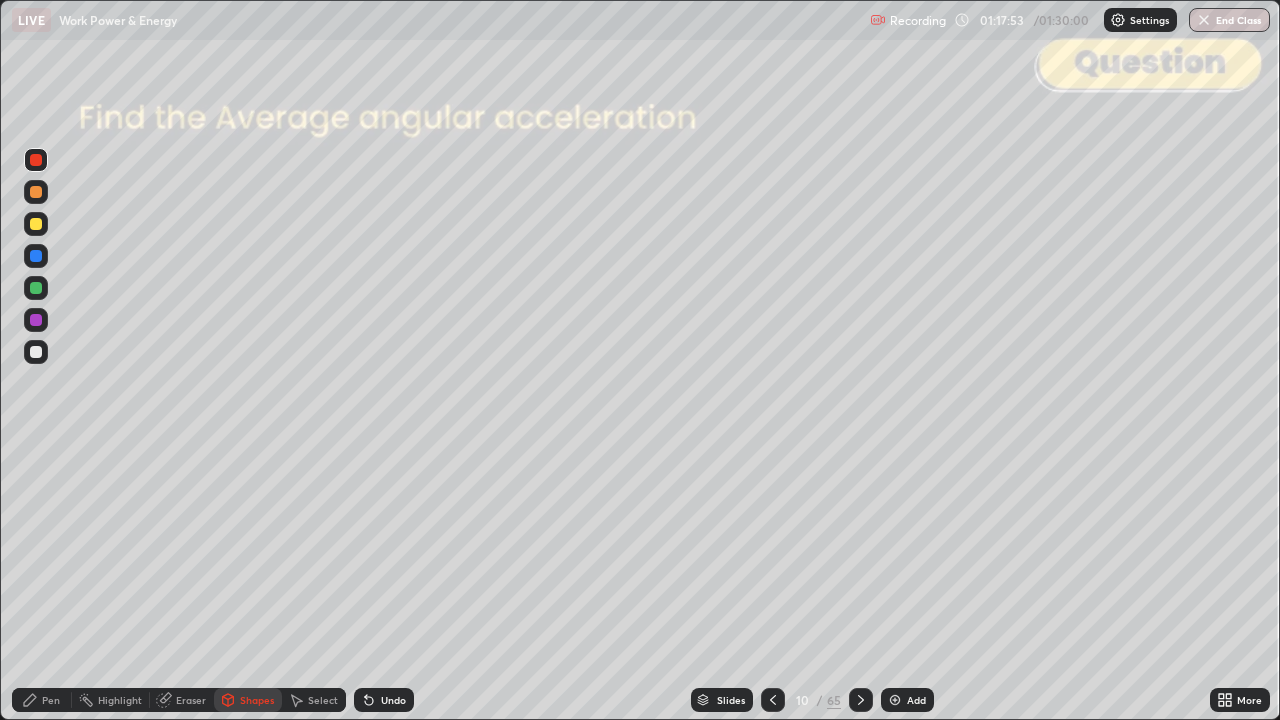click on "Pen" at bounding box center [51, 700] 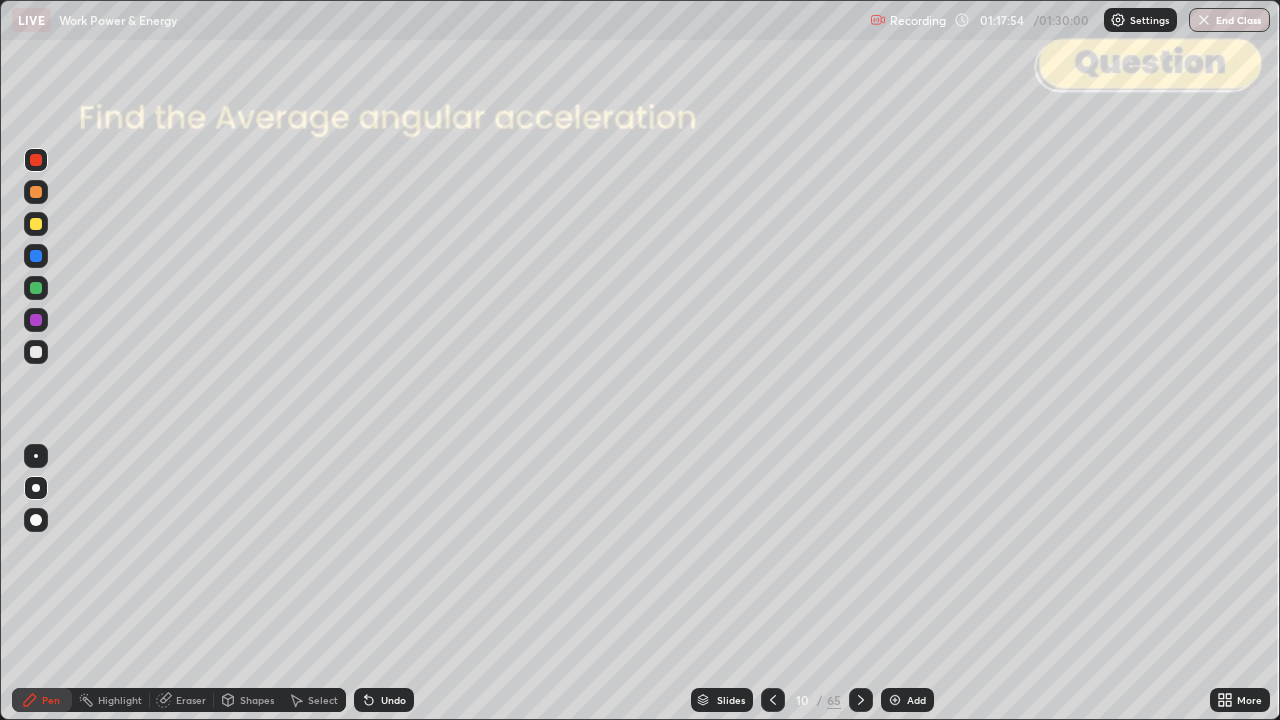 click at bounding box center (36, 352) 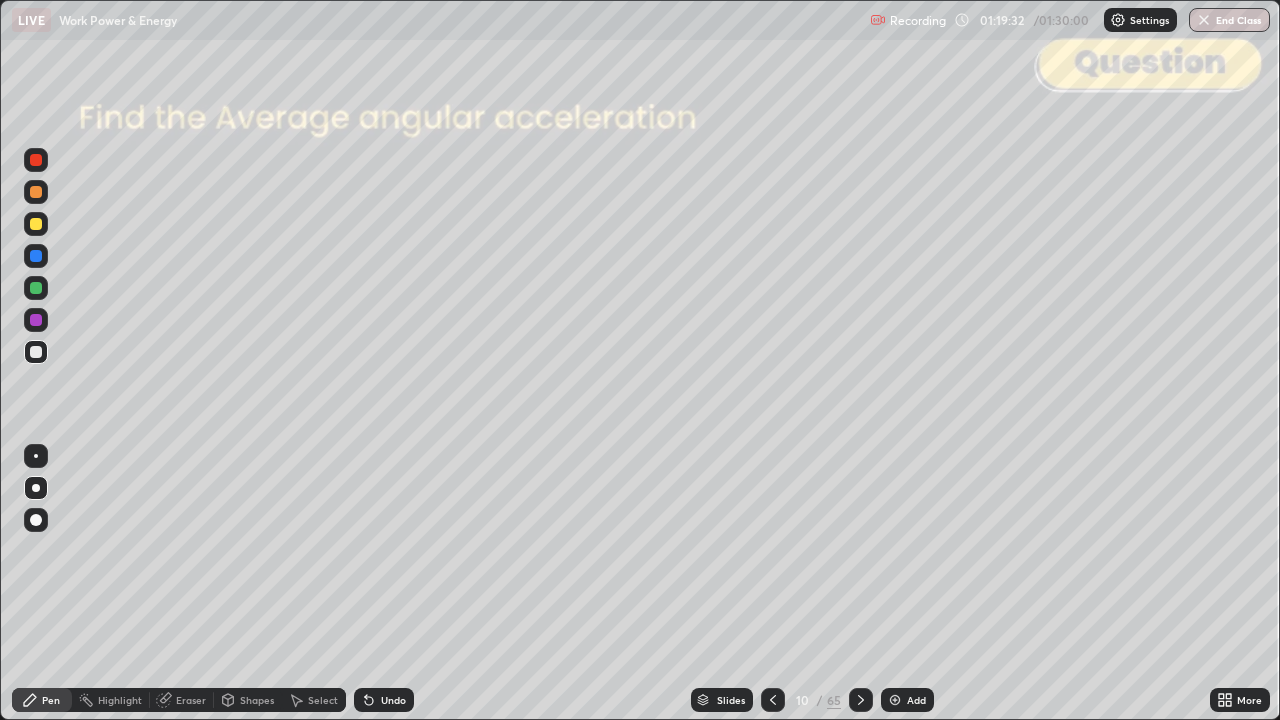 click at bounding box center [36, 224] 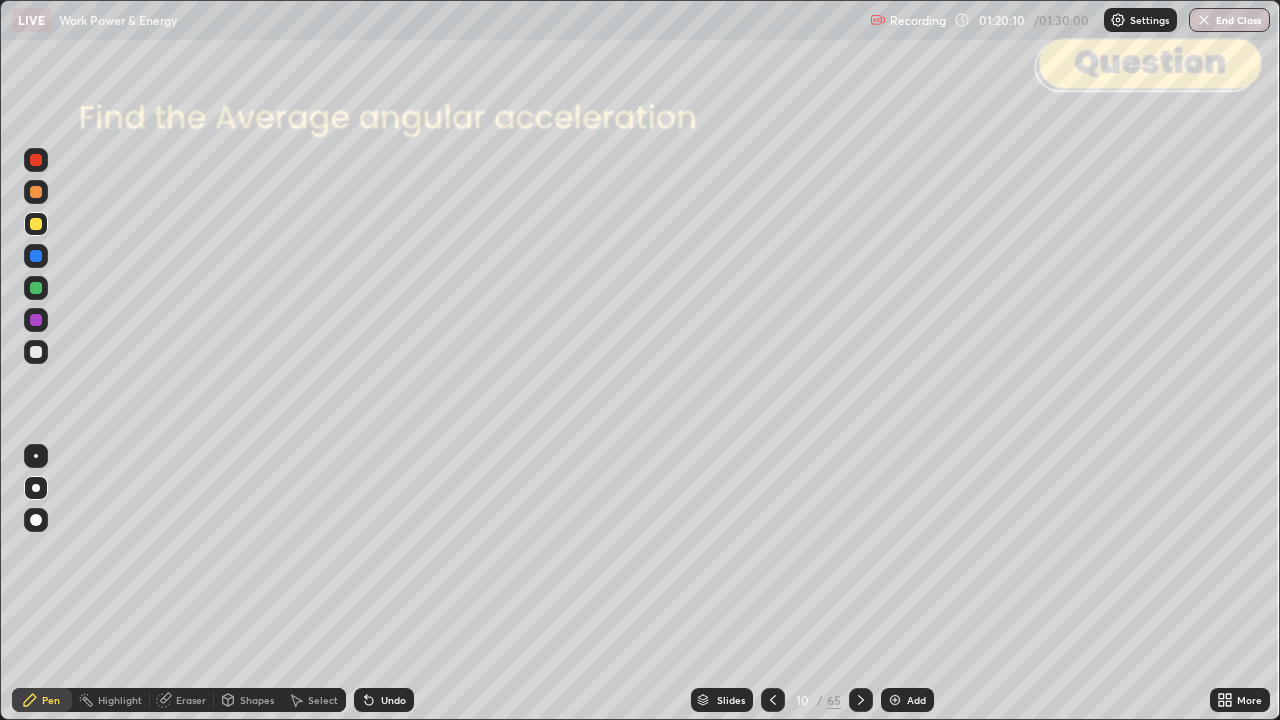 click at bounding box center [36, 352] 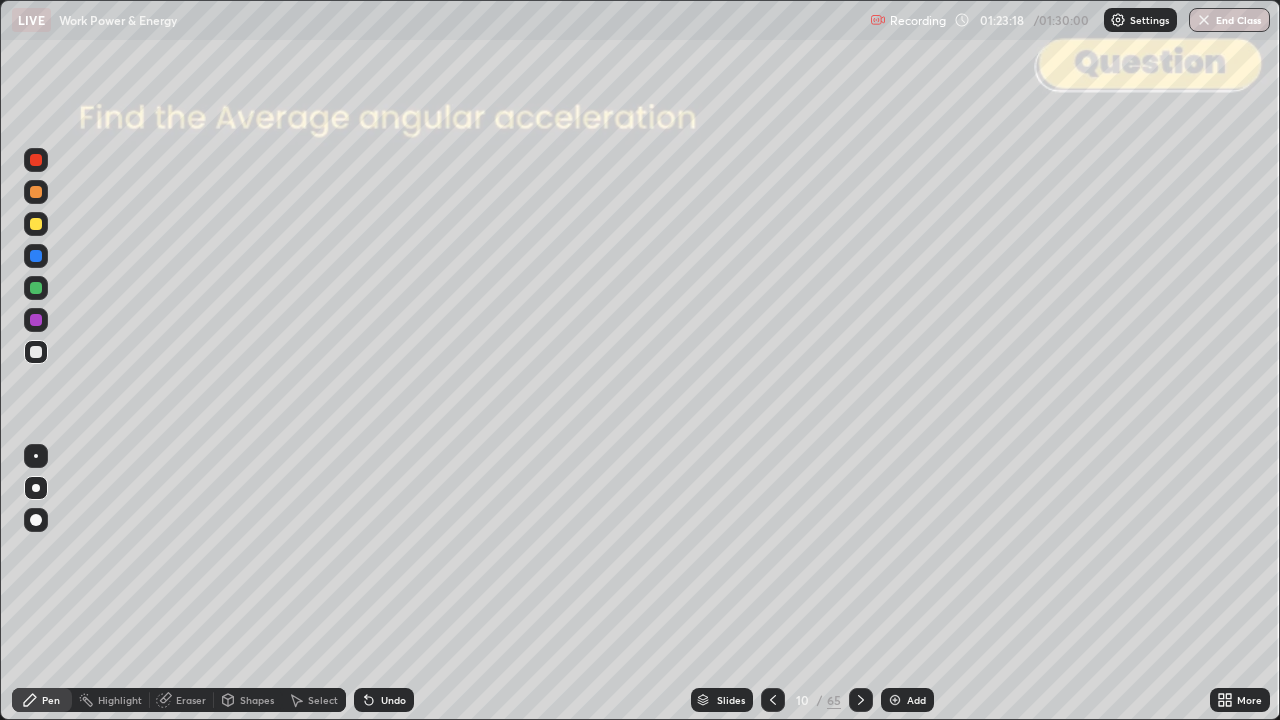 click on "Slides" at bounding box center (731, 700) 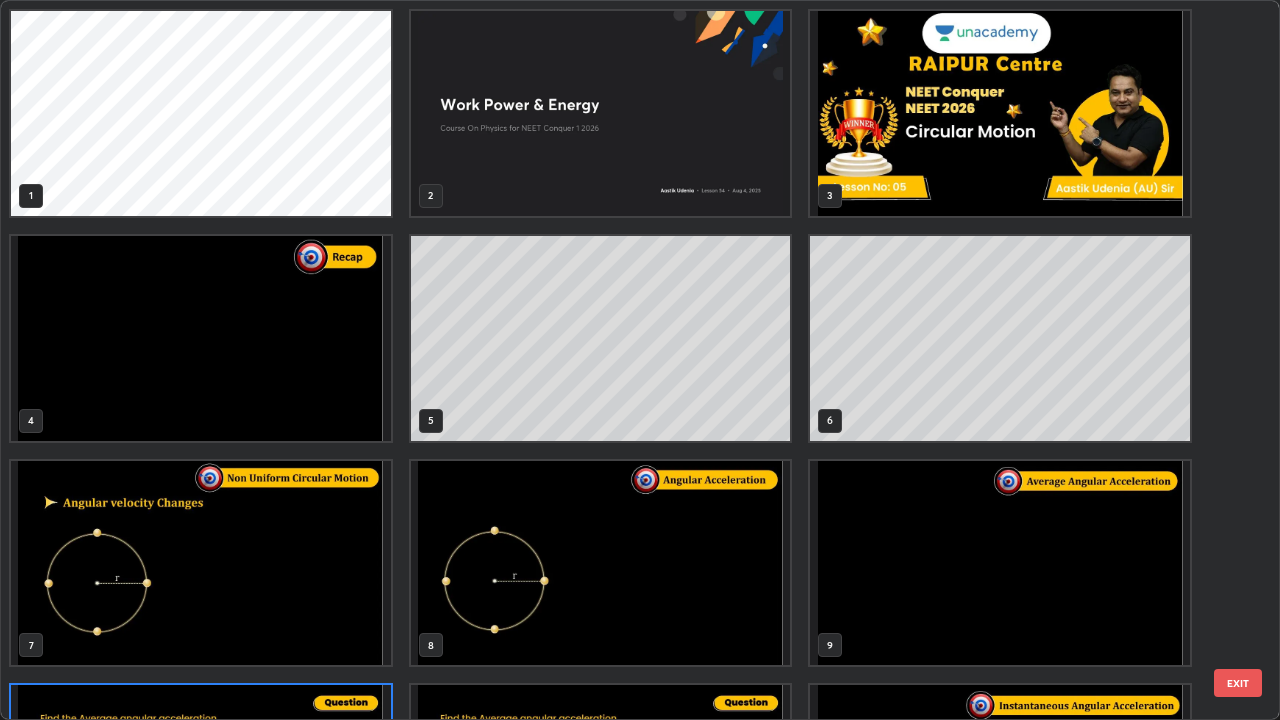 scroll, scrollTop: 180, scrollLeft: 0, axis: vertical 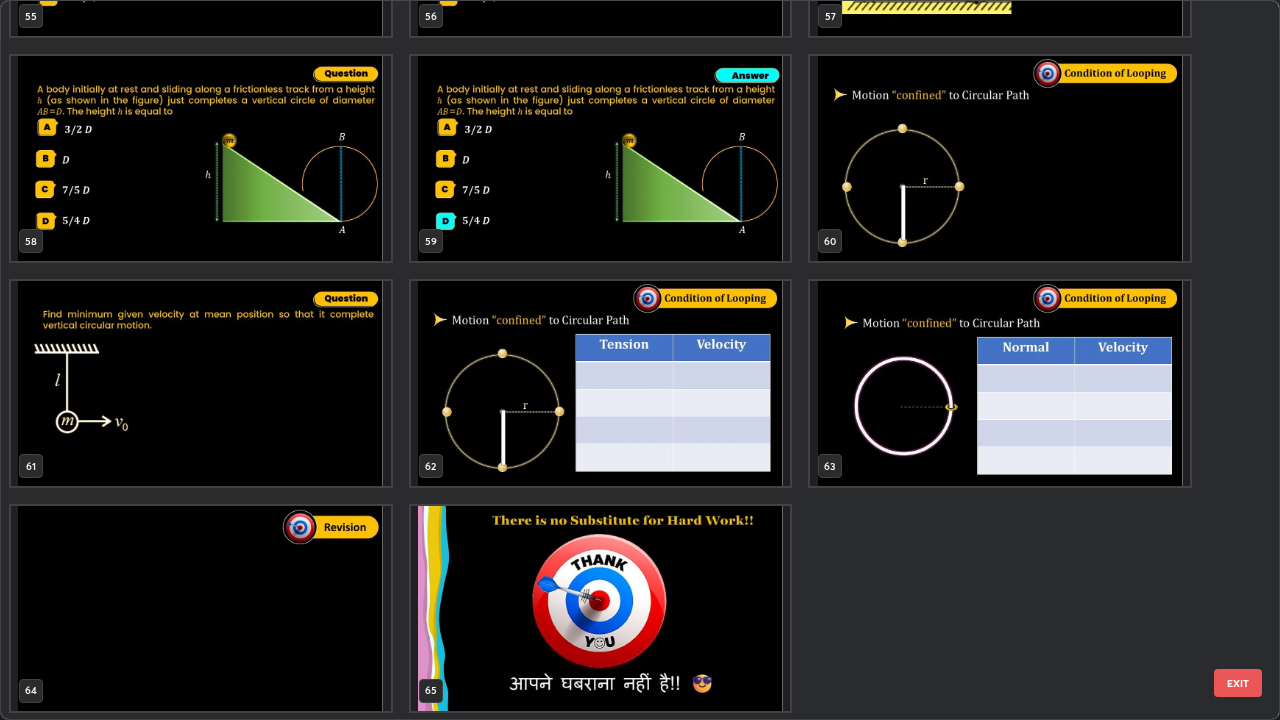 click at bounding box center (201, 608) 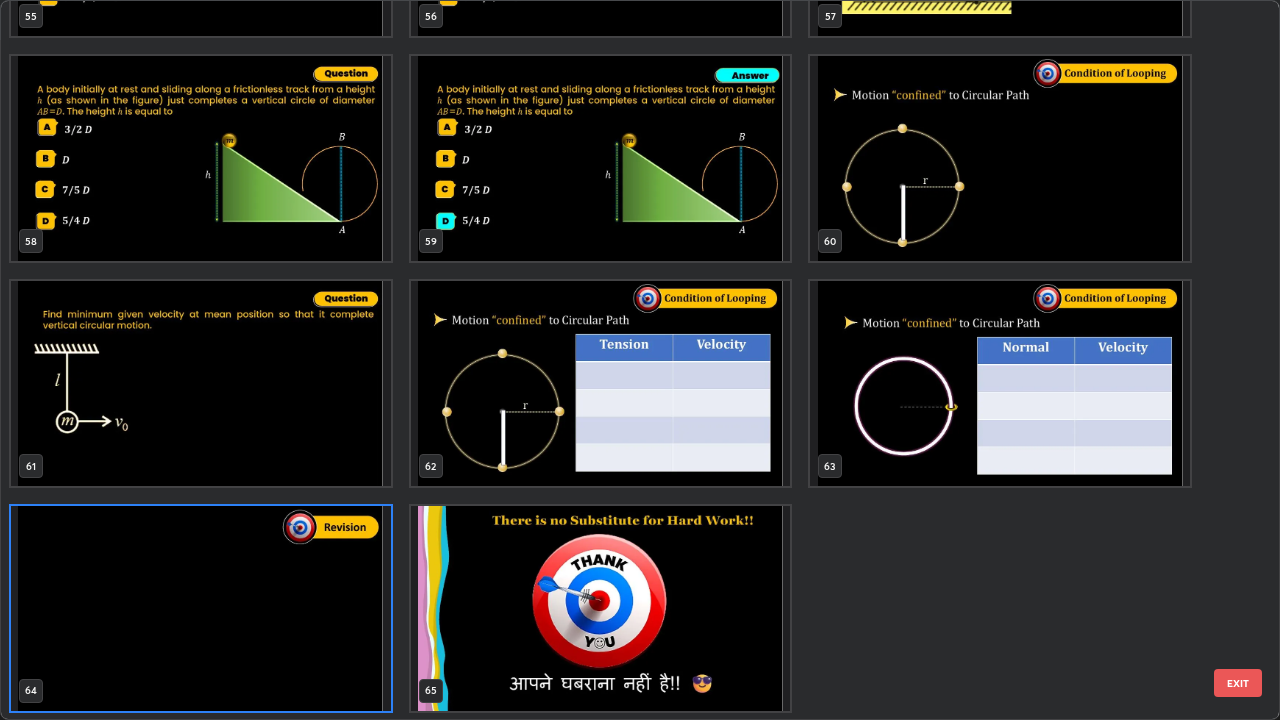 click on "EXIT" at bounding box center (1238, 683) 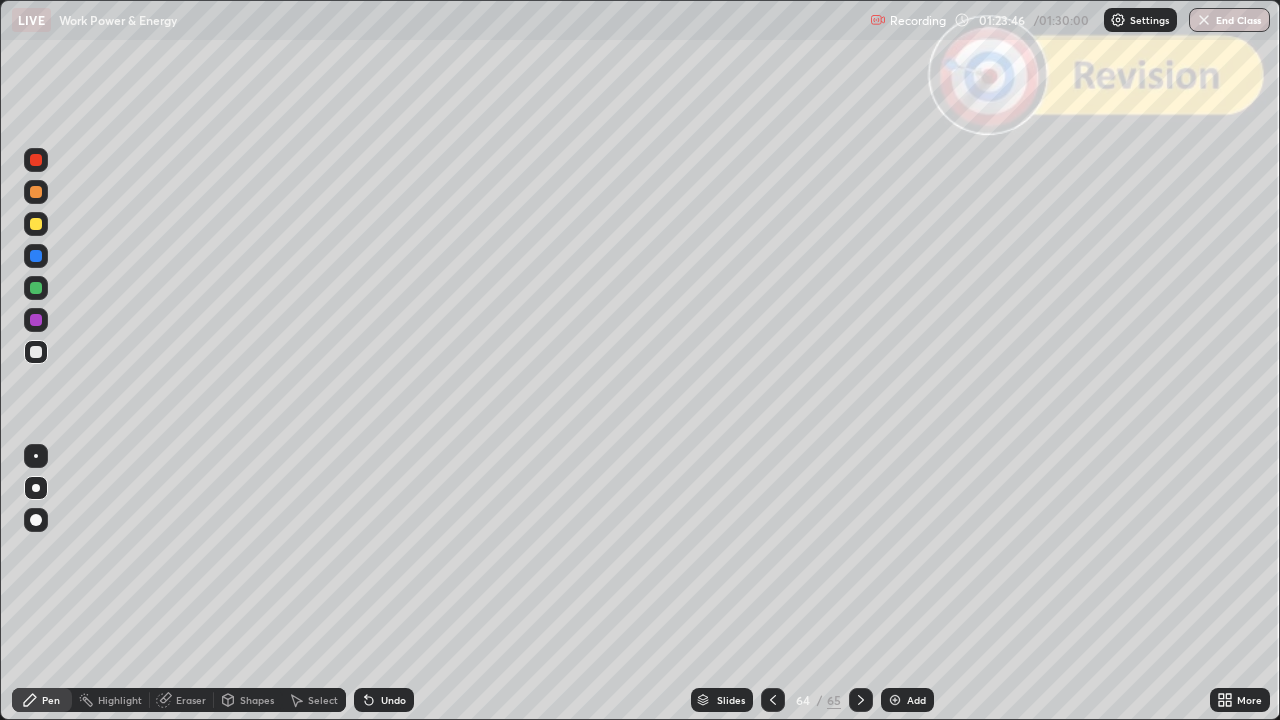 click 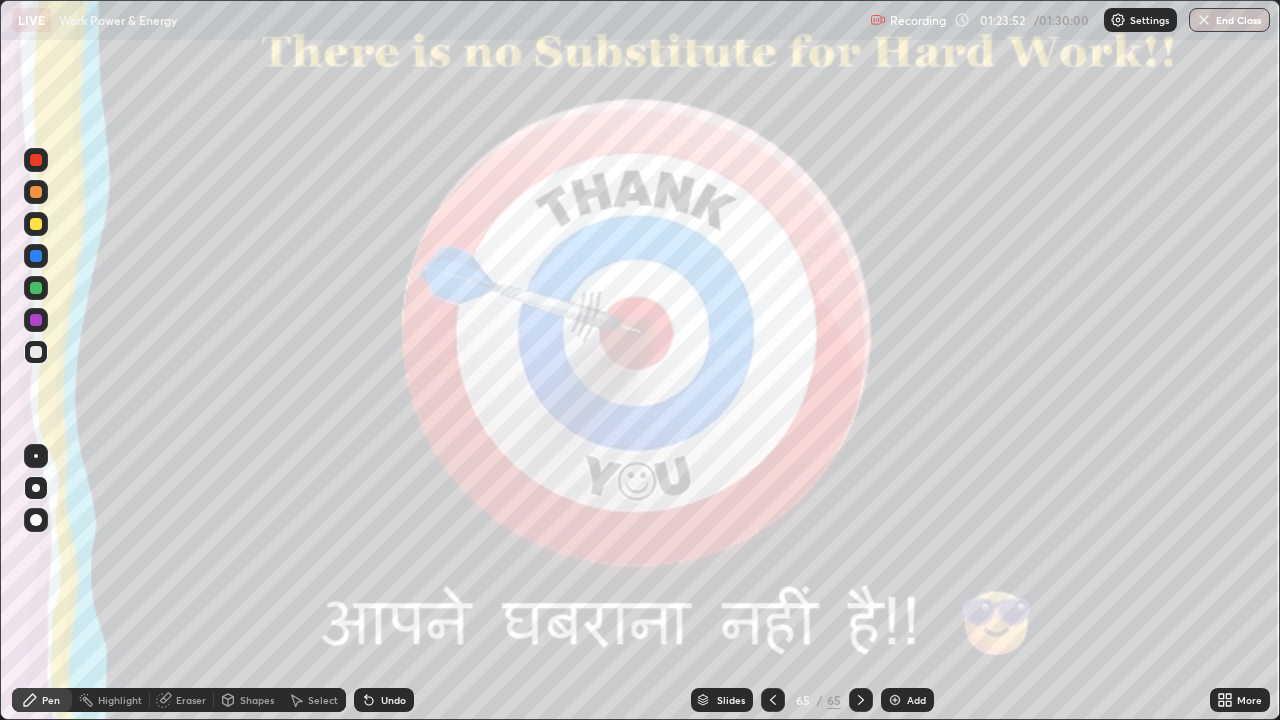 click on "End Class" at bounding box center [1229, 20] 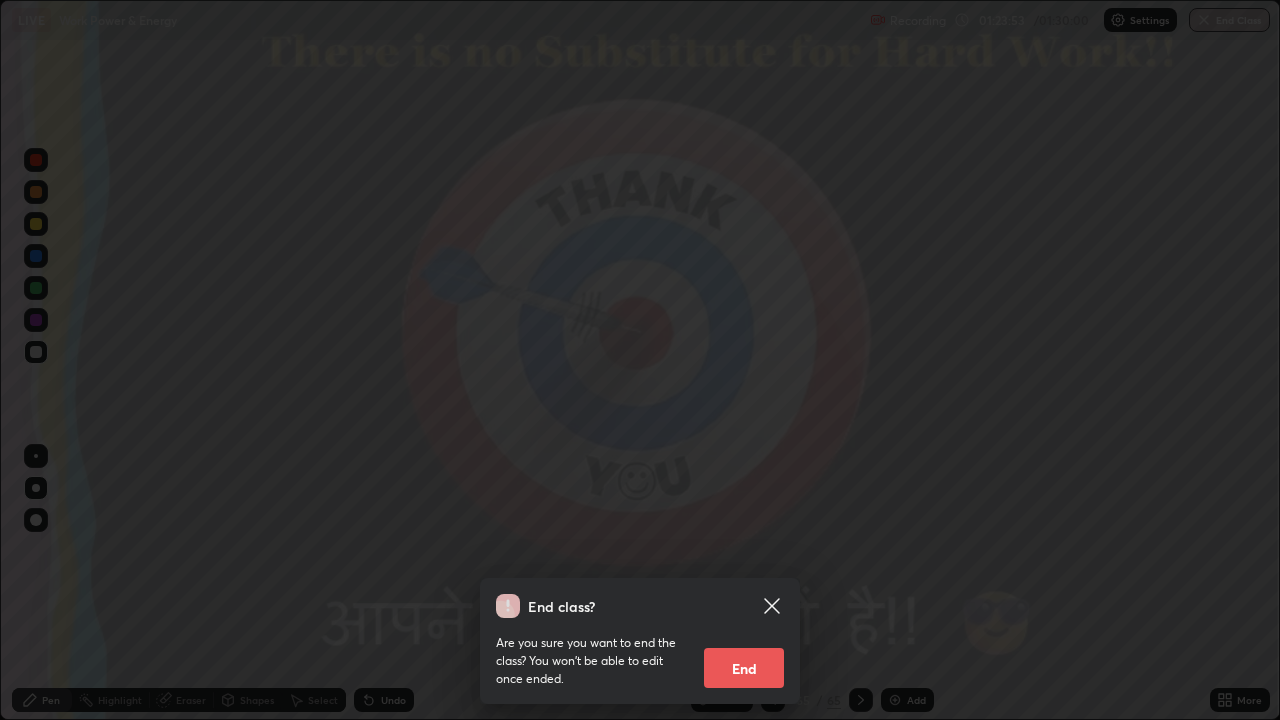 click on "End" at bounding box center [744, 668] 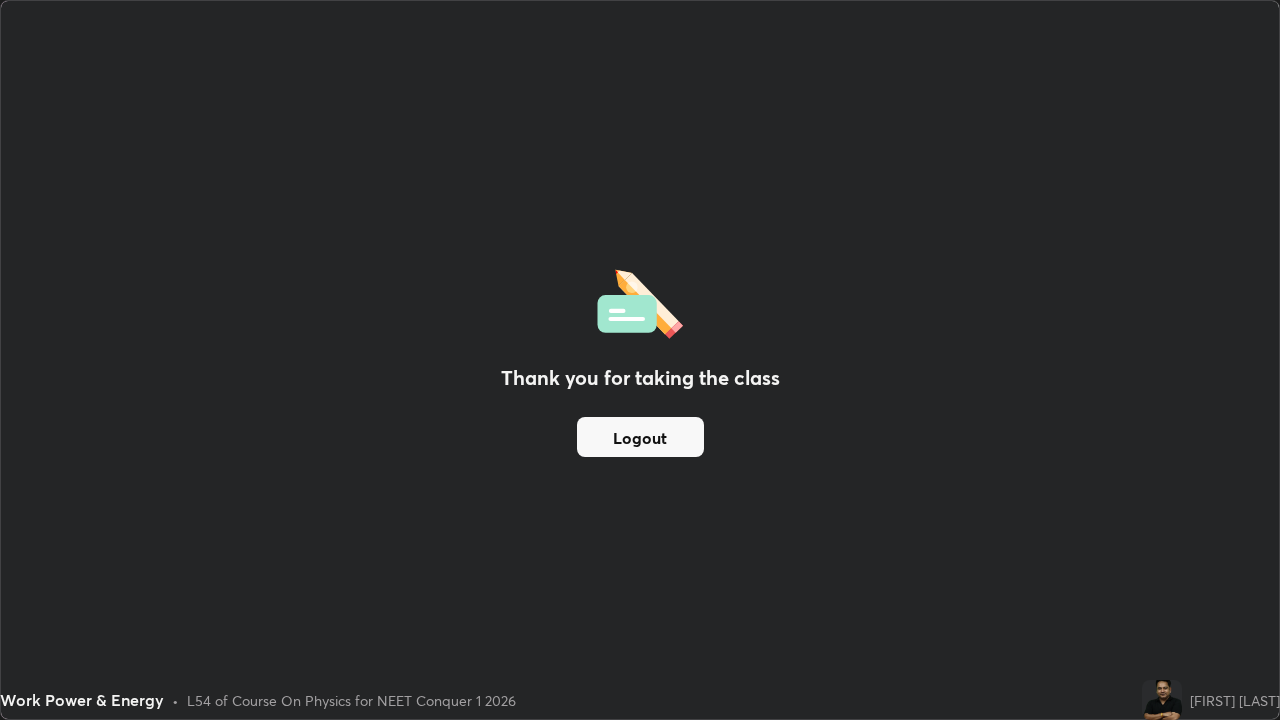 click on "Logout" at bounding box center [640, 437] 